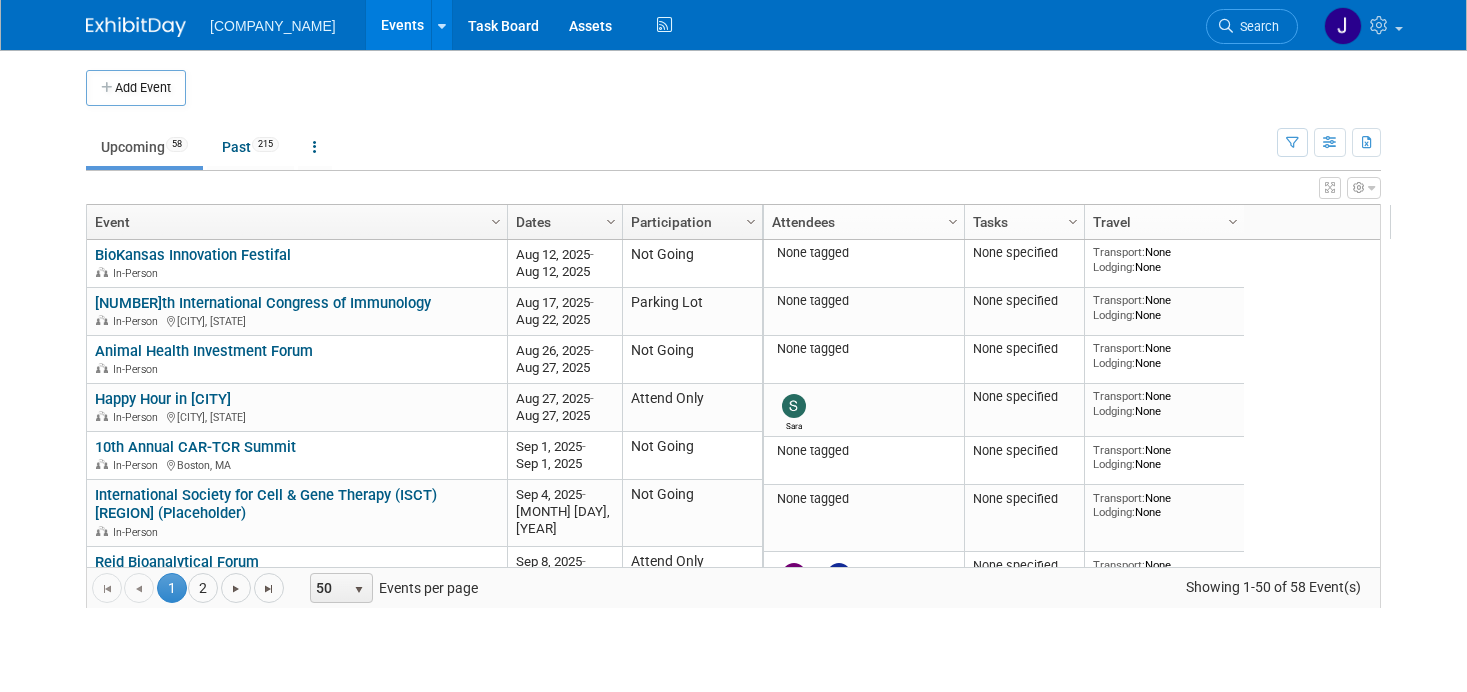 scroll, scrollTop: 0, scrollLeft: 0, axis: both 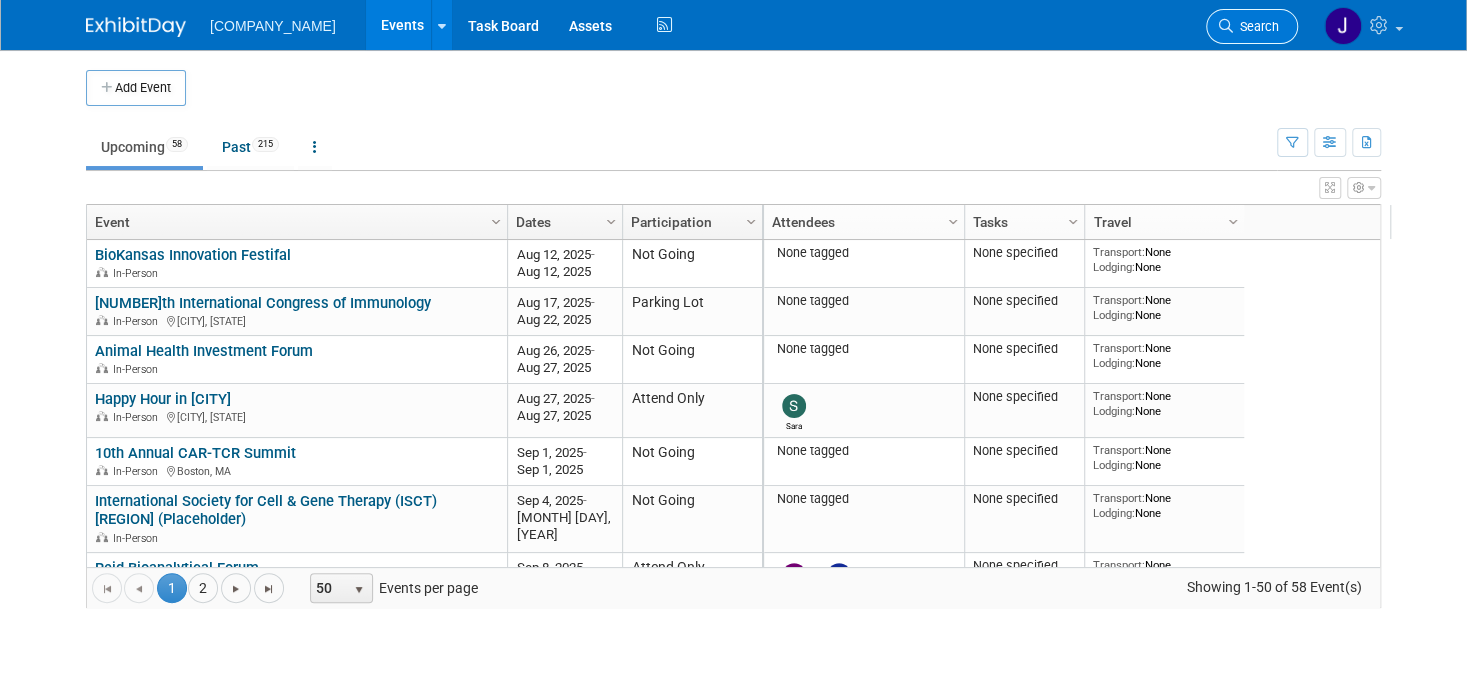 click on "Search" at bounding box center (1252, 26) 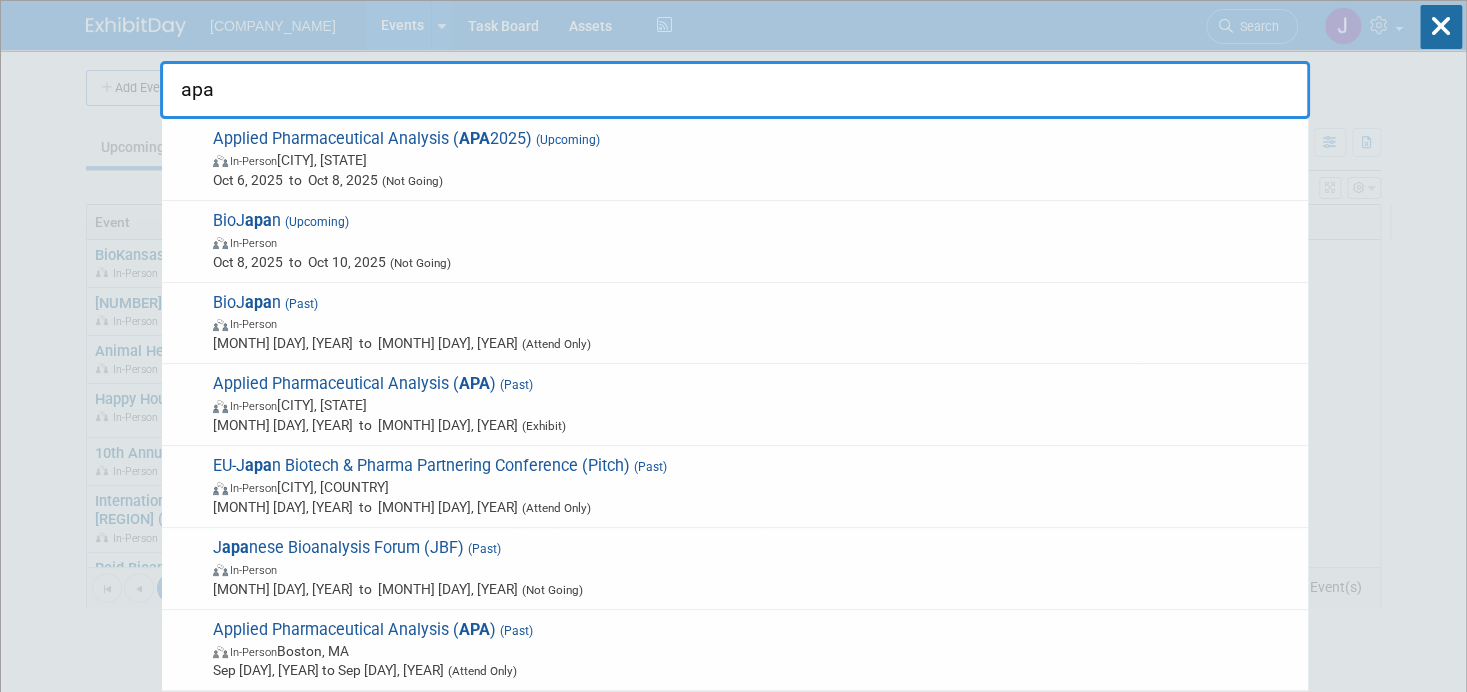 type on "apa" 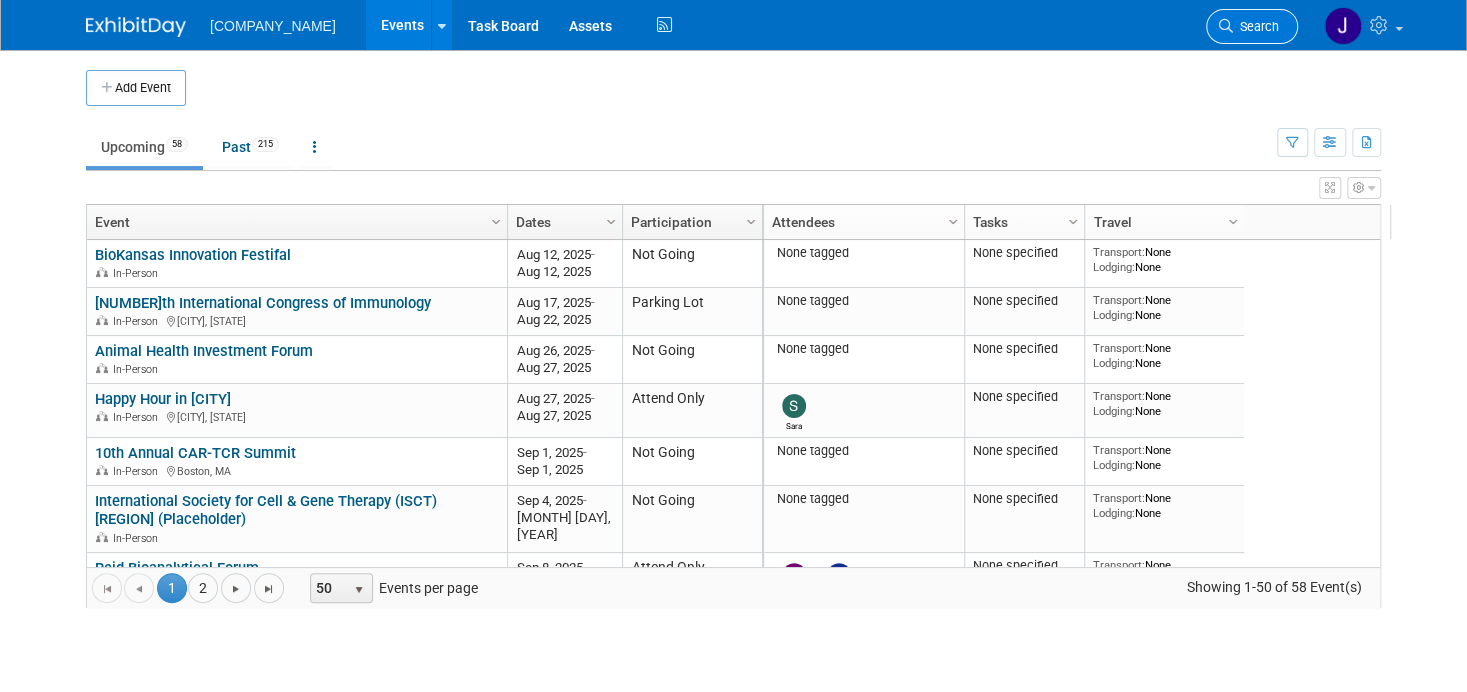 click on "Search" at bounding box center [1256, 26] 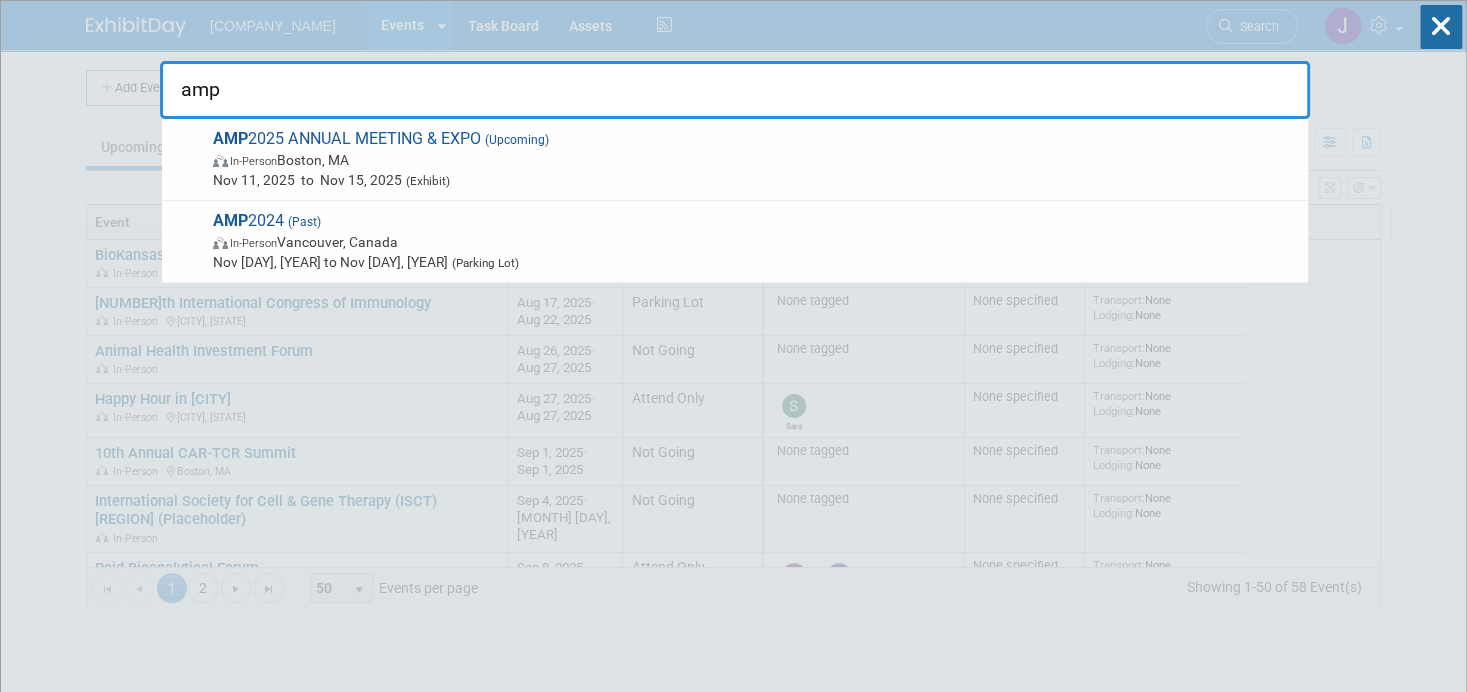 type on "amp" 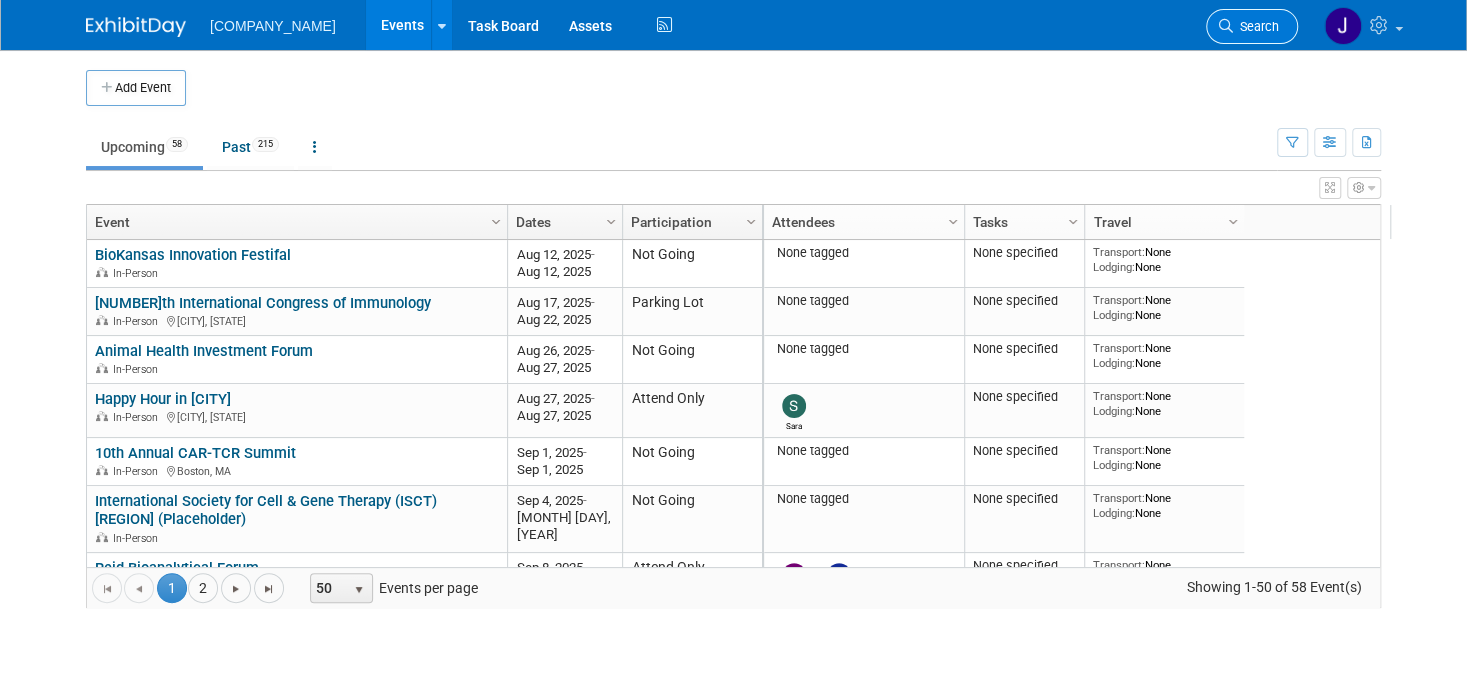 click on "Search" at bounding box center (1256, 26) 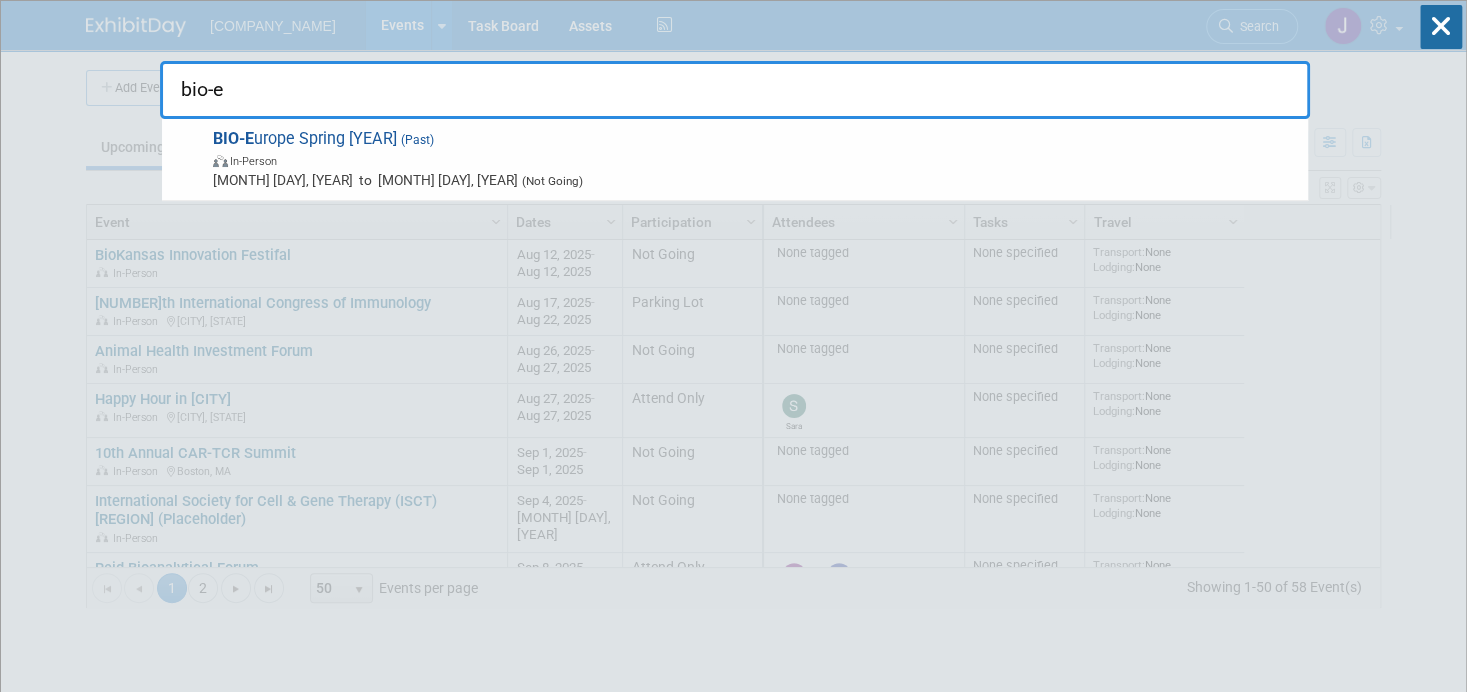 type on "bio-e" 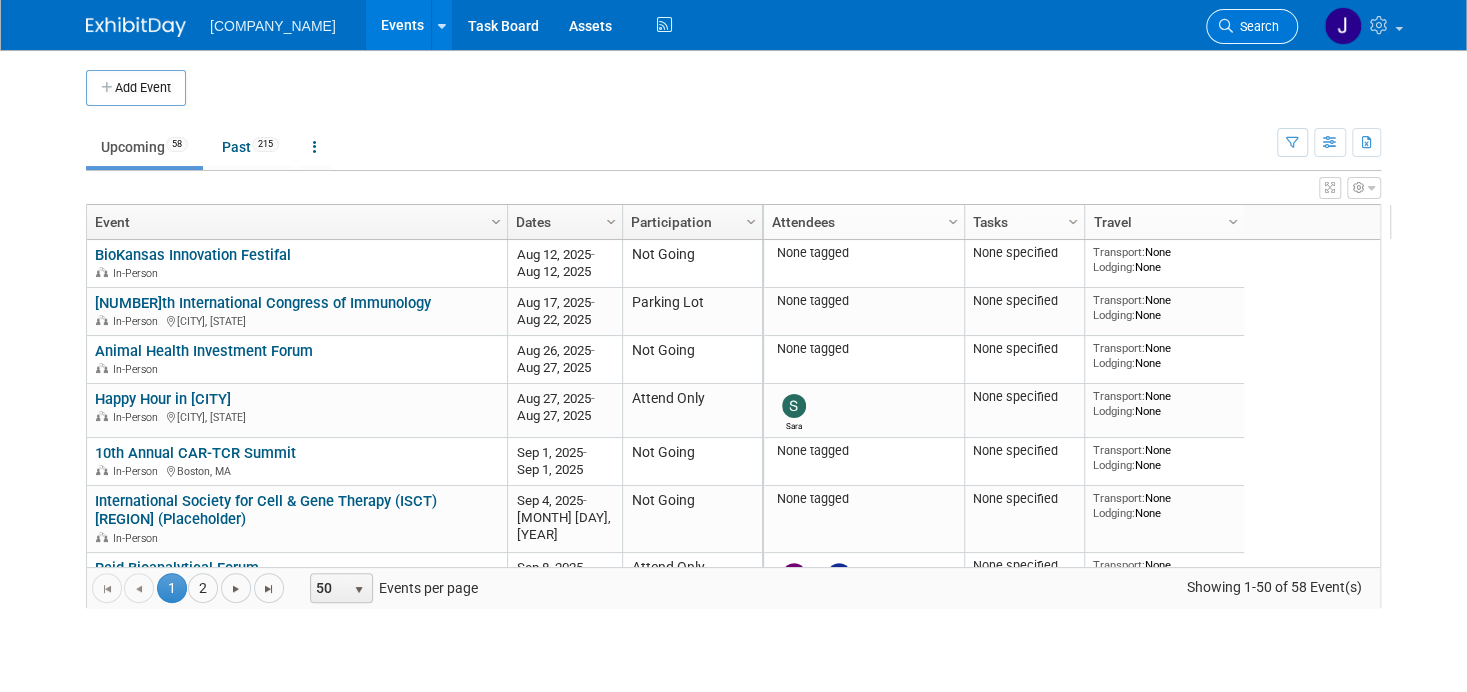 click on "Search" at bounding box center [1252, 26] 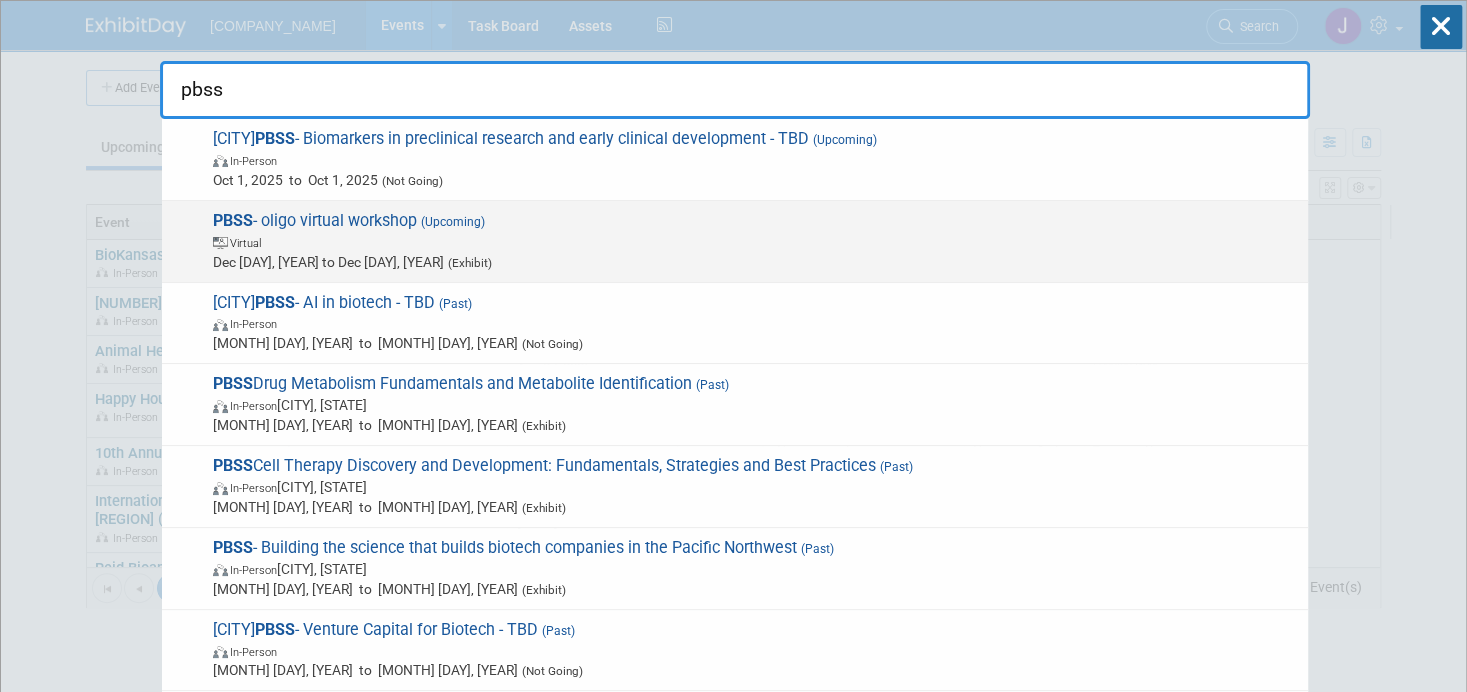 type on "pbss" 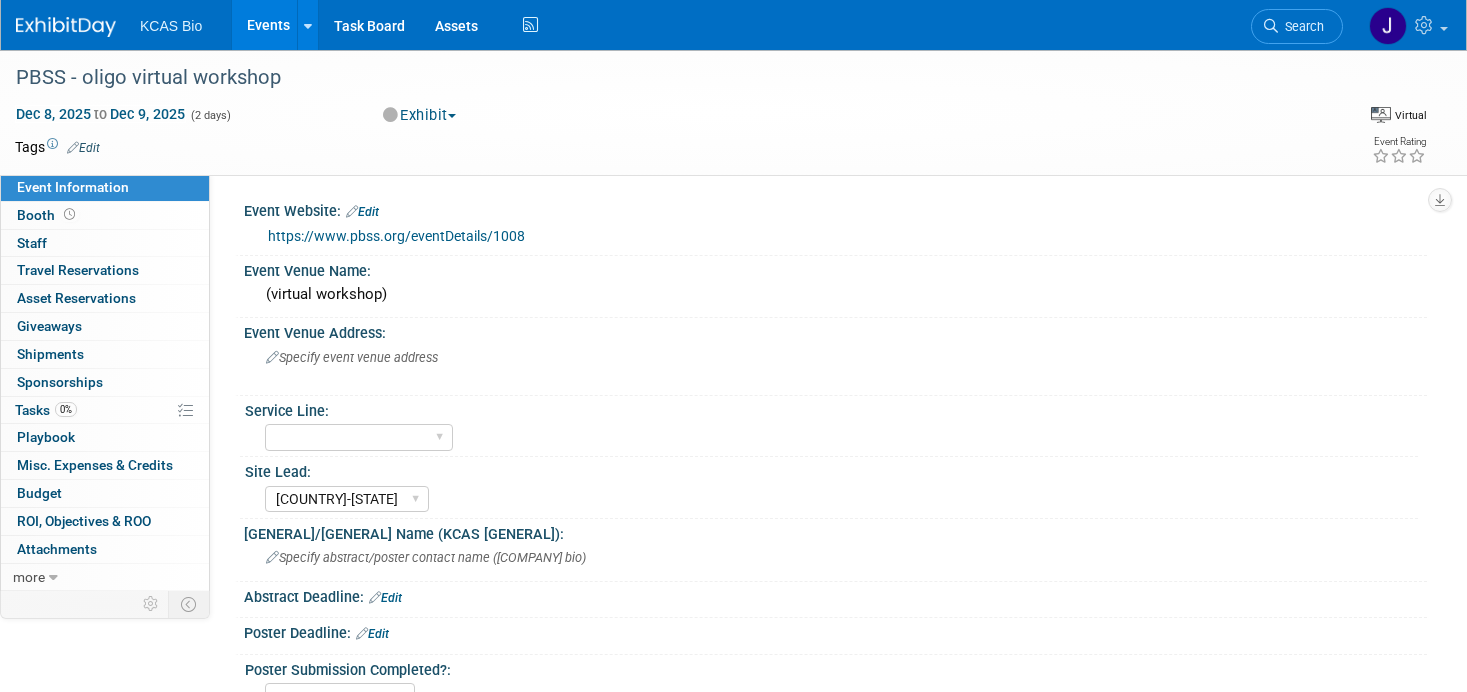 select on "[COUNTRY]-[STATE]" 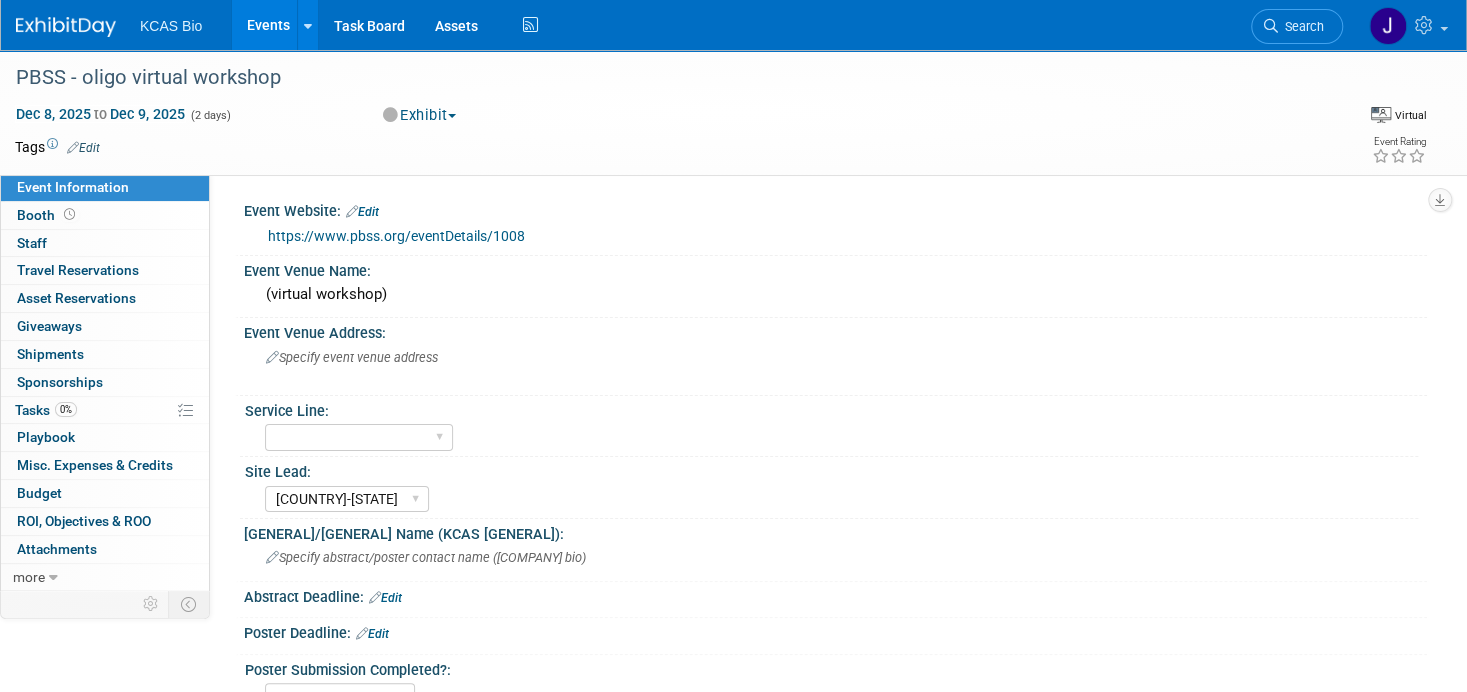 scroll, scrollTop: 0, scrollLeft: 0, axis: both 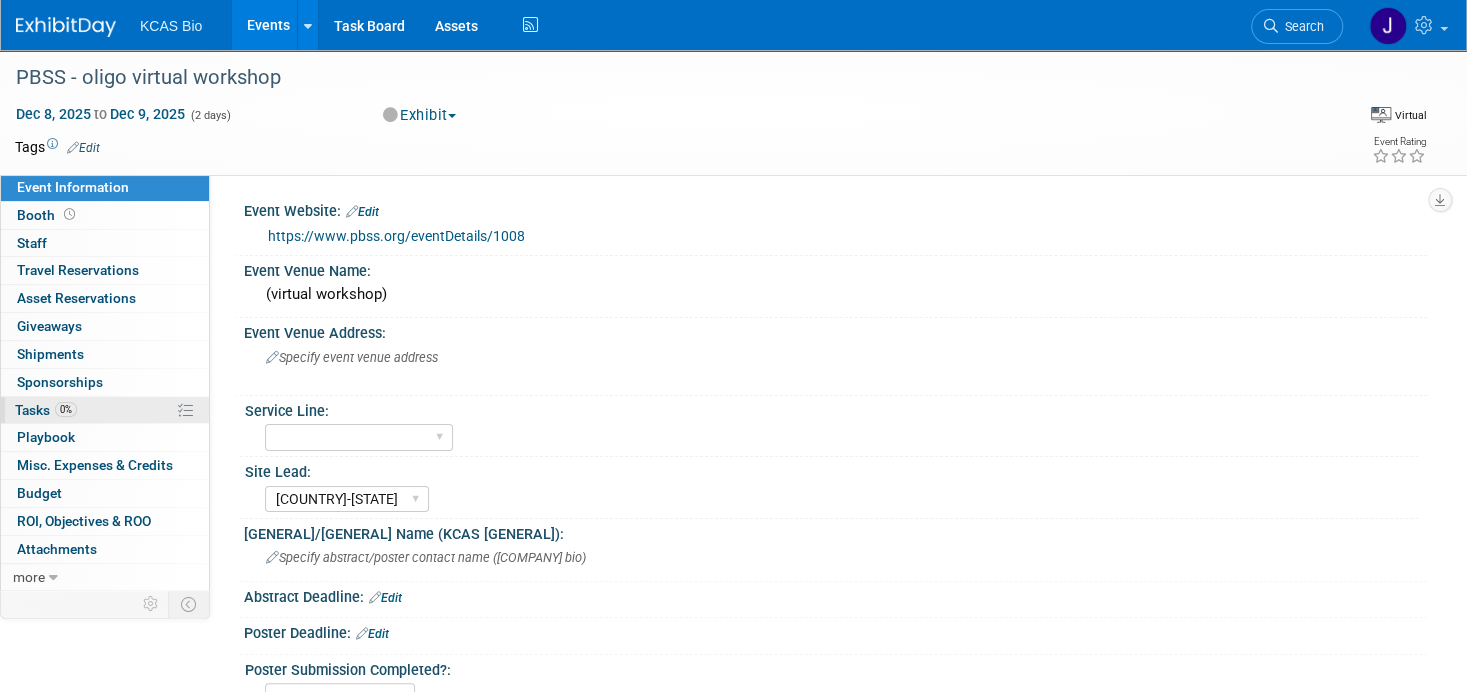 click on "0%
Tasks 0%" at bounding box center (105, 410) 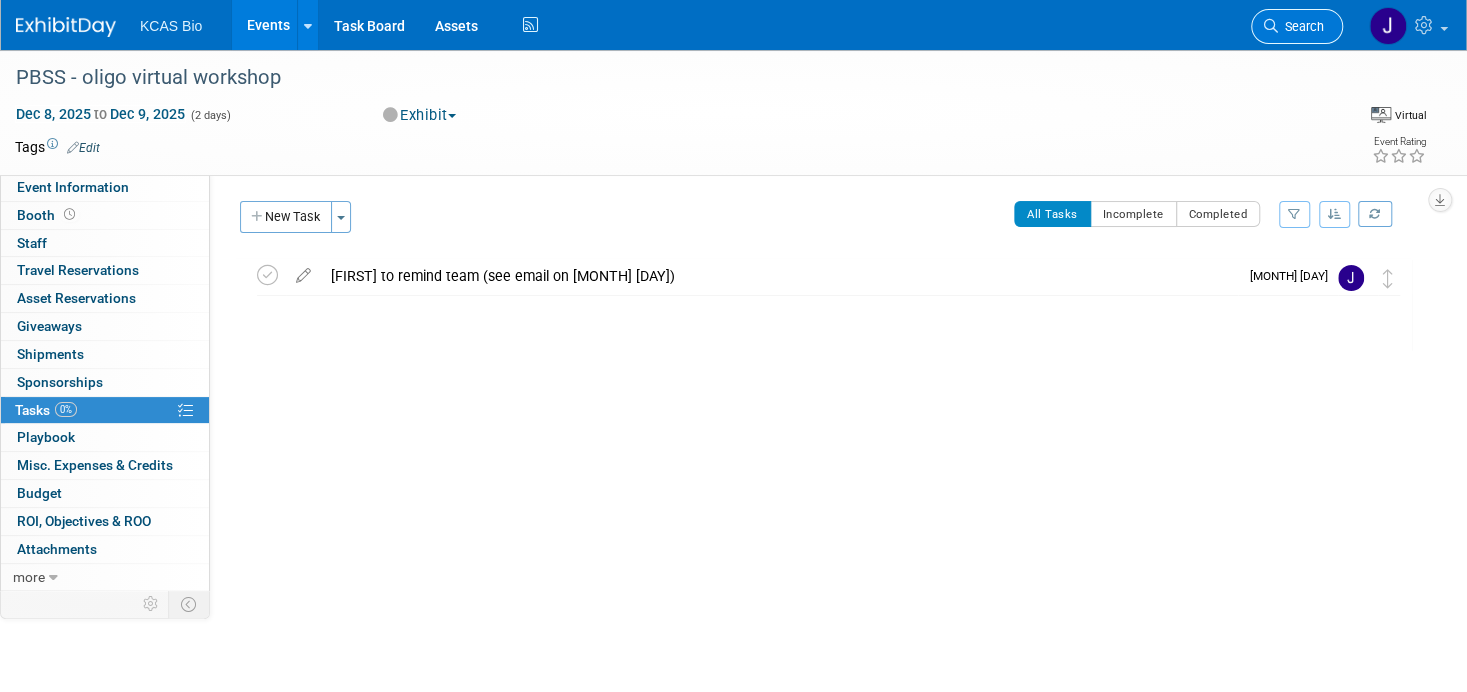 click on "Search" at bounding box center (1301, 26) 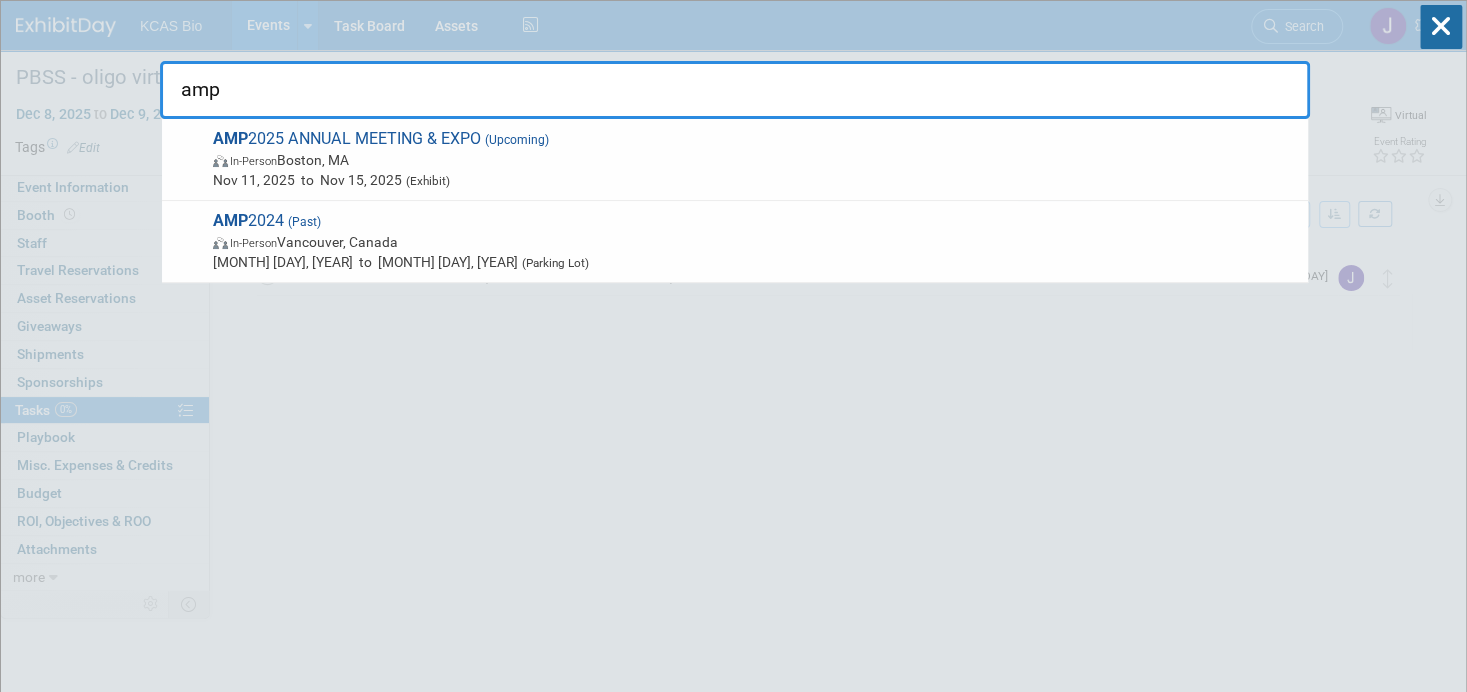 type on "amp" 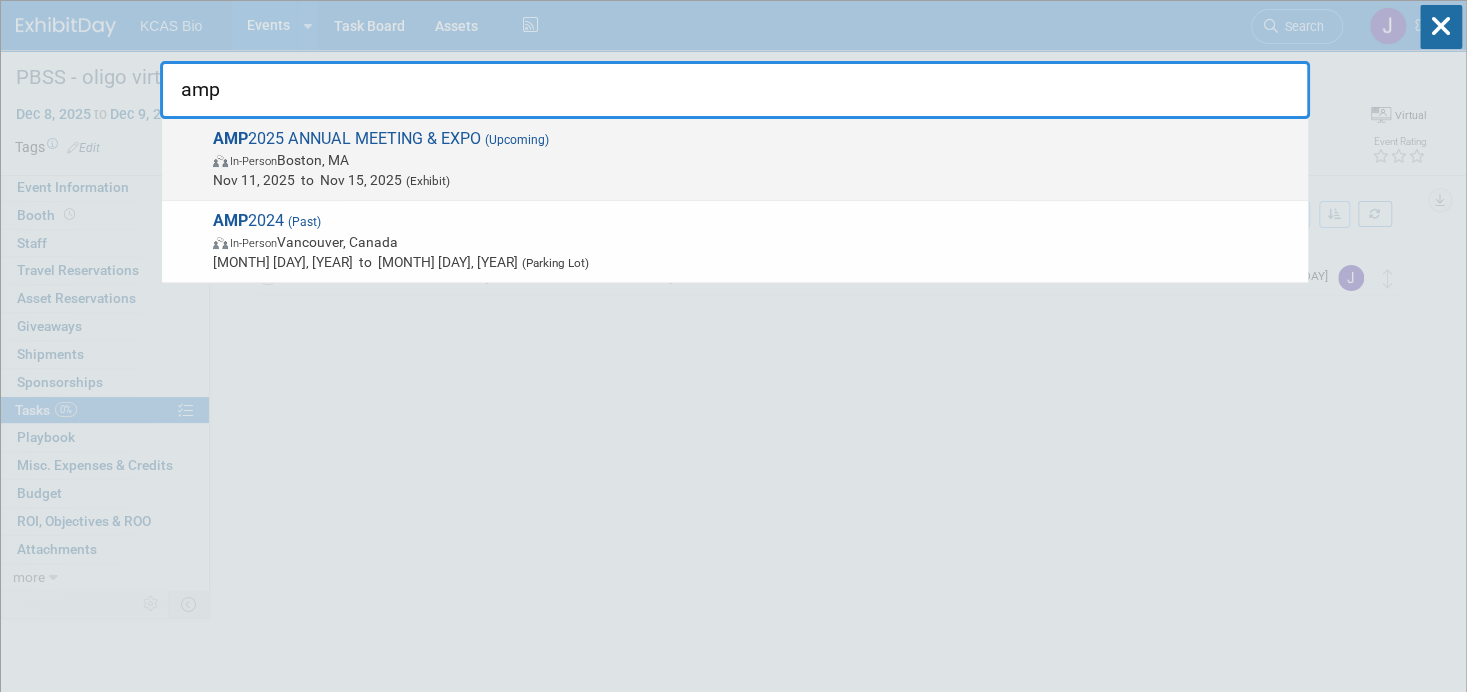 click on "AMP  2025 ANNUAL MEETING & EXPO  (Upcoming)  In-Person     Boston, MA Nov 11, 2025  to  Nov 15, 2025  (Exhibit)" at bounding box center (752, 159) 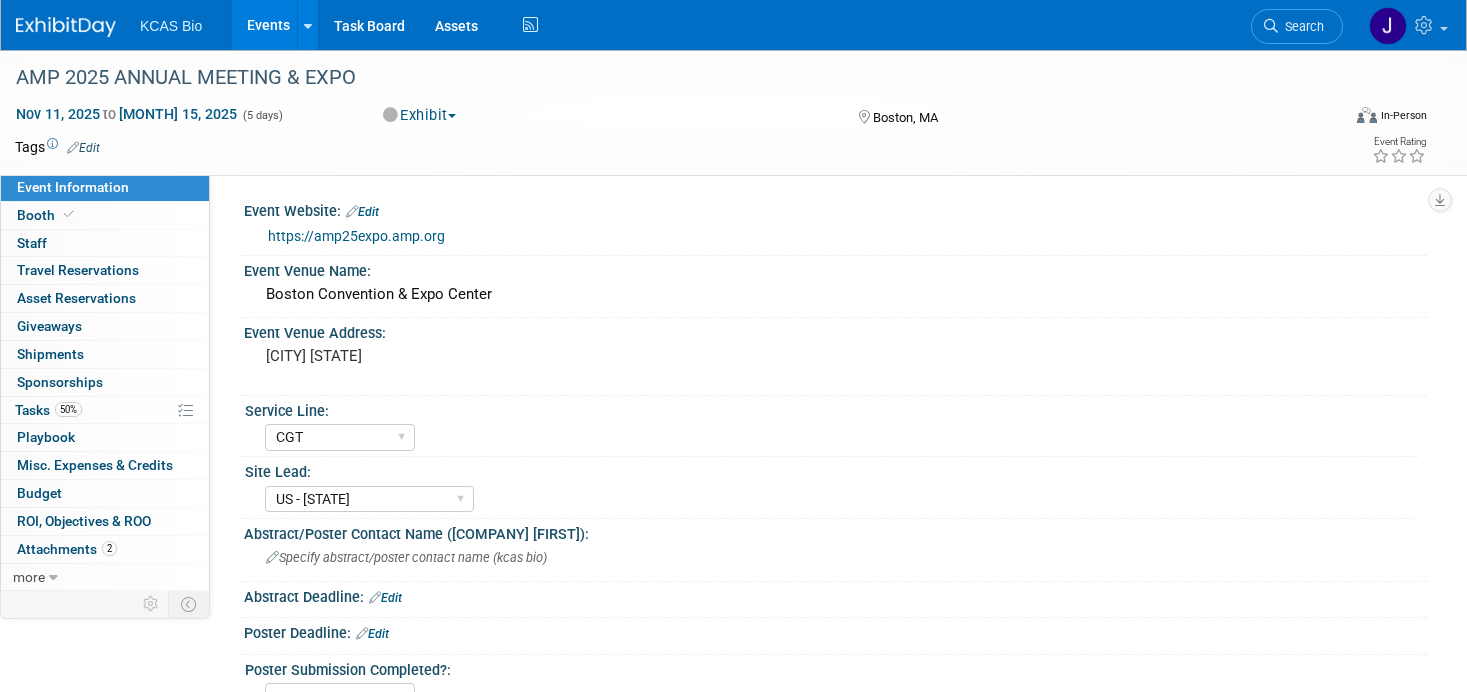 select on "CGT" 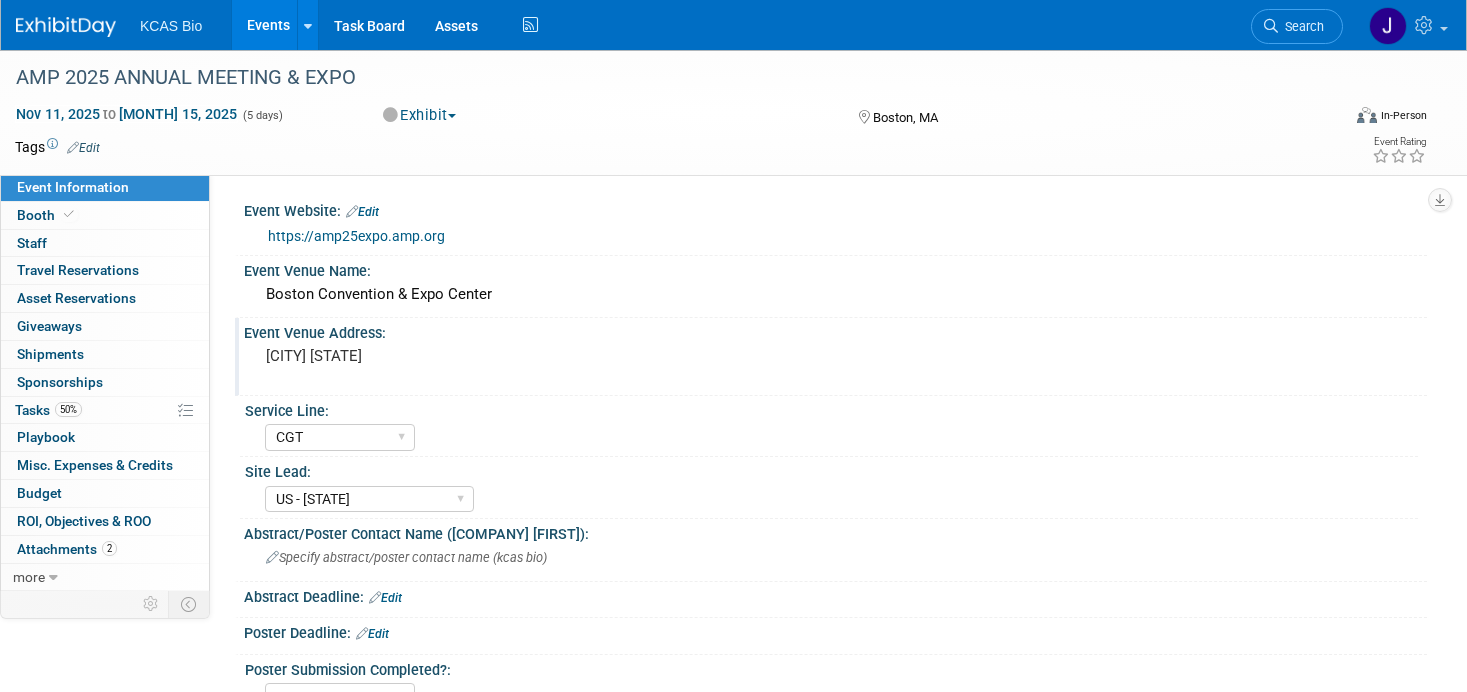 scroll, scrollTop: 0, scrollLeft: 0, axis: both 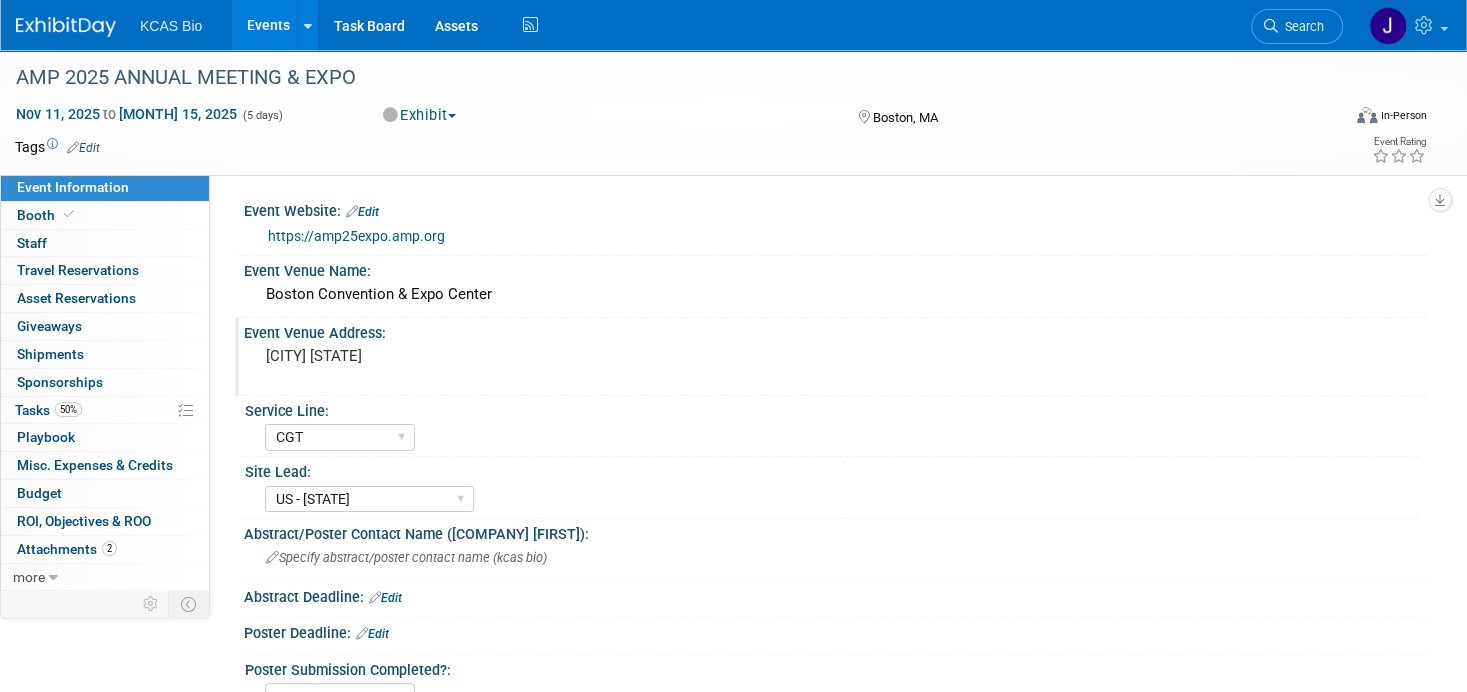 click on "Event Venue Address:" at bounding box center (835, 330) 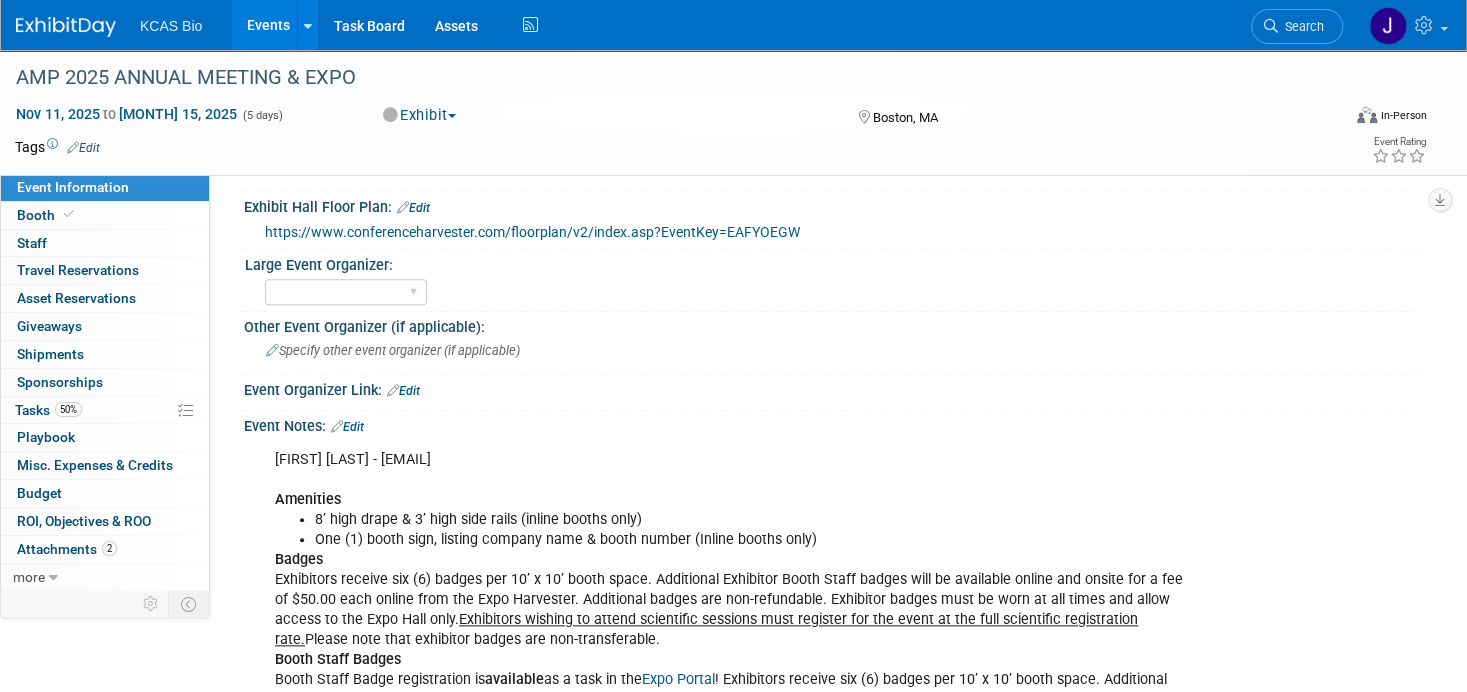 scroll, scrollTop: 900, scrollLeft: 0, axis: vertical 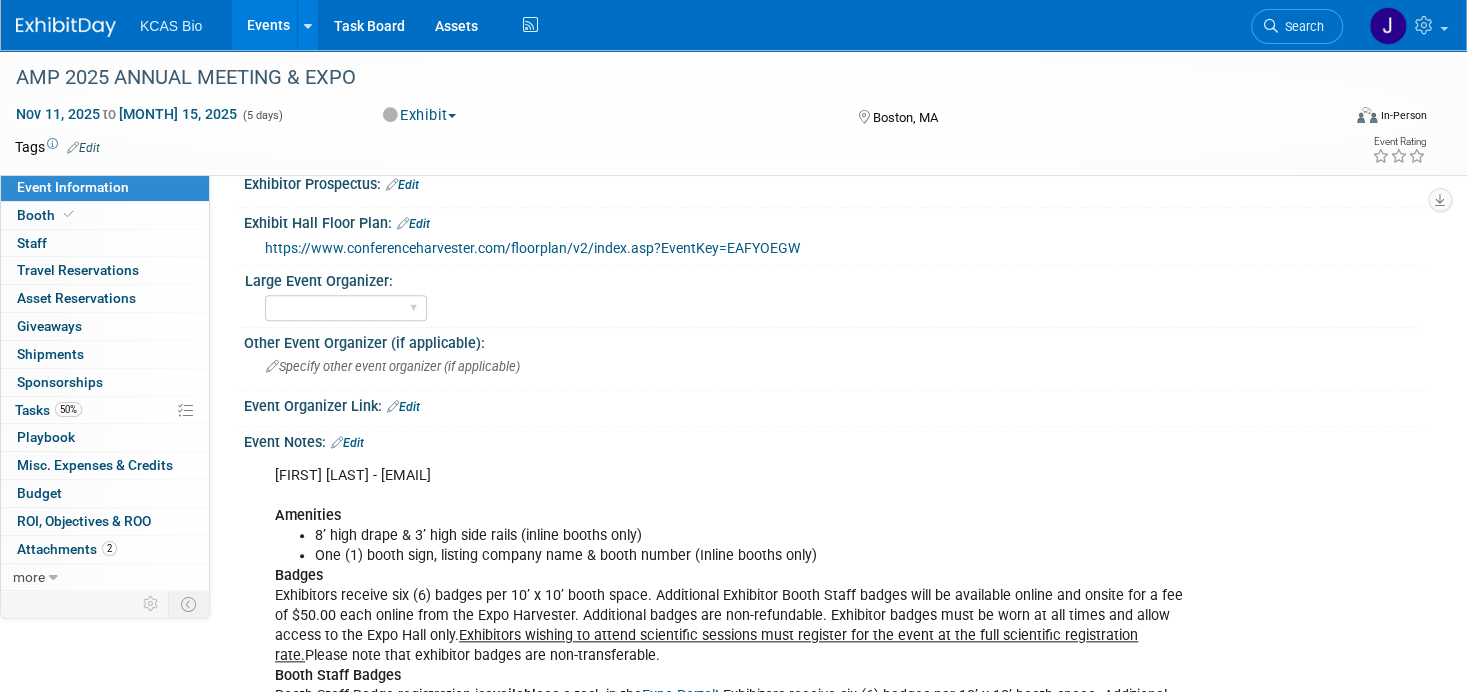 click on "Edit" at bounding box center [347, 443] 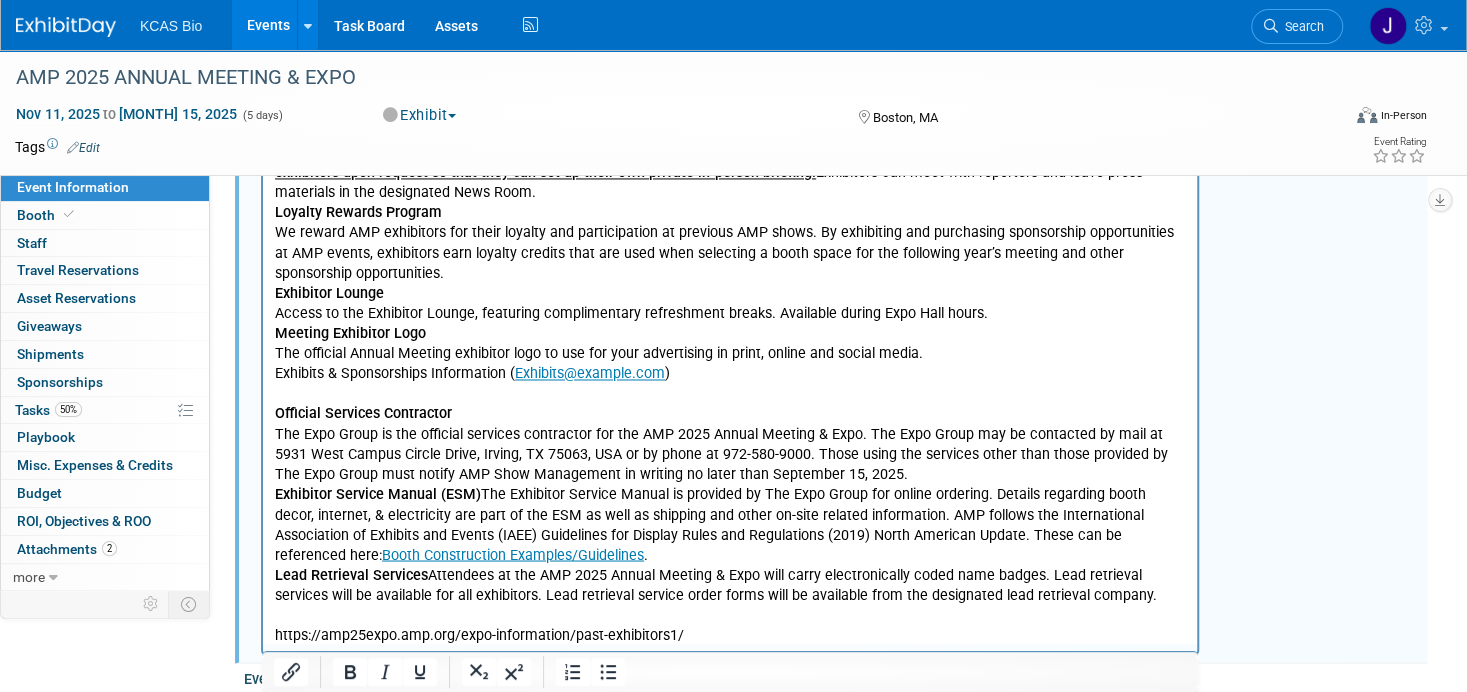 scroll, scrollTop: 1800, scrollLeft: 0, axis: vertical 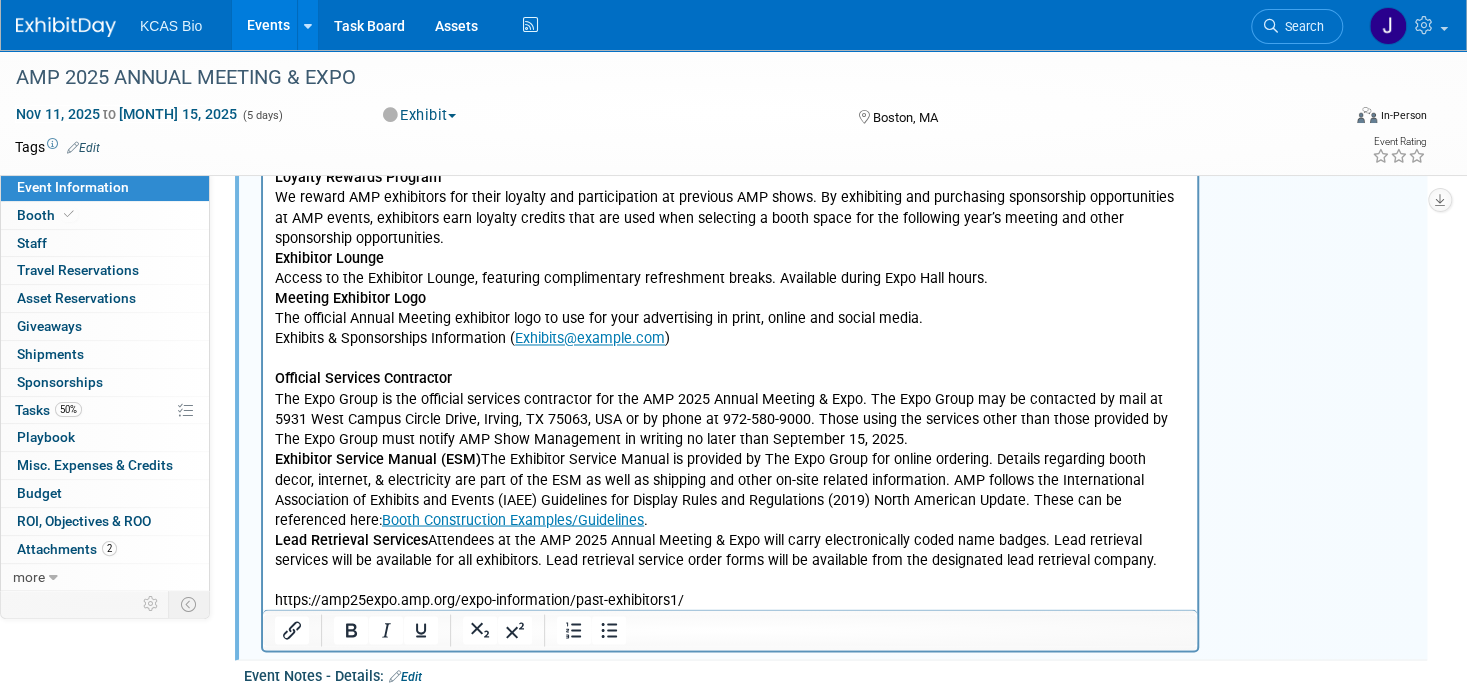 click on "Badges Exhibitors receive six (6) badges per 10’ x 10’ booth space. Additional Exhibitor Booth Staff badges will be available online and onsite for a fee of $50.00 each online from the Expo Harvester. Additional badges are non-refundable. Exhibitor badges must be worn at all times and allow access to the Expo Hall only.  Exhibitors wishing to attend scientific sessions must register for the event at the full scientific registration rate.  Please note that exhibitor badges are non-transferable. Booth Staff Badges Booth Staff Badge registration is  available  as a task in the  Expo Portal ! Exhibitors receive six (6) badges per 10’ x 10’ booth space. Additional badges can be purchased for $50 and are non-refundable and non-transferable. Exhibitors wishing to attend scientific sessions must  register for the event  at the full scientific registration rate. Registration will be opening soon. Guest of Exhibitor Badges Program/Website/Mobile App Listing Pre-registered Media List Loyalty Rewards Program" at bounding box center (730, 138) 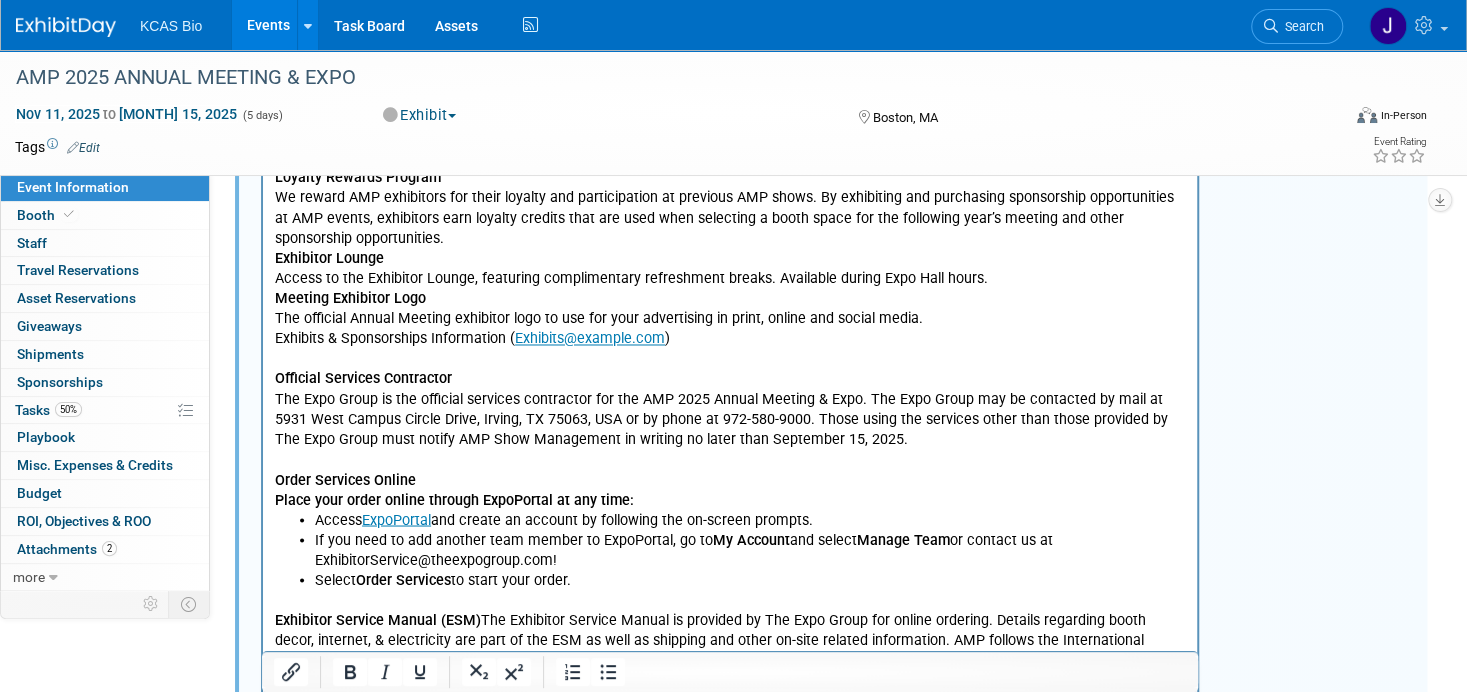 click on "Exhibitor Service Manual (ESM) The Exhibitor Service Manual is provided by The Expo Group for online ordering. Details regarding booth decor, internet, & electricity are part of the ESM as well as shipping and other on-site related information. AMP follows the International Association of Exhibits and Events (IAEE) Guidelines for Display Rules and Regulations (2019) North American Update. These can be referenced here:  Booth Construction Examples/Guidelines .  Lead Retrieval Services Attendees at the AMP 2025 Annual Meeting & Expo will carry electronically coded name badges. Lead retrieval services will be available for all exhibitors. Lead retrieval service order forms will be available from the designated lead retrieval company. https://amp25expo.amp.org/expo-information/past-exhibitors1/" at bounding box center (730, 680) 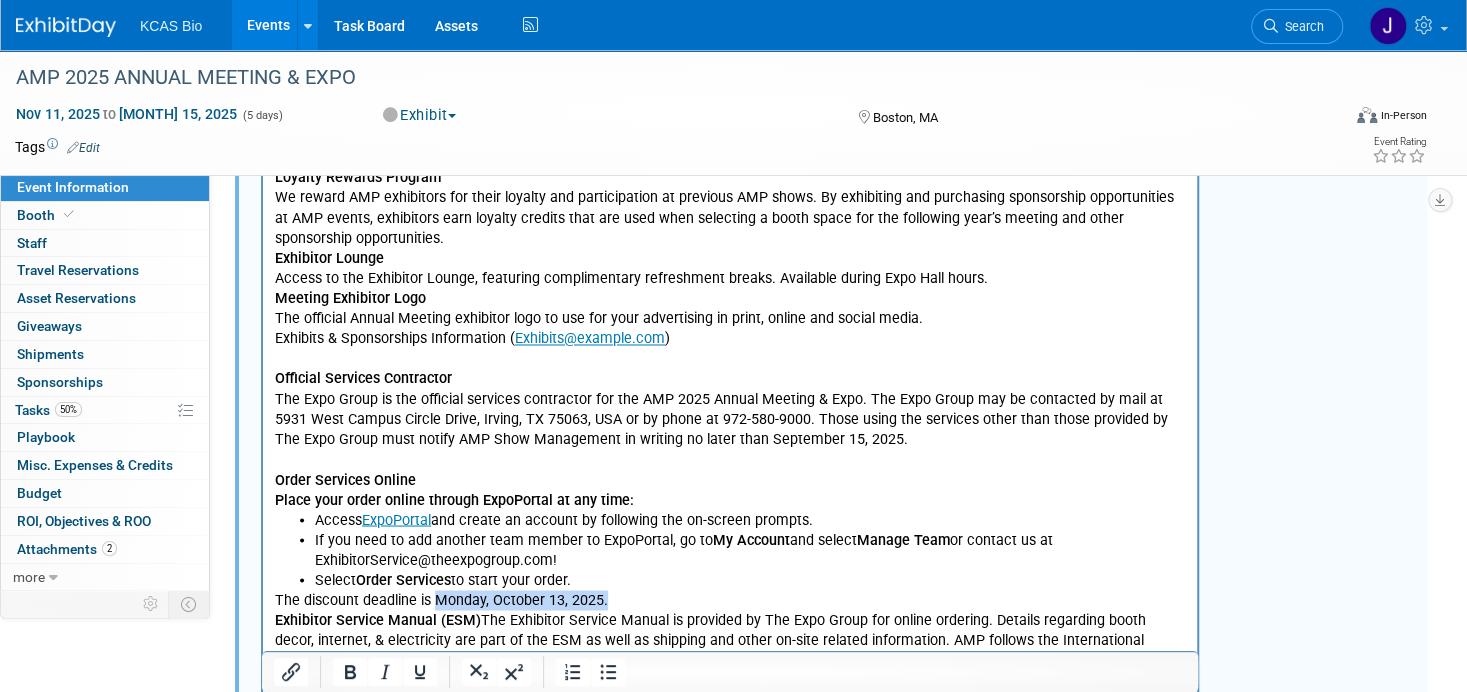 drag, startPoint x: 434, startPoint y: 596, endPoint x: 605, endPoint y: 596, distance: 171 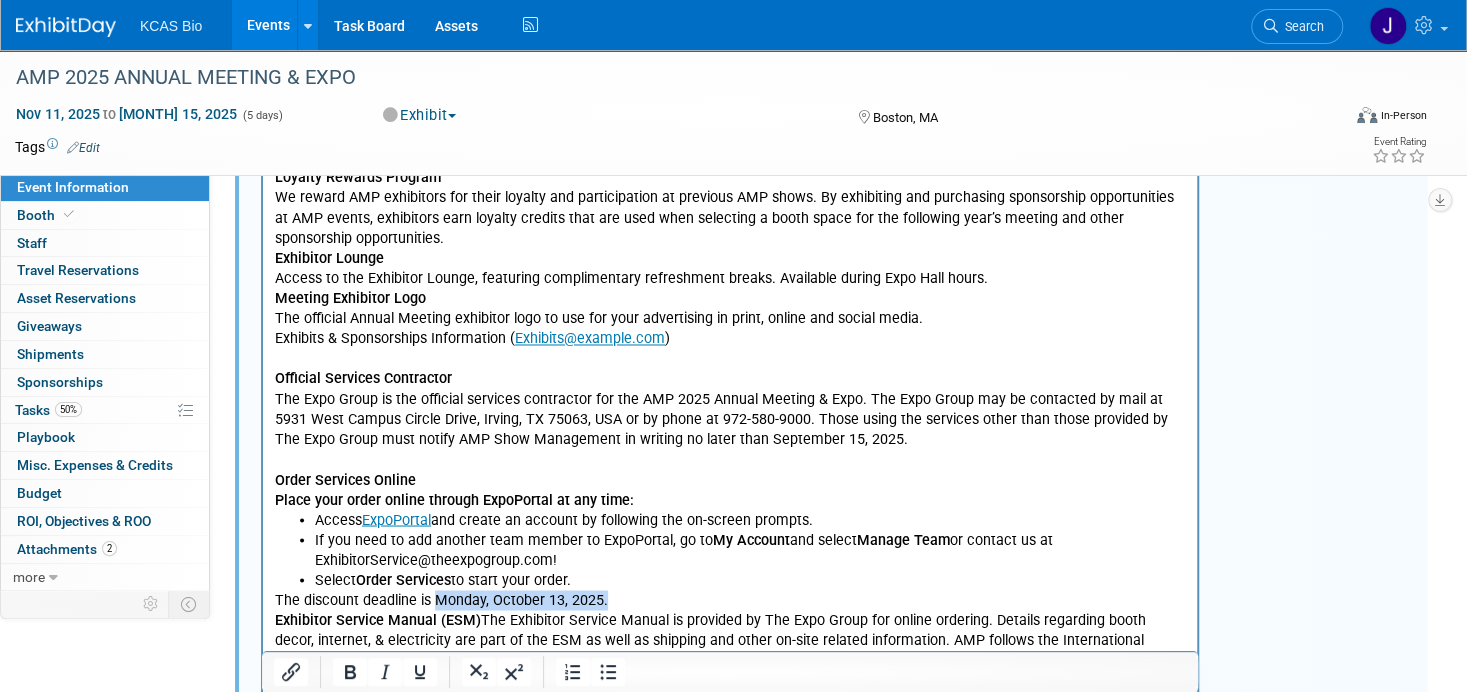 click on "The discount deadline is Monday, October 13, 2025. Exhibitor Service Manual (ESM) The Exhibitor Service Manual is provided by The Expo Group for online ordering. Details regarding booth decor, internet, & electricity are part of the ESM as well as shipping and other on-site related information. AMP follows the International Association of Exhibits and Events (IAEE) Guidelines for Display Rules and Regulations (2019) North American Update. These can be referenced here:  Booth Construction Examples/Guidelines .  Lead Retrieval Services Attendees at the AMP 2025 Annual Meeting & Expo will carry electronically coded name badges. Lead retrieval services will be available for all exhibitors. Lead retrieval service order forms will be available from the designated lead retrieval company. https://amp25expo.amp.org/expo-information/past-exhibitors1/" at bounding box center (730, 680) 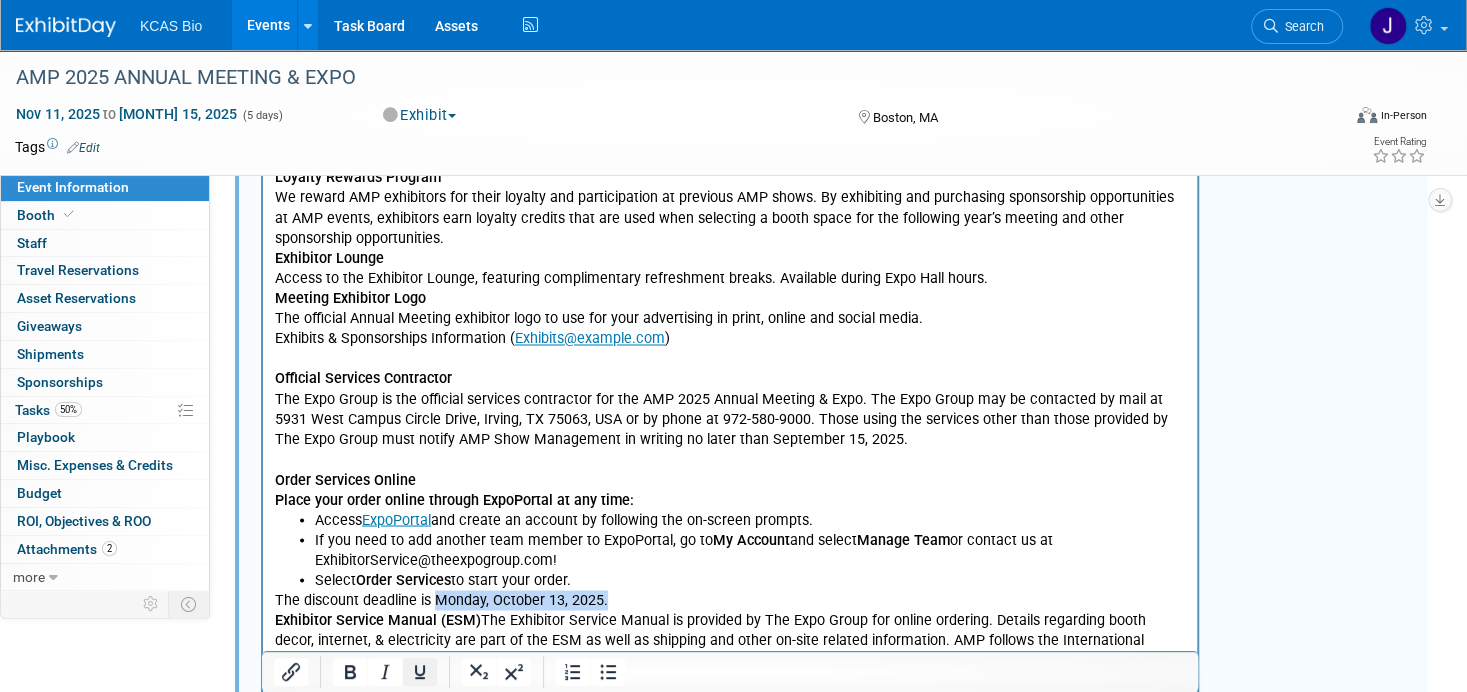 click 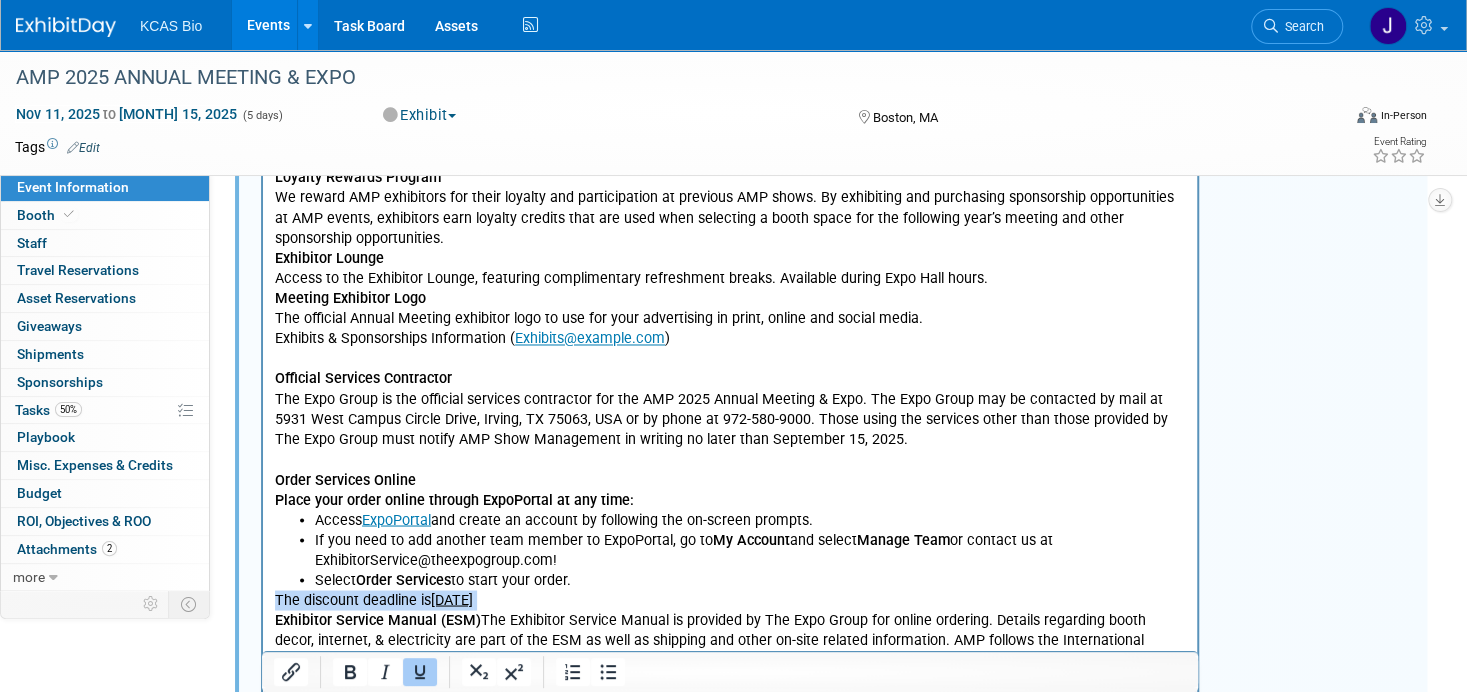 click on "The discount deadline is  Monday, October 13, 2025. Exhibitor Service Manual (ESM) The Exhibitor Service Manual is provided by The Expo Group for online ordering. Details regarding booth decor, internet, & electricity are part of the ESM as well as shipping and other on-site related information. AMP follows the International Association of Exhibits and Events (IAEE) Guidelines for Display Rules and Regulations (2019) North American Update. These can be referenced here:  Booth Construction Examples/Guidelines .  Lead Retrieval Services Attendees at the AMP 2025 Annual Meeting & Expo will carry electronically coded name badges. Lead retrieval services will be available for all exhibitors. Lead retrieval service order forms will be available from the designated lead retrieval company. https://amp25expo.amp.org/expo-information/past-exhibitors1/" at bounding box center [730, 680] 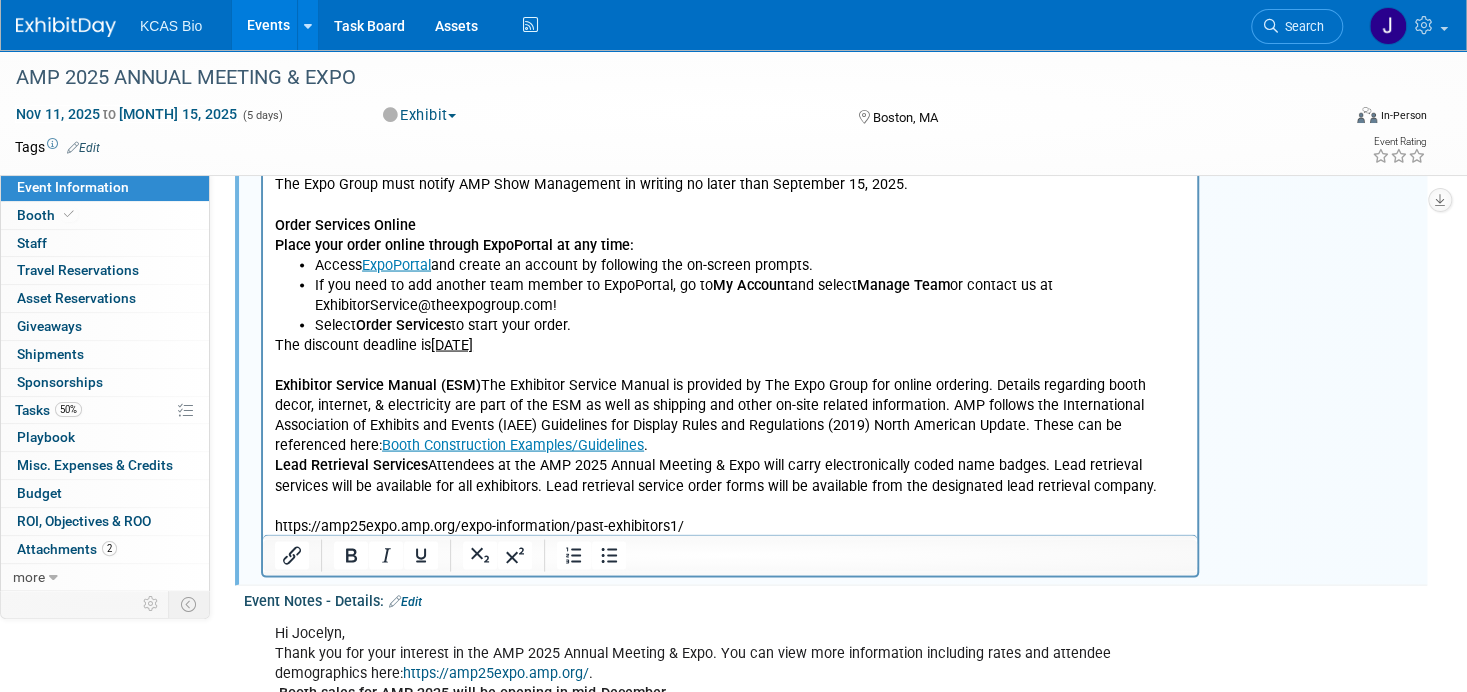 scroll, scrollTop: 2100, scrollLeft: 0, axis: vertical 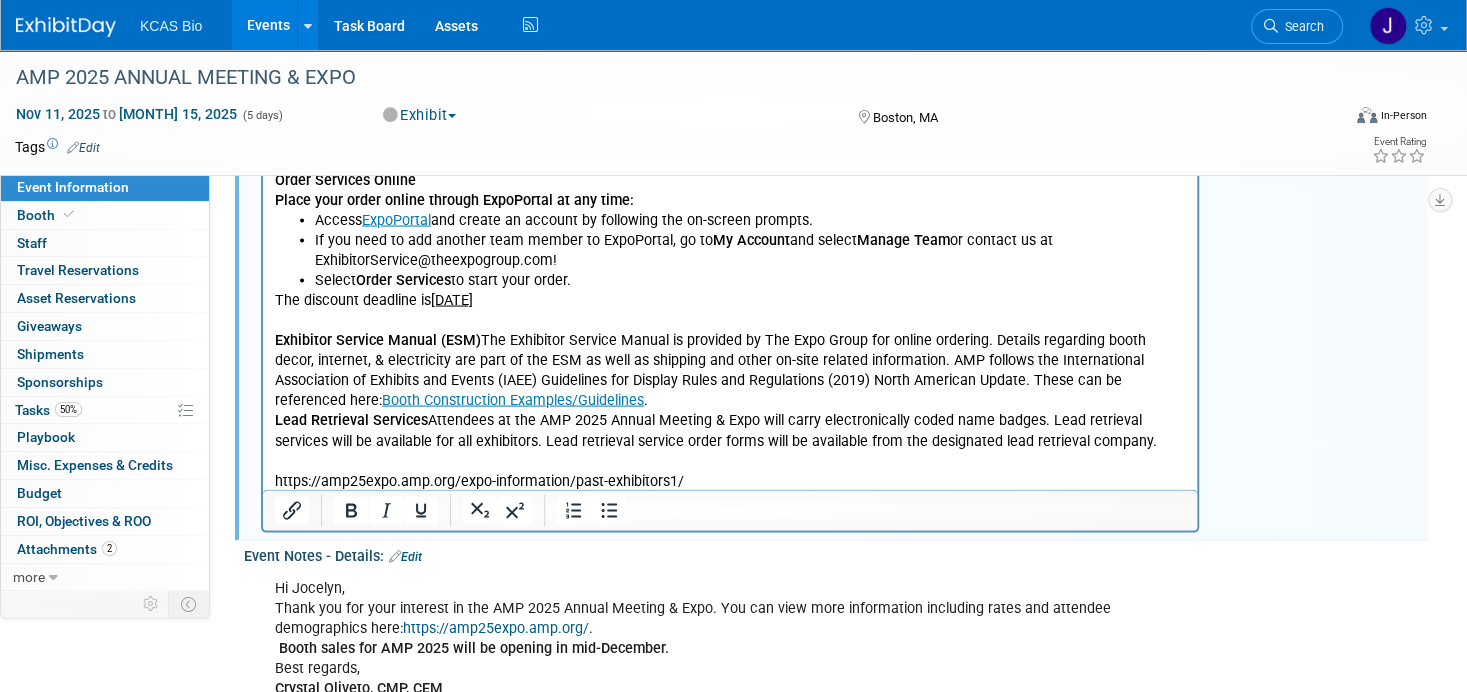 click on "Exhibitor Service Manual (ESM) The Exhibitor Service Manual is provided by The Expo Group for online ordering. Details regarding booth decor, internet, & electricity are part of the ESM as well as shipping and other on-site related information. AMP follows the International Association of Exhibits and Events (IAEE) Guidelines for Display Rules and Regulations (2019) North American Update. These can be referenced here:  Booth Construction Examples/Guidelines .  Lead Retrieval Services Attendees at the AMP 2025 Annual Meeting & Expo will carry electronically coded name badges. Lead retrieval services will be available for all exhibitors. Lead retrieval service order forms will be available from the designated lead retrieval company. https://amp25expo.amp.org/expo-information/past-exhibitors1/" at bounding box center [730, 400] 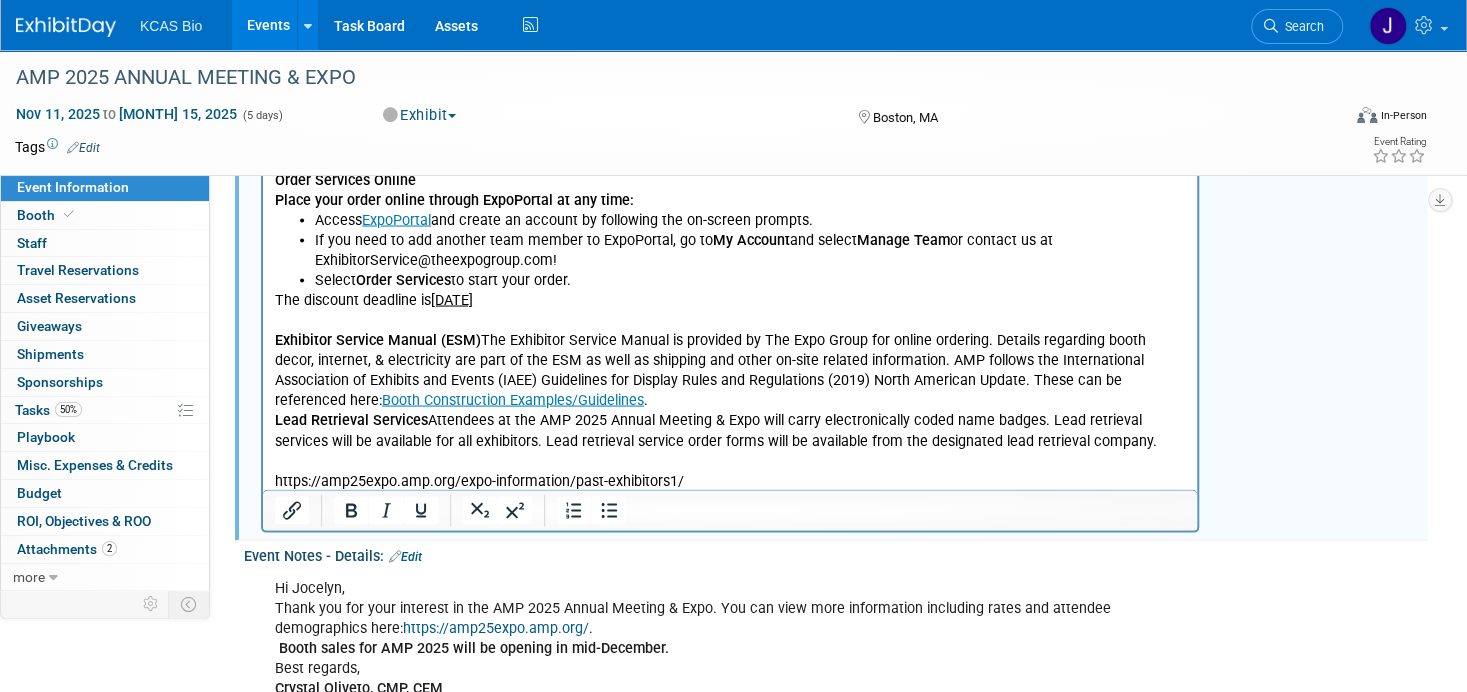 click on "Exhibitor Service Manual (ESM) The Exhibitor Service Manual is provided by The Expo Group for online ordering. Details regarding booth decor, internet, & electricity are part of the ESM as well as shipping and other on-site related information. AMP follows the International Association of Exhibits and Events (IAEE) Guidelines for Display Rules and Regulations (2019) North American Update. These can be referenced here:  Booth Construction Examples/Guidelines .  Lead Retrieval Services Attendees at the AMP 2025 Annual Meeting & Expo will carry electronically coded name badges. Lead retrieval services will be available for all exhibitors. Lead retrieval service order forms will be available from the designated lead retrieval company. https://amp25expo.amp.org/expo-information/past-exhibitors1/" at bounding box center [730, 400] 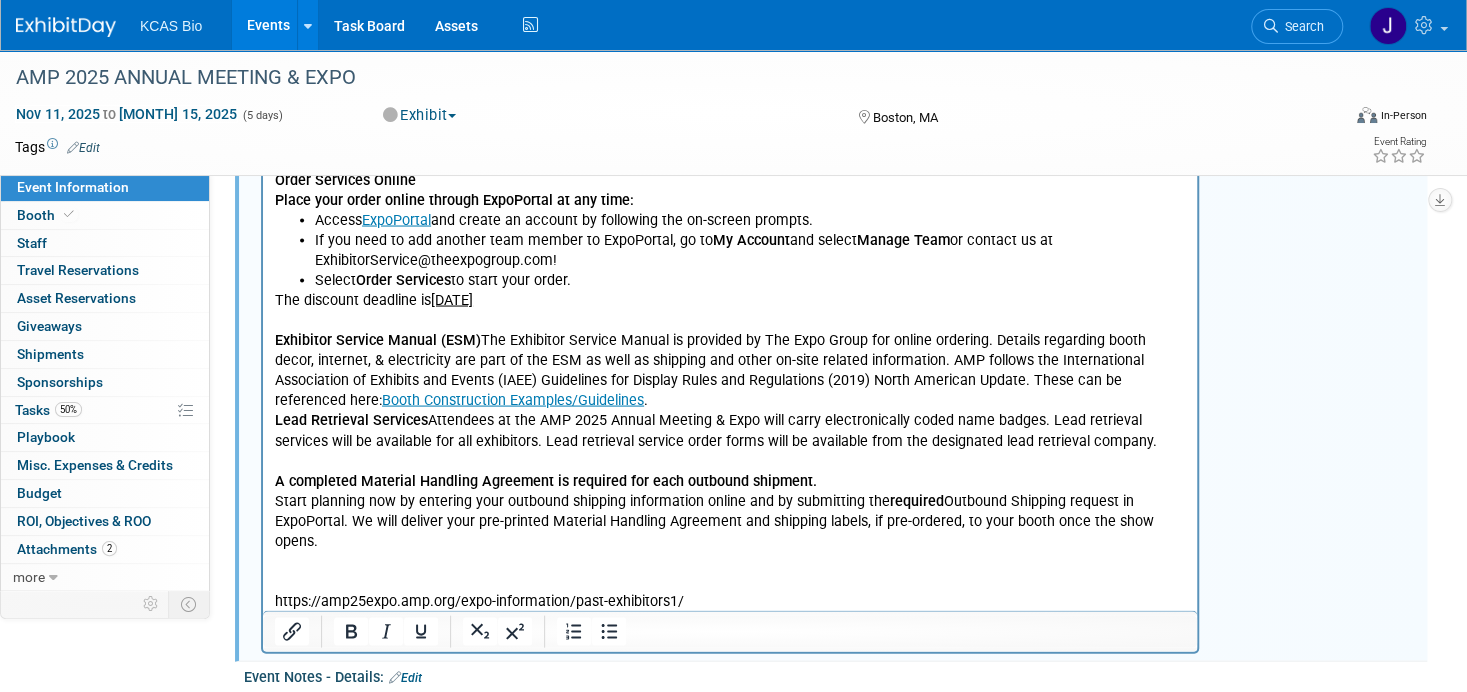 click on "https://amp25expo.amp.org/expo-information/past-exhibitors1/" at bounding box center (730, 581) 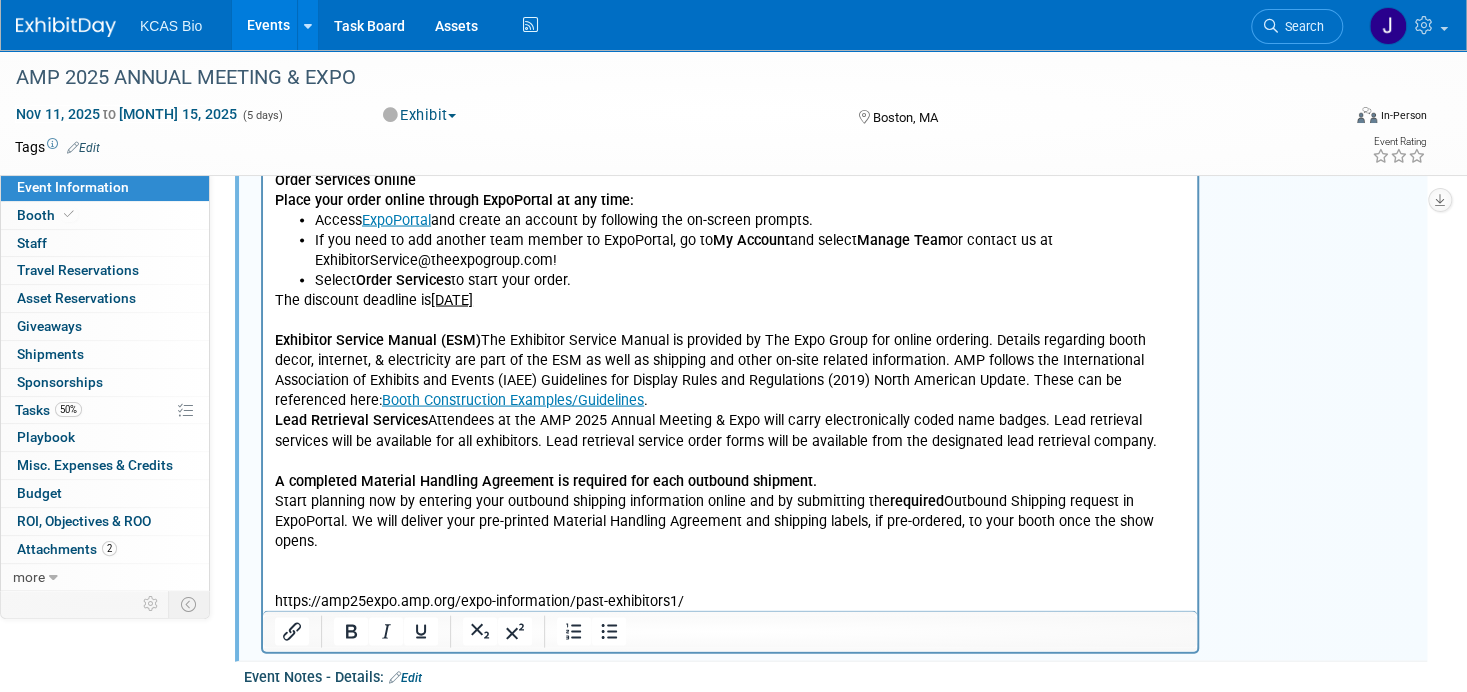 type 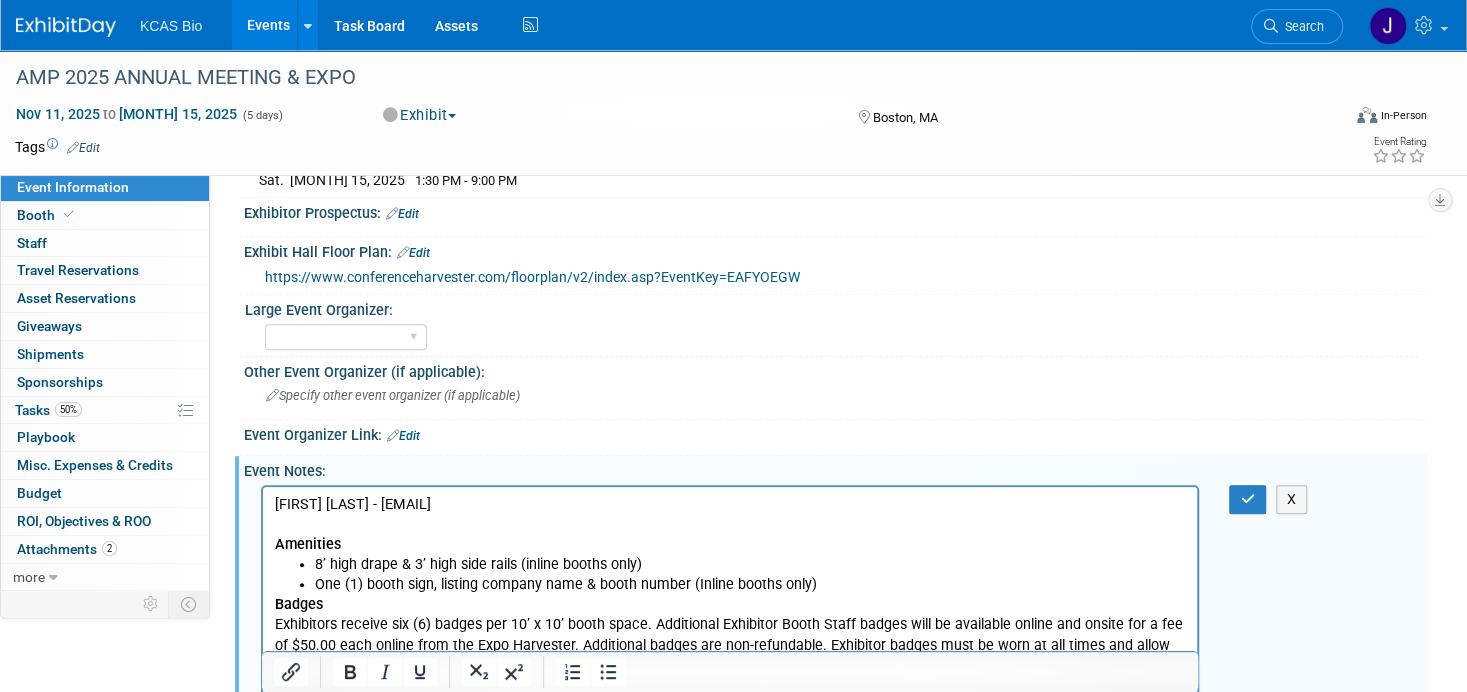 scroll, scrollTop: 800, scrollLeft: 0, axis: vertical 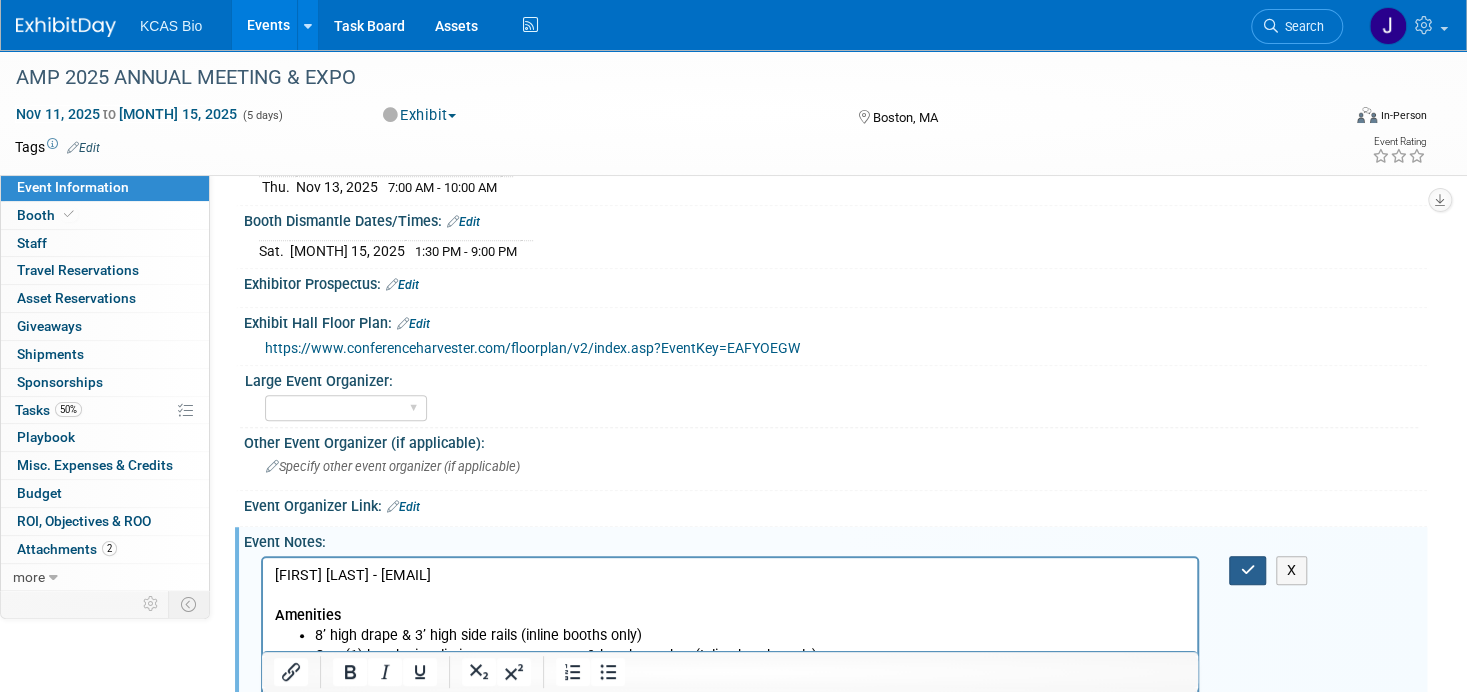 click at bounding box center (1247, 570) 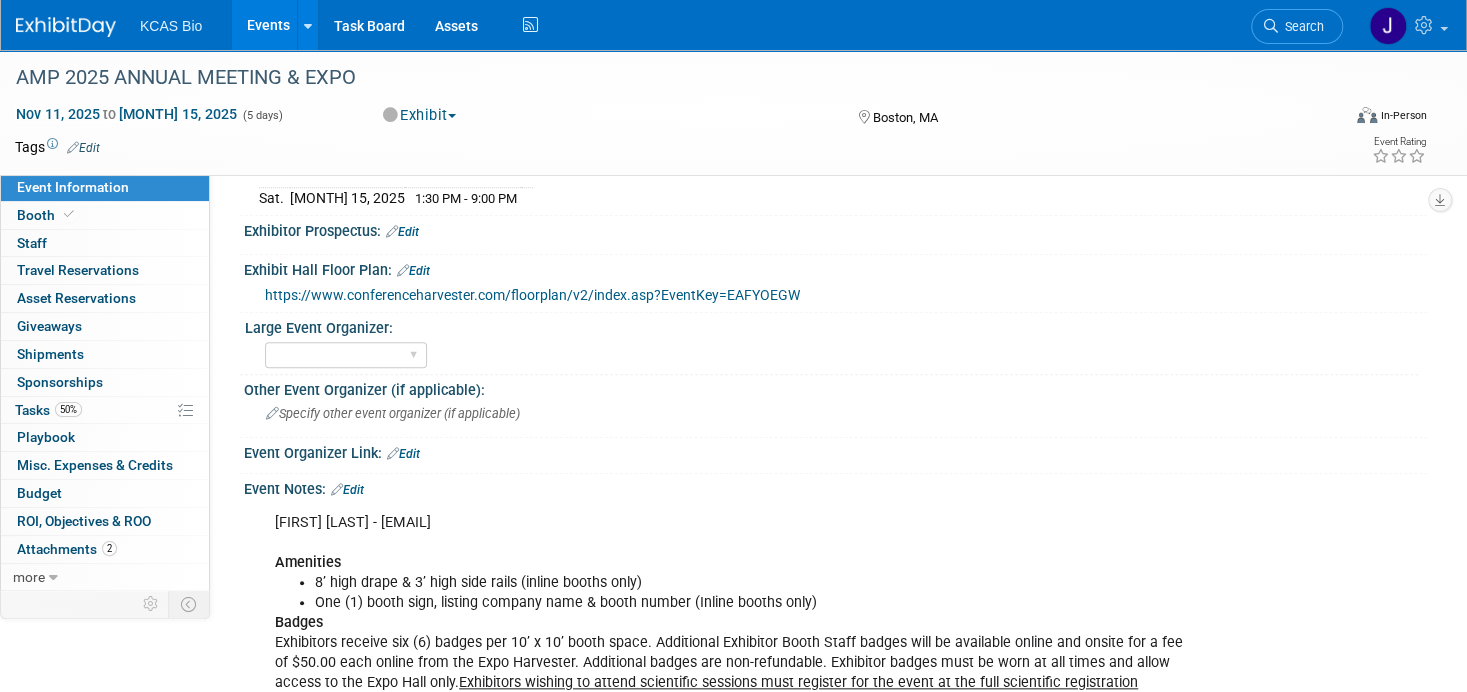 scroll, scrollTop: 500, scrollLeft: 0, axis: vertical 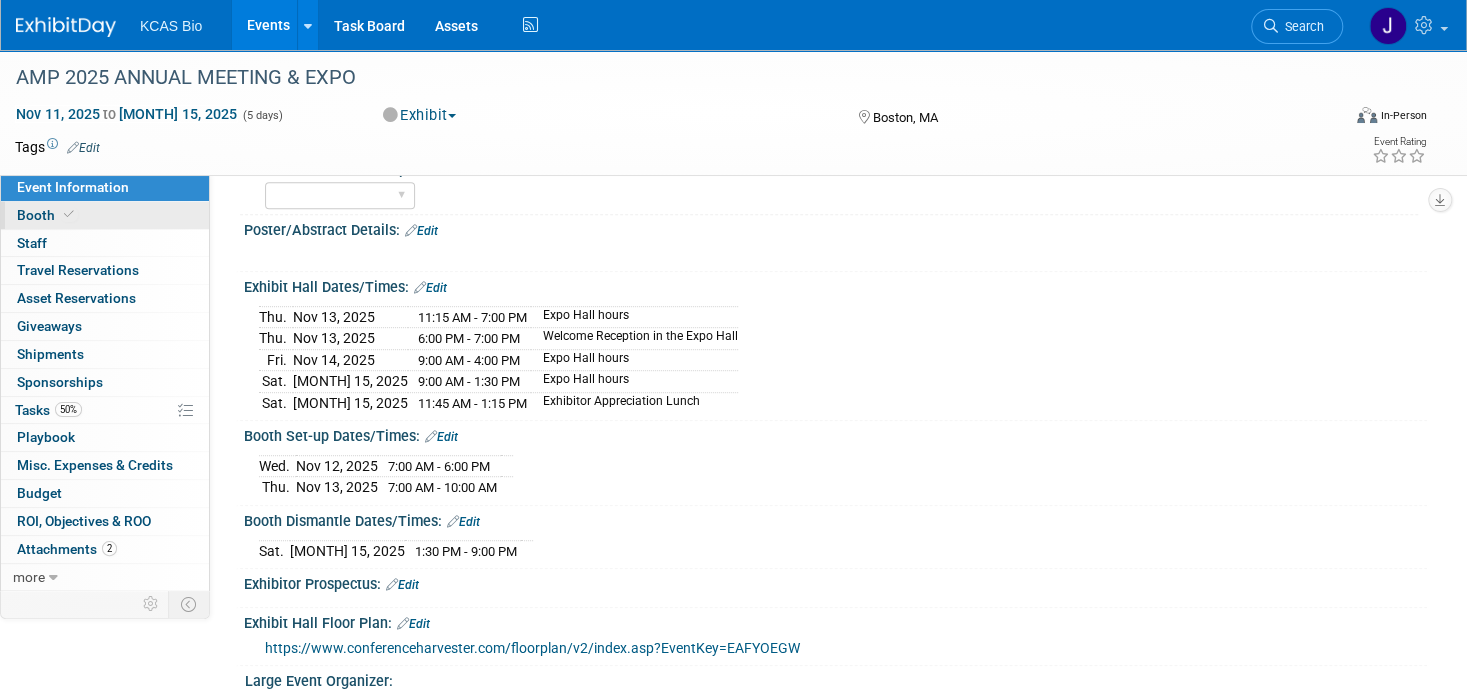click on "Booth" at bounding box center (47, 215) 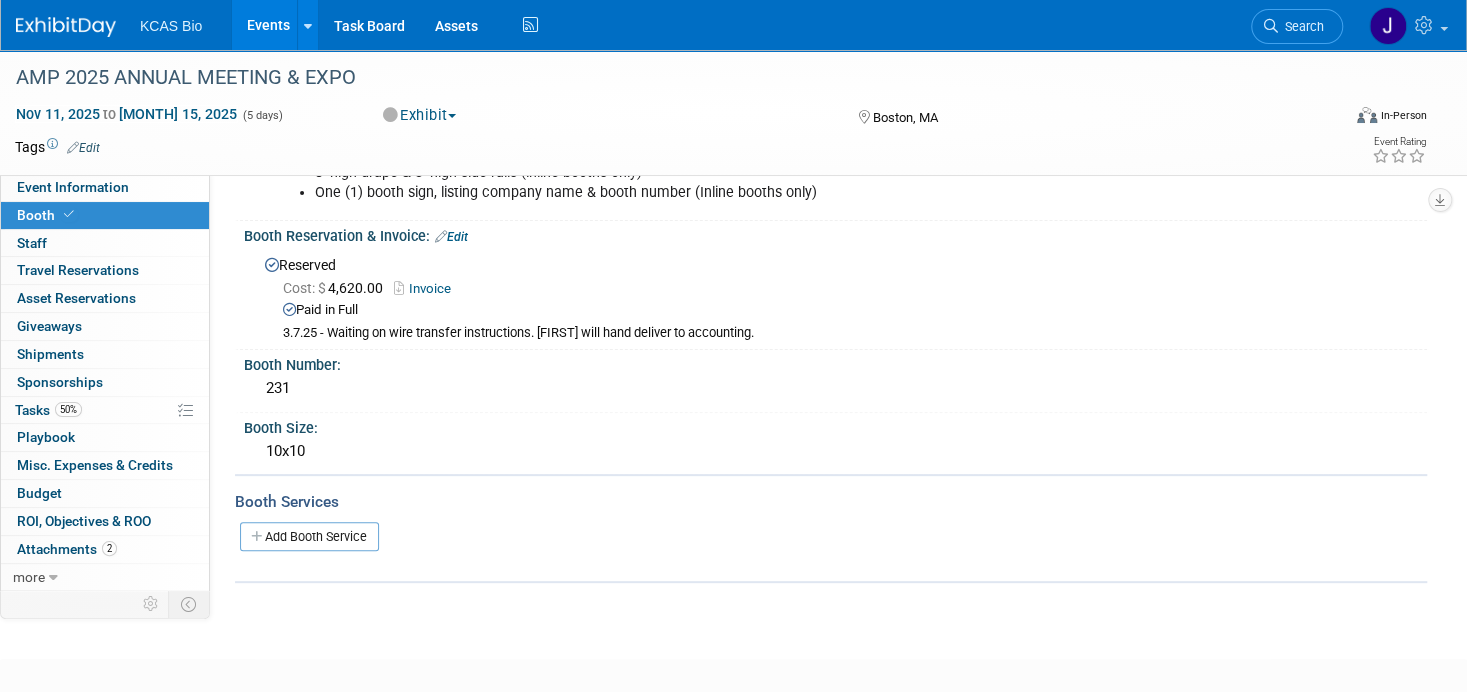 scroll, scrollTop: 200, scrollLeft: 0, axis: vertical 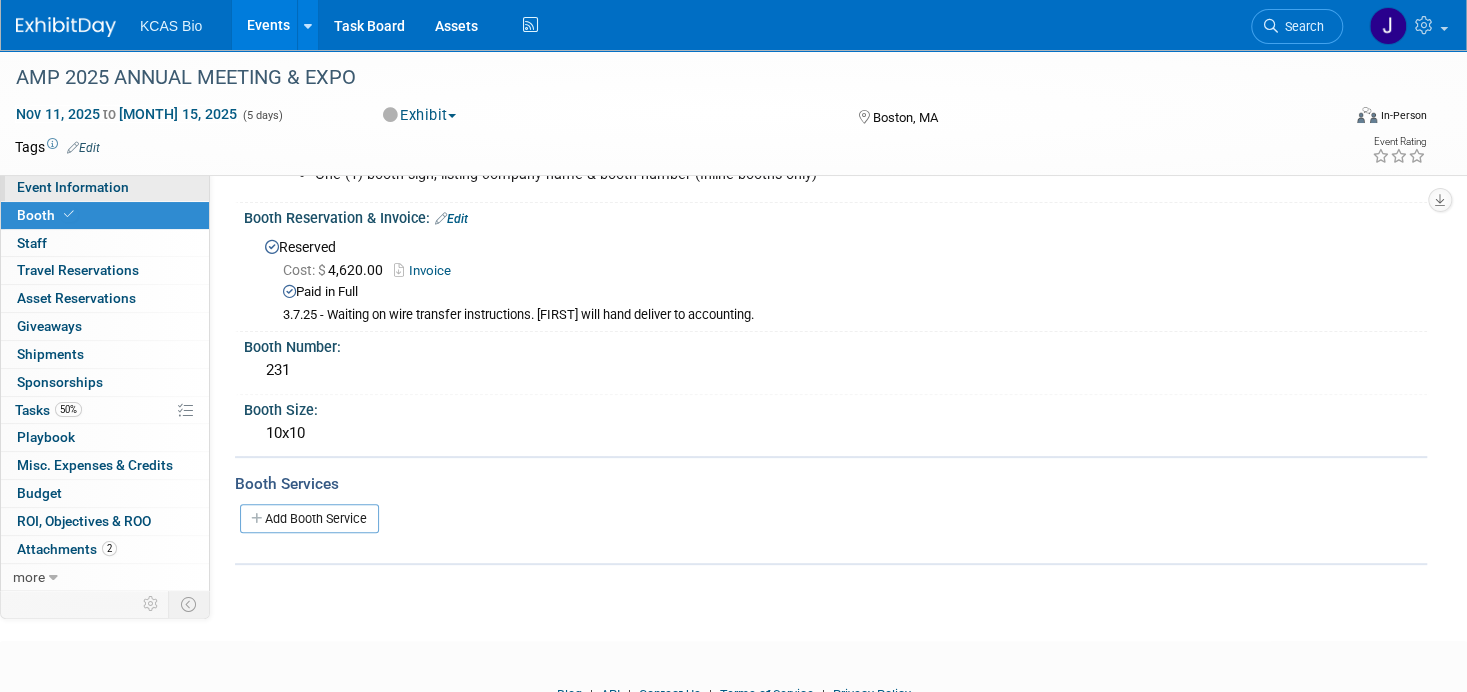 click on "Event Information" at bounding box center [73, 187] 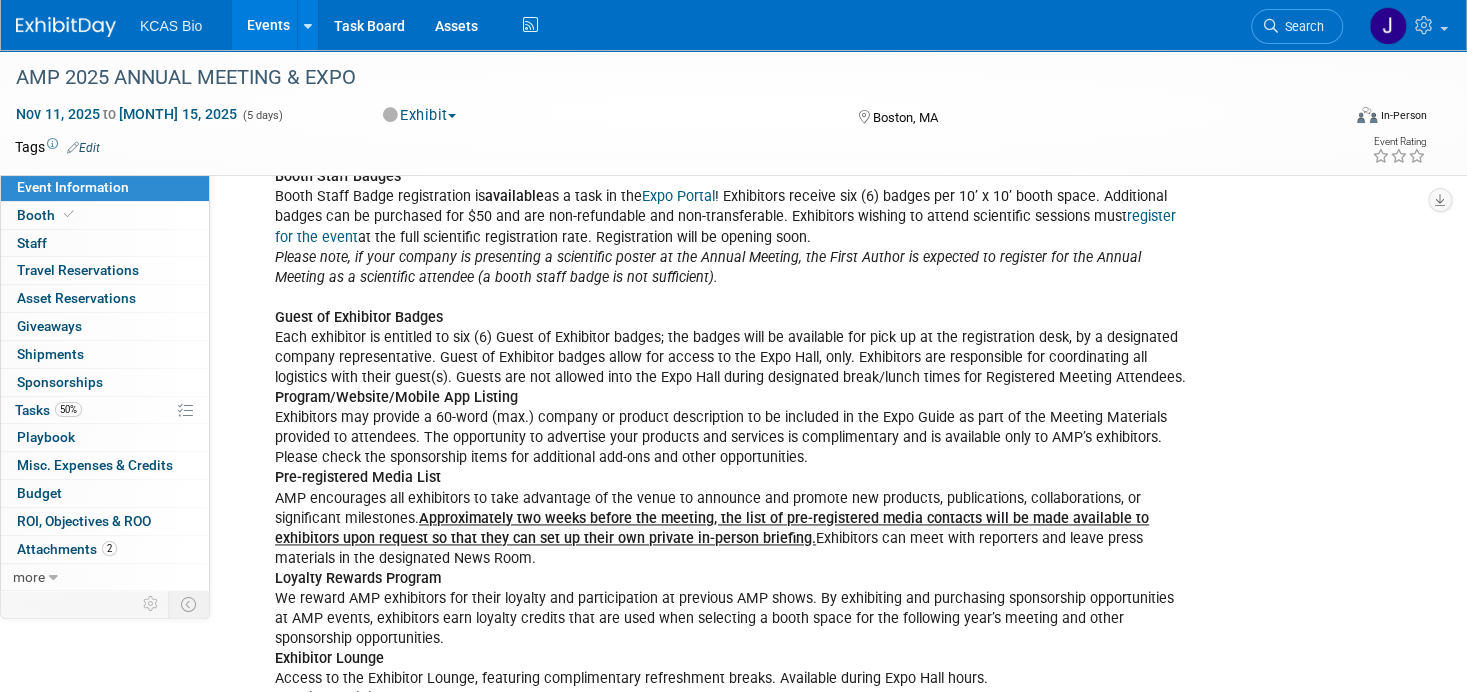 scroll, scrollTop: 1800, scrollLeft: 0, axis: vertical 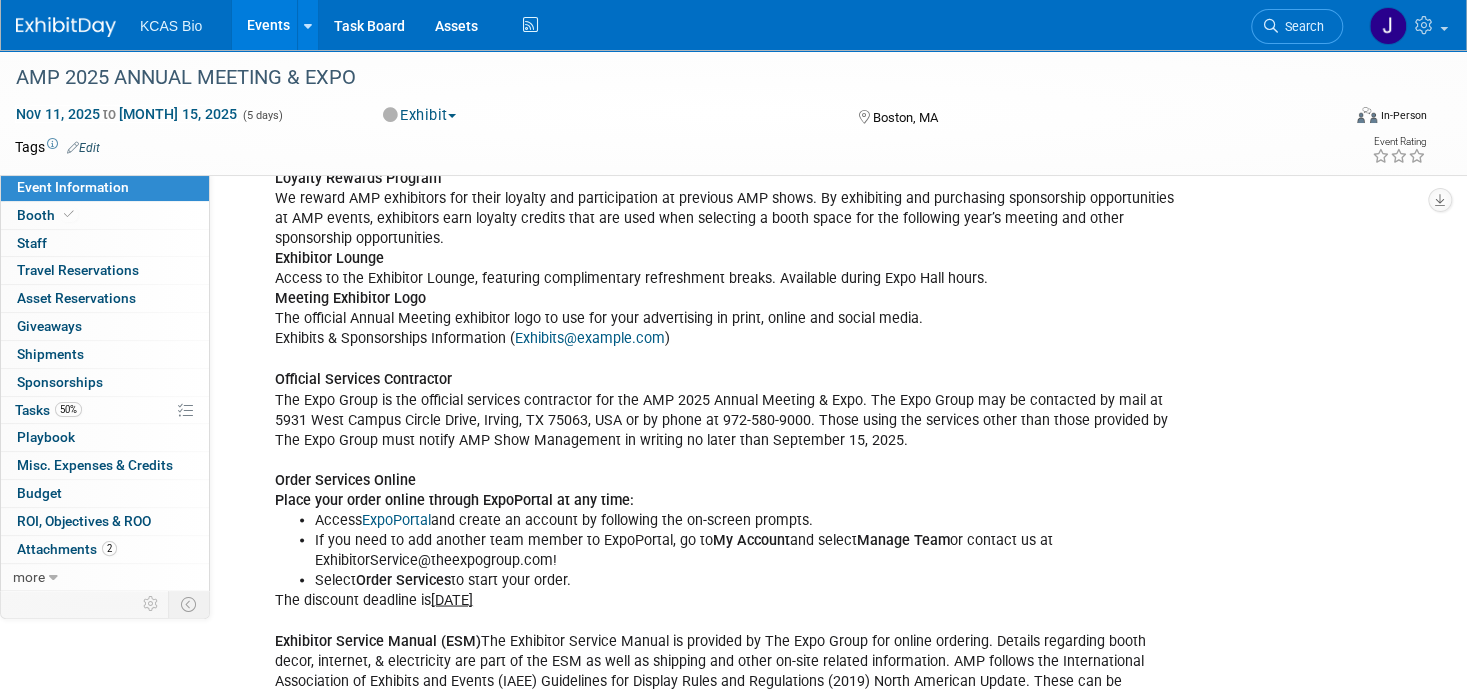 click on "ExpoPortal" at bounding box center [396, 519] 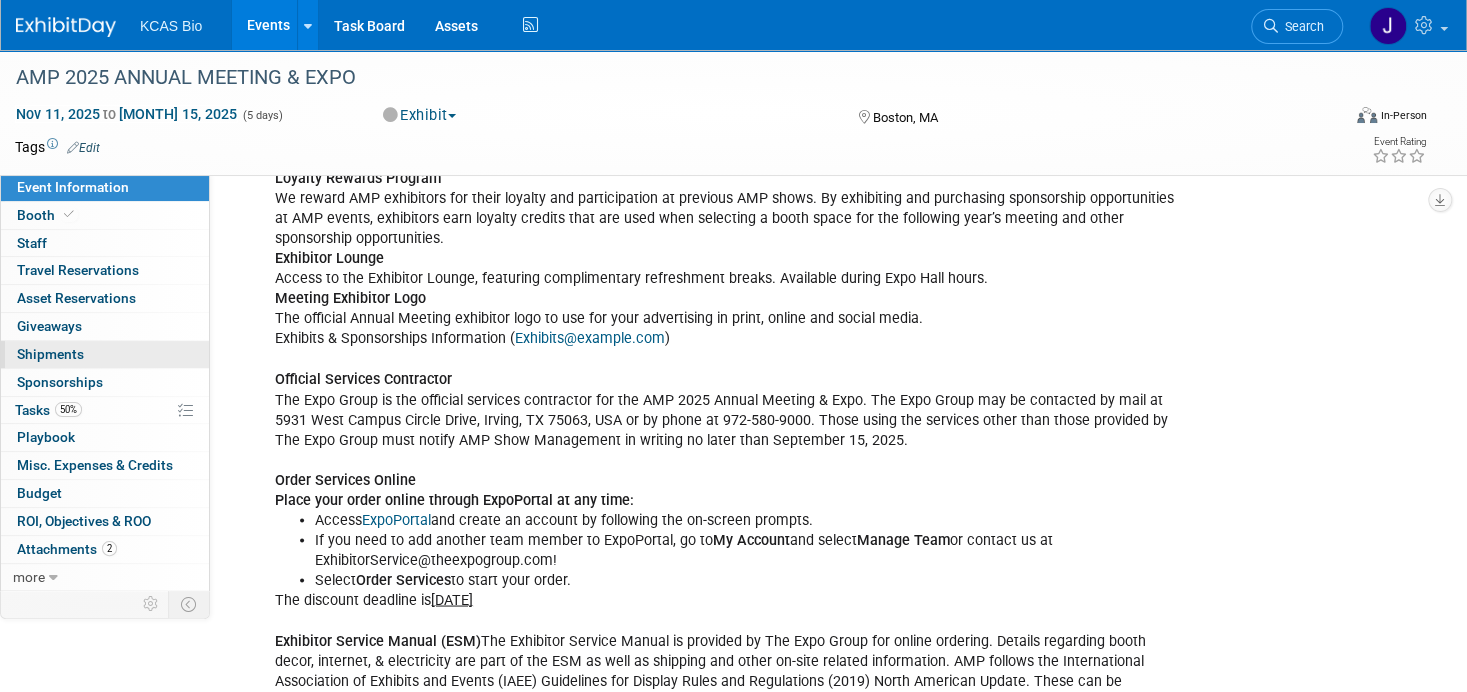 click on "Shipments 0" at bounding box center [50, 354] 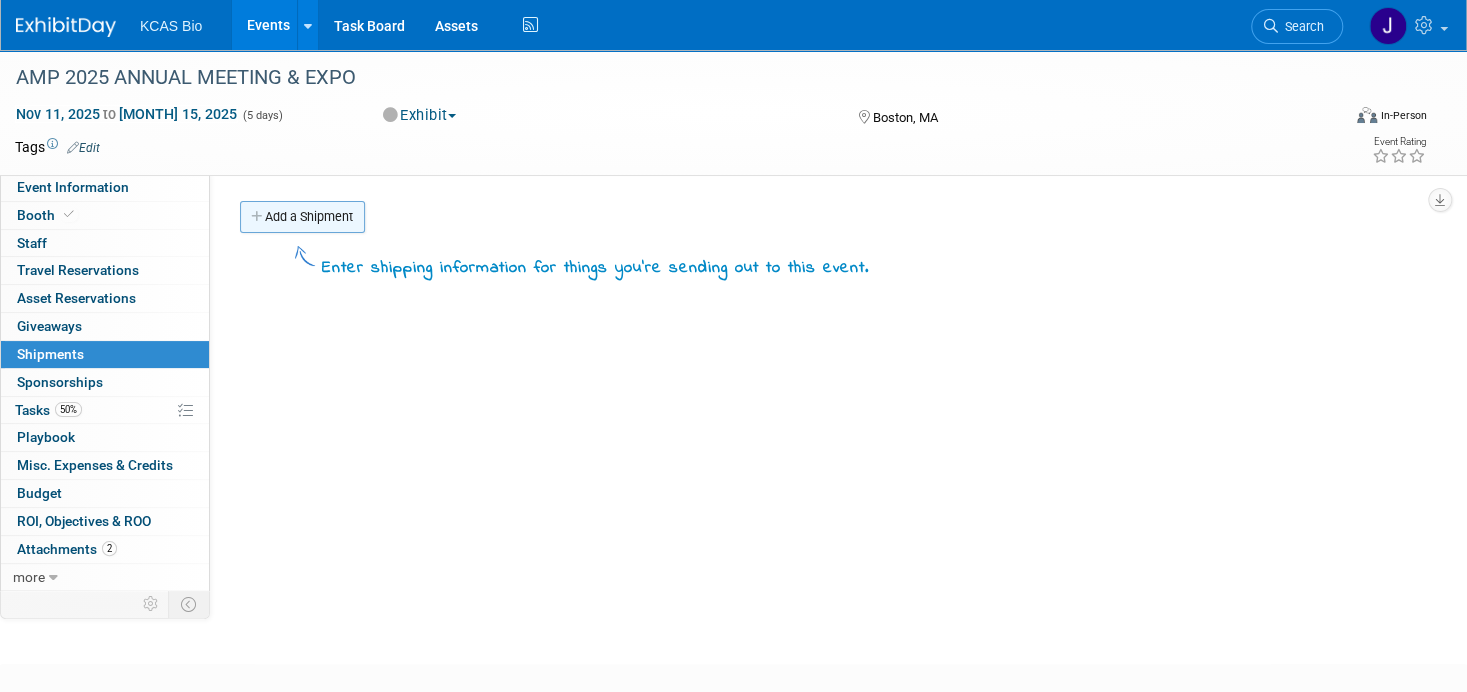 click on "Add a Shipment" at bounding box center (302, 217) 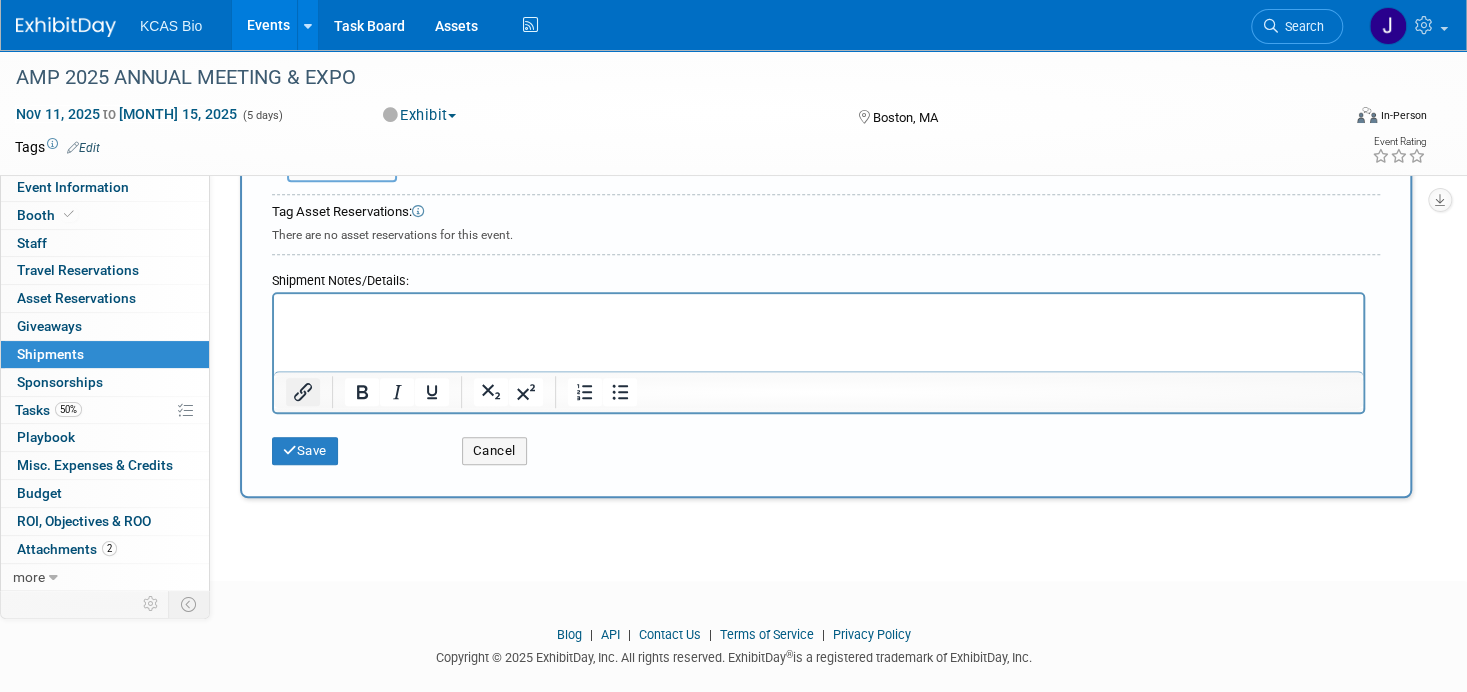 scroll, scrollTop: 639, scrollLeft: 0, axis: vertical 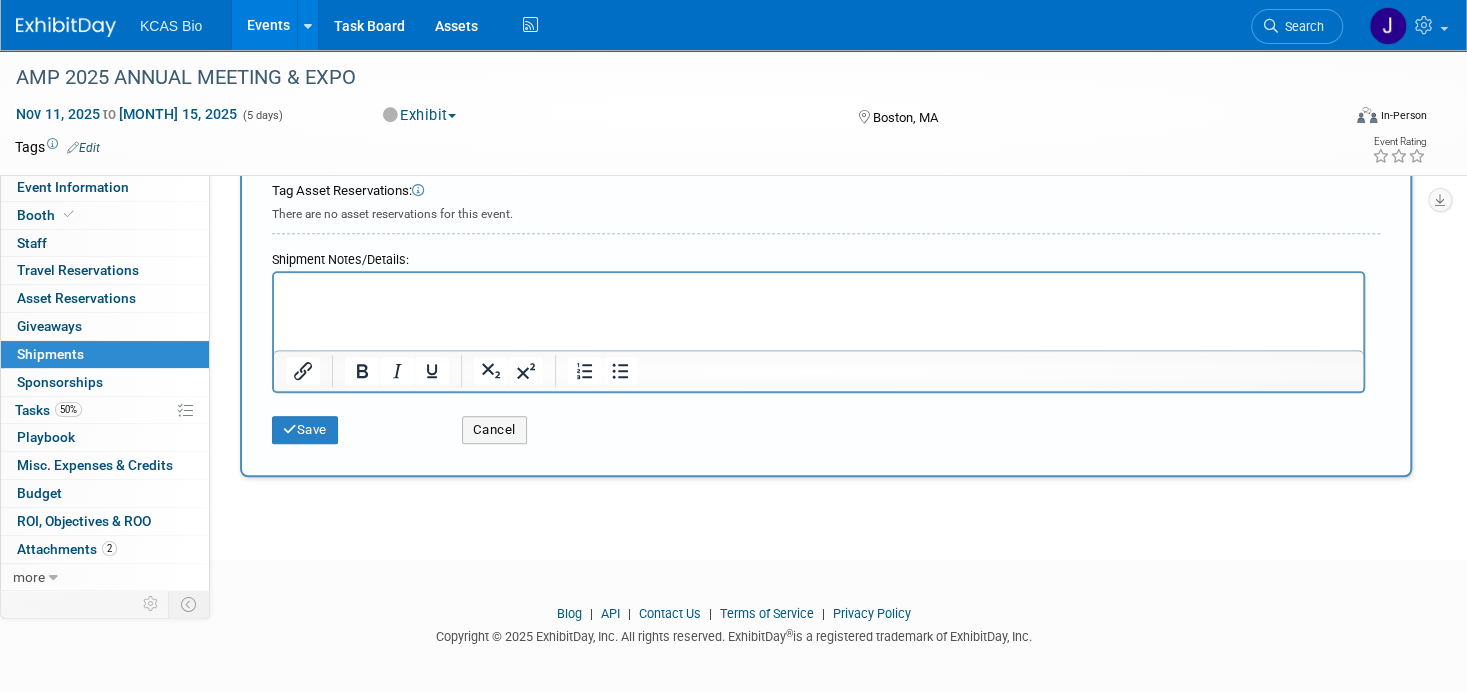 click at bounding box center (818, 287) 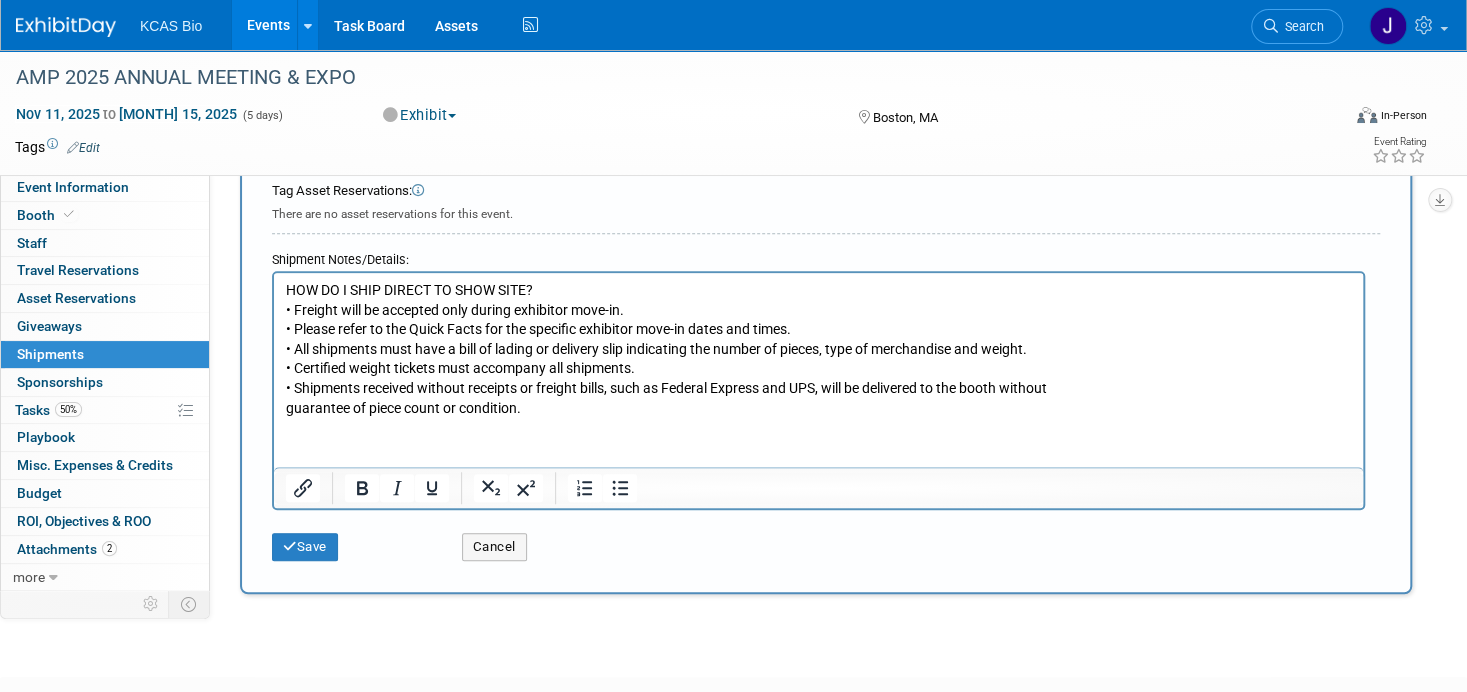 drag, startPoint x: 286, startPoint y: 283, endPoint x: 541, endPoint y: 284, distance: 255.00197 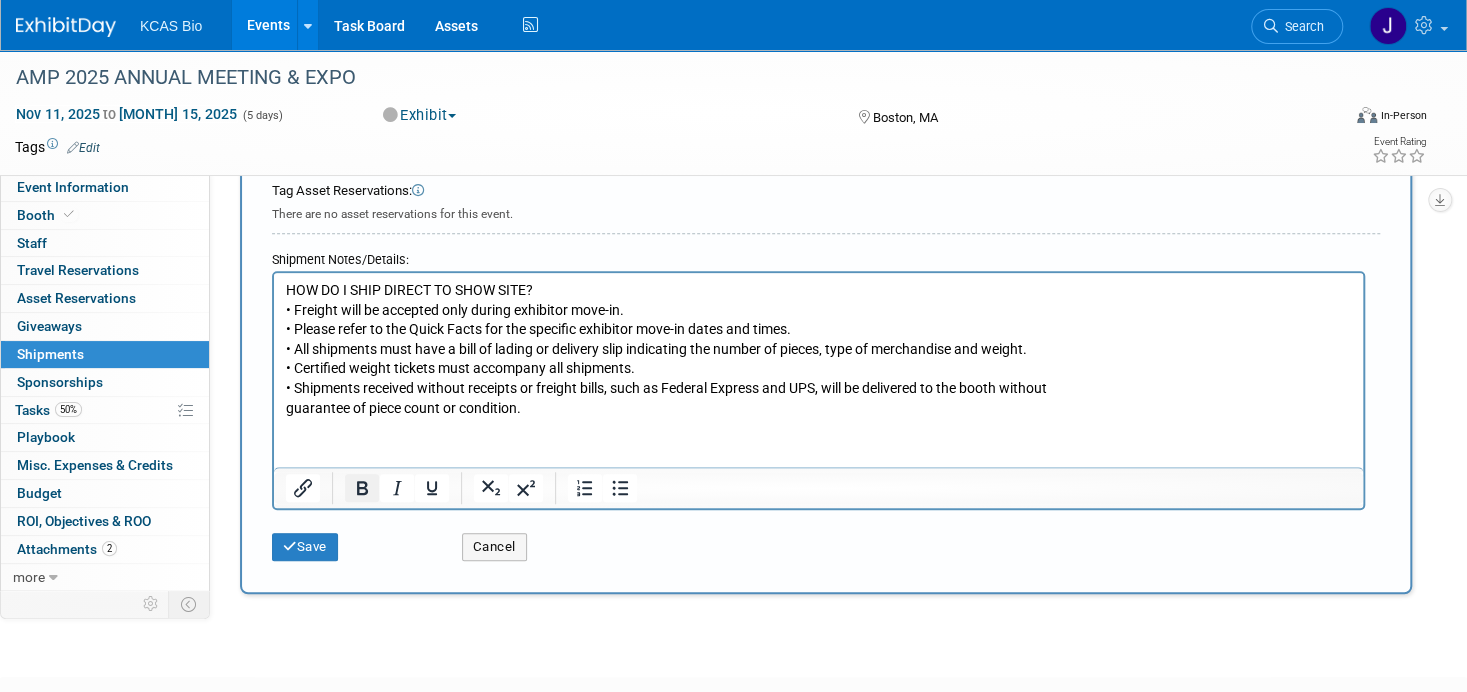 click 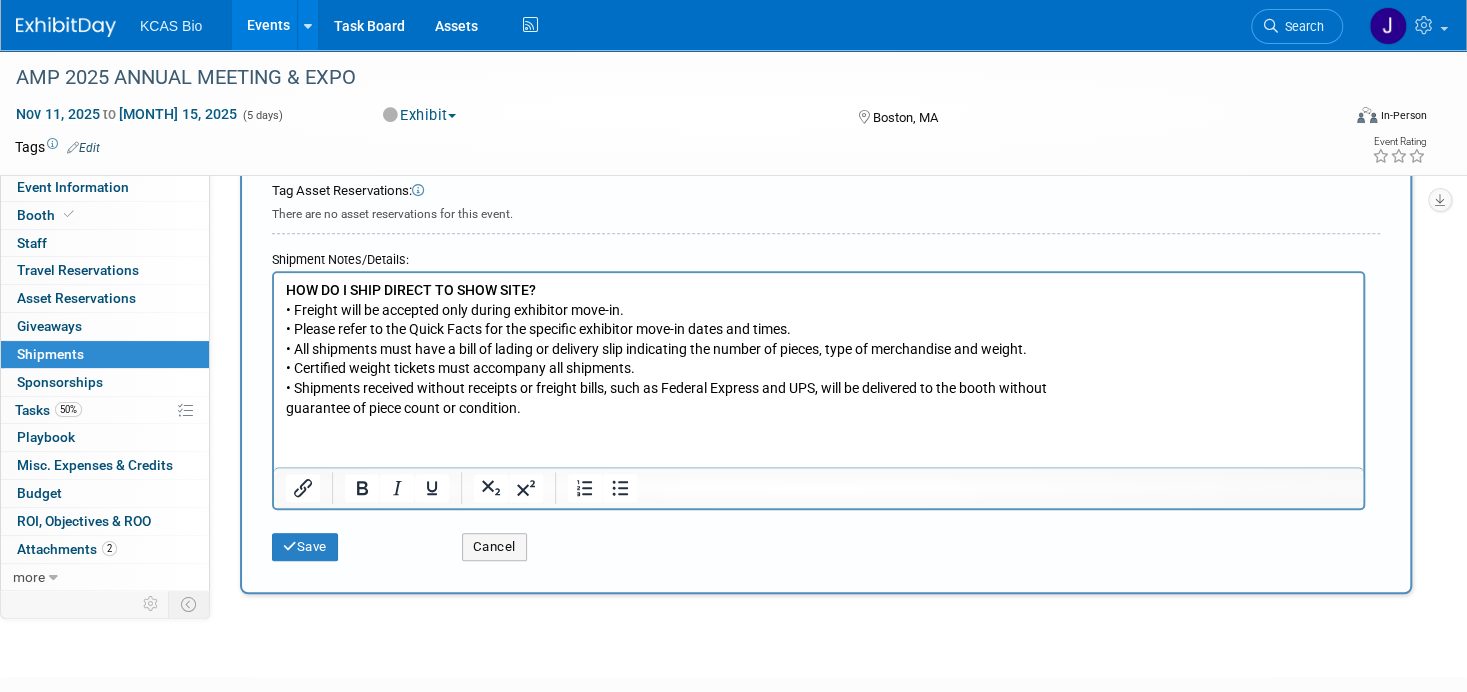 drag, startPoint x: 293, startPoint y: 363, endPoint x: 652, endPoint y: 360, distance: 359.01254 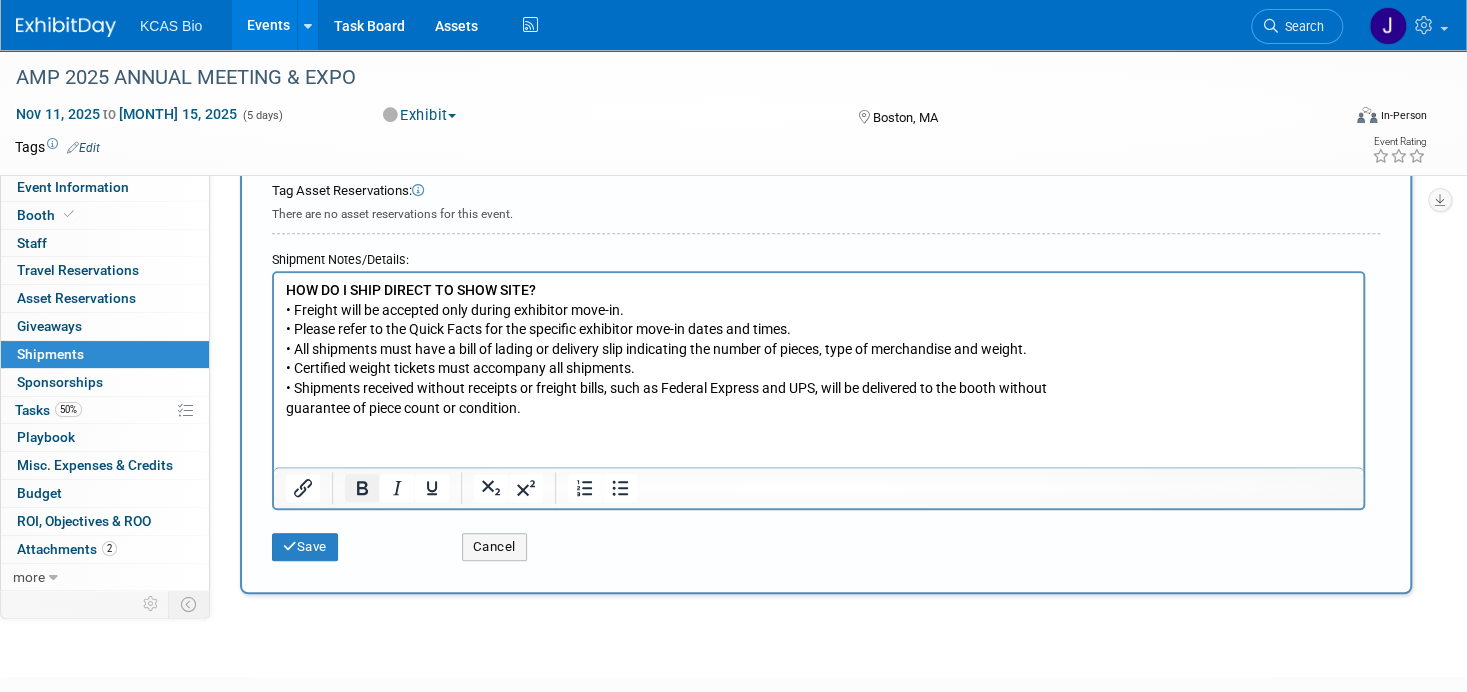 click 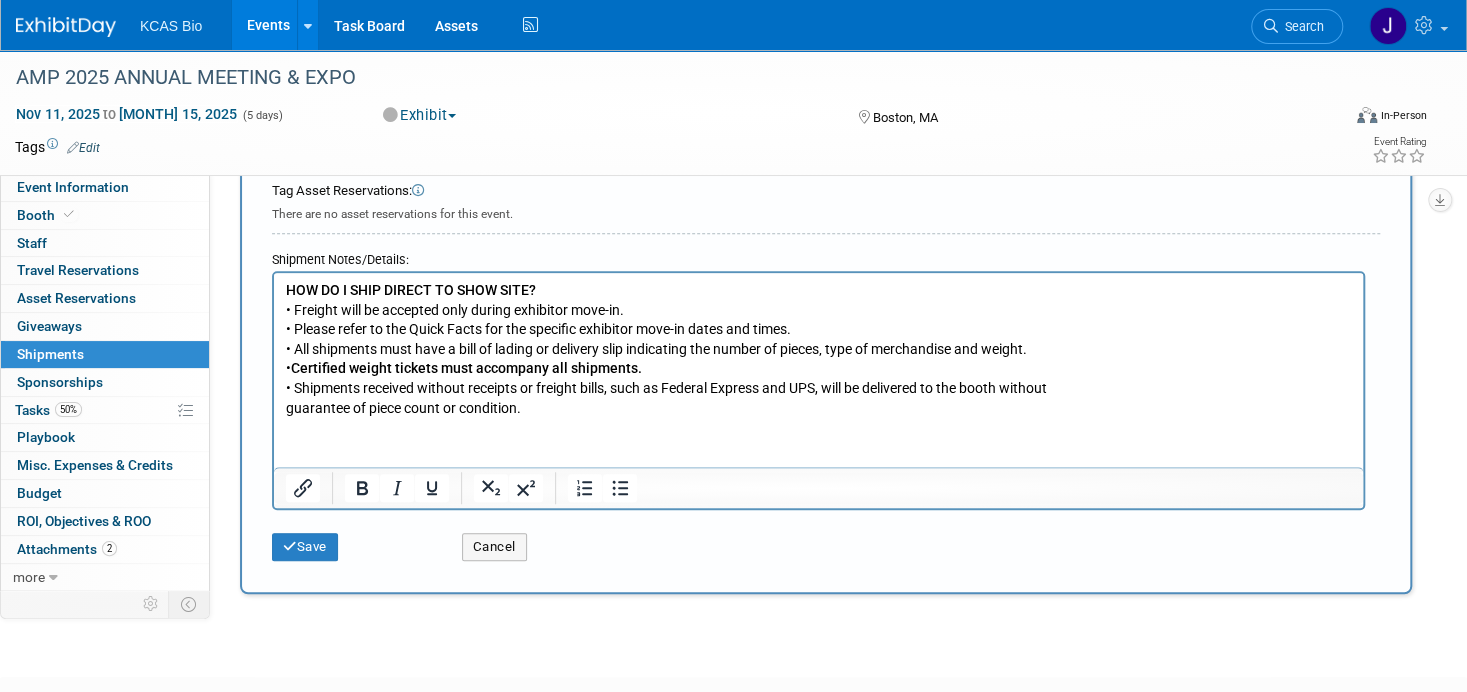 drag, startPoint x: 665, startPoint y: 385, endPoint x: 751, endPoint y: 394, distance: 86.46965 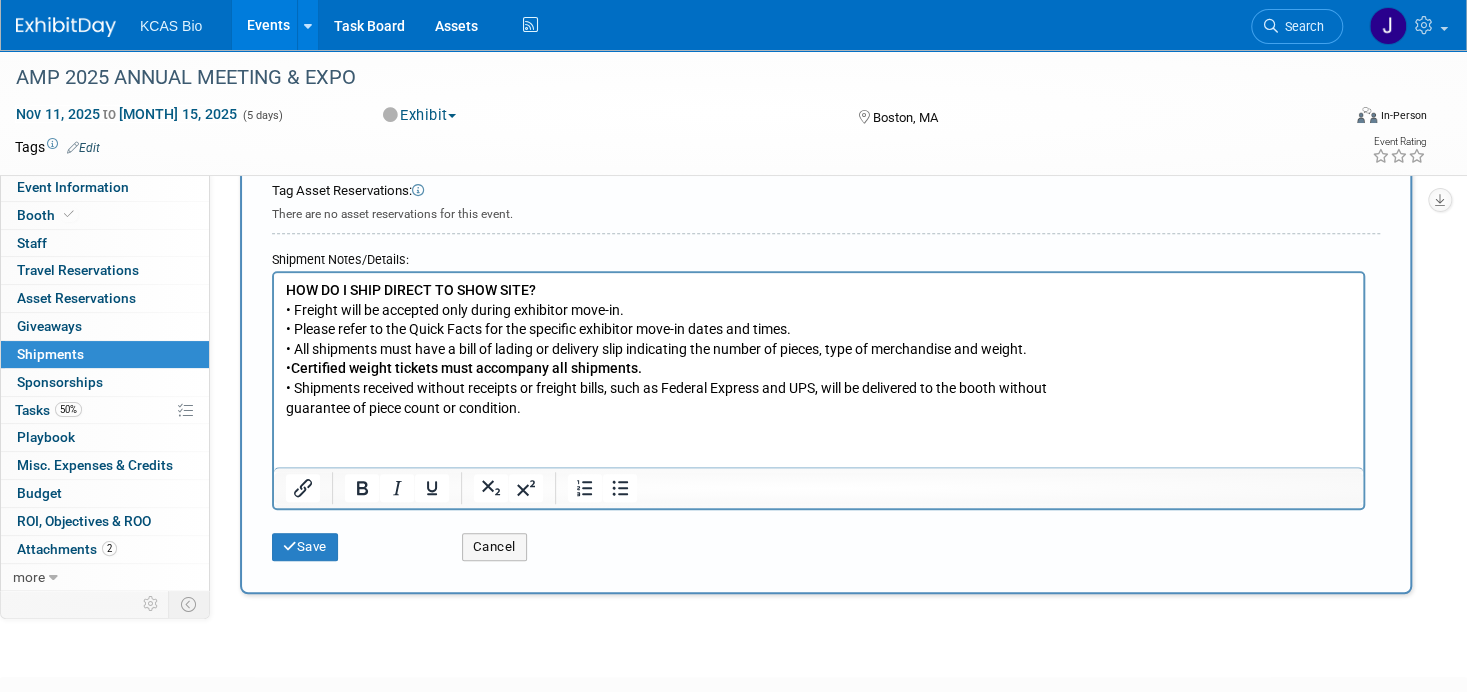 drag, startPoint x: 668, startPoint y: 389, endPoint x: 800, endPoint y: 417, distance: 134.93703 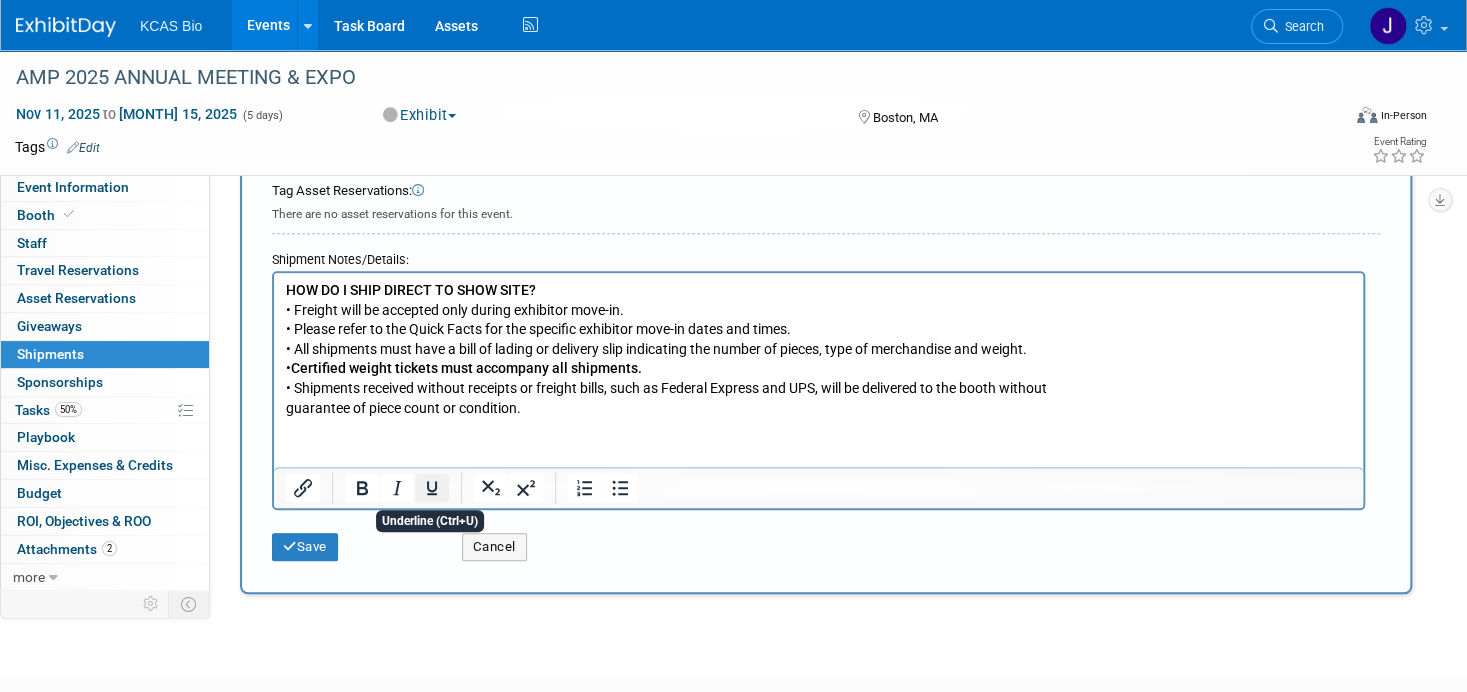 click 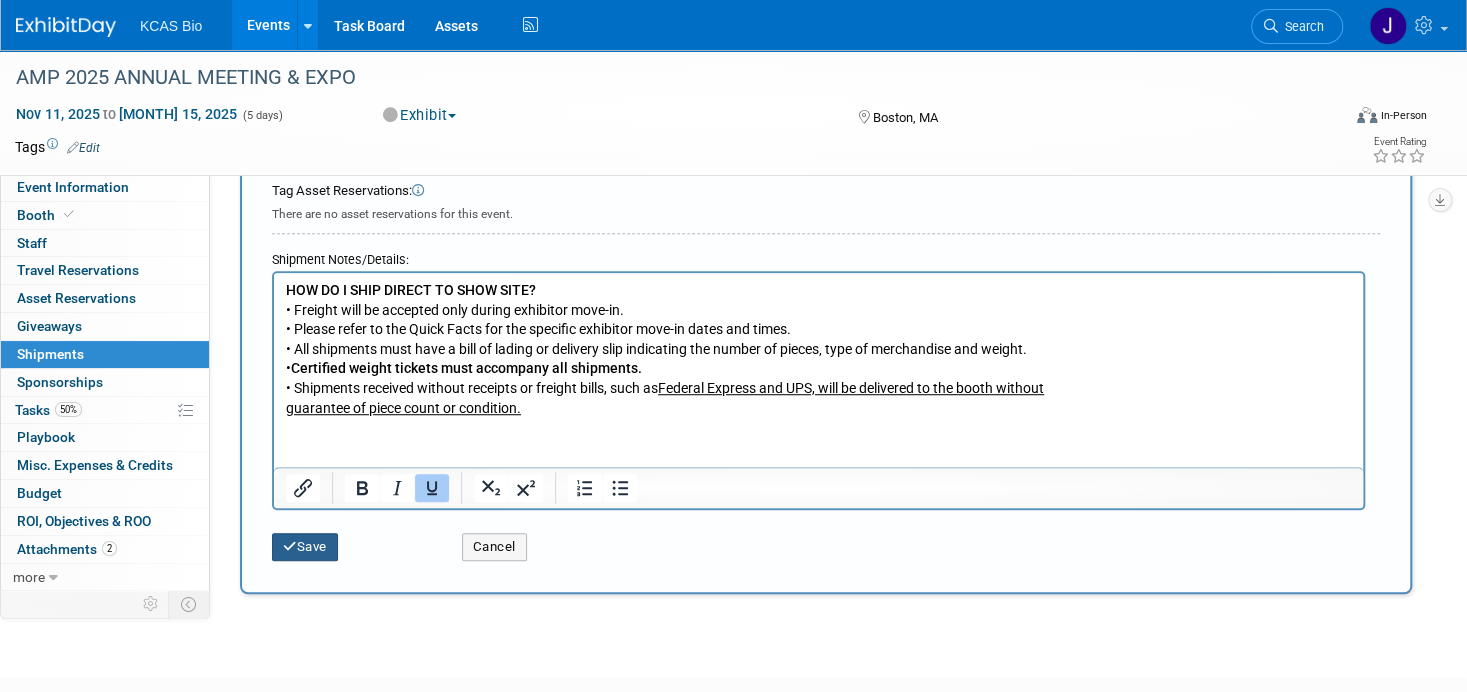 click on "Save" at bounding box center (305, 547) 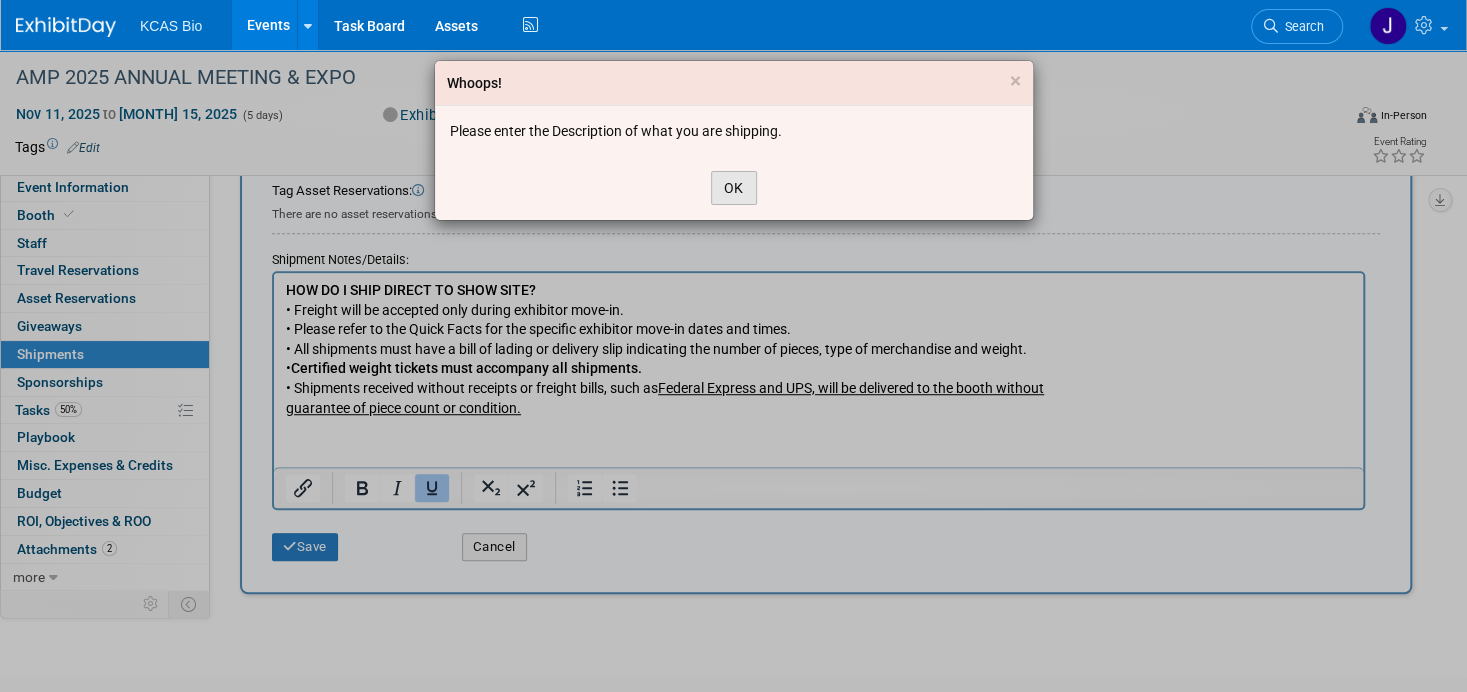 click on "OK" at bounding box center (734, 188) 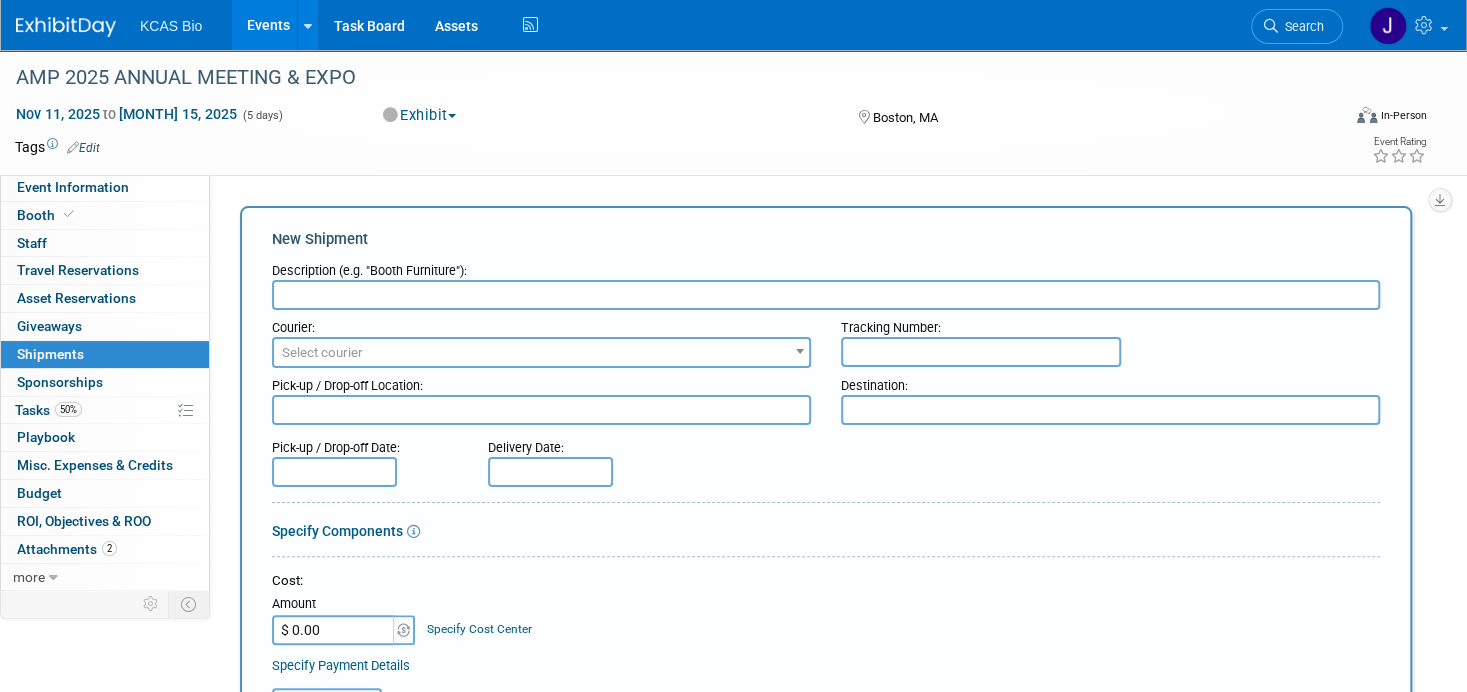 scroll, scrollTop: 0, scrollLeft: 0, axis: both 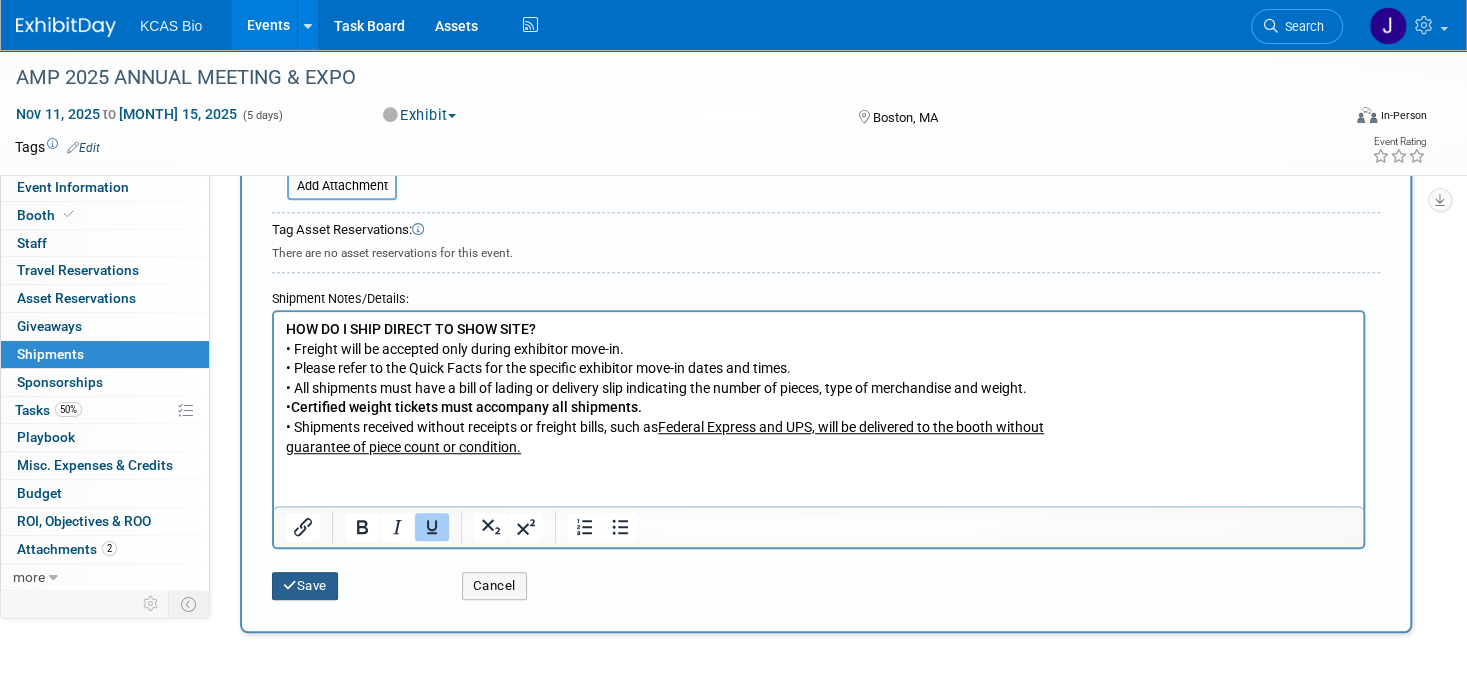 type on "AMP 2025 SHIPPING" 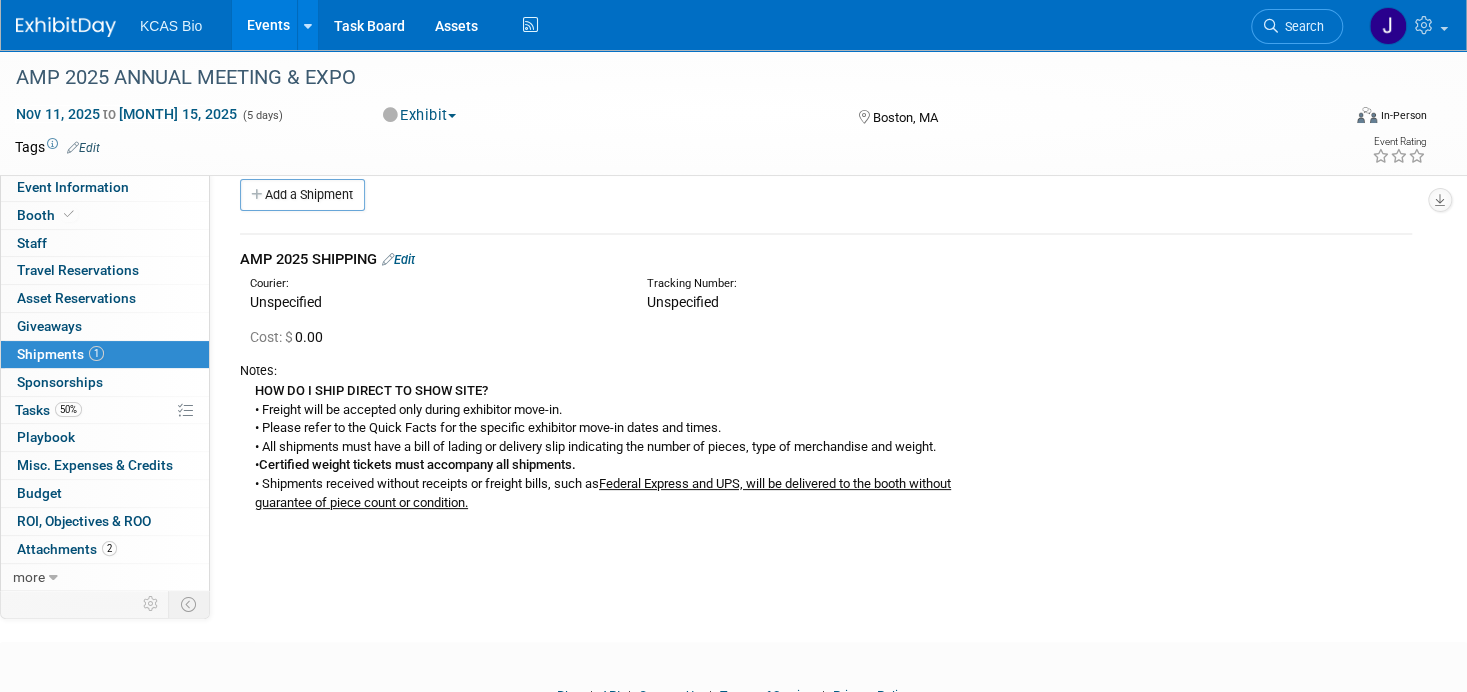 scroll, scrollTop: 0, scrollLeft: 0, axis: both 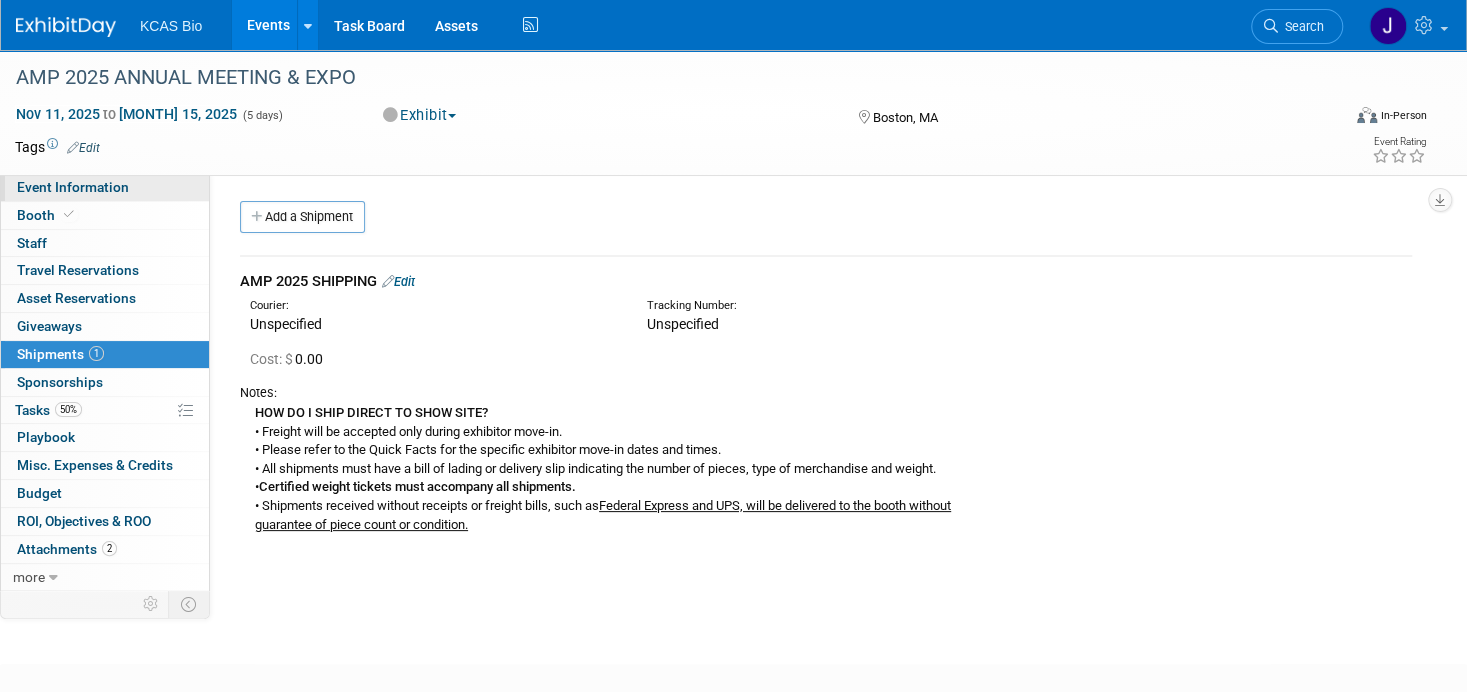 click on "Event Information" at bounding box center (73, 187) 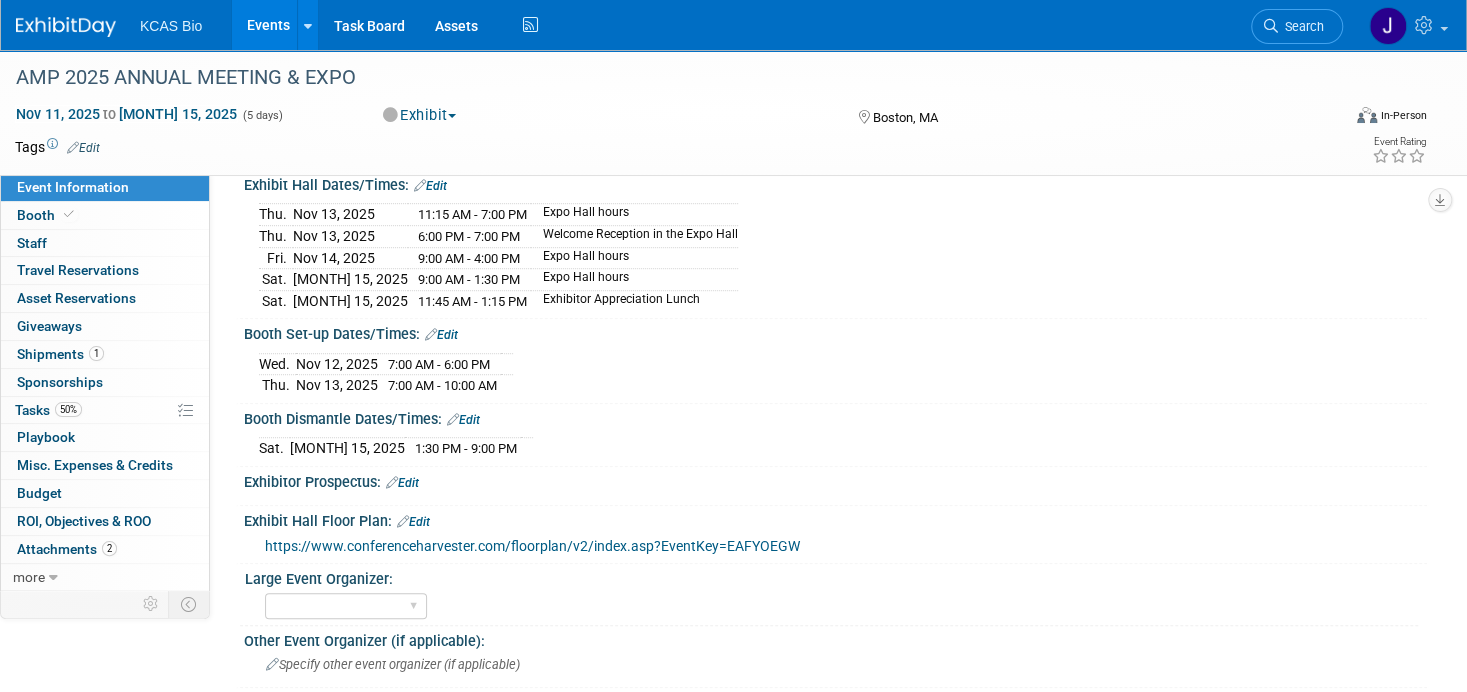 scroll, scrollTop: 600, scrollLeft: 0, axis: vertical 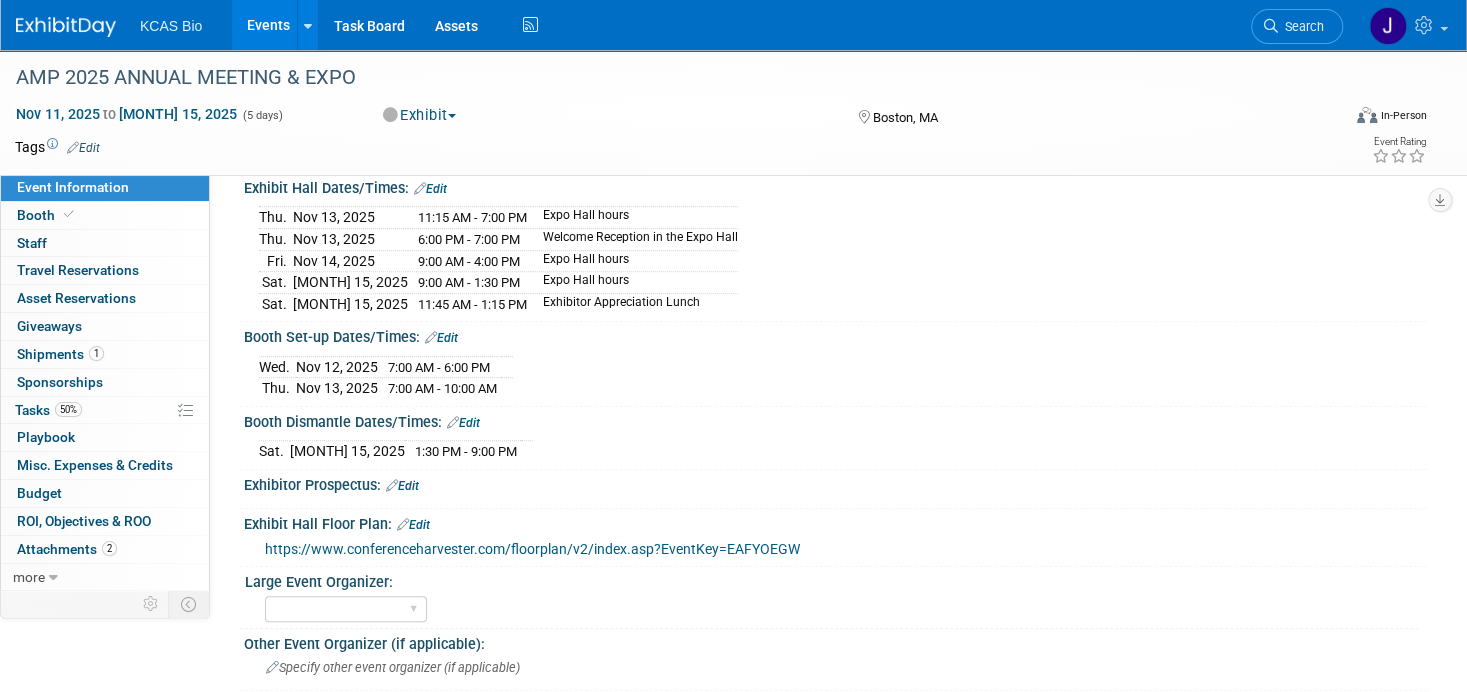 drag, startPoint x: 260, startPoint y: 354, endPoint x: 499, endPoint y: 385, distance: 241.00208 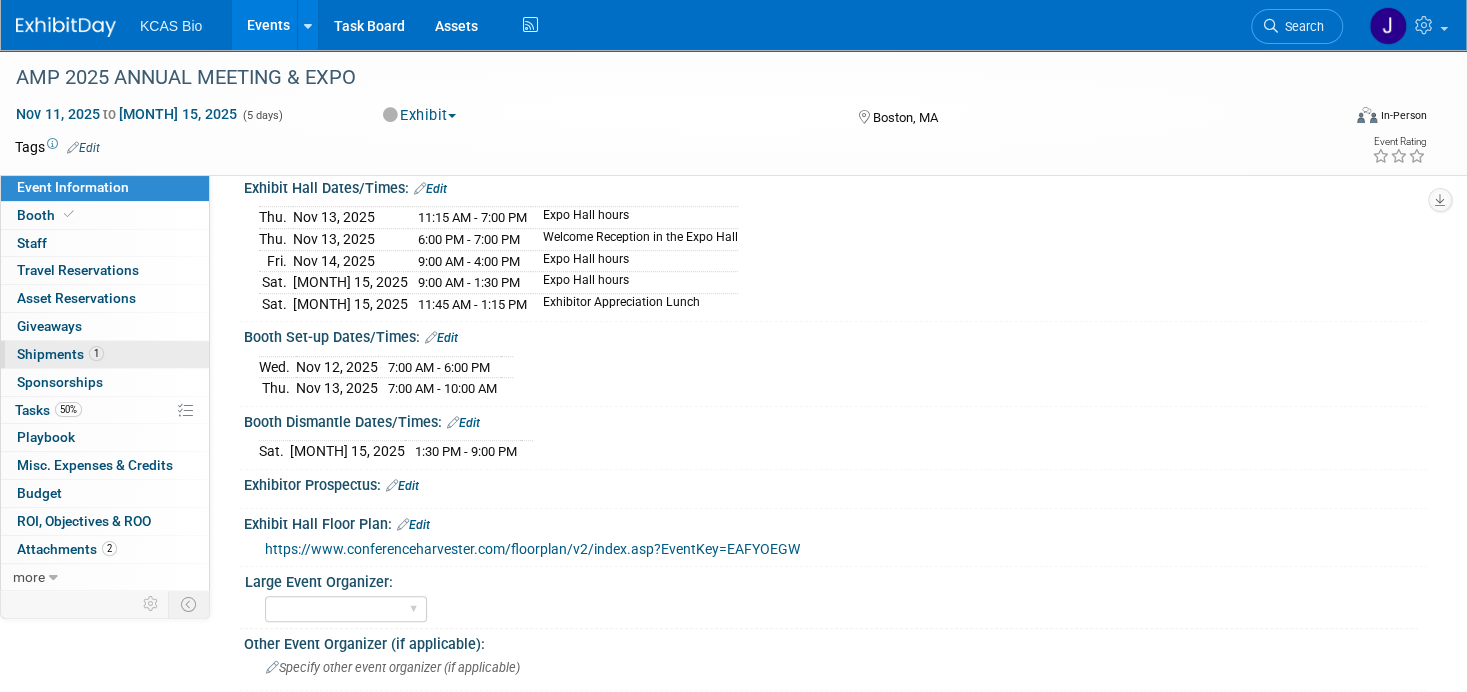 click on "Shipments 1" at bounding box center [60, 354] 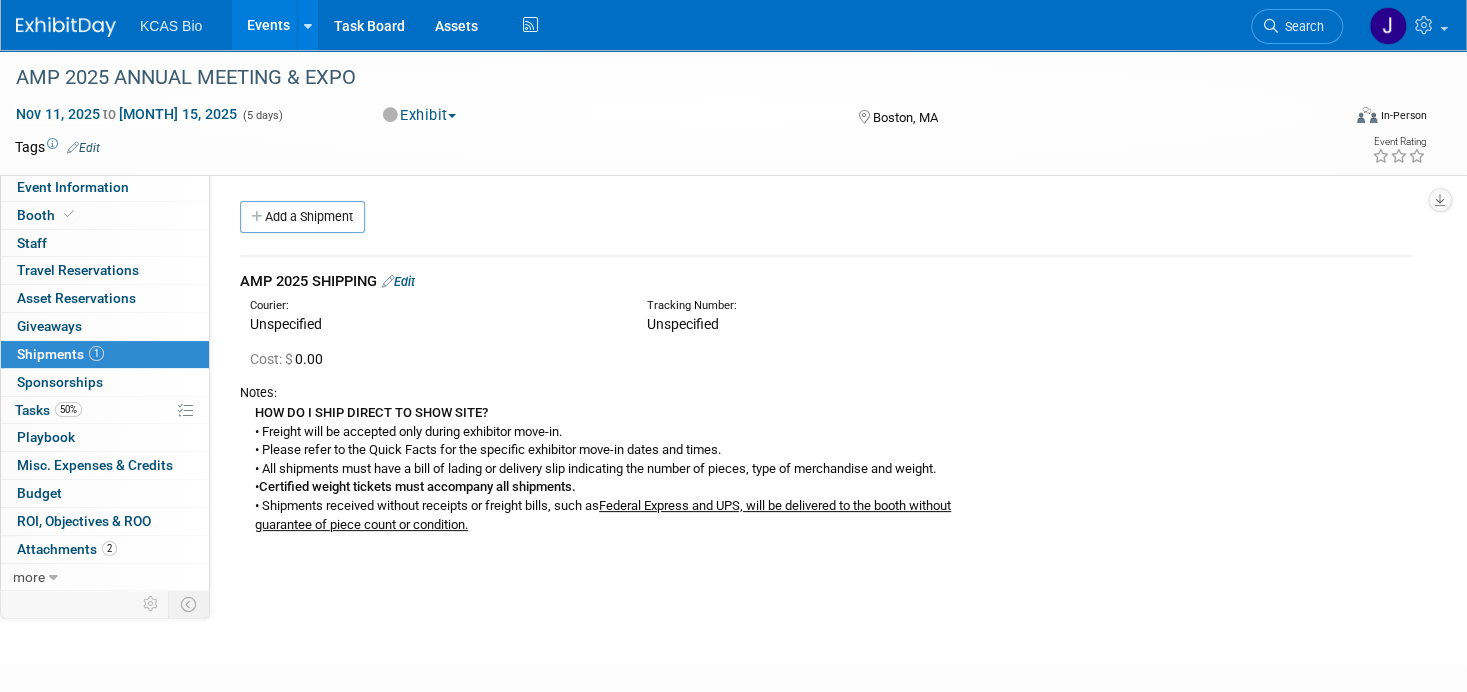 click on "Edit" at bounding box center [398, 281] 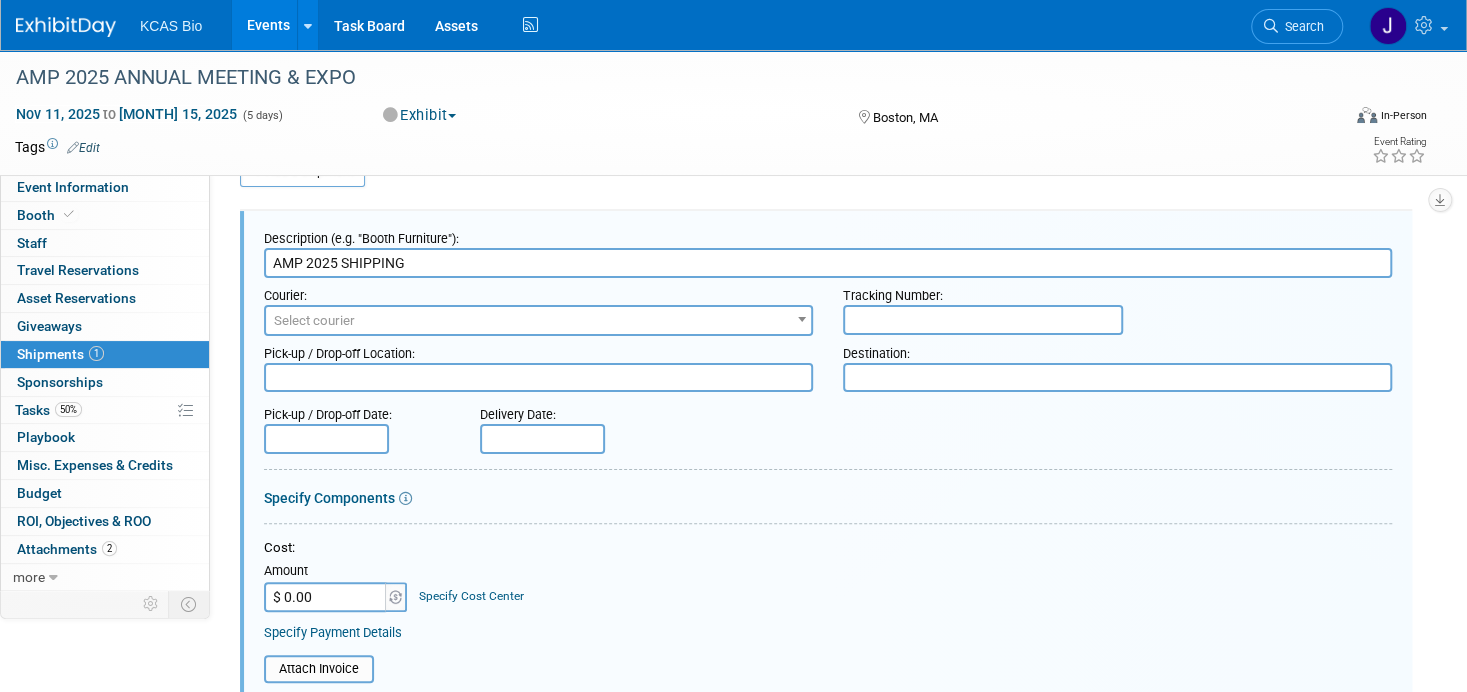 scroll, scrollTop: 529, scrollLeft: 0, axis: vertical 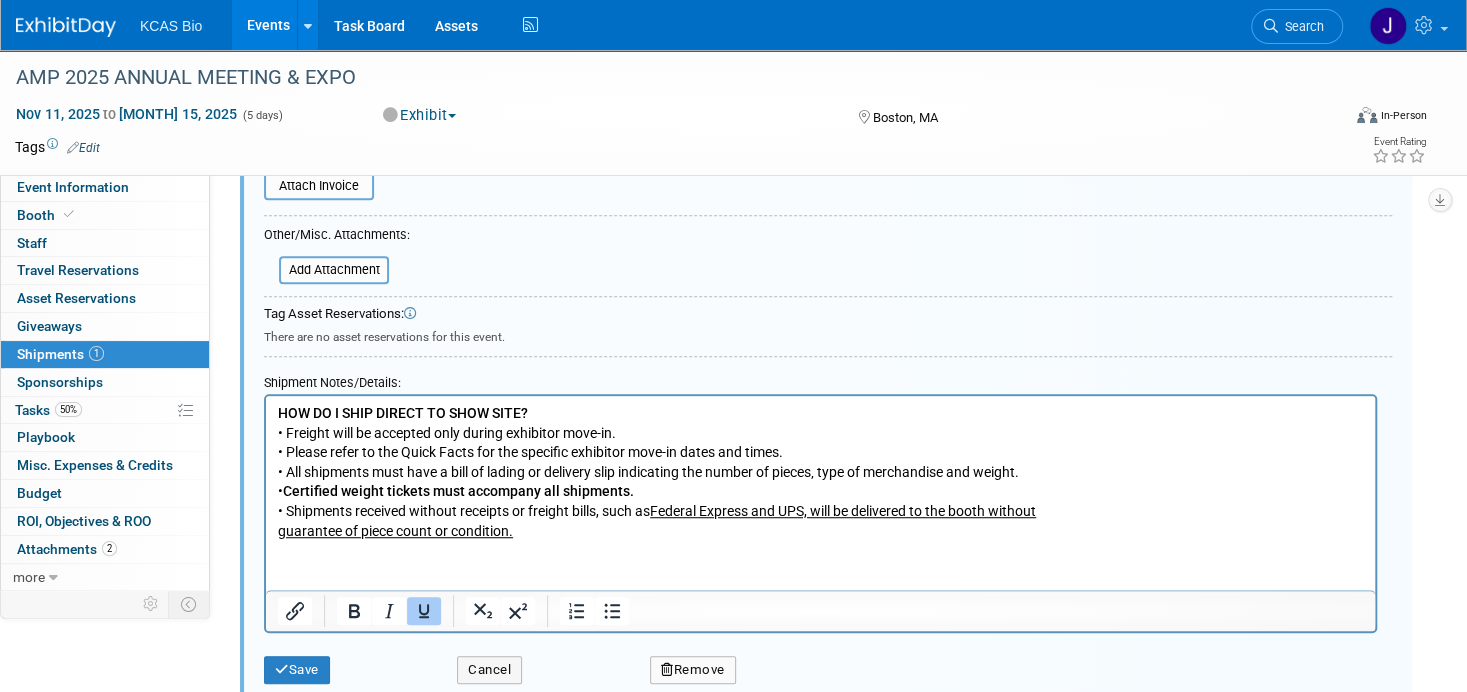 drag, startPoint x: 276, startPoint y: 557, endPoint x: 295, endPoint y: 555, distance: 19.104973 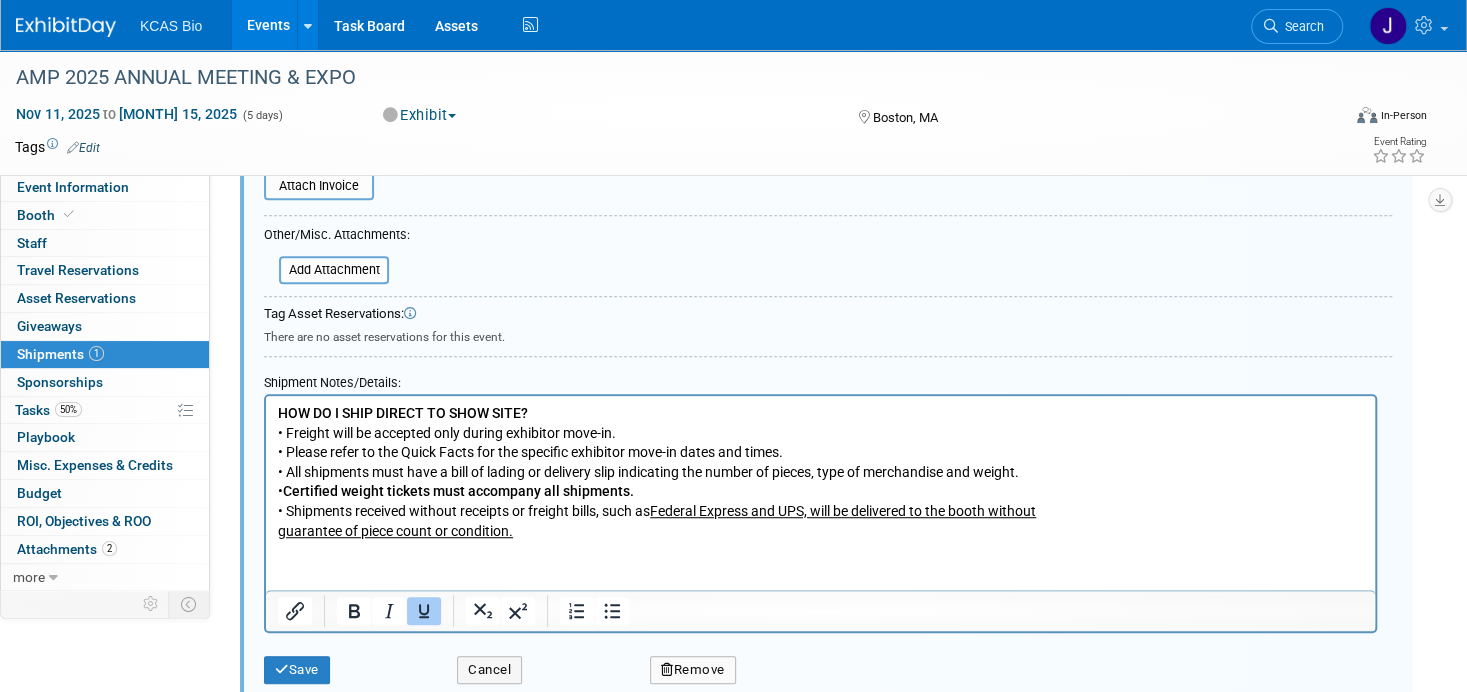 click on "HOW DO I SHIP DIRECT TO SHOW SITE?  • Freight will be accepted only during exhibitor move-in.  • Please refer to the Quick Facts for the specific exhibitor move-in dates and times.  • All shipments must have a bill of lading or delivery slip indicating the number of pieces‚ type of merchandise and weight.   •  Certified weight tickets must accompany all shipments.  • Shipments received without receipts or freight bills, such as  Federal Express and UPS, will be delivered to the booth without  guarantee of piece count or condition." at bounding box center (821, 472) 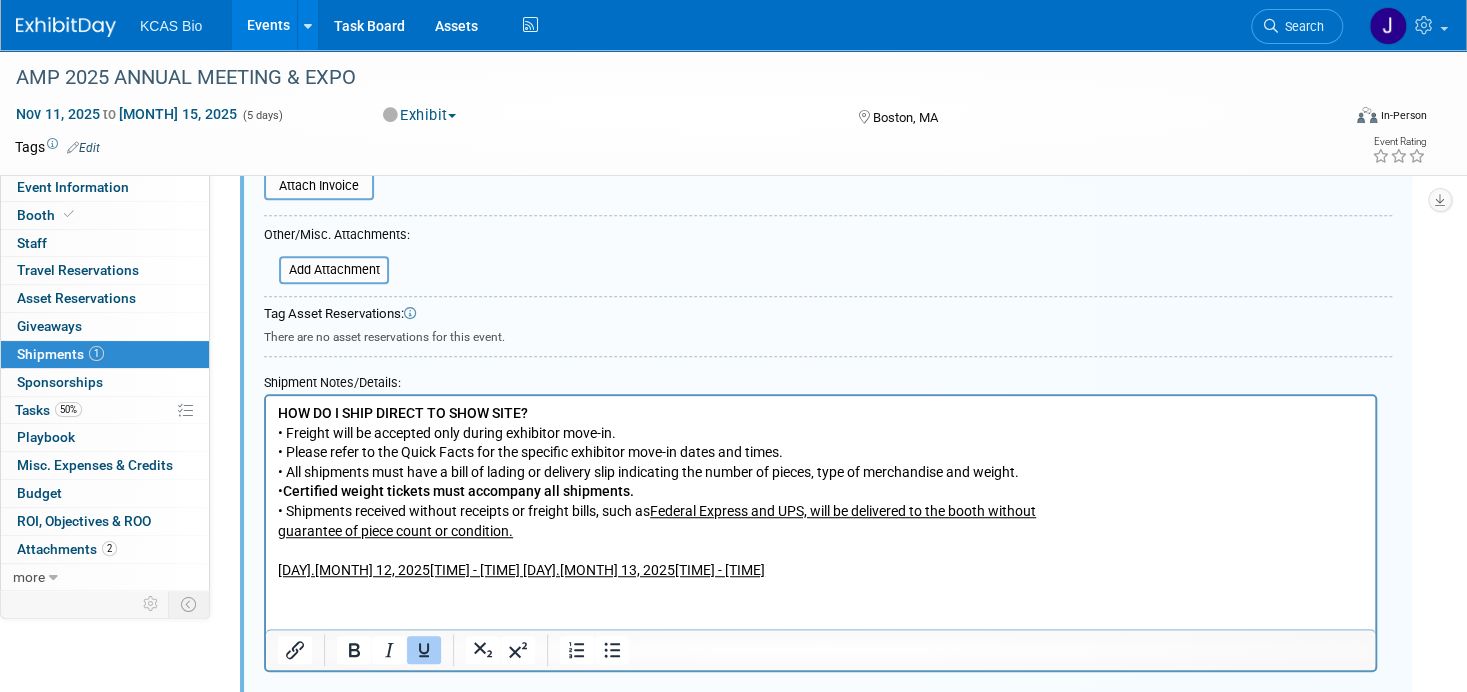 click on "Wed.Nov 12, 20257:00 AM - 6:00 PMThu.Nov 13, 20257:00 AM - 10:00 AM" at bounding box center (521, 570) 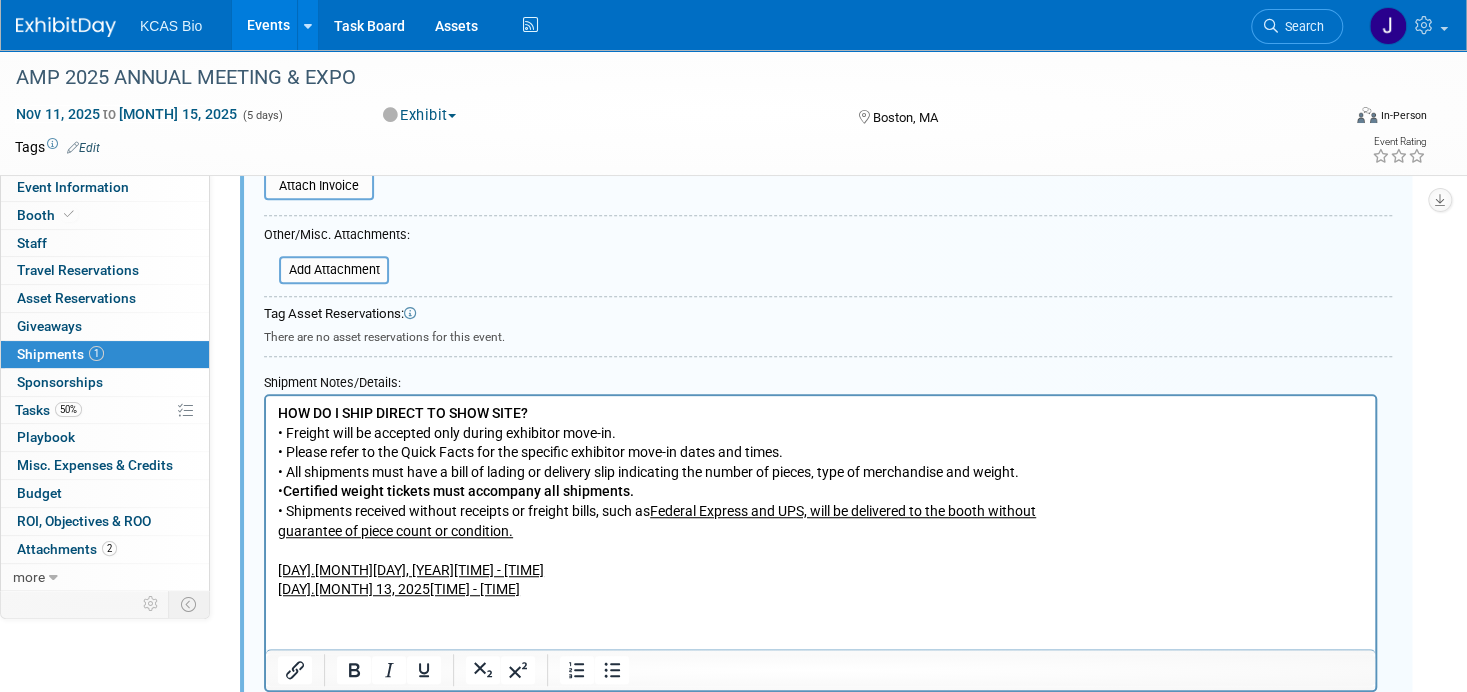 click at bounding box center (821, 551) 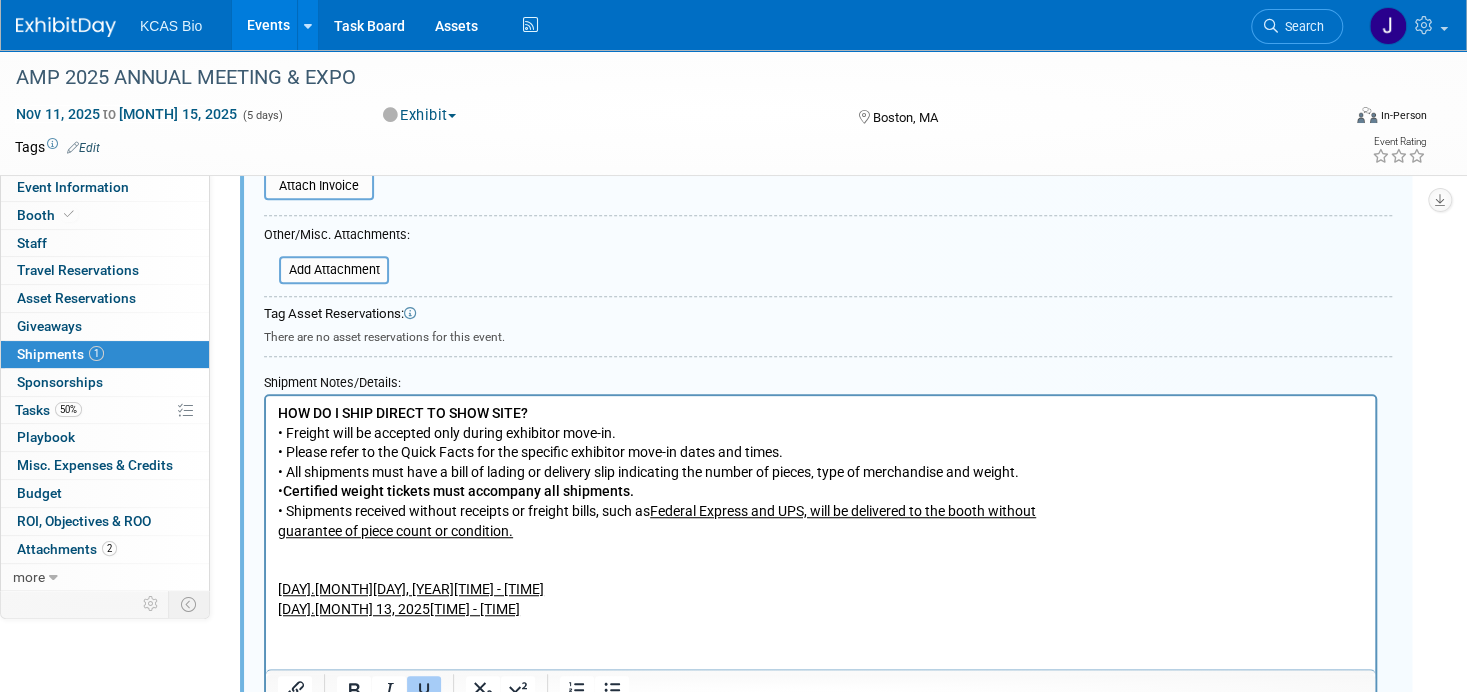 type 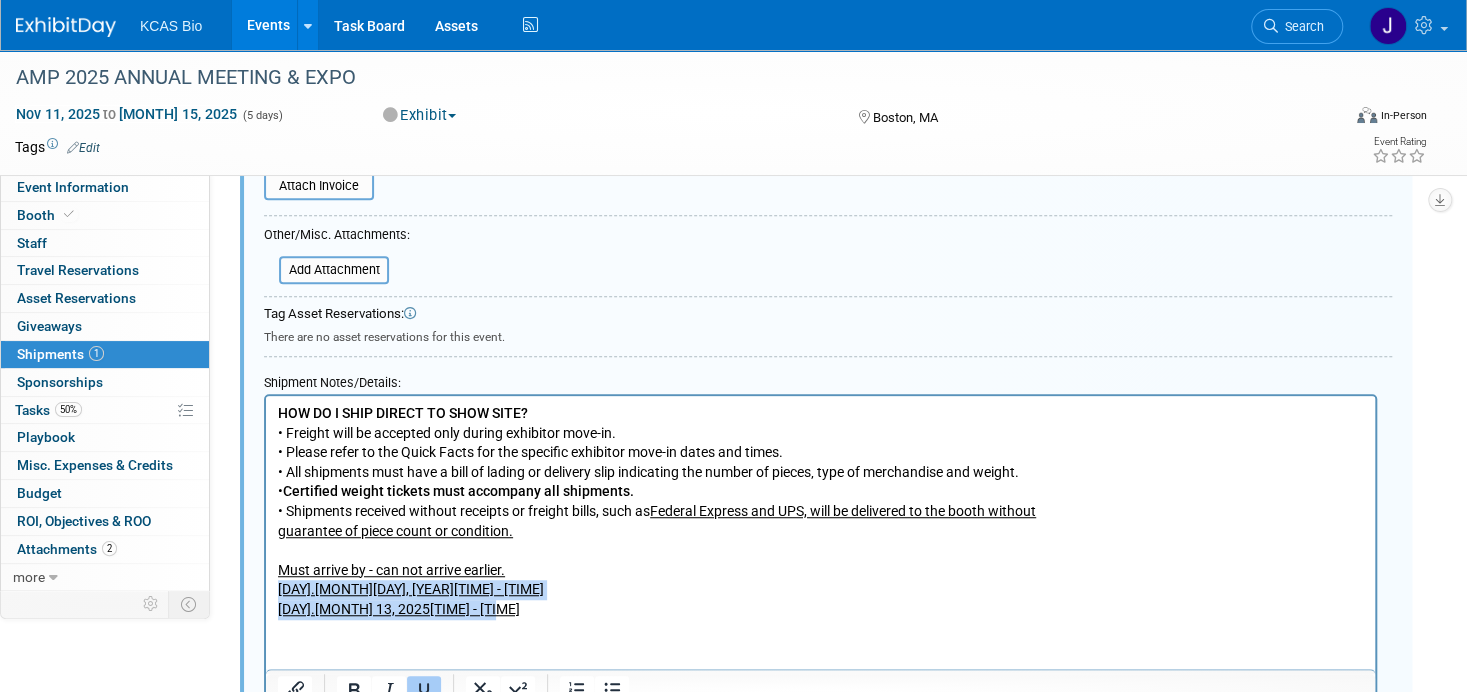 drag, startPoint x: 278, startPoint y: 595, endPoint x: 530, endPoint y: 612, distance: 252.57277 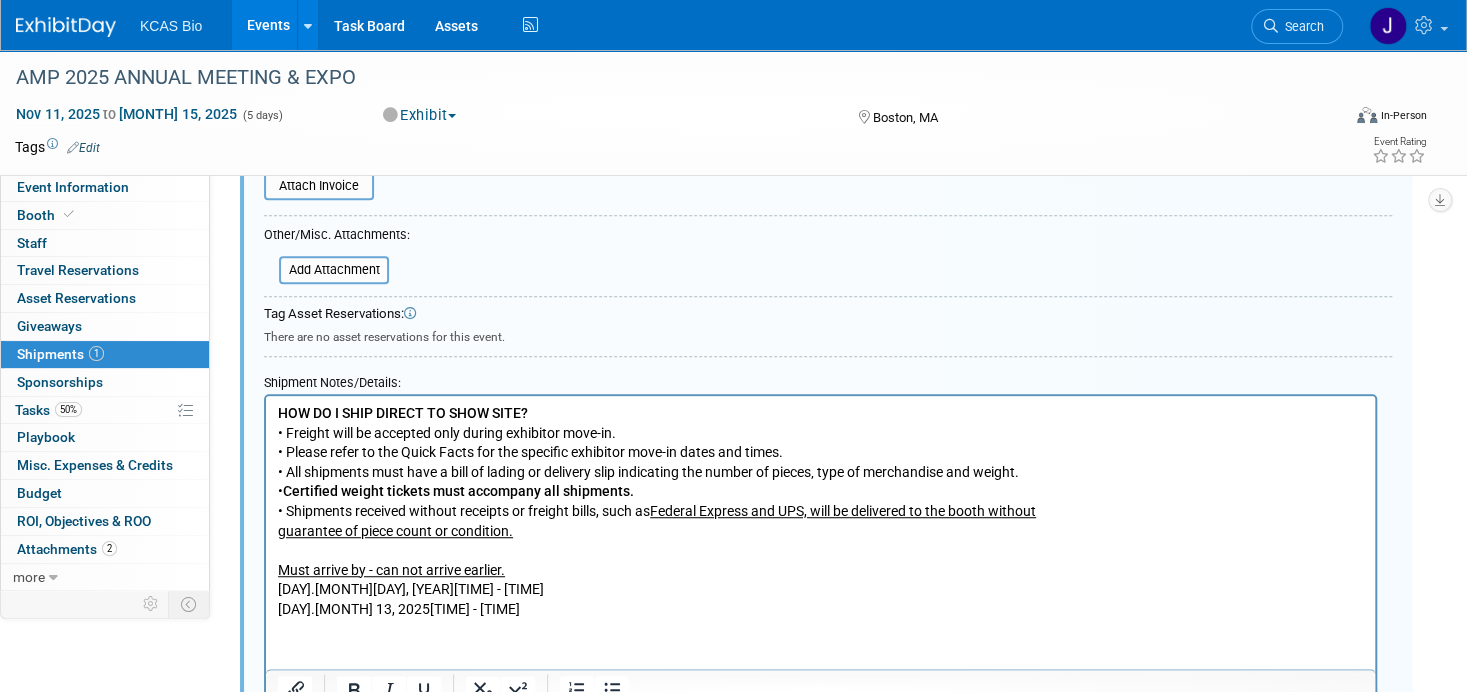 click on "Wed.Nov 12, 20257:00 AM - 6:00 PM" at bounding box center [821, 590] 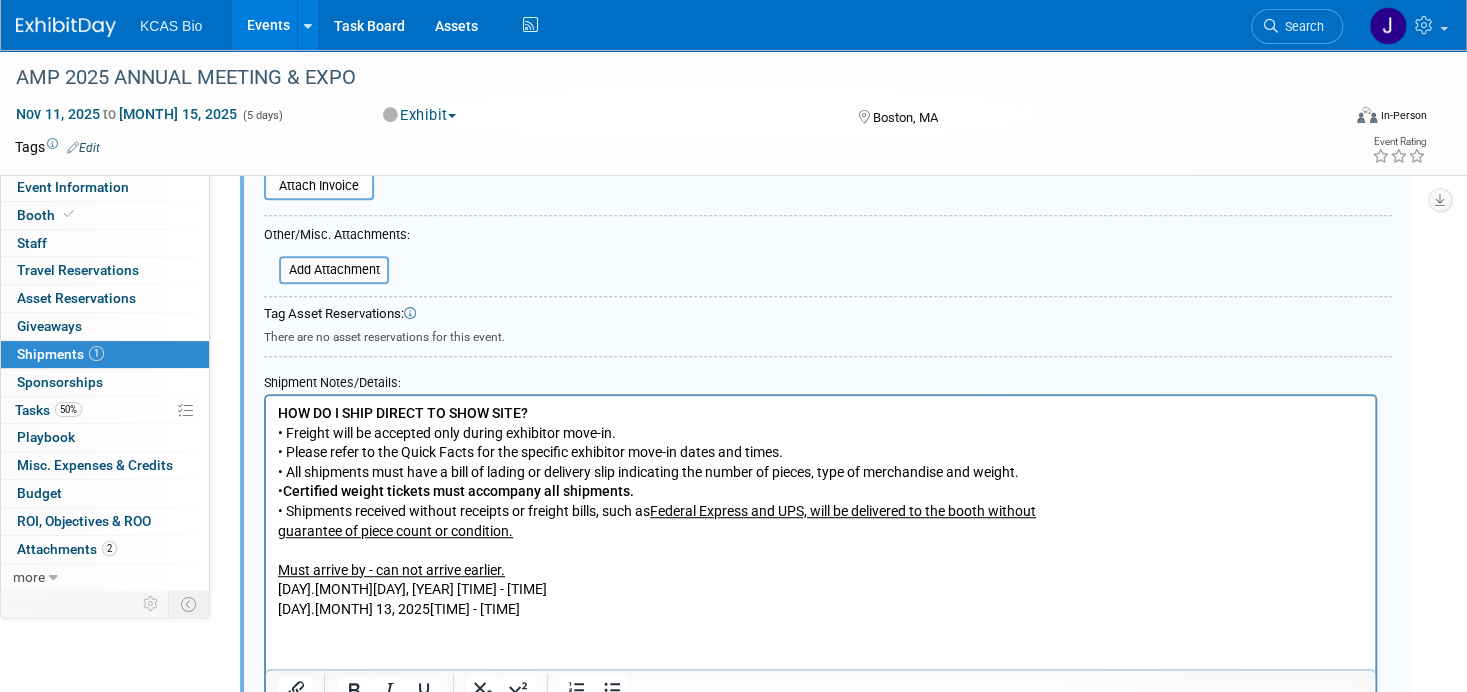 click on "Thu.Nov 13, 20257:00 AM - 10:00 AM" at bounding box center [821, 610] 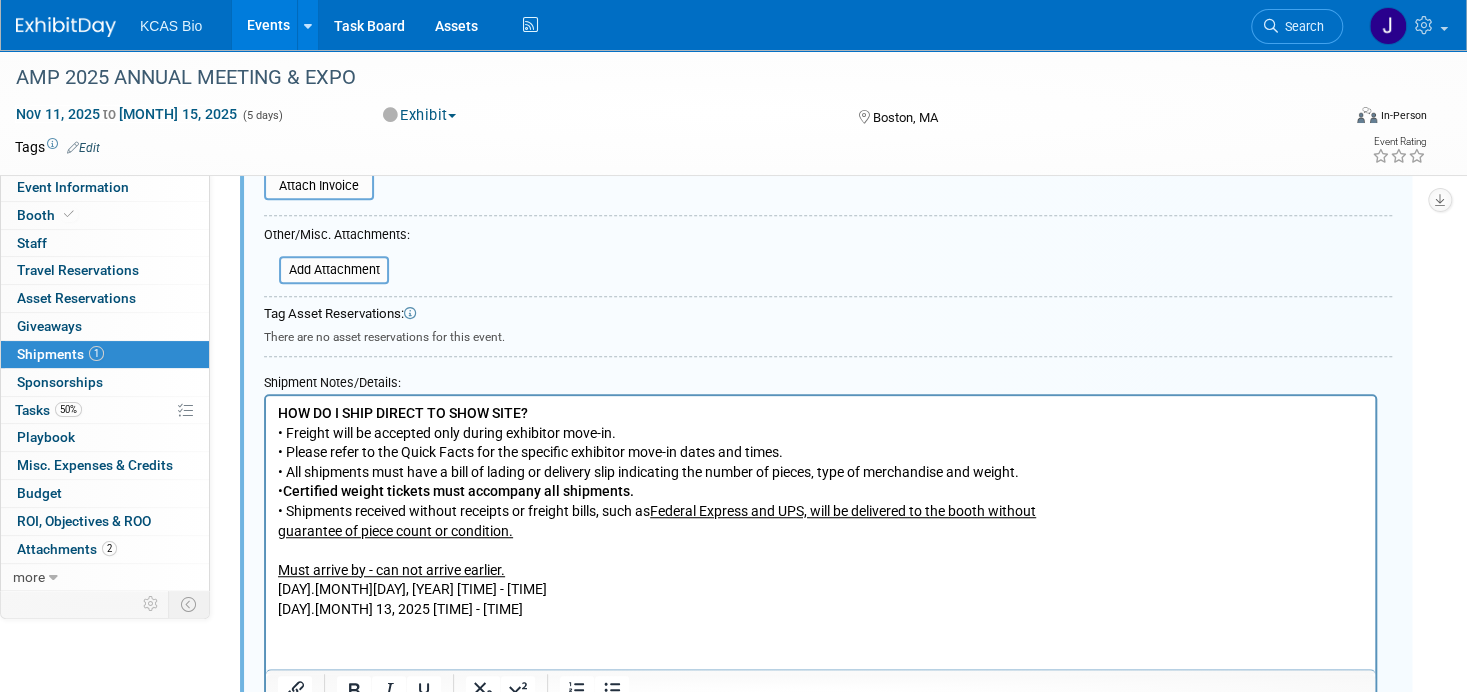 click on "Thu.Nov 13, 2025 7:00 AM - 10:00 AM" at bounding box center (821, 610) 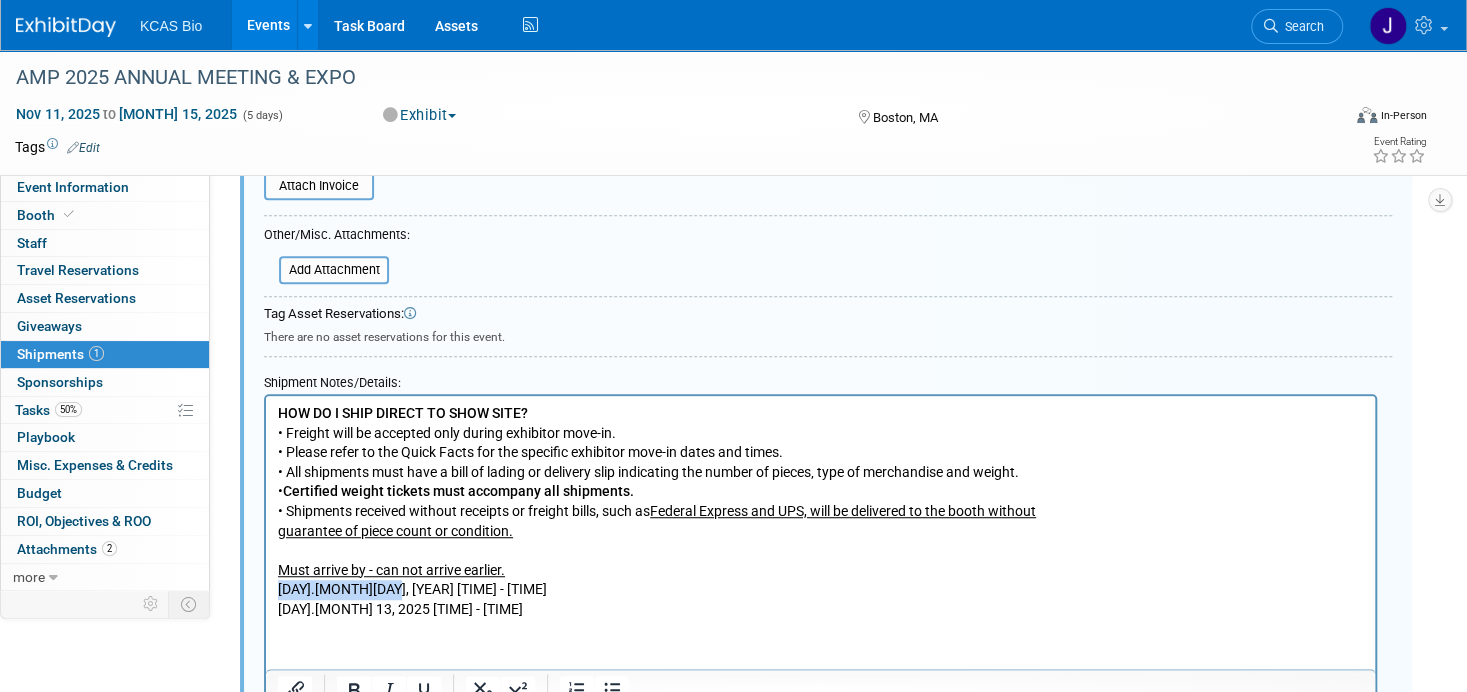 drag, startPoint x: 280, startPoint y: 593, endPoint x: 393, endPoint y: 593, distance: 113 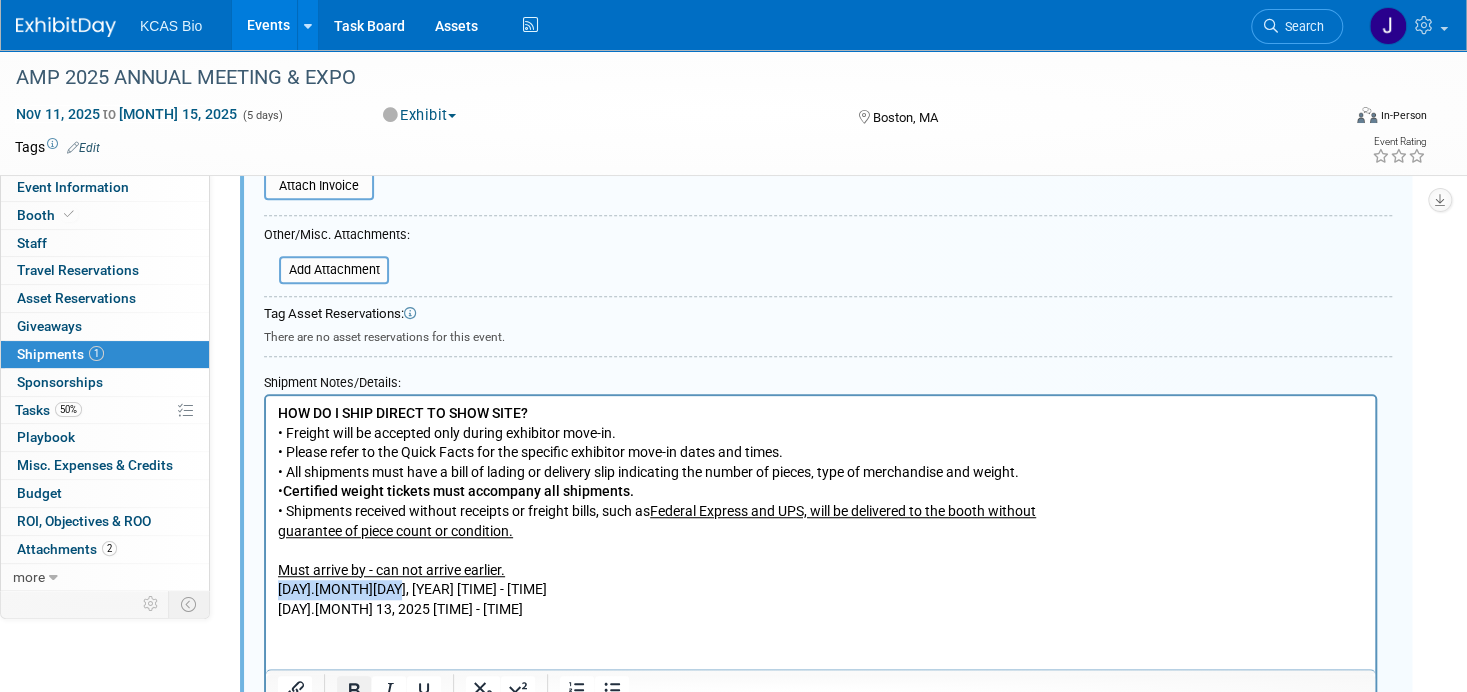click 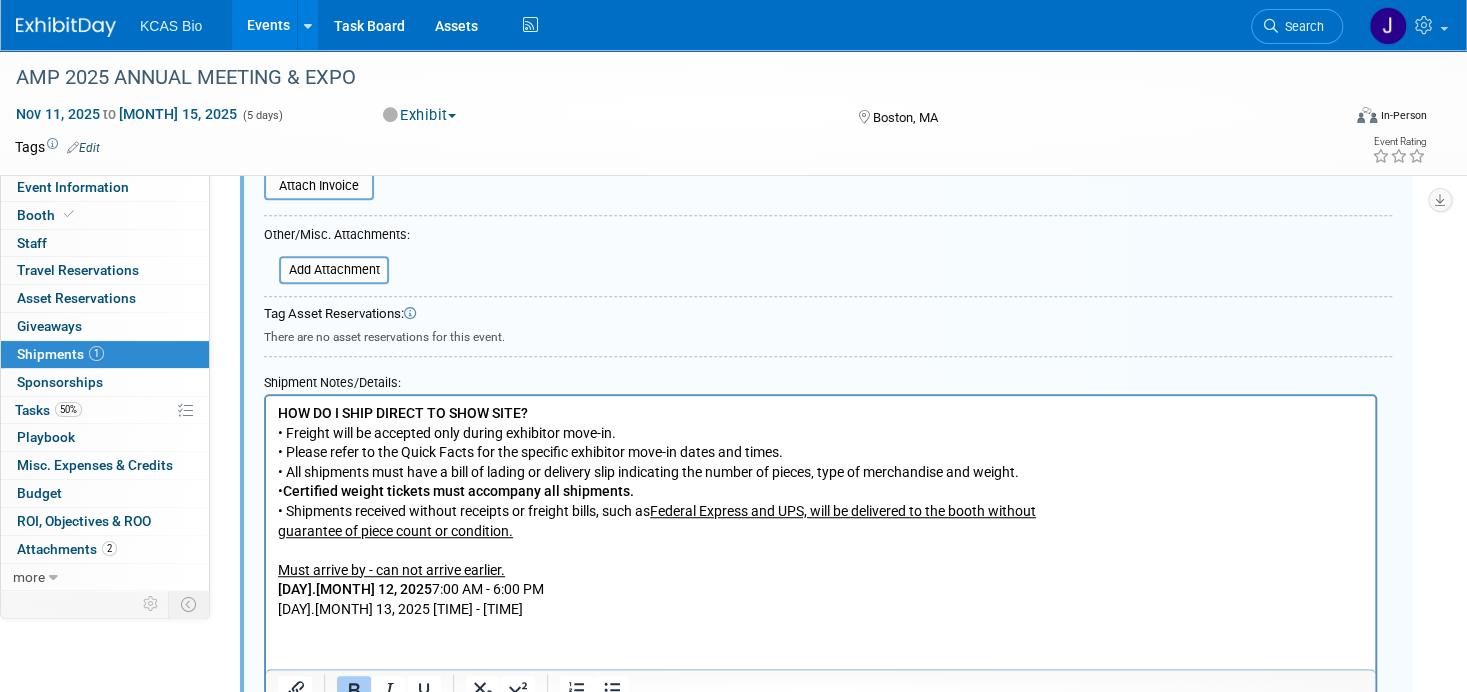 click on "HOW DO I SHIP DIRECT TO SHOW SITE?  • Freight will be accepted only during exhibitor move-in.  • Please refer to the Quick Facts for the specific exhibitor move-in dates and times.  • All shipments must have a bill of lading or delivery slip indicating the number of pieces‚ type of merchandise and weight.   •  Certified weight tickets must accompany all shipments.  • Shipments received without receipts or freight bills, such as  Federal Express and UPS, will be delivered to the booth without  guarantee of piece count or condition.  Must arrive by - can not arrive earlier. ﻿ Wed.Nov 12, 2025  7:00 AM - 6:00 PM Thu.Nov 13, 2025 7:00 AM - 10:00 AM" at bounding box center [820, 508] 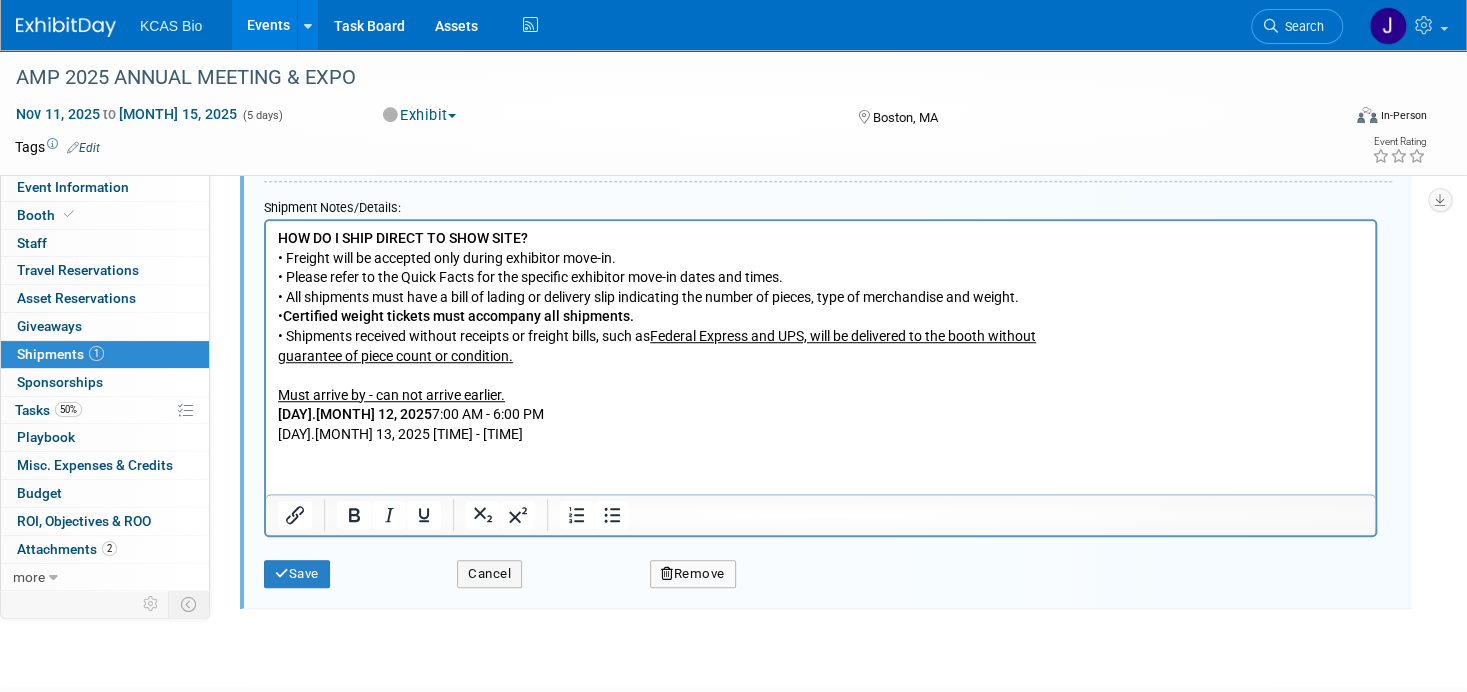 scroll, scrollTop: 729, scrollLeft: 0, axis: vertical 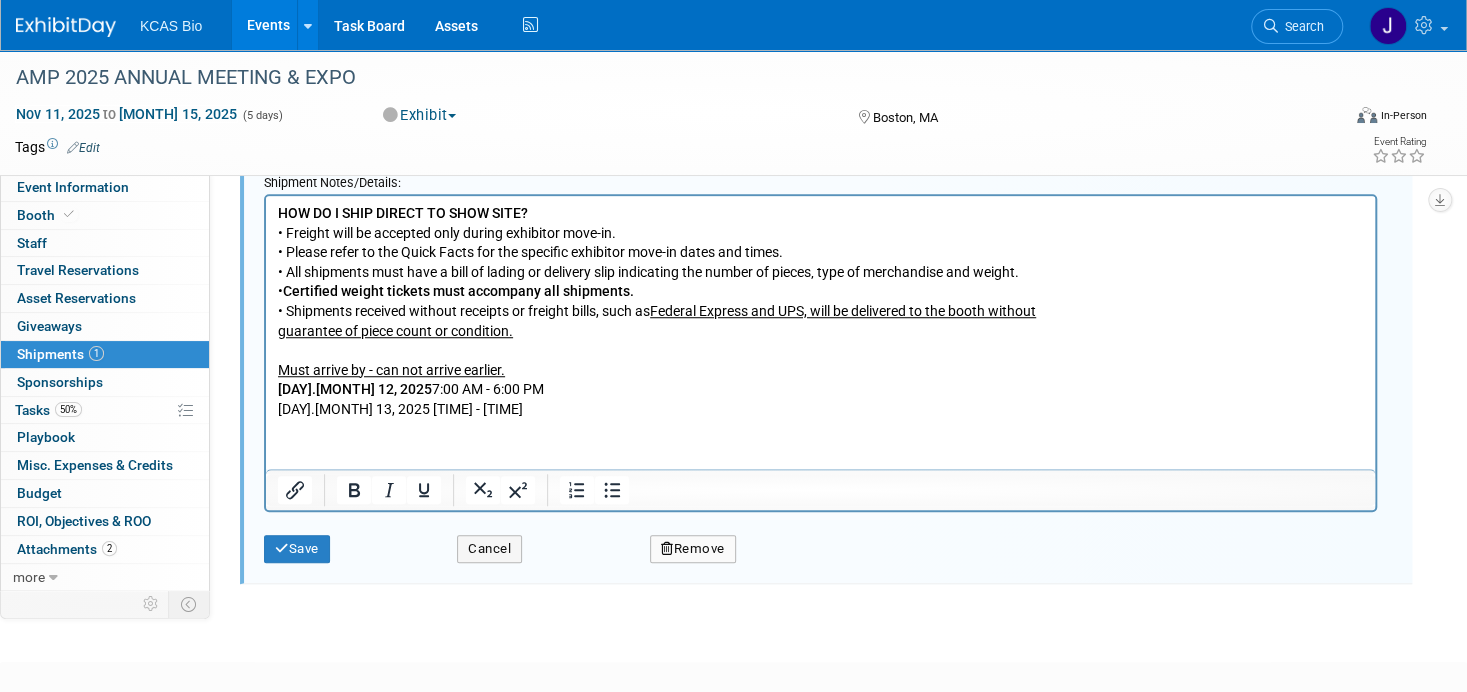 click on "Save" at bounding box center [345, 542] 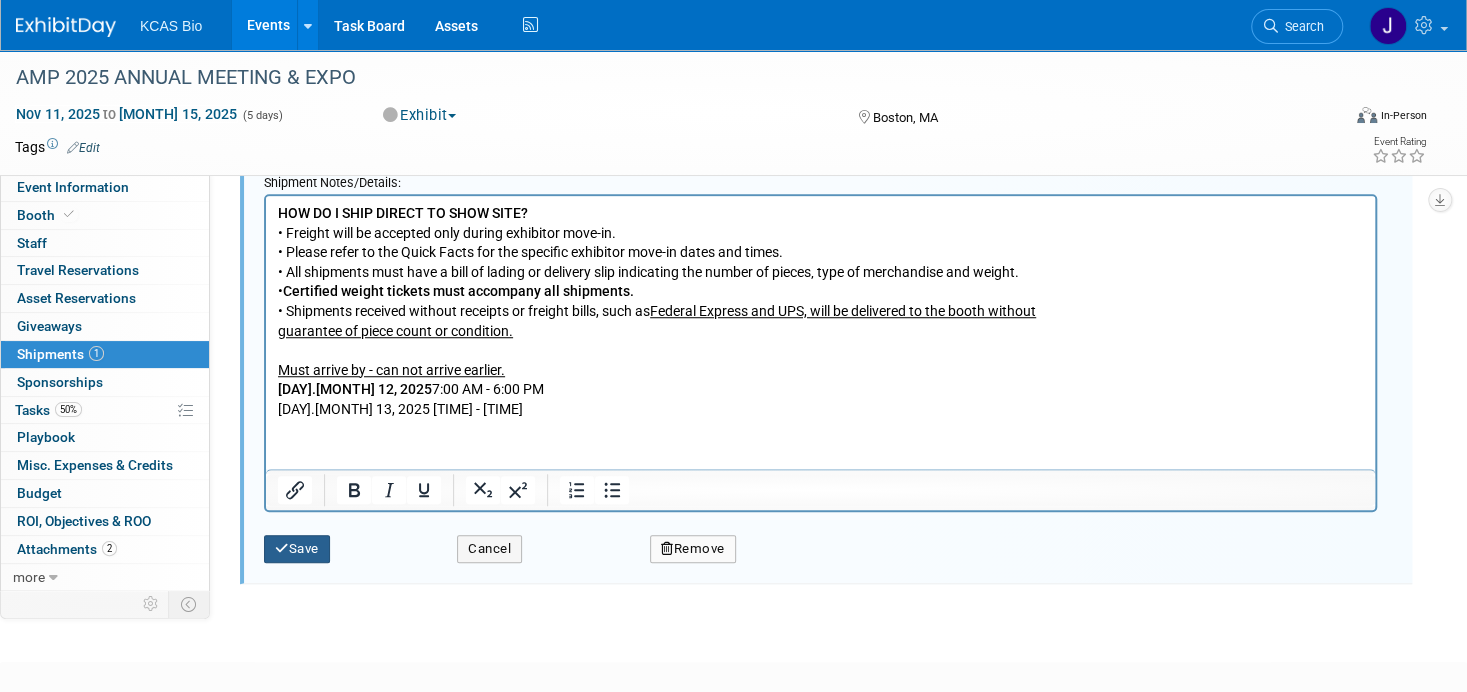 click on "Save" at bounding box center (297, 549) 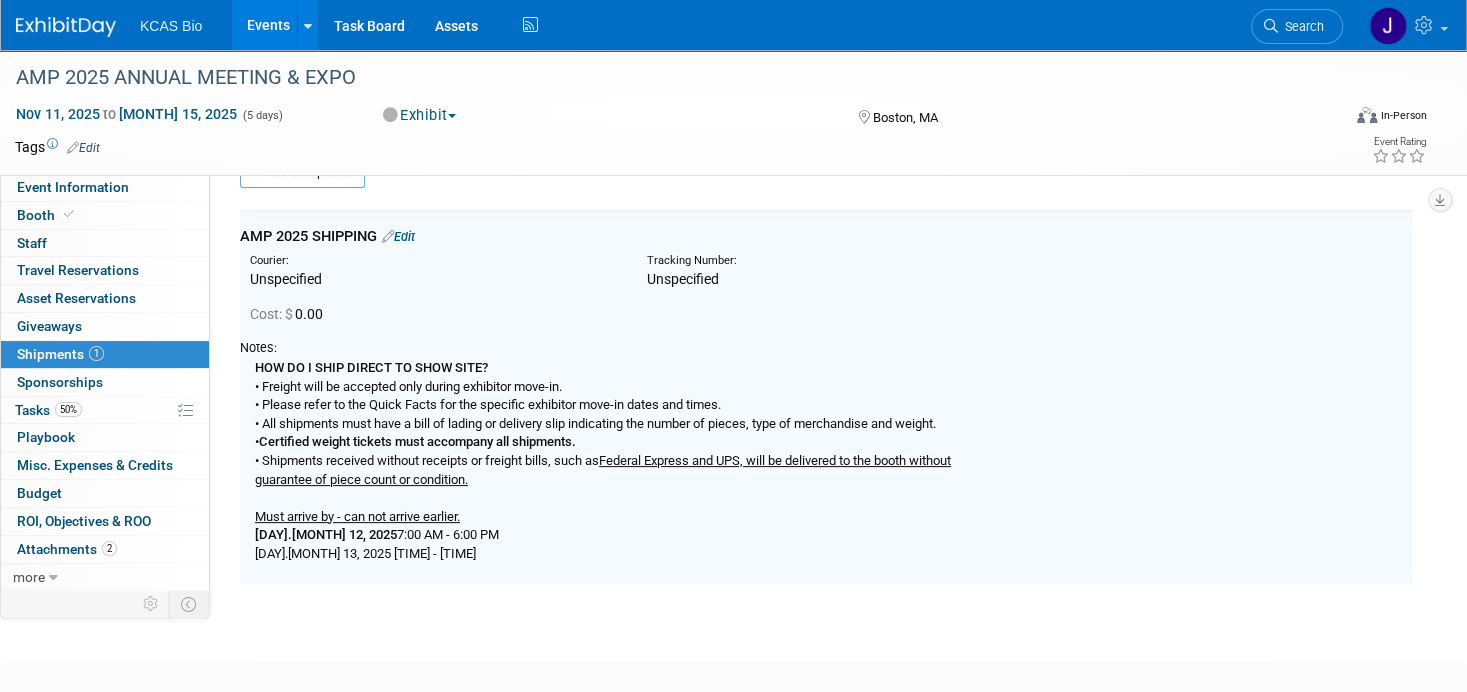 scroll, scrollTop: 29, scrollLeft: 0, axis: vertical 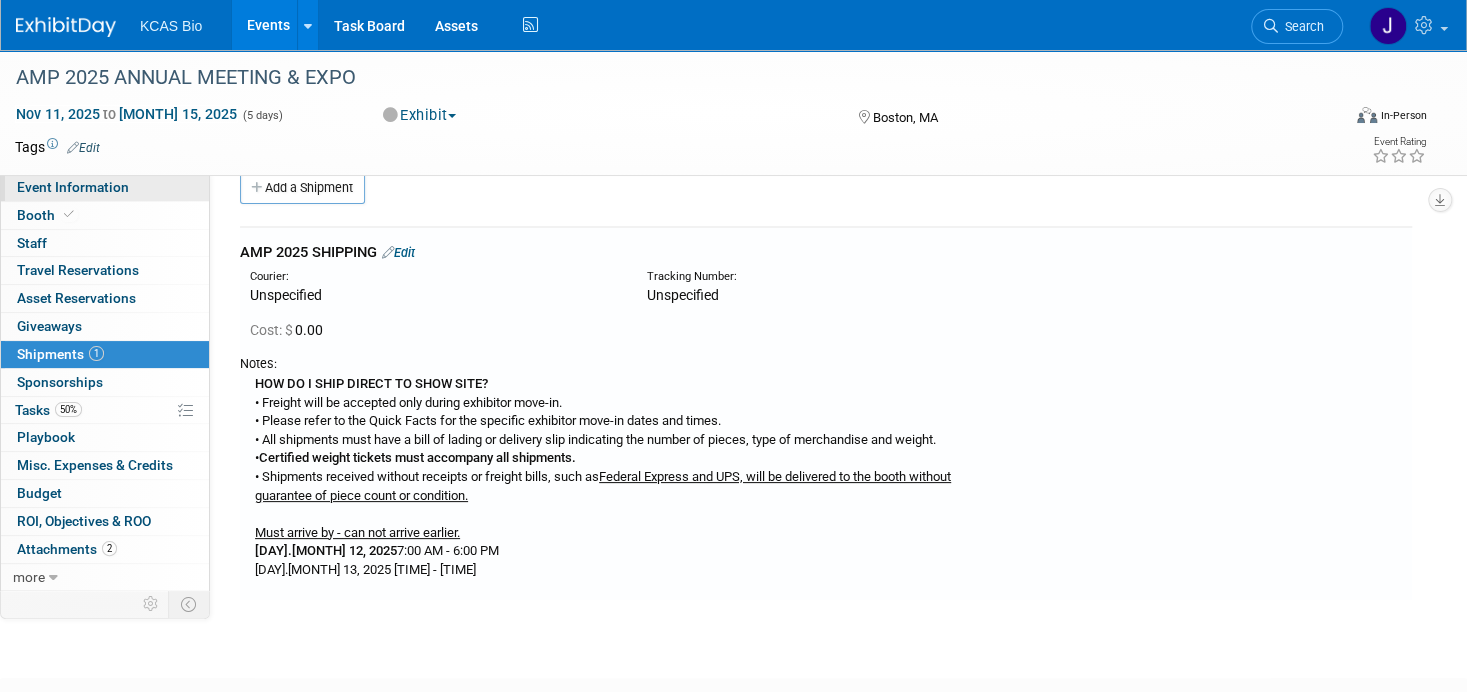 click on "Event Information" at bounding box center [73, 187] 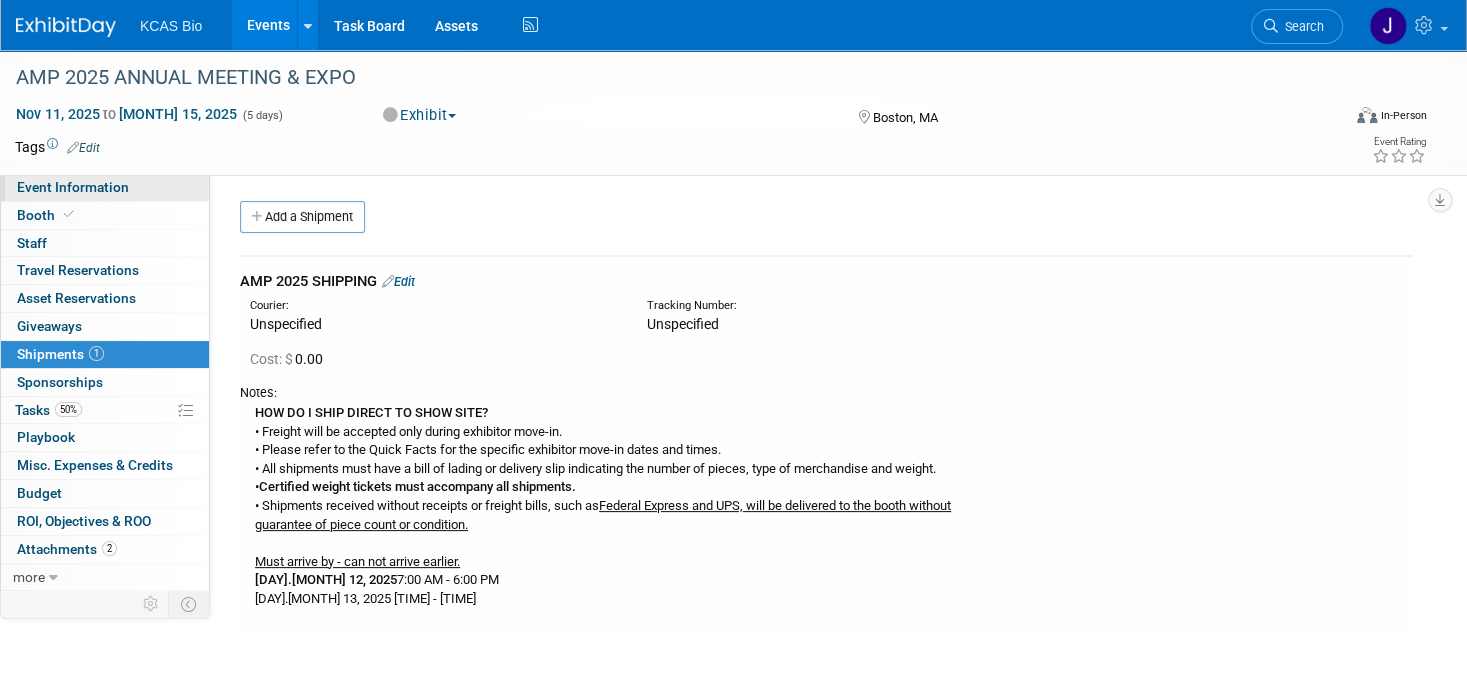 select on "CGT" 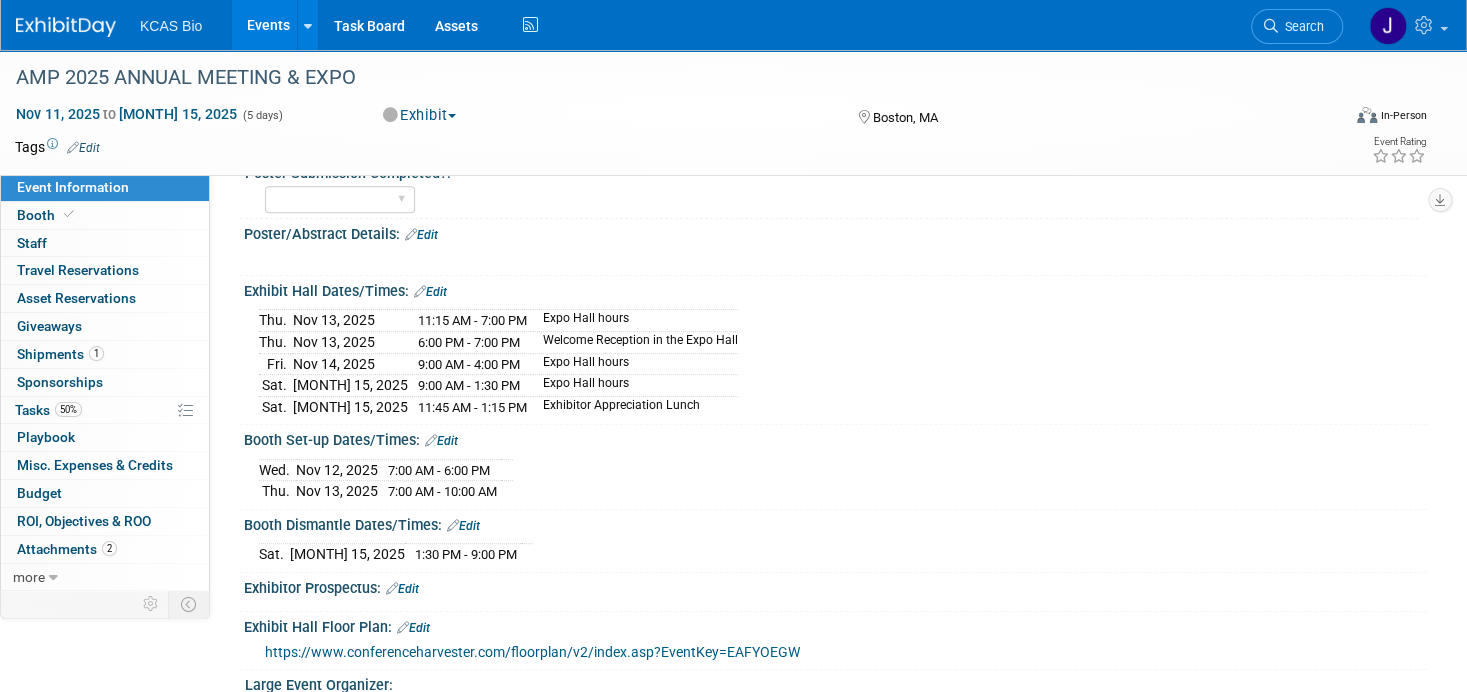 scroll, scrollTop: 500, scrollLeft: 0, axis: vertical 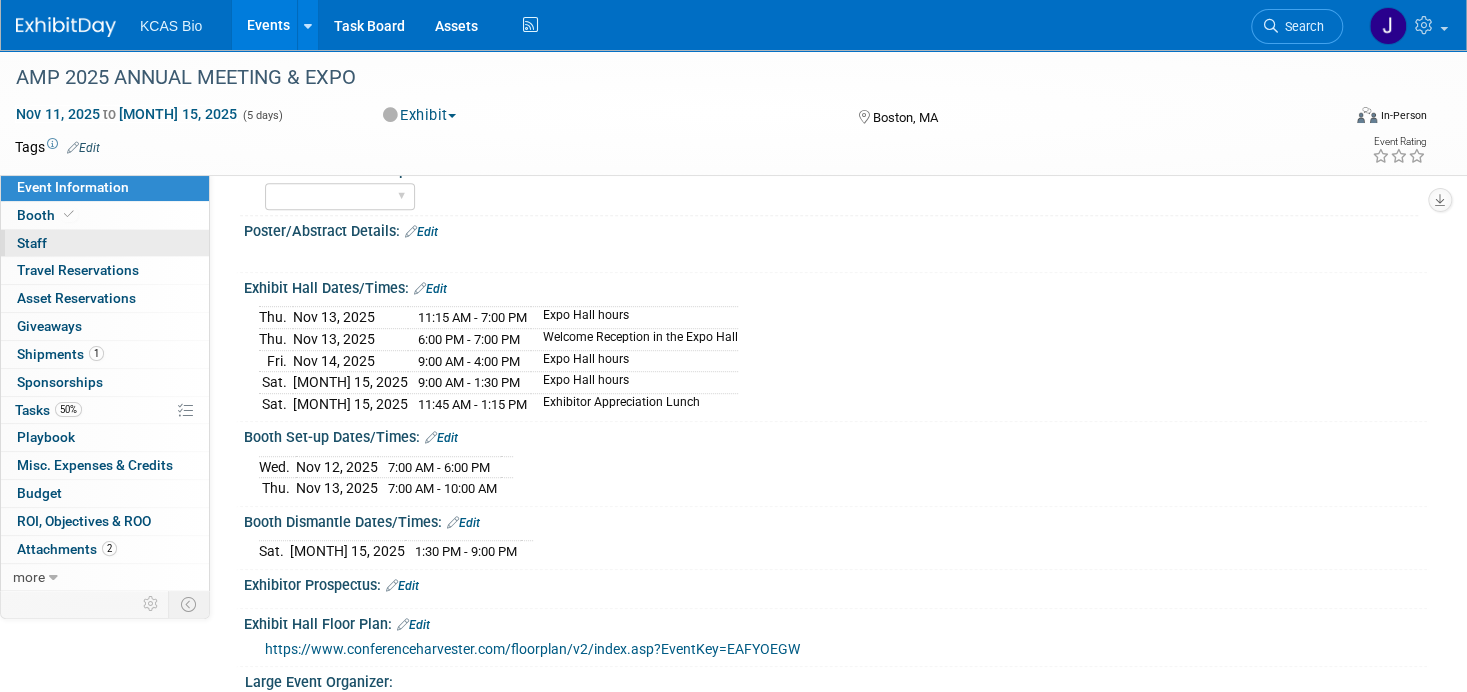 click on "Staff 0" at bounding box center [32, 243] 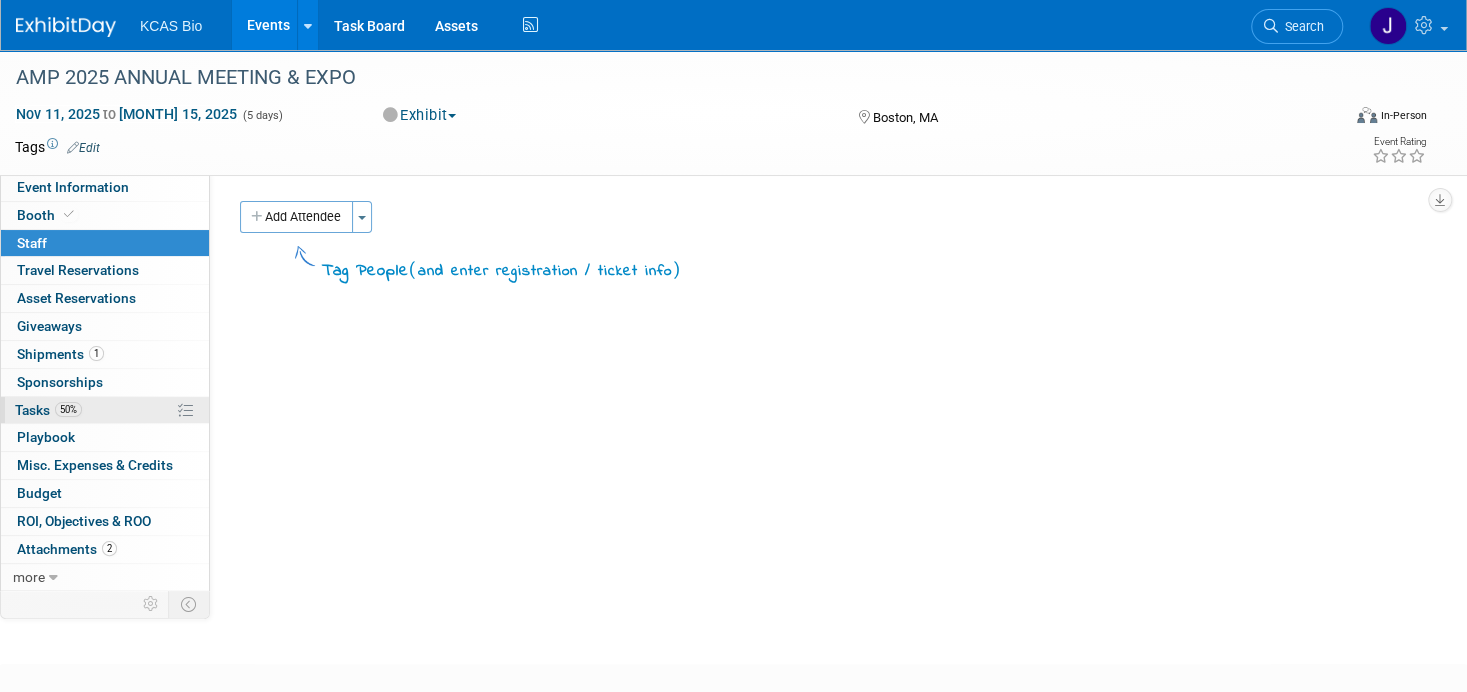 click on "Tasks 50%" at bounding box center (48, 410) 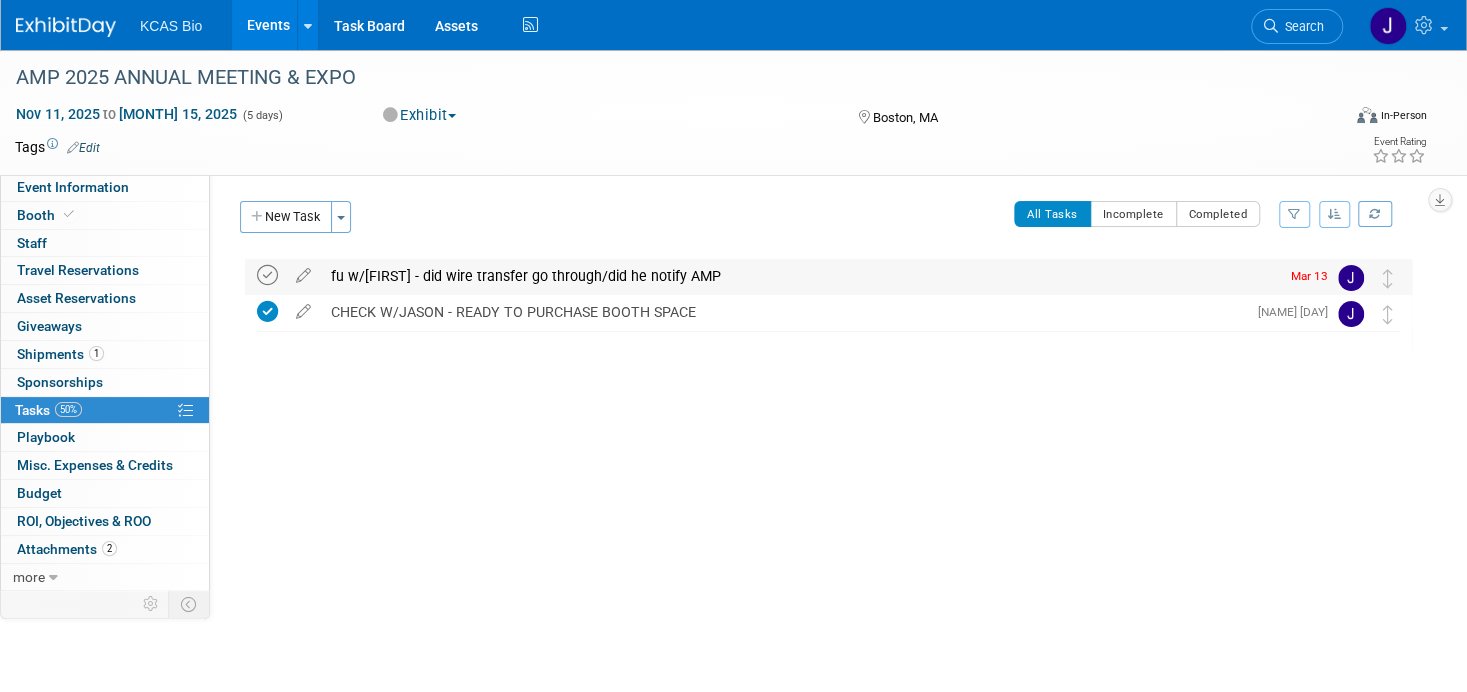 click at bounding box center (267, 275) 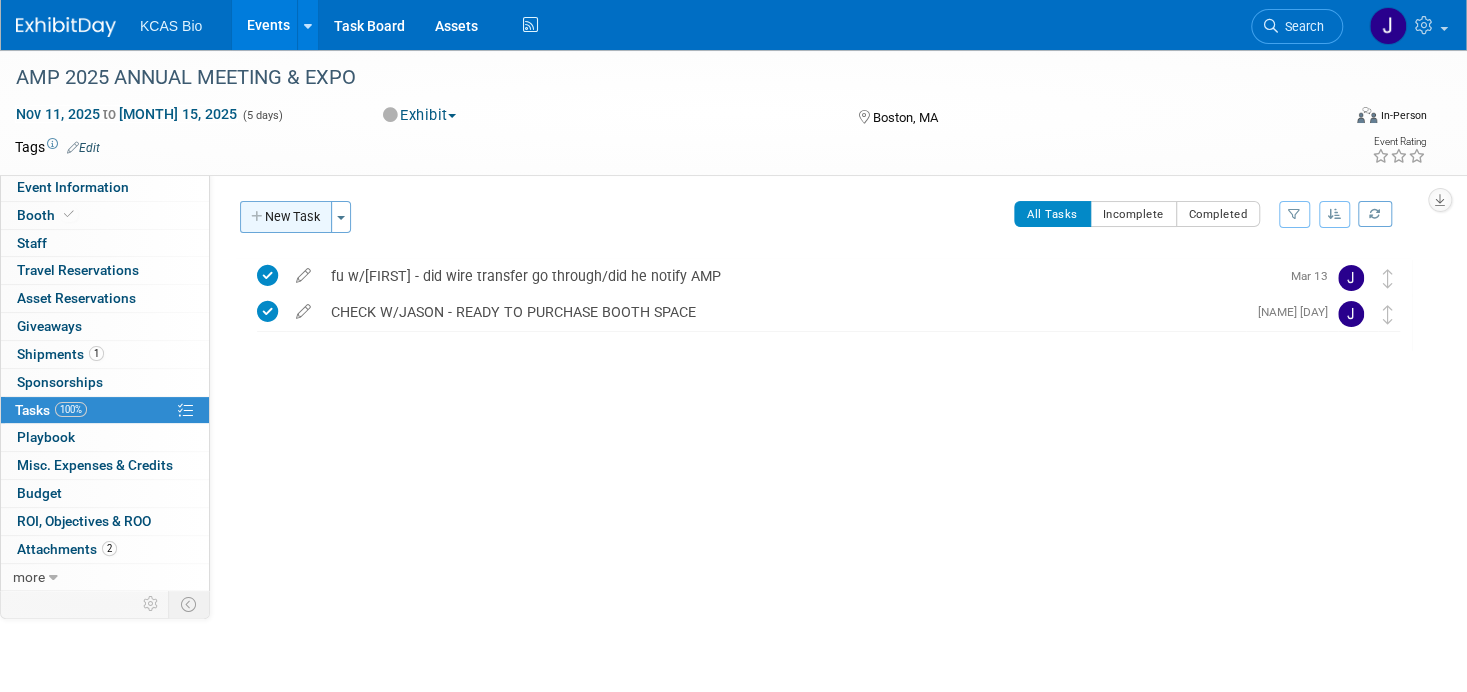 click on "New Task" at bounding box center [286, 217] 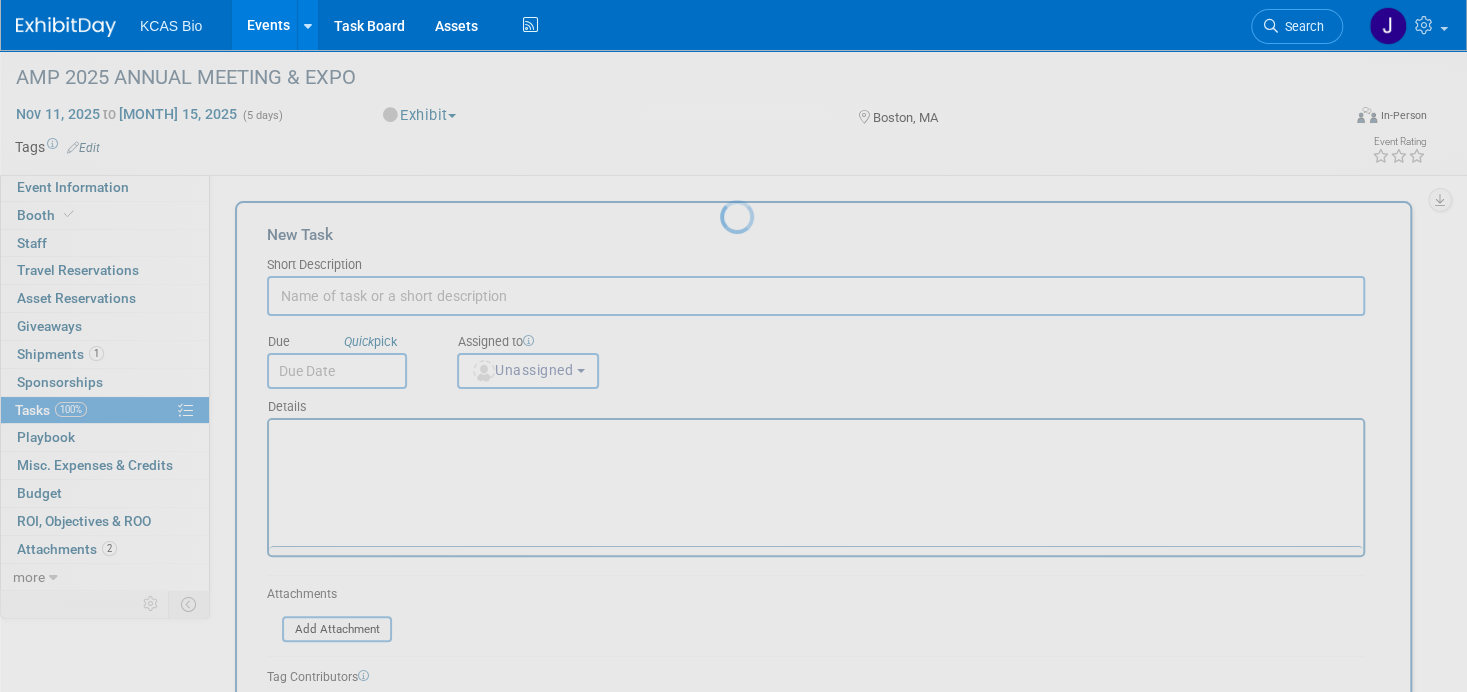 scroll, scrollTop: 0, scrollLeft: 0, axis: both 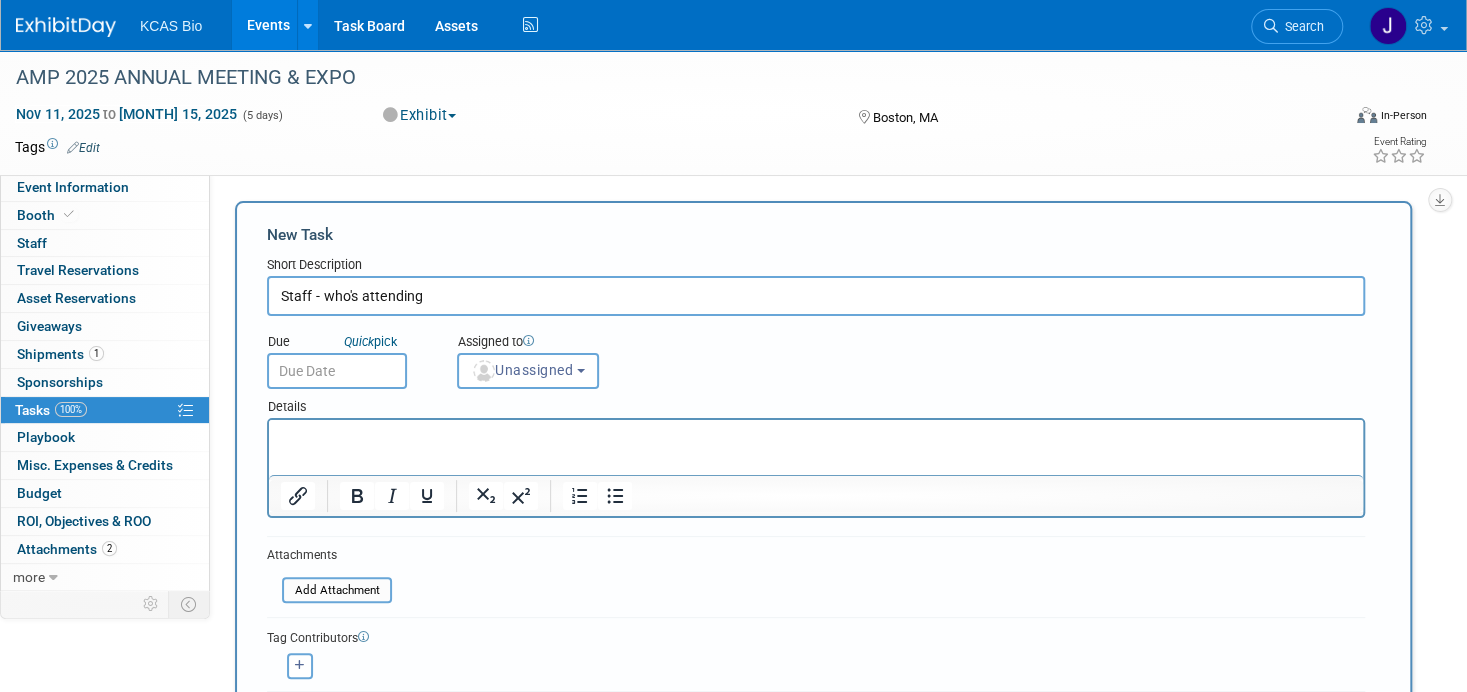 type on "Staff - who's attending" 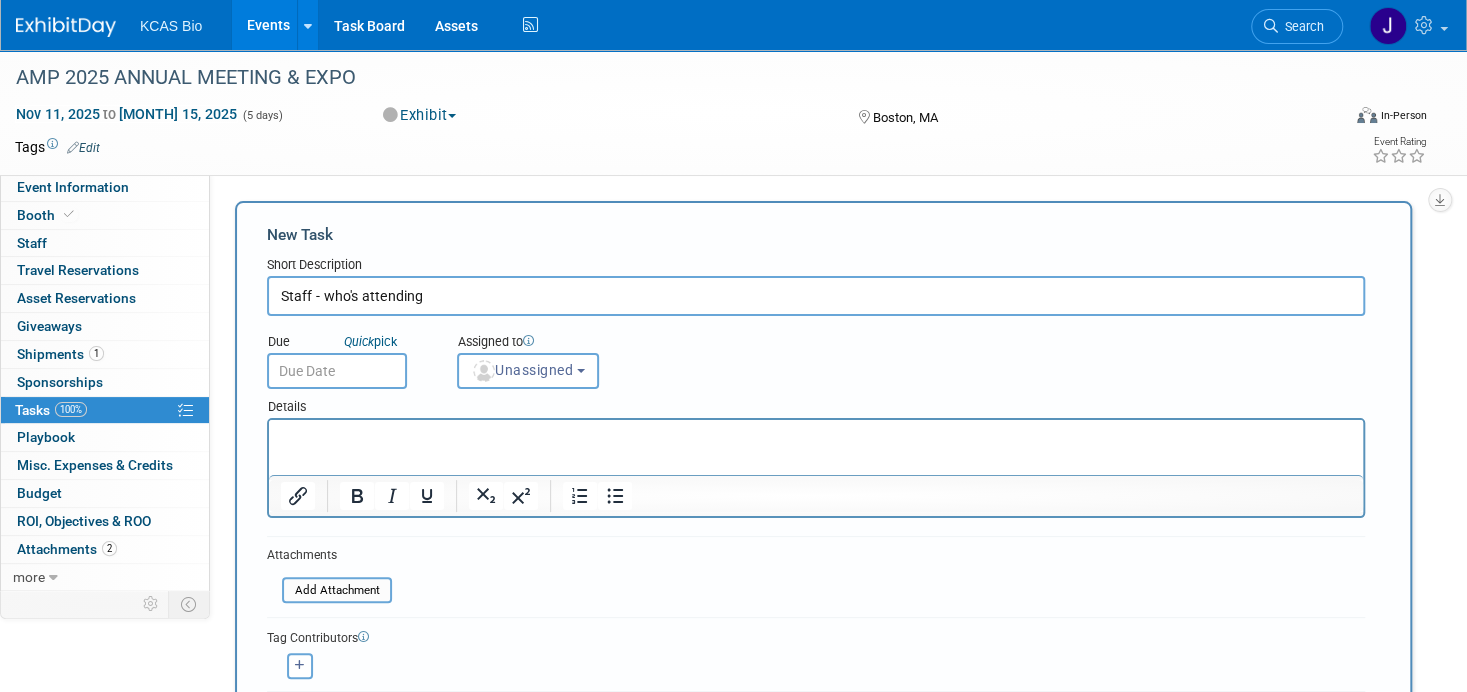 click at bounding box center [337, 371] 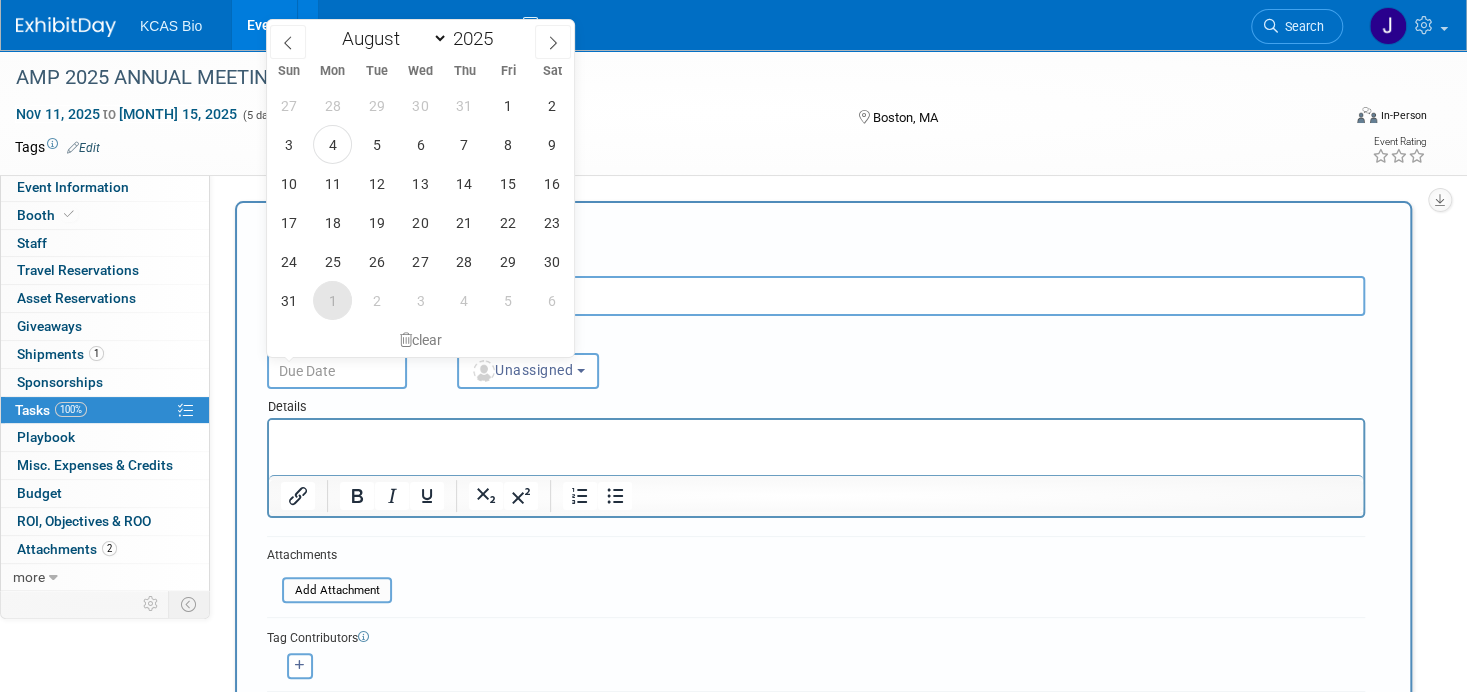click on "1" at bounding box center (332, 300) 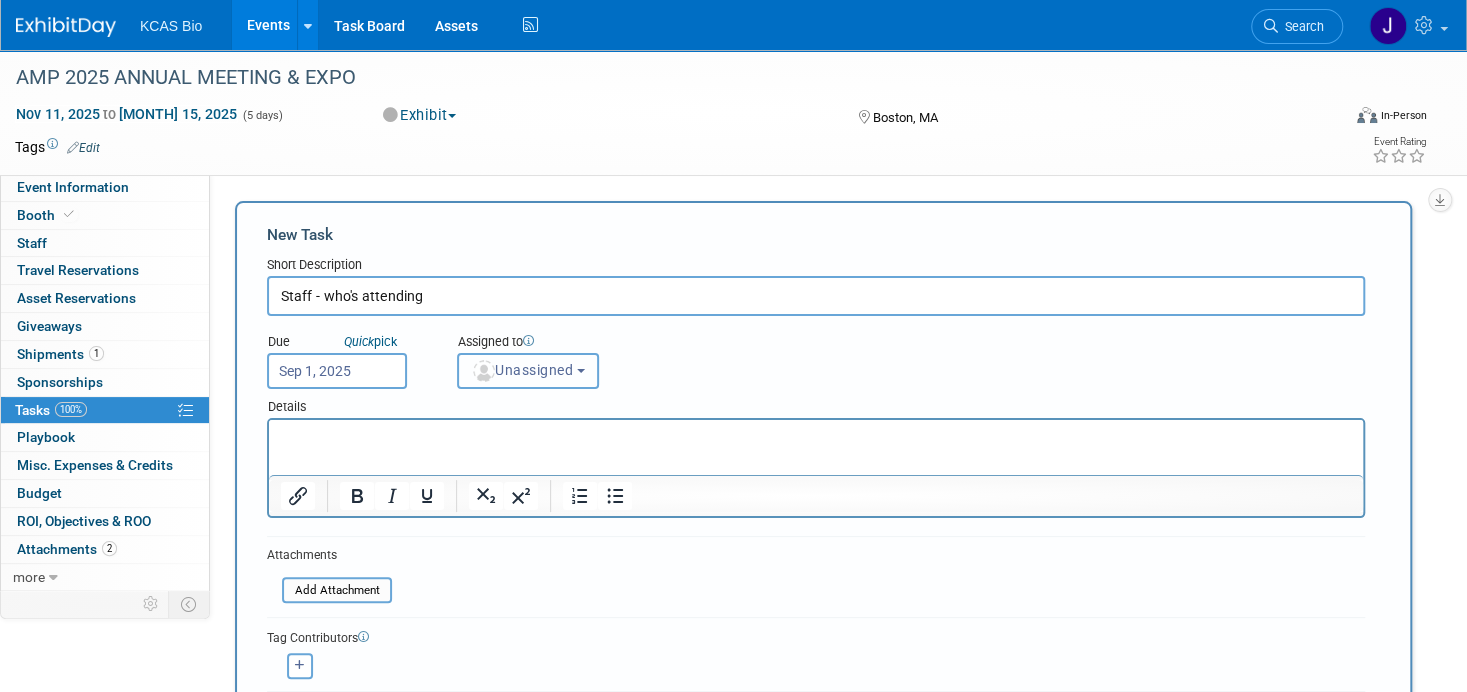 click on "Unassigned" at bounding box center (528, 371) 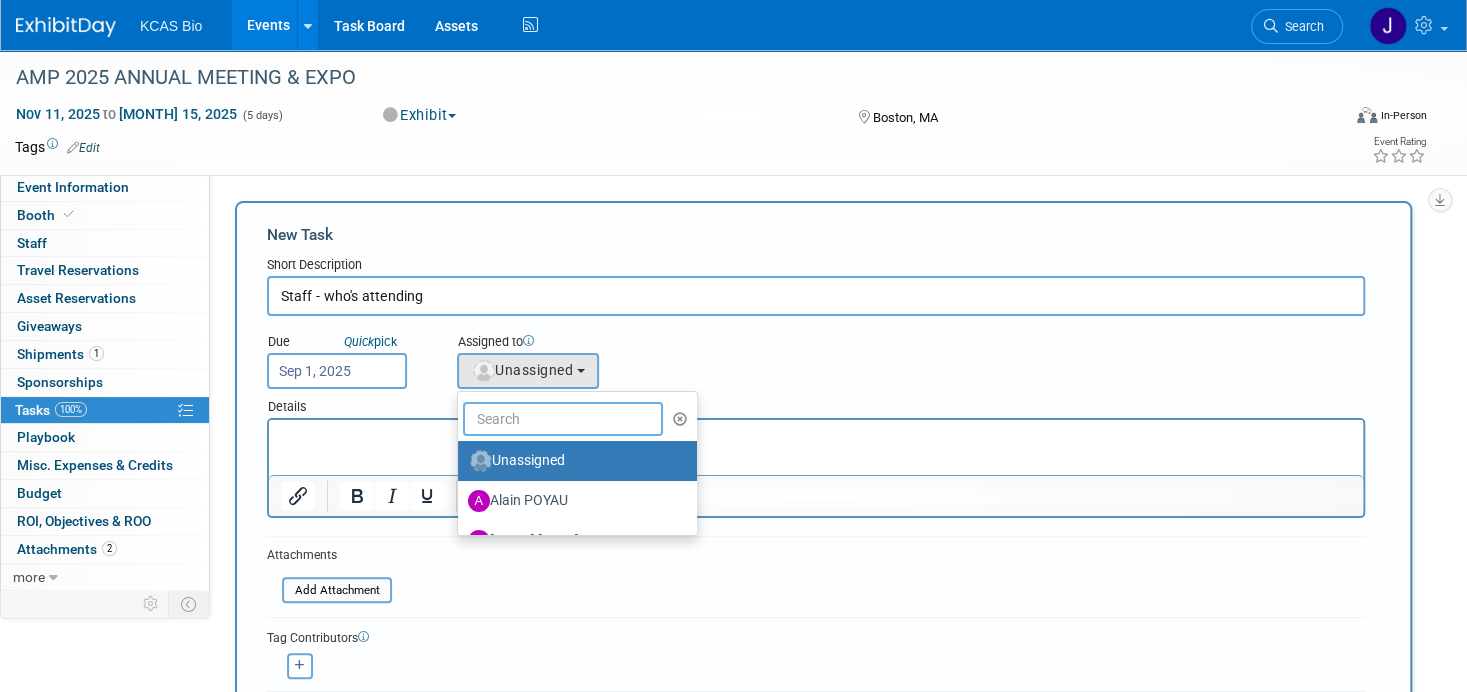 click at bounding box center (563, 419) 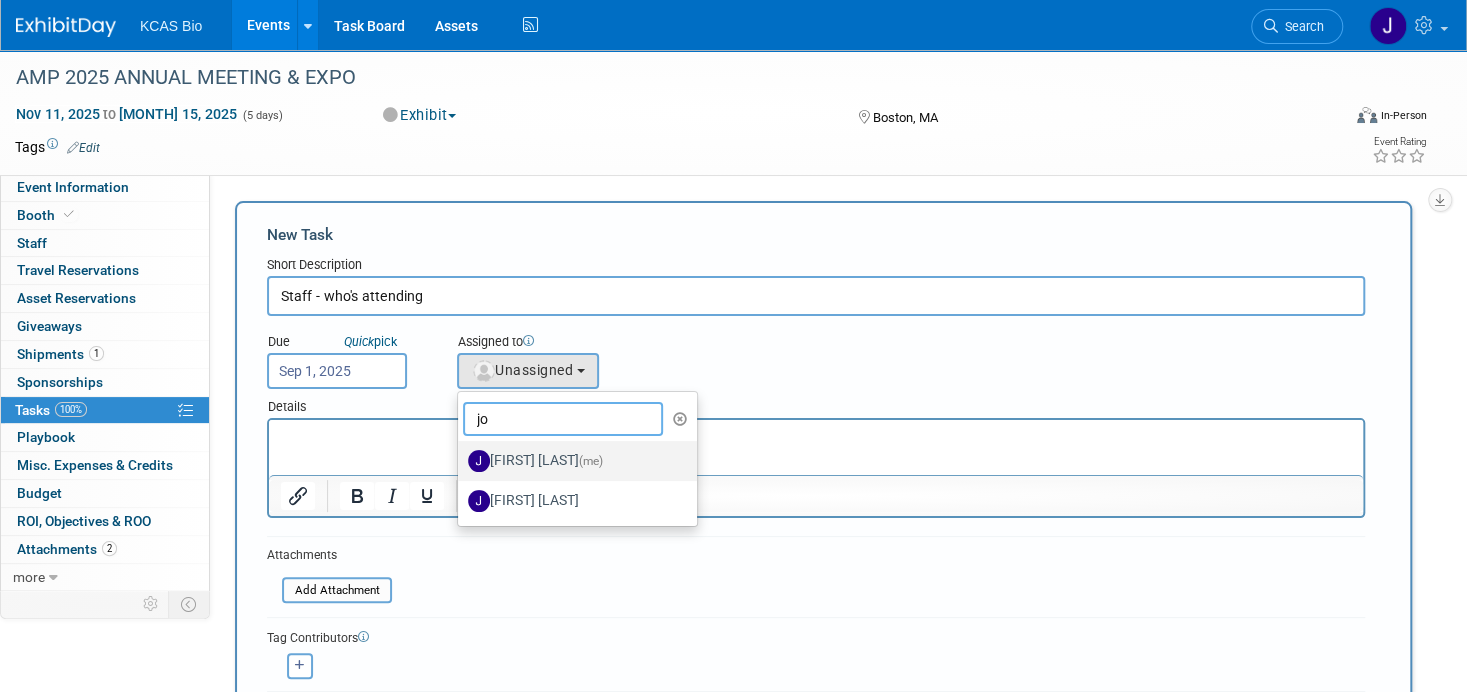 type on "jo" 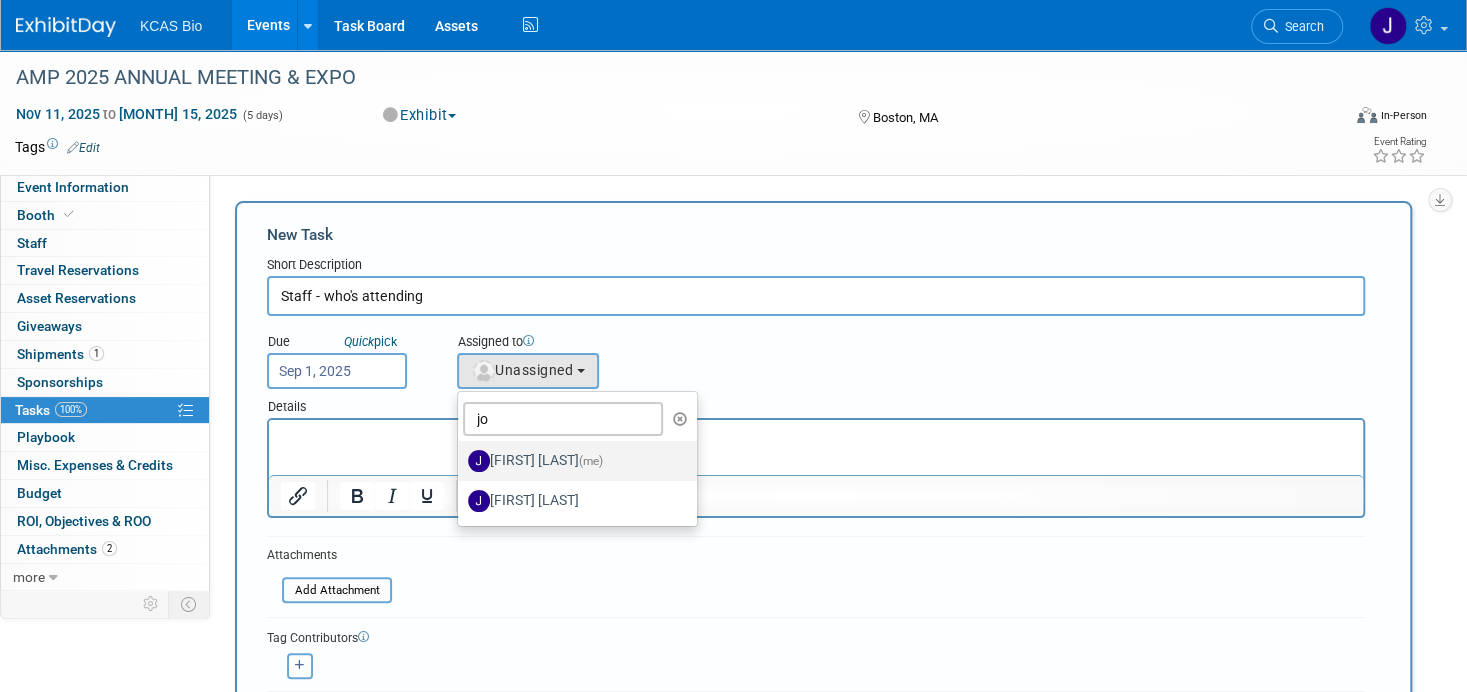 click on "Jocelyn King
(me)" at bounding box center (572, 461) 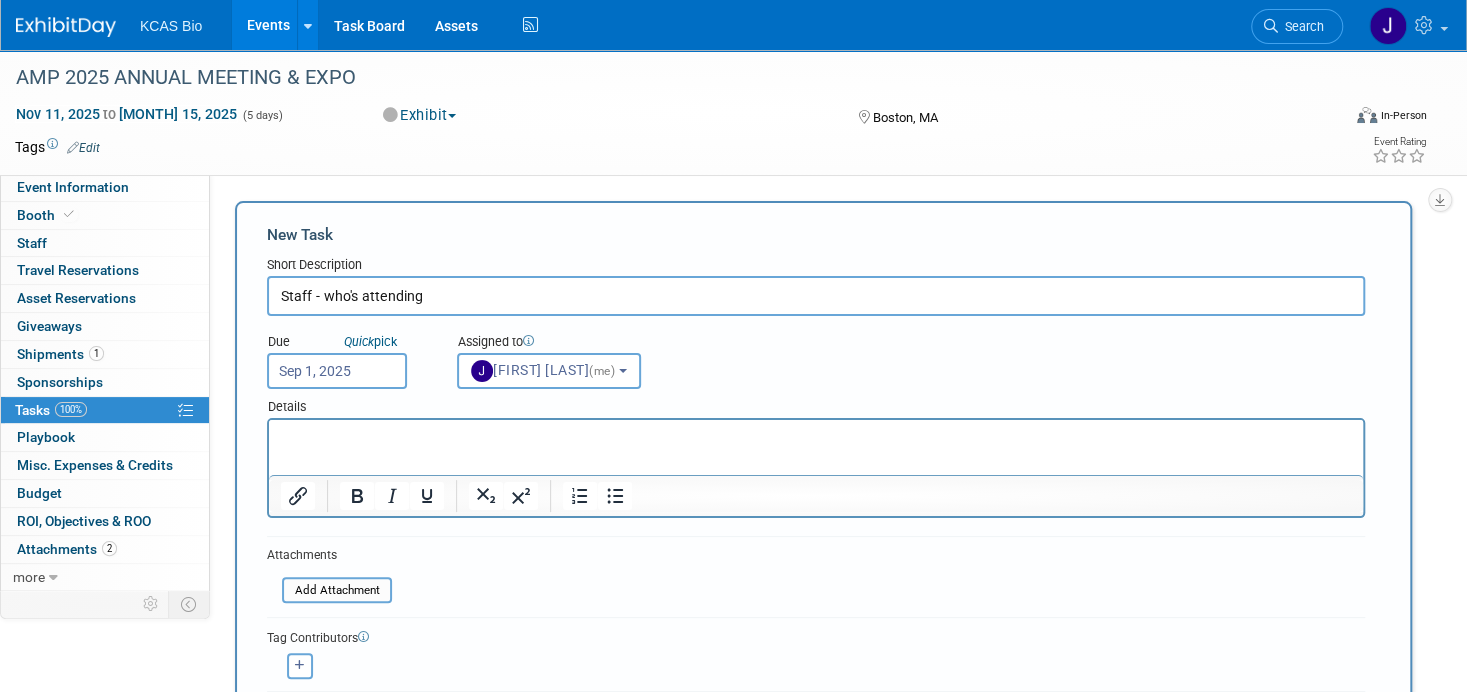 click at bounding box center [816, 438] 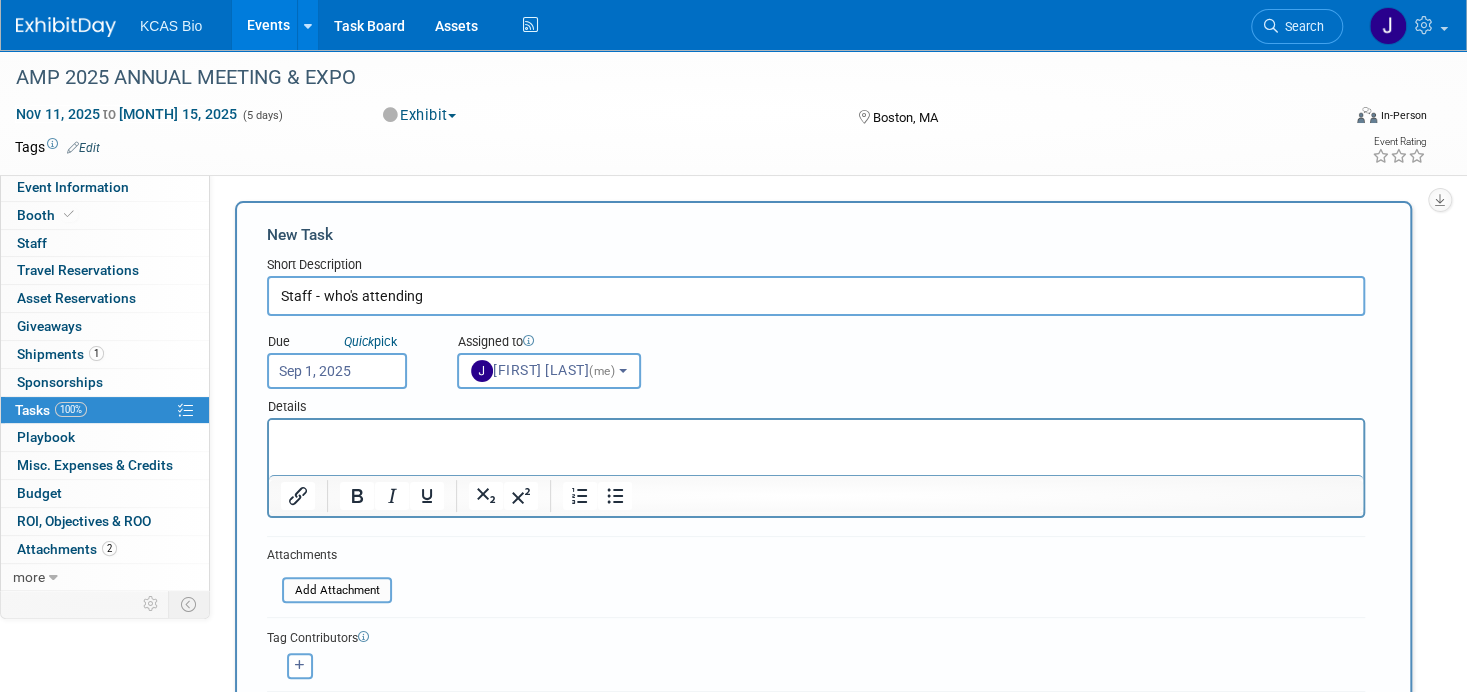 type 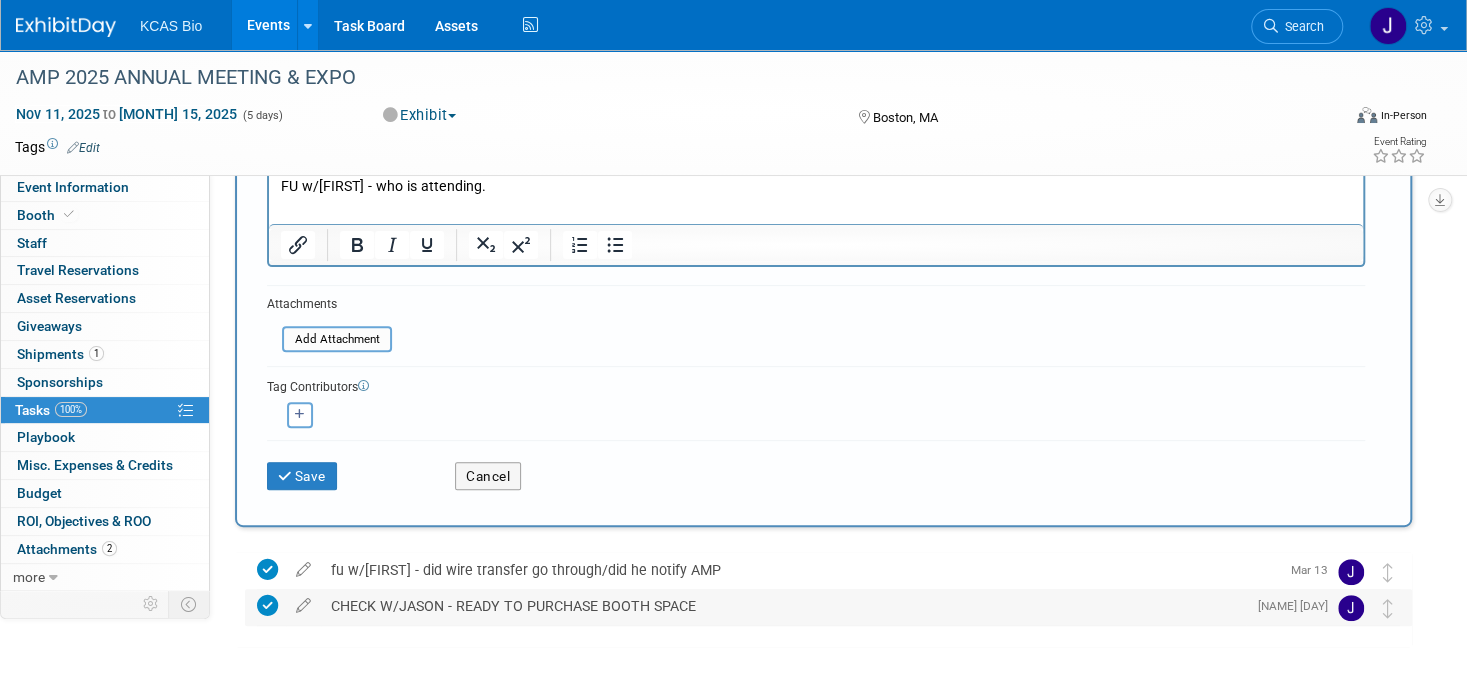 scroll, scrollTop: 300, scrollLeft: 0, axis: vertical 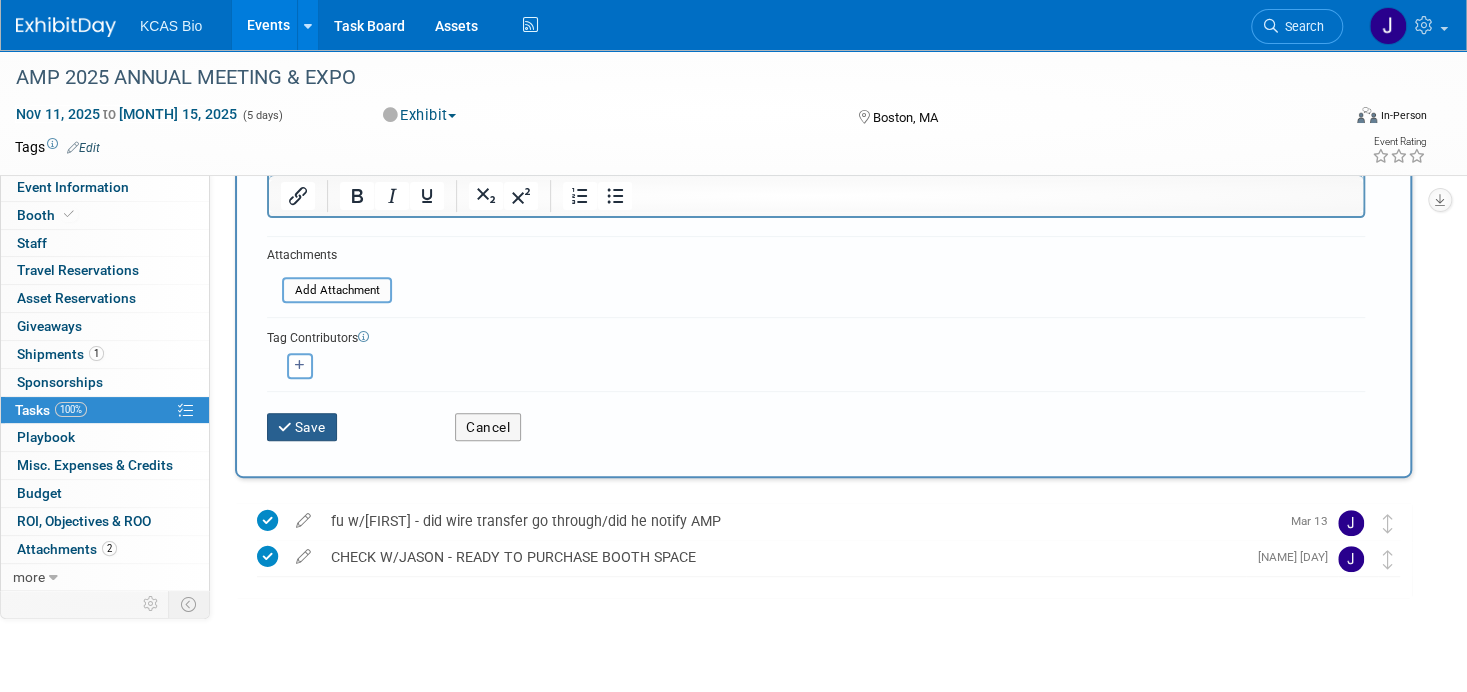 click on "Save" at bounding box center (302, 427) 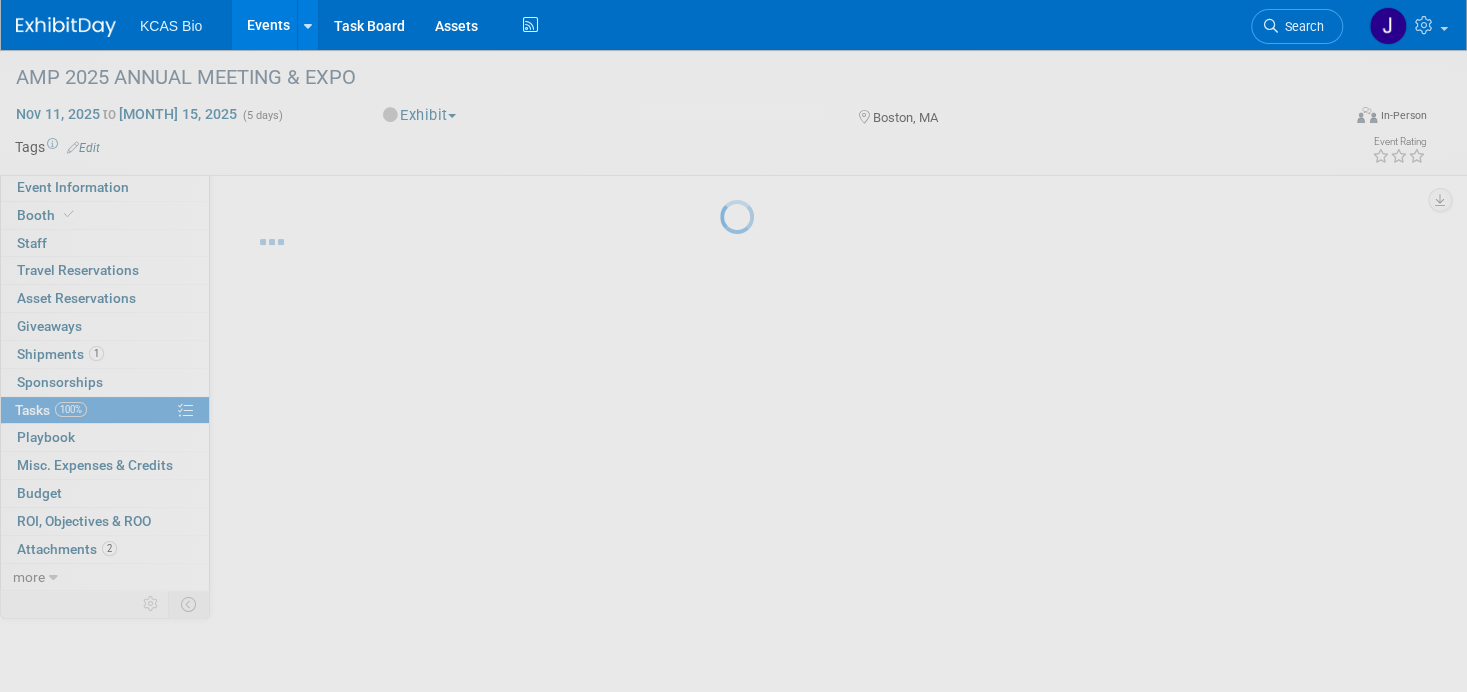 scroll, scrollTop: 0, scrollLeft: 0, axis: both 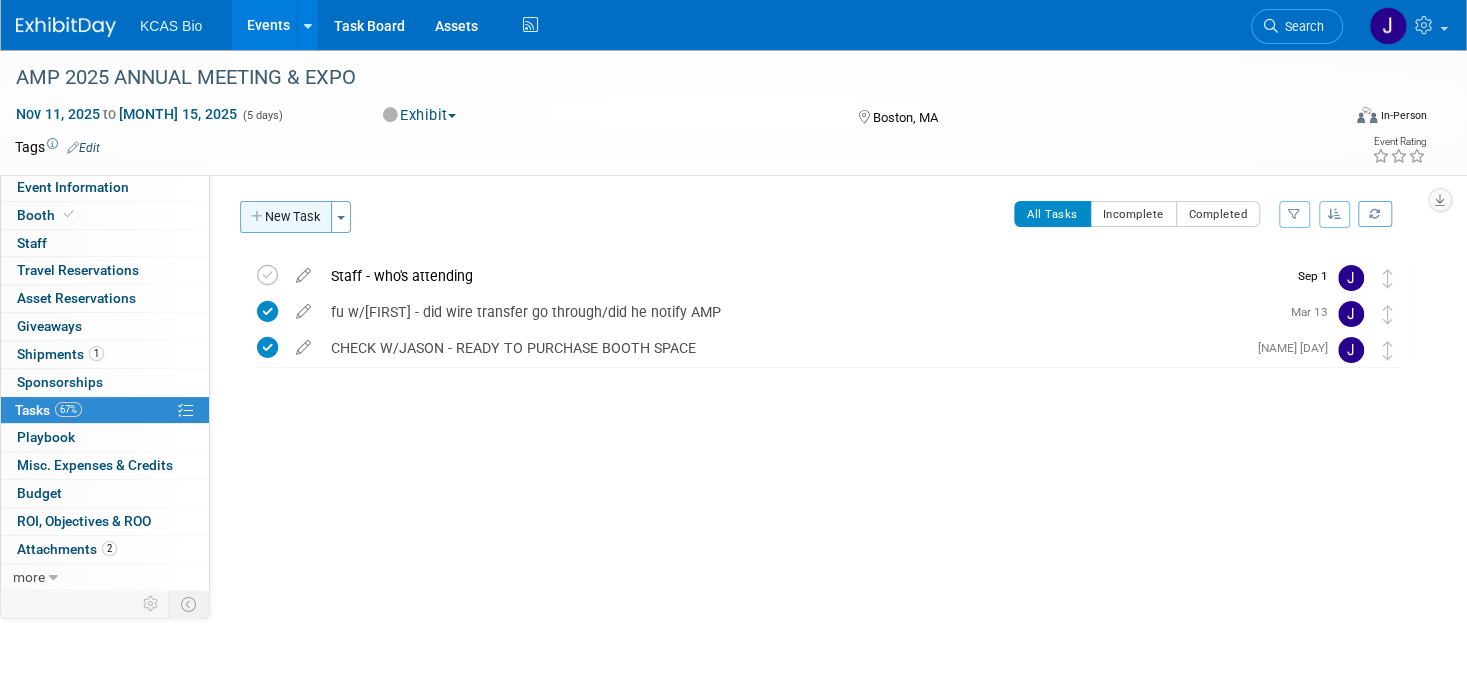 click on "New Task" at bounding box center [286, 217] 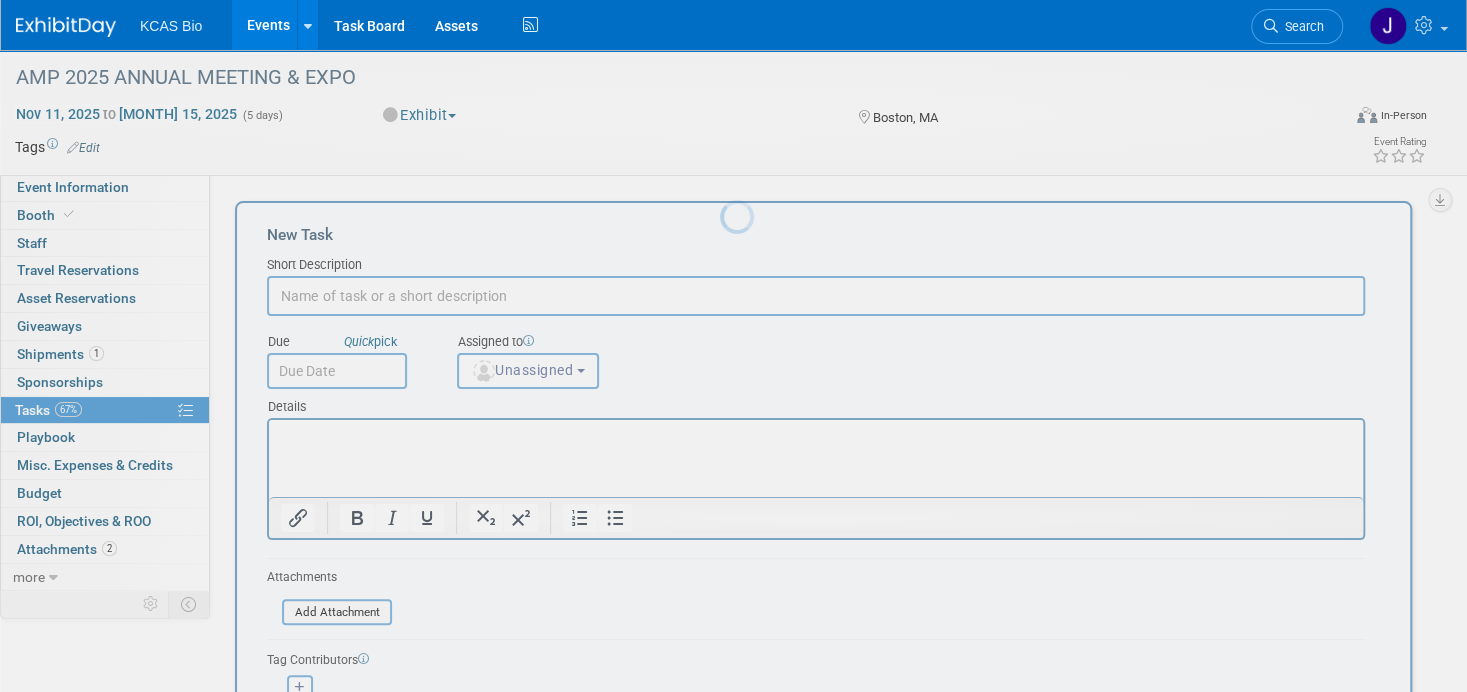 scroll, scrollTop: 0, scrollLeft: 0, axis: both 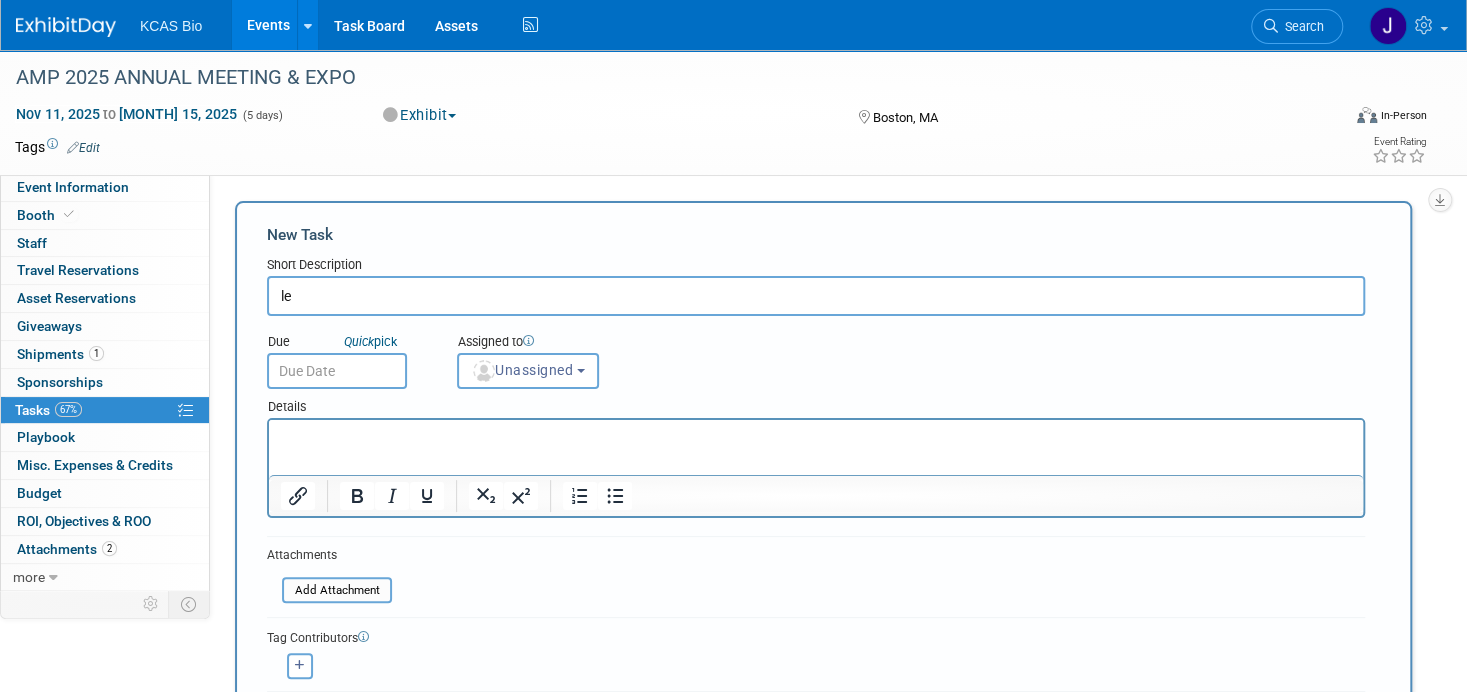 type on "l" 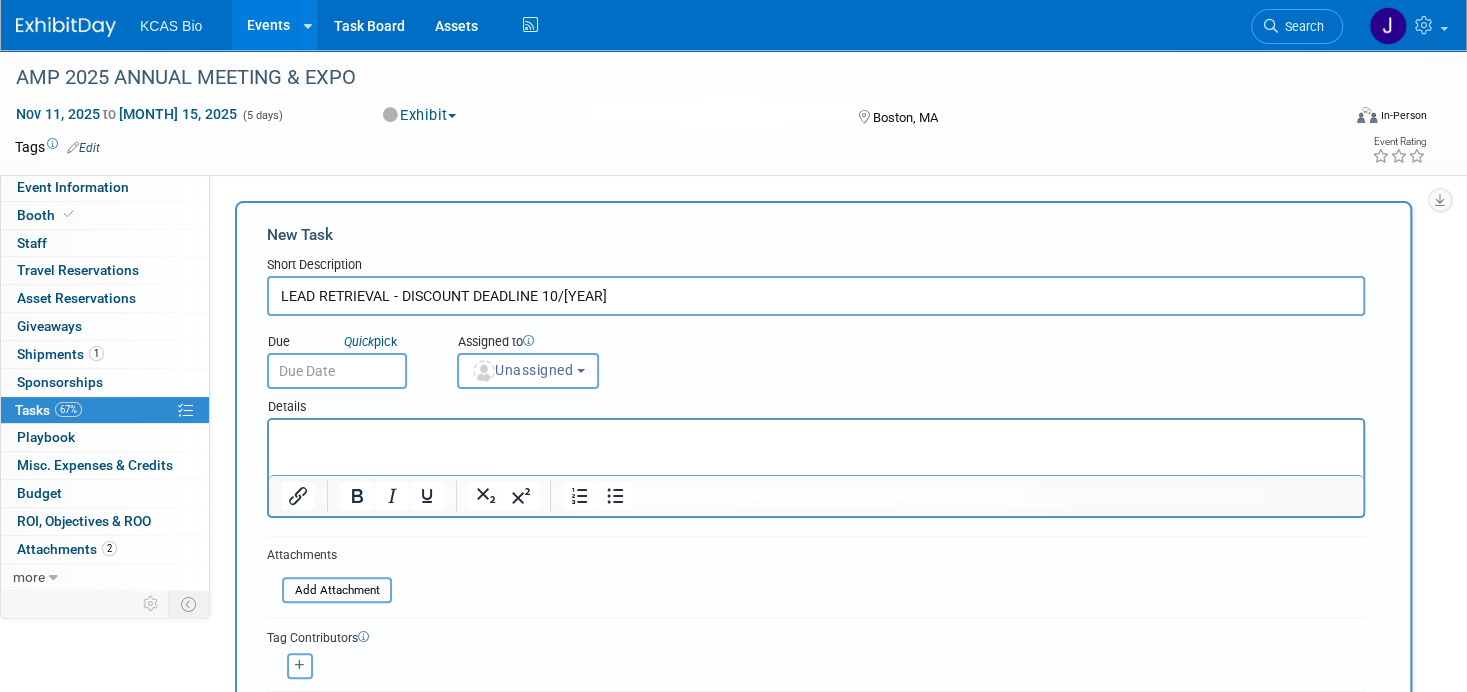 drag, startPoint x: 569, startPoint y: 293, endPoint x: 582, endPoint y: 278, distance: 19.849434 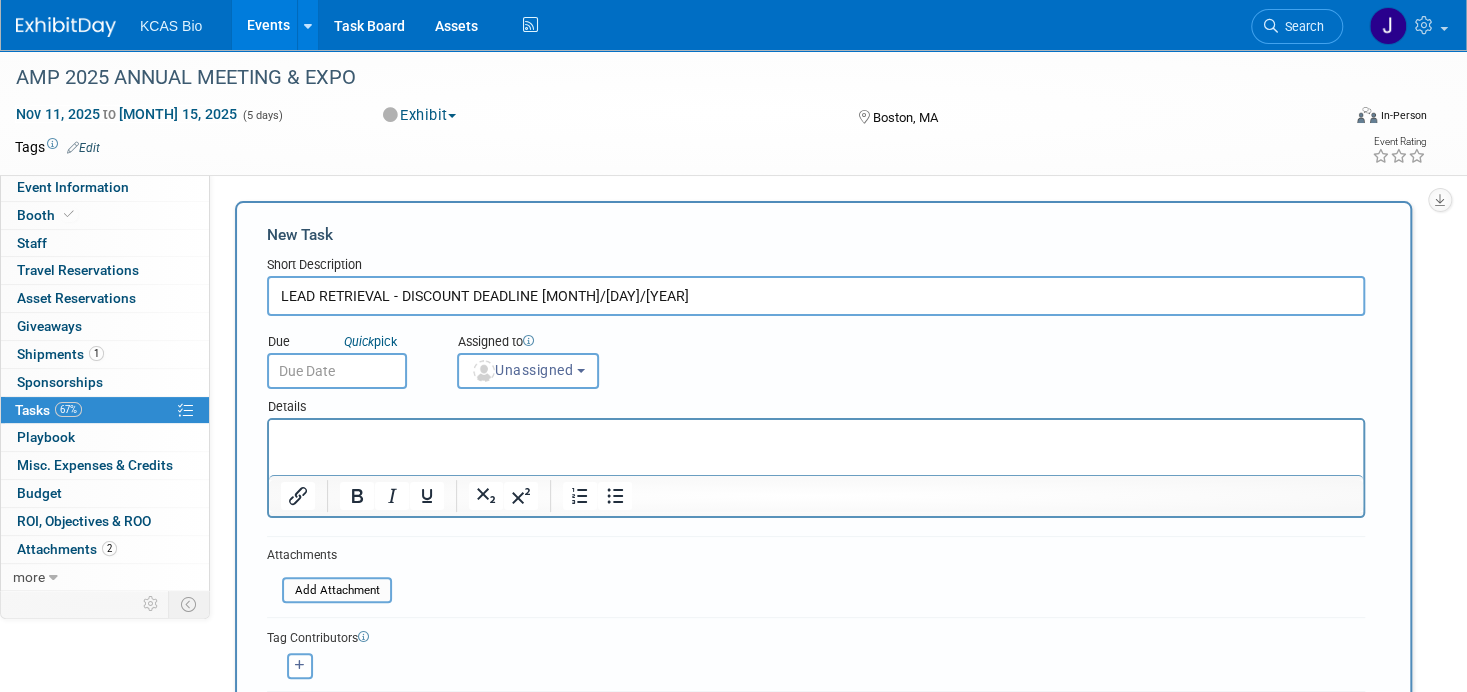type on "LEAD RETRIEVAL - DISCOUNT DEADLINE 10/10/25" 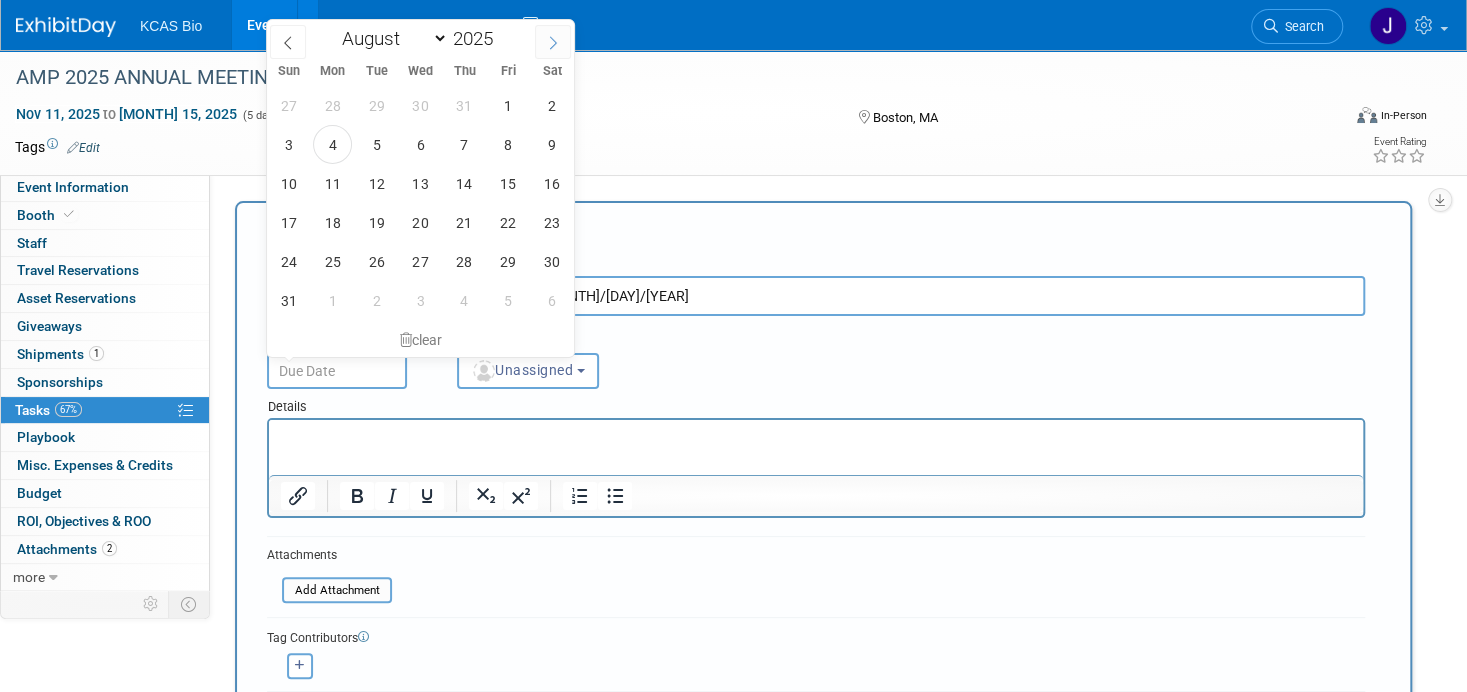 click 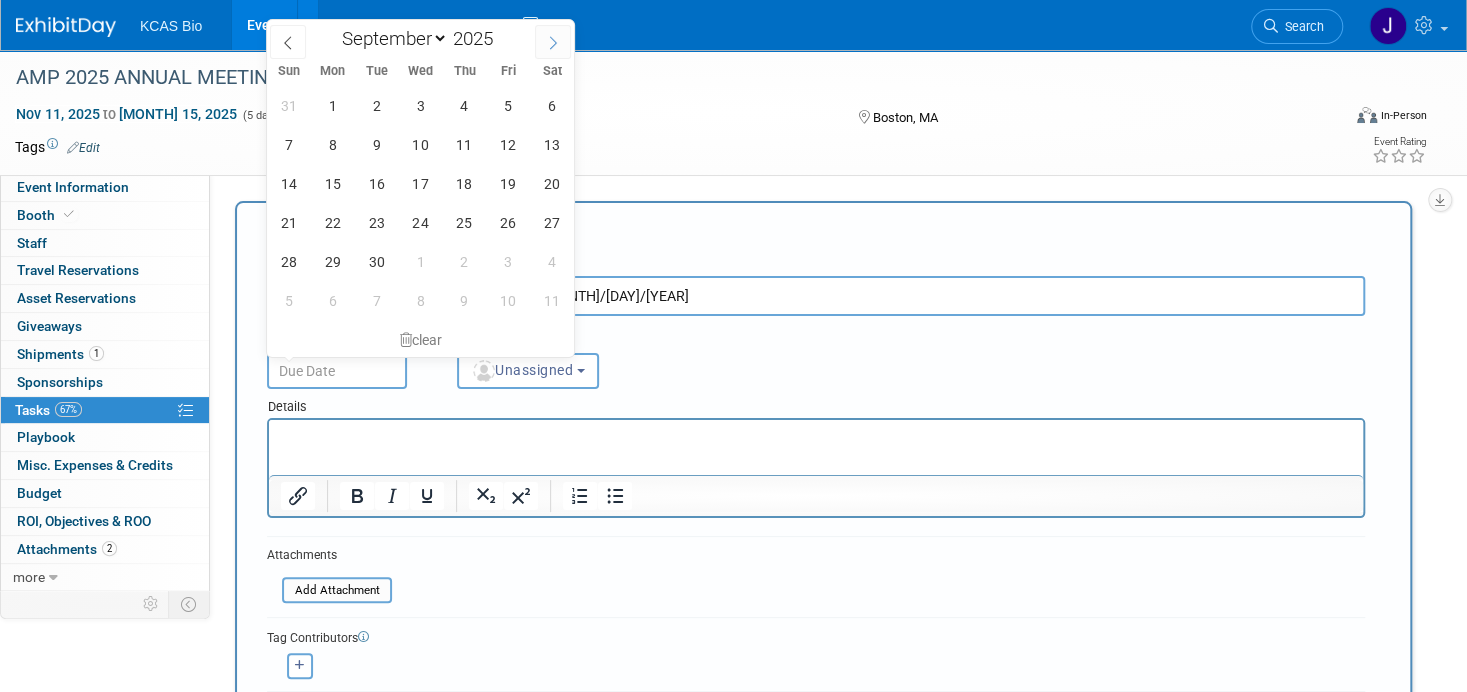 click 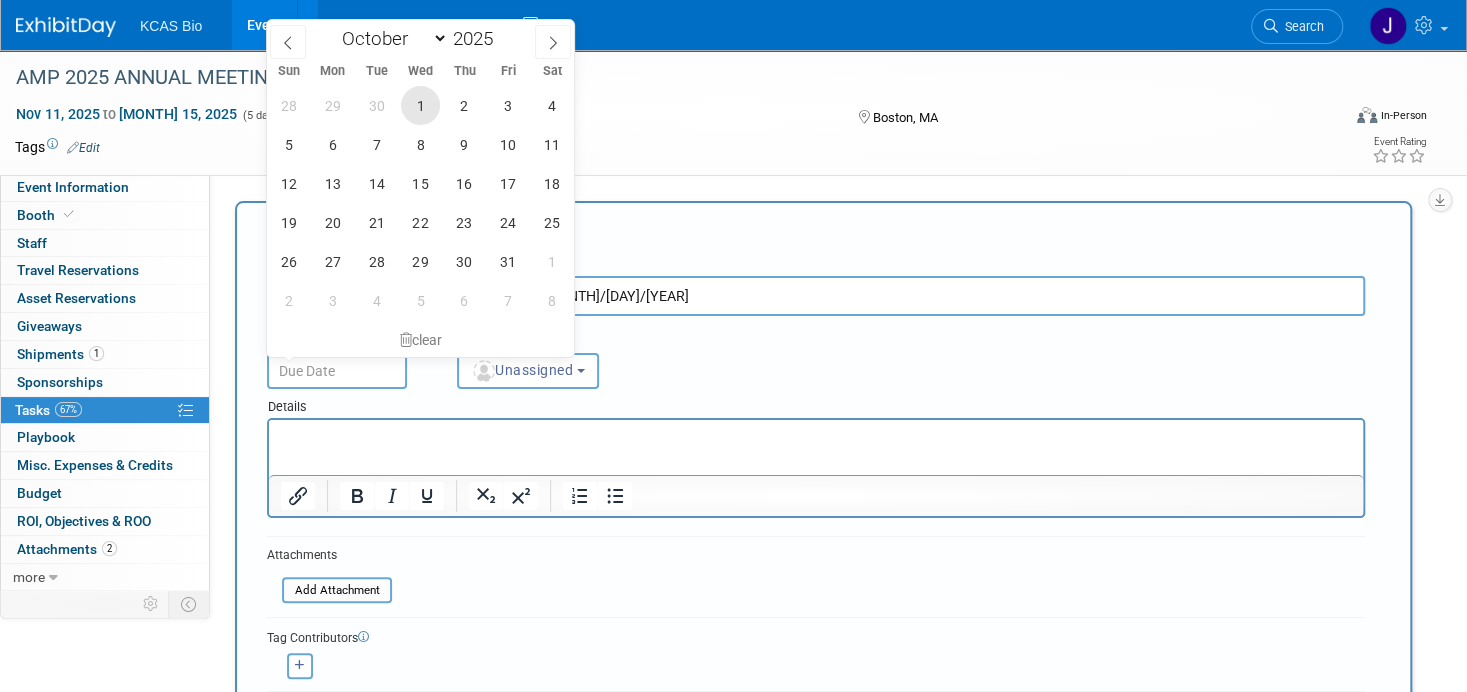 click on "1" at bounding box center (420, 105) 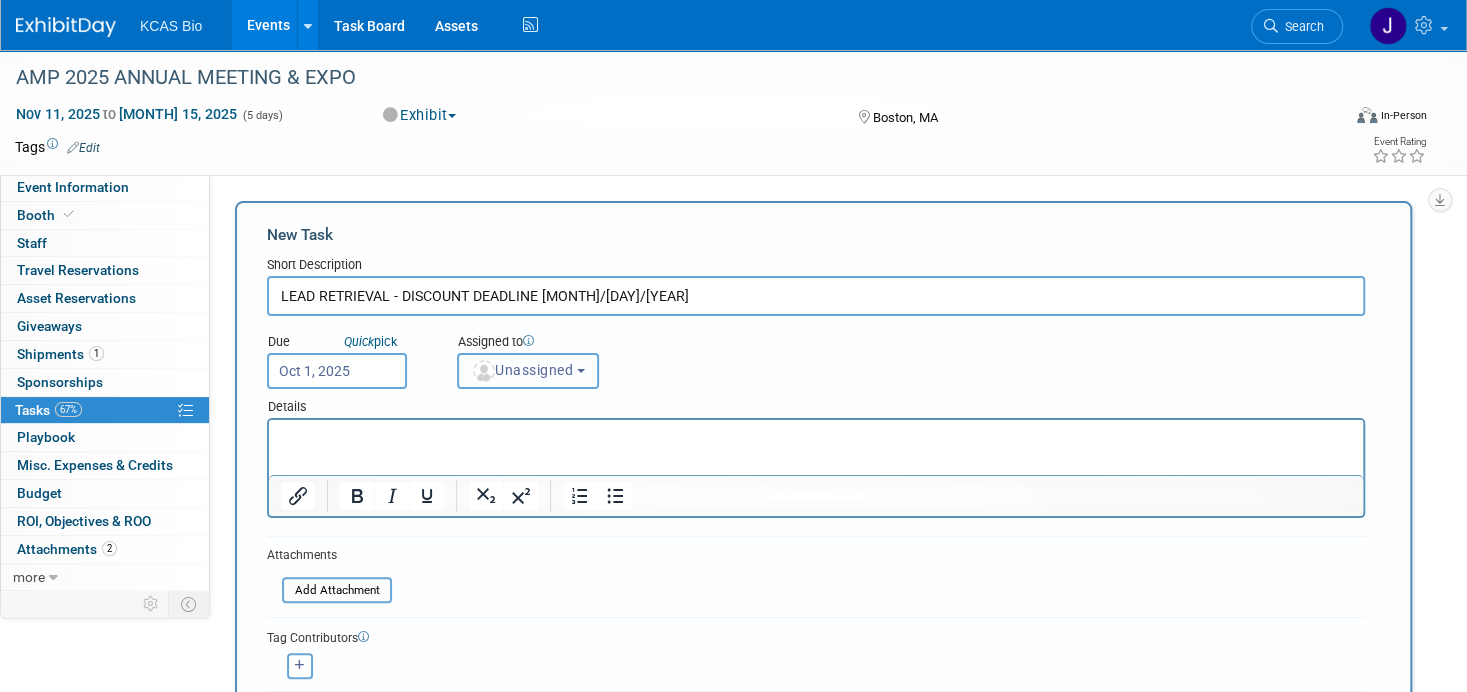 click on "Unassigned" at bounding box center (522, 370) 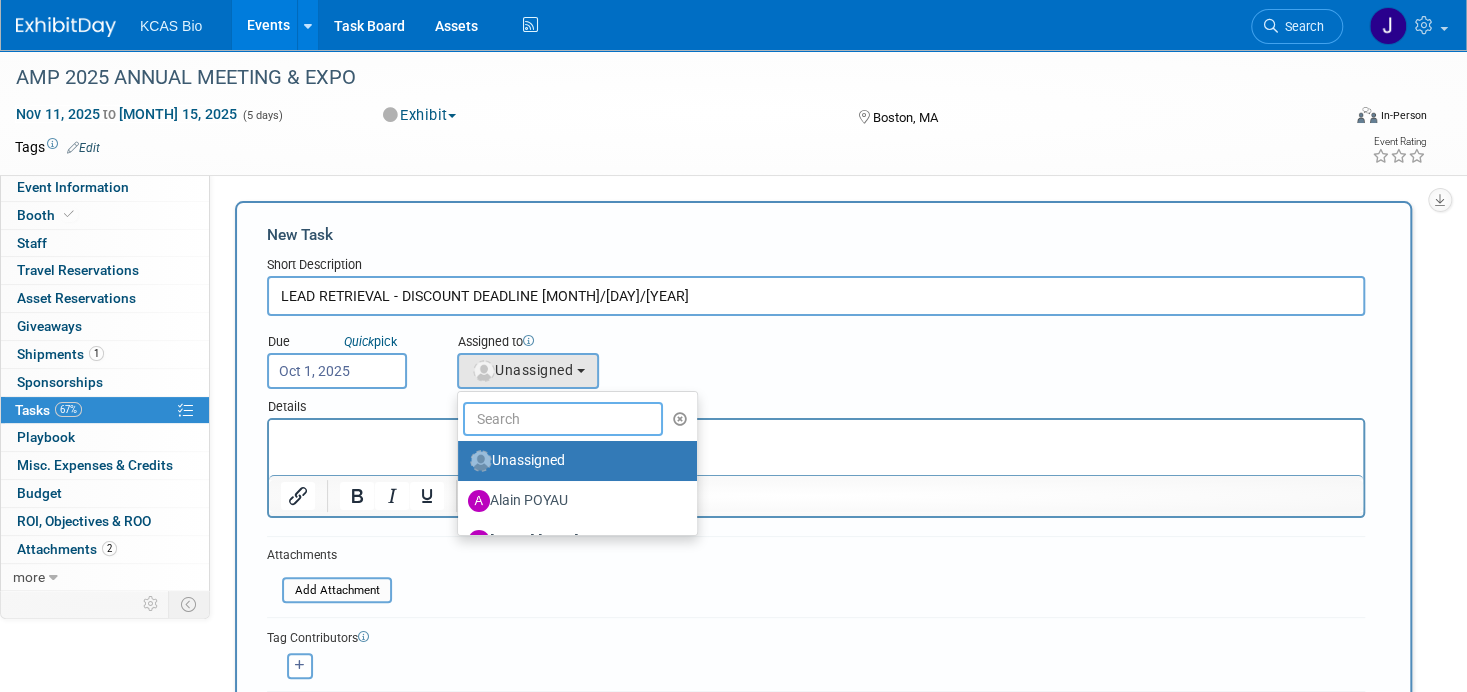click at bounding box center (563, 419) 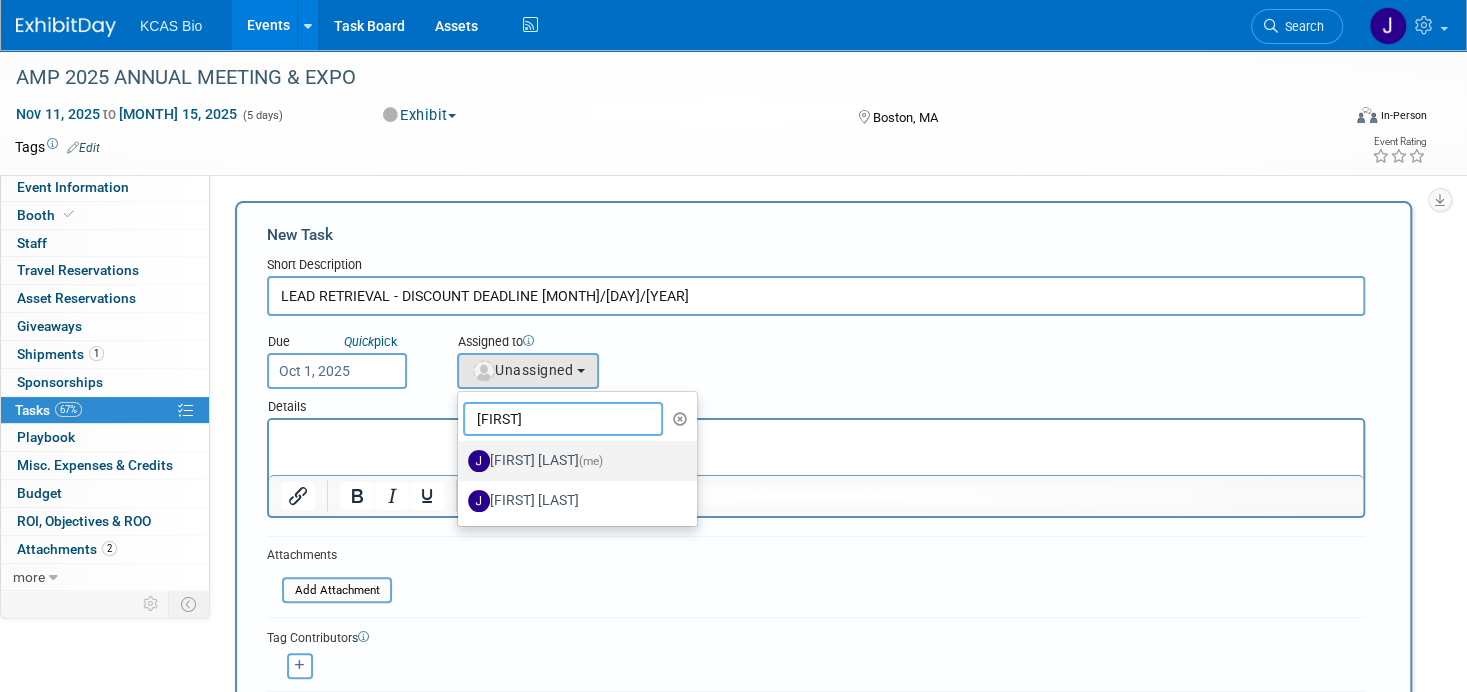 type on "JO" 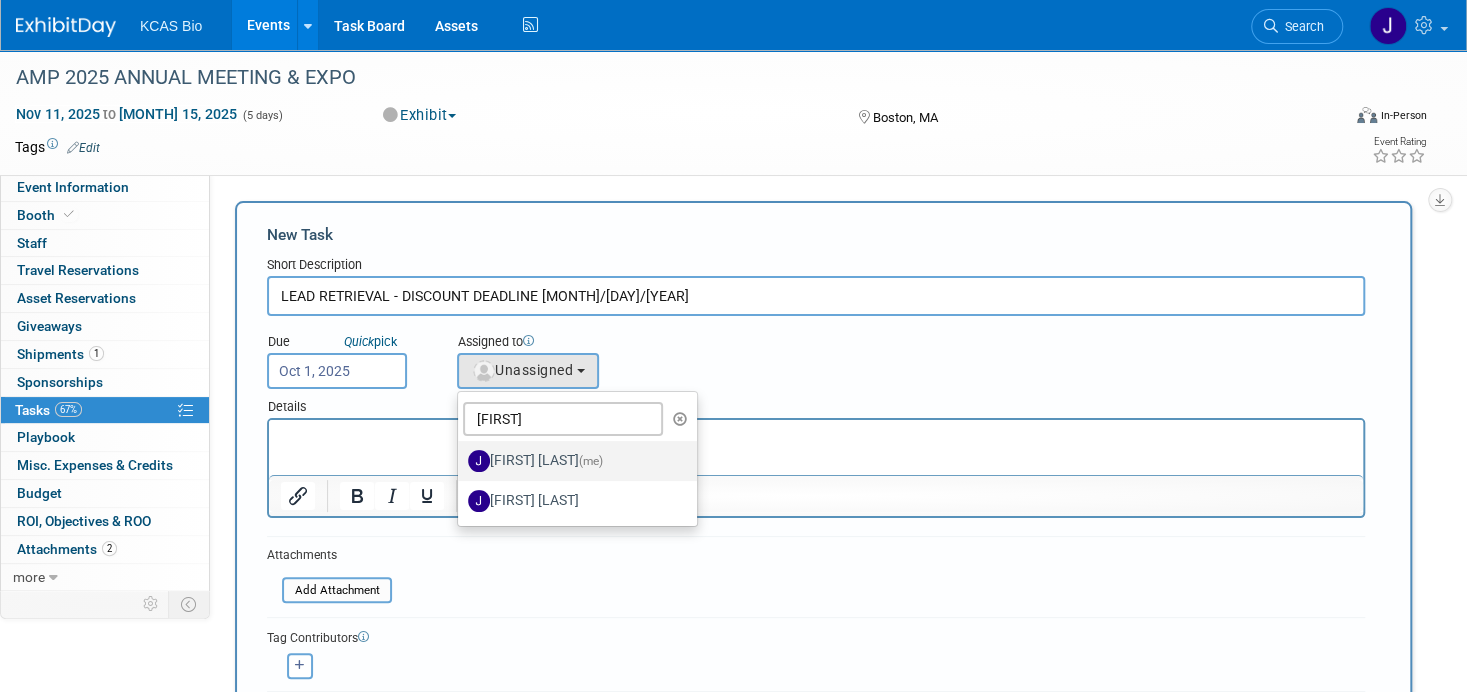 click on "Jocelyn King
(me)" at bounding box center [572, 461] 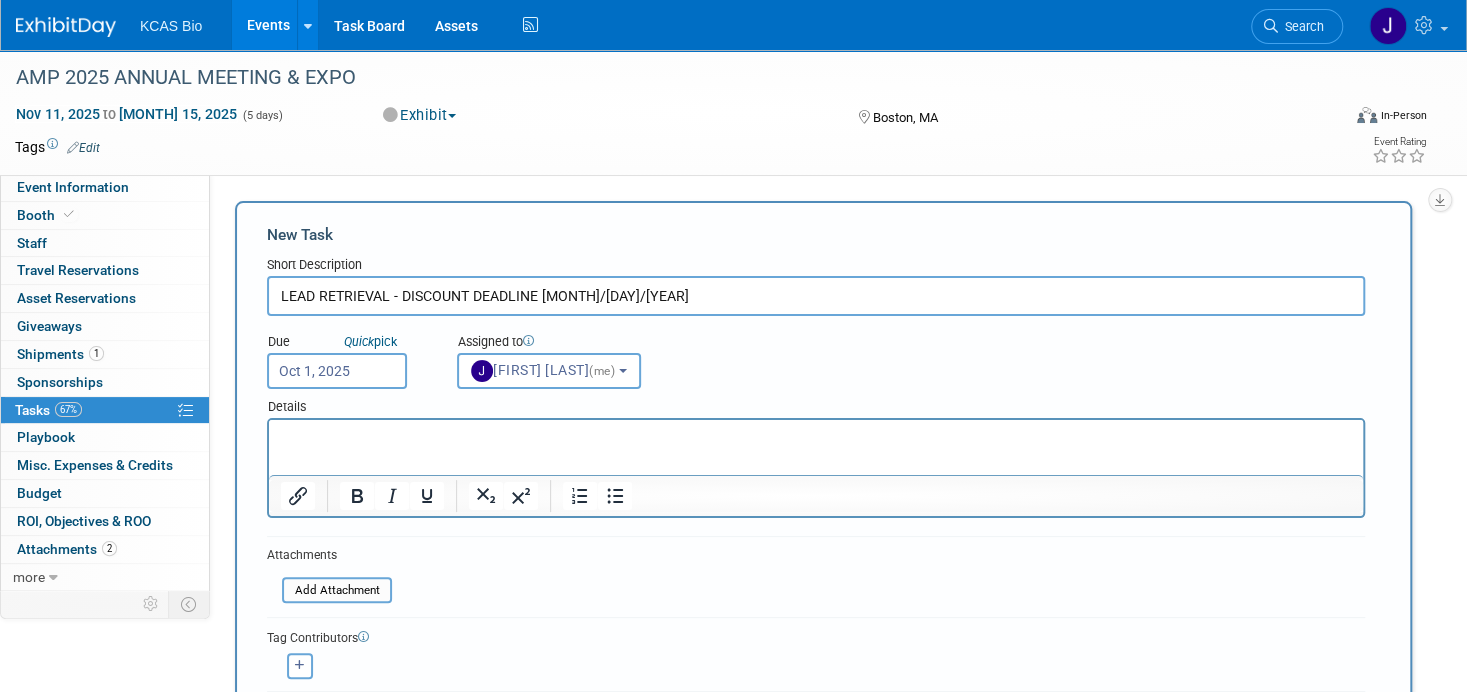click at bounding box center (816, 434) 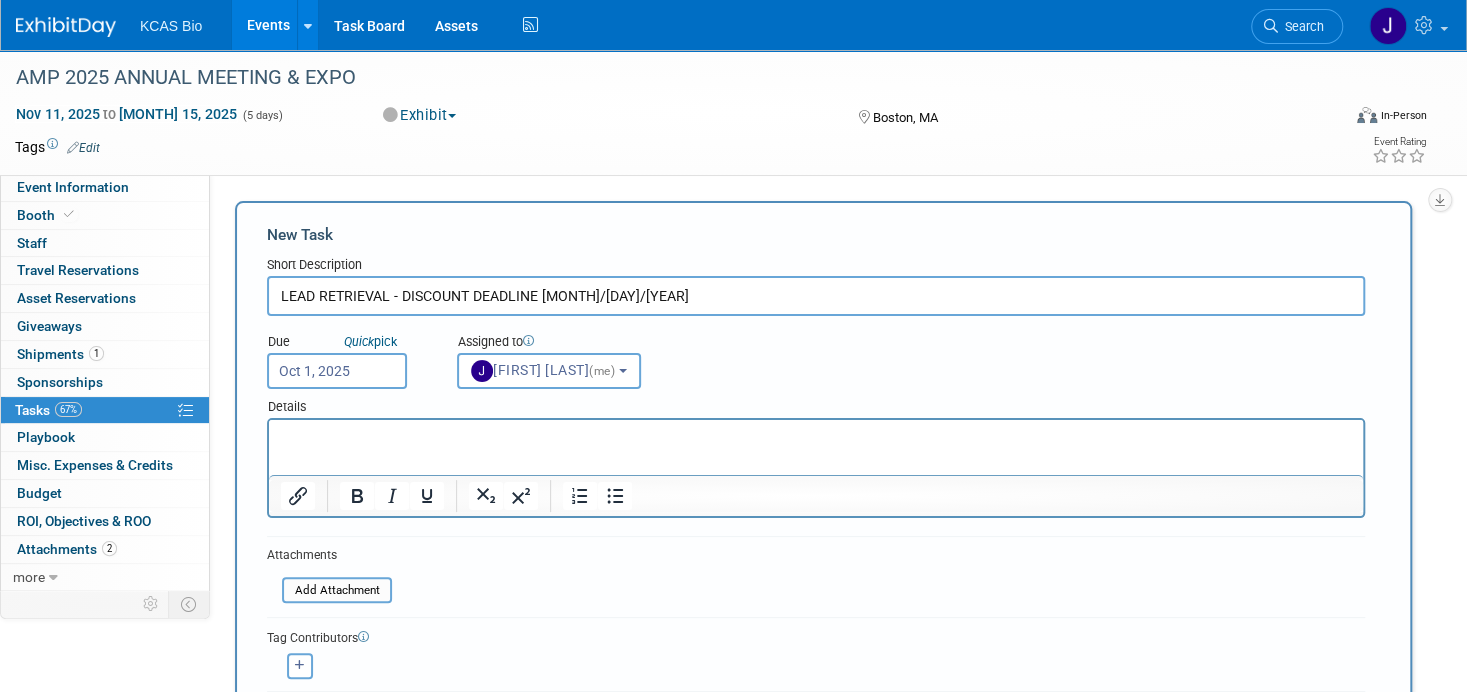 paste 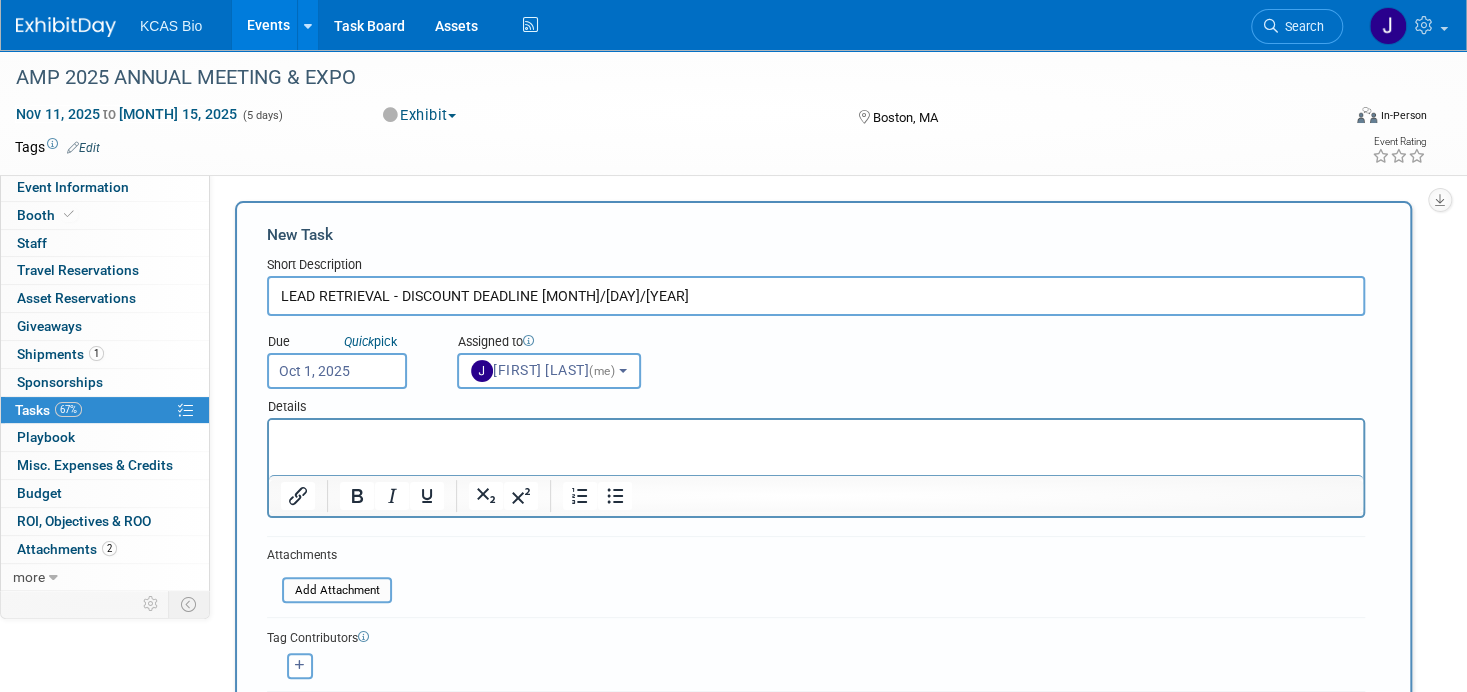 type 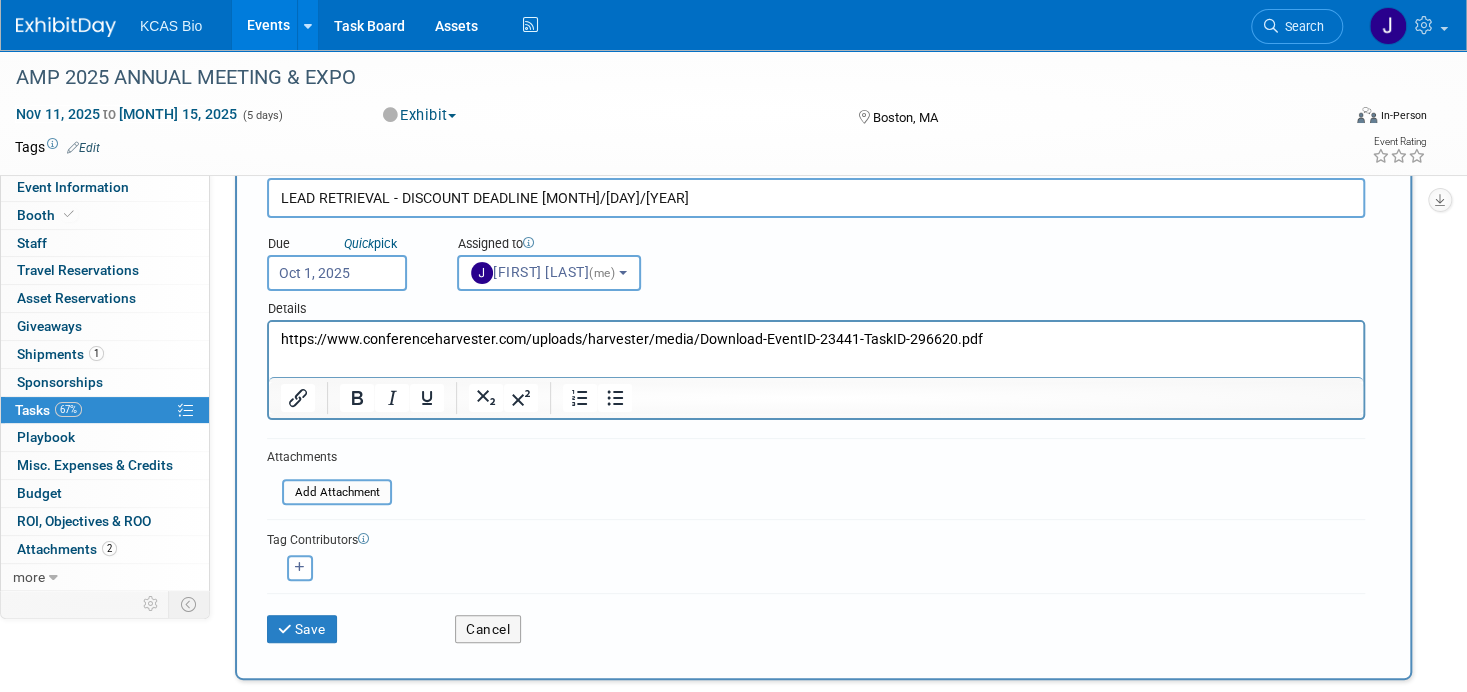 scroll, scrollTop: 100, scrollLeft: 0, axis: vertical 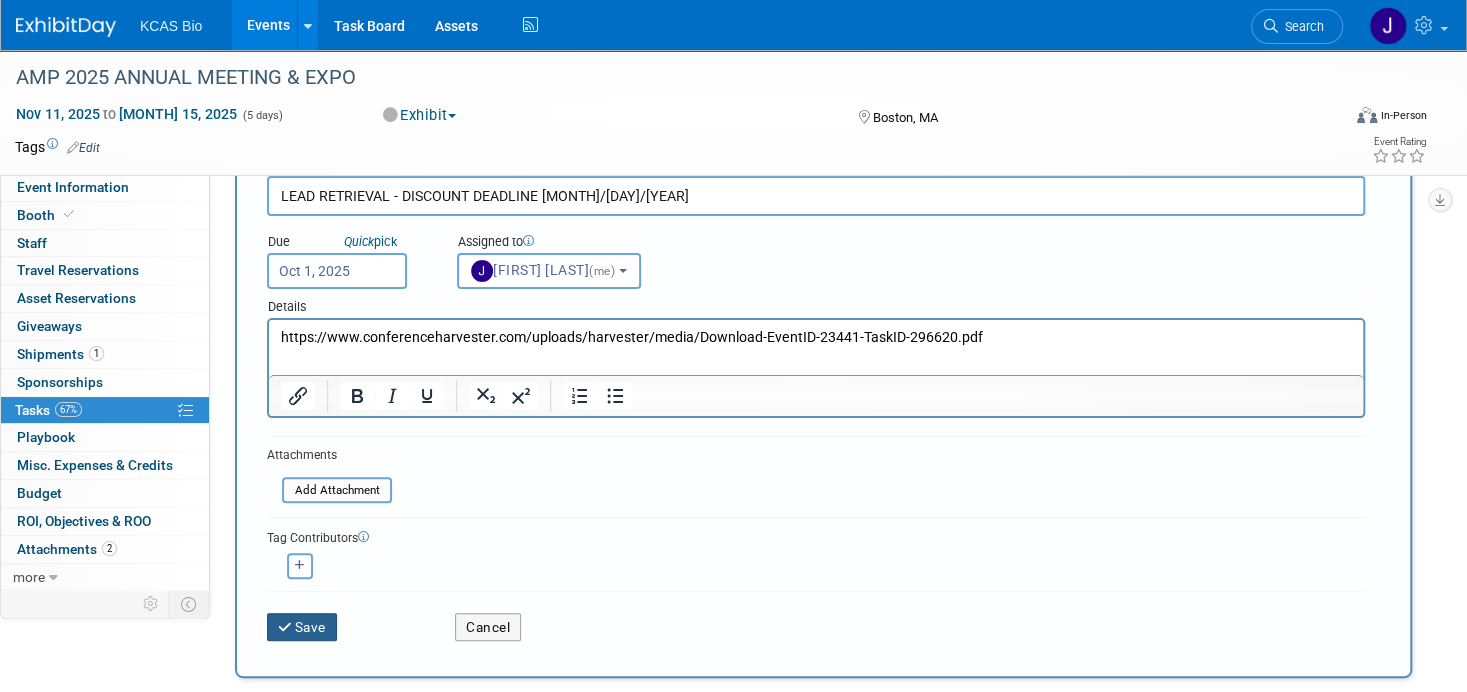 click on "Save" at bounding box center (302, 627) 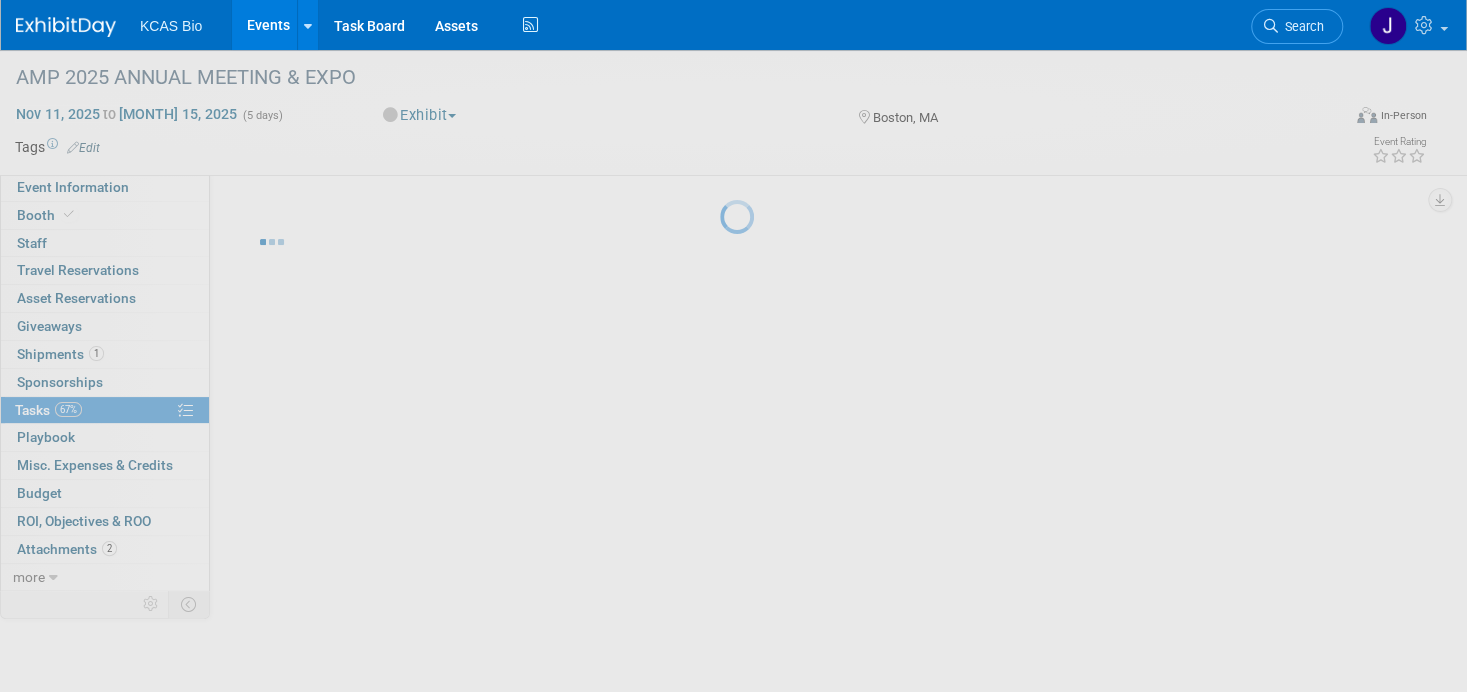 scroll, scrollTop: 0, scrollLeft: 0, axis: both 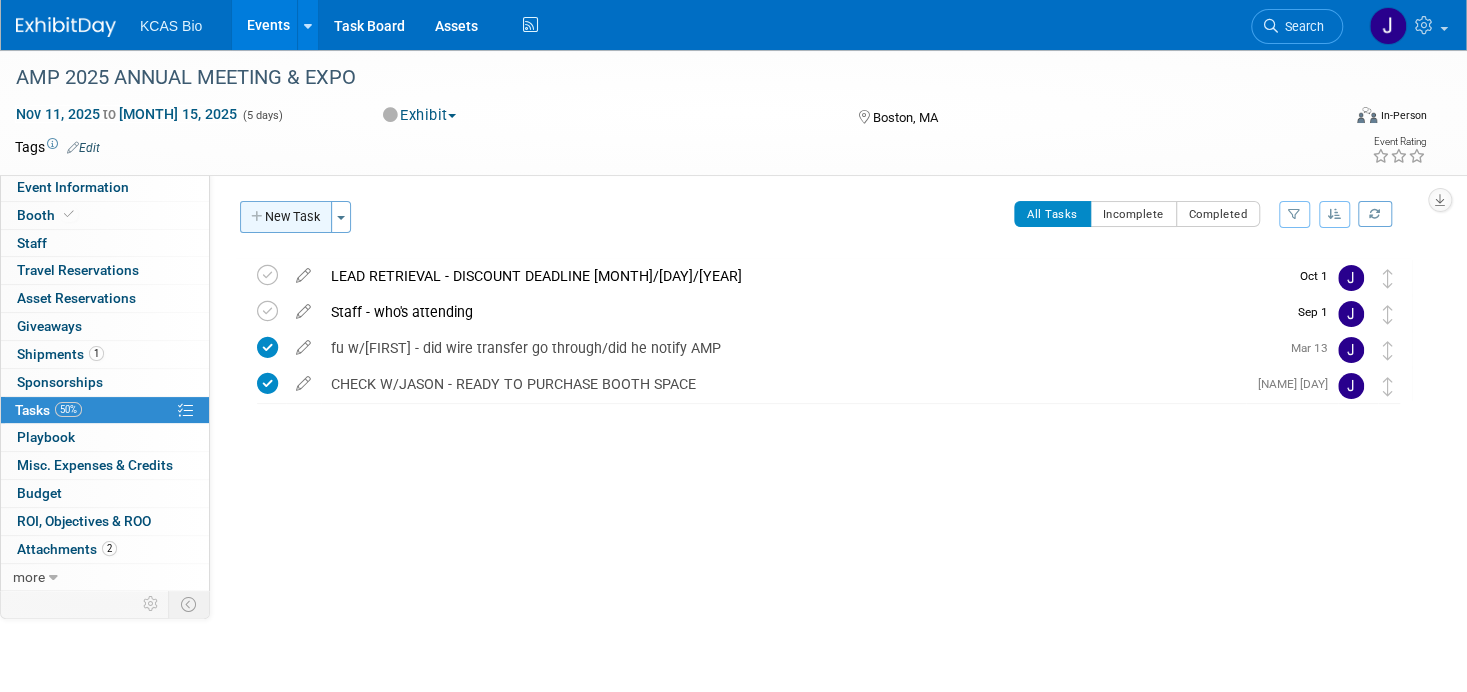click on "New Task" at bounding box center (286, 217) 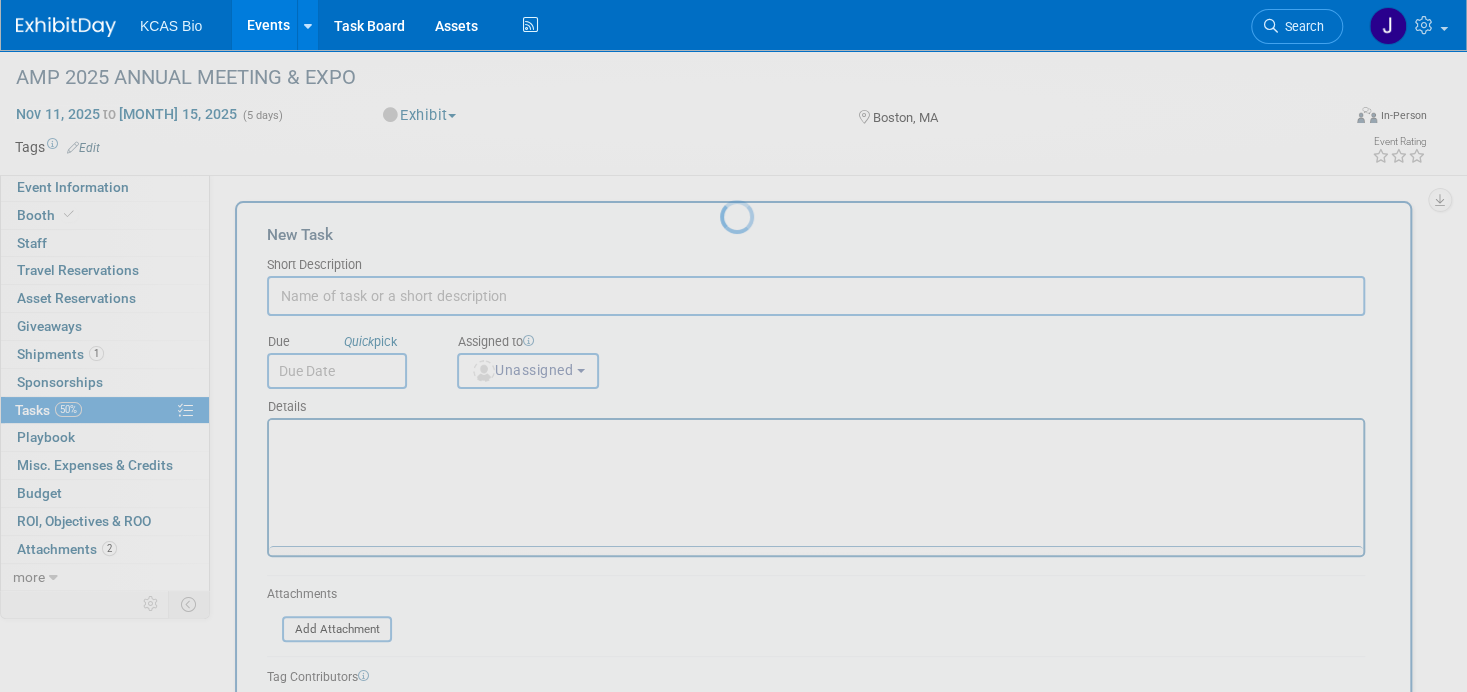 scroll, scrollTop: 0, scrollLeft: 0, axis: both 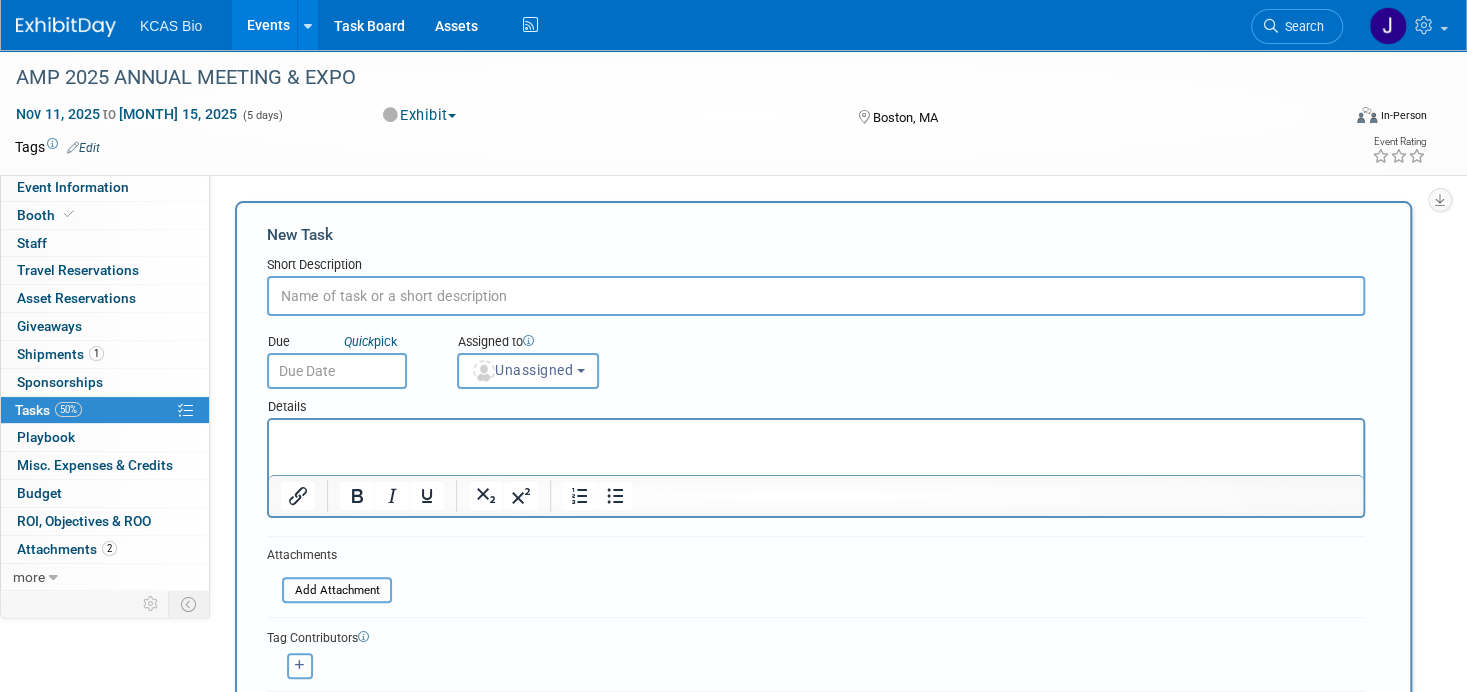 click at bounding box center (816, 438) 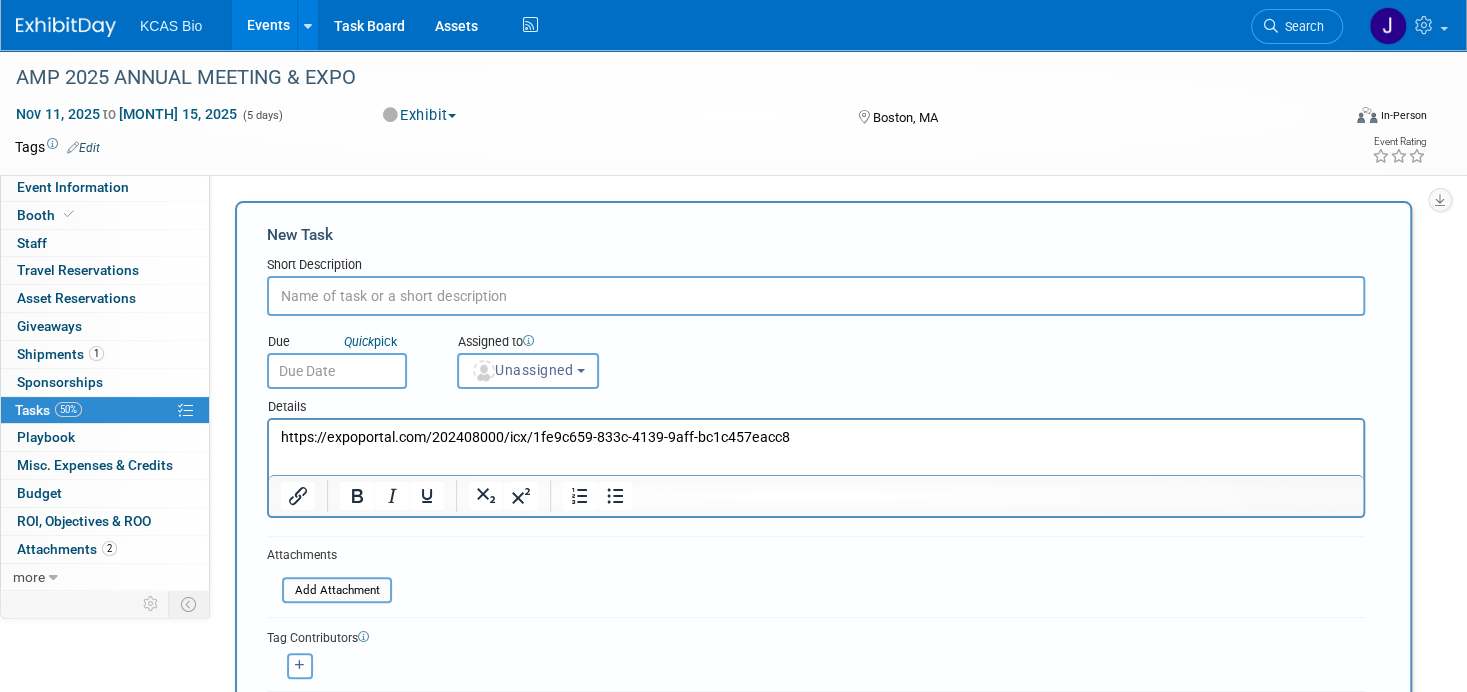 click at bounding box center (816, 296) 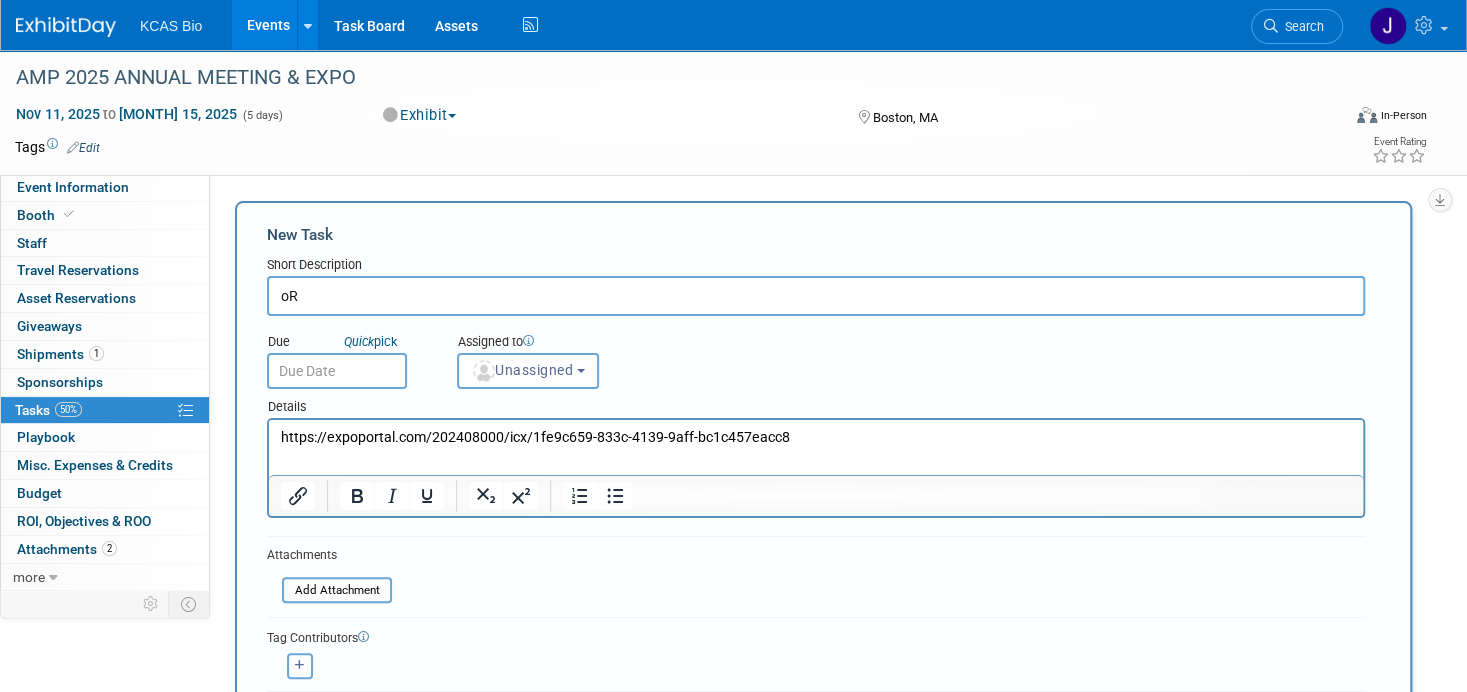type on "o" 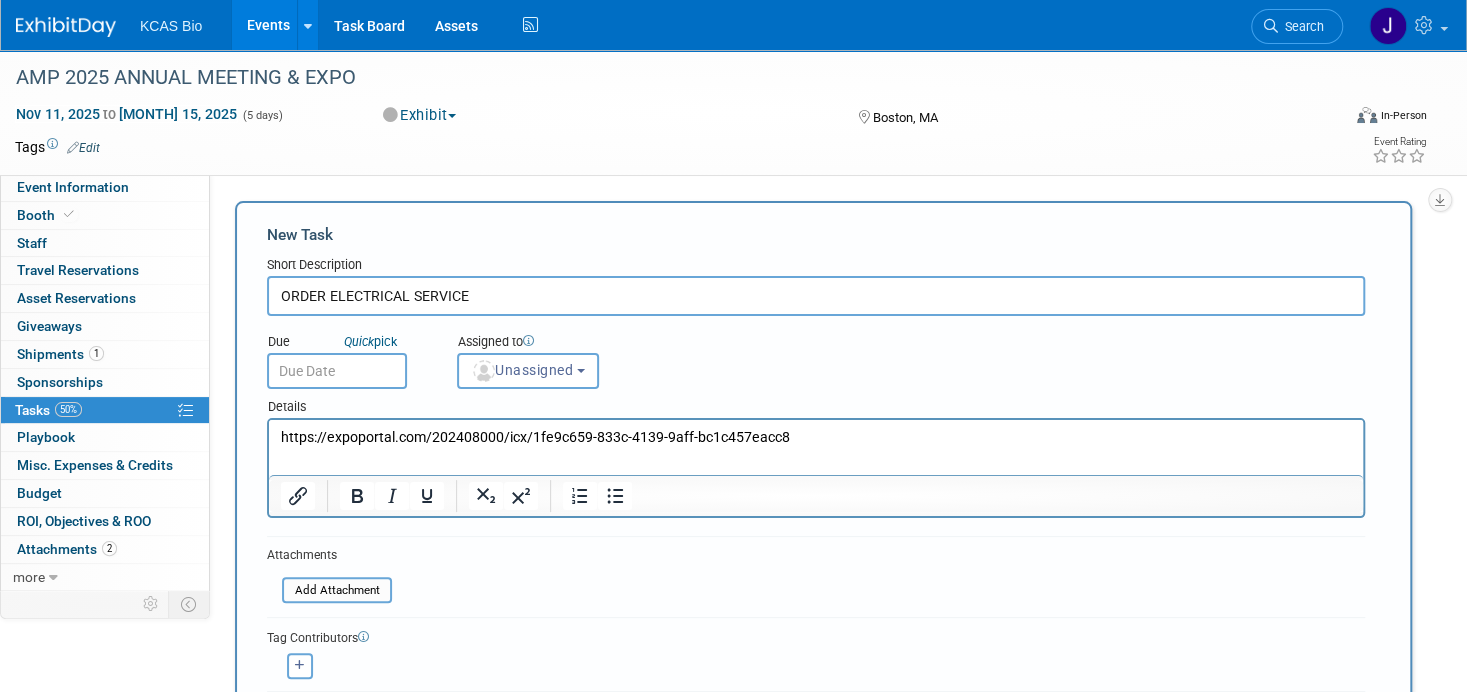 type on "ORDER ELECTRICAL SERVICE" 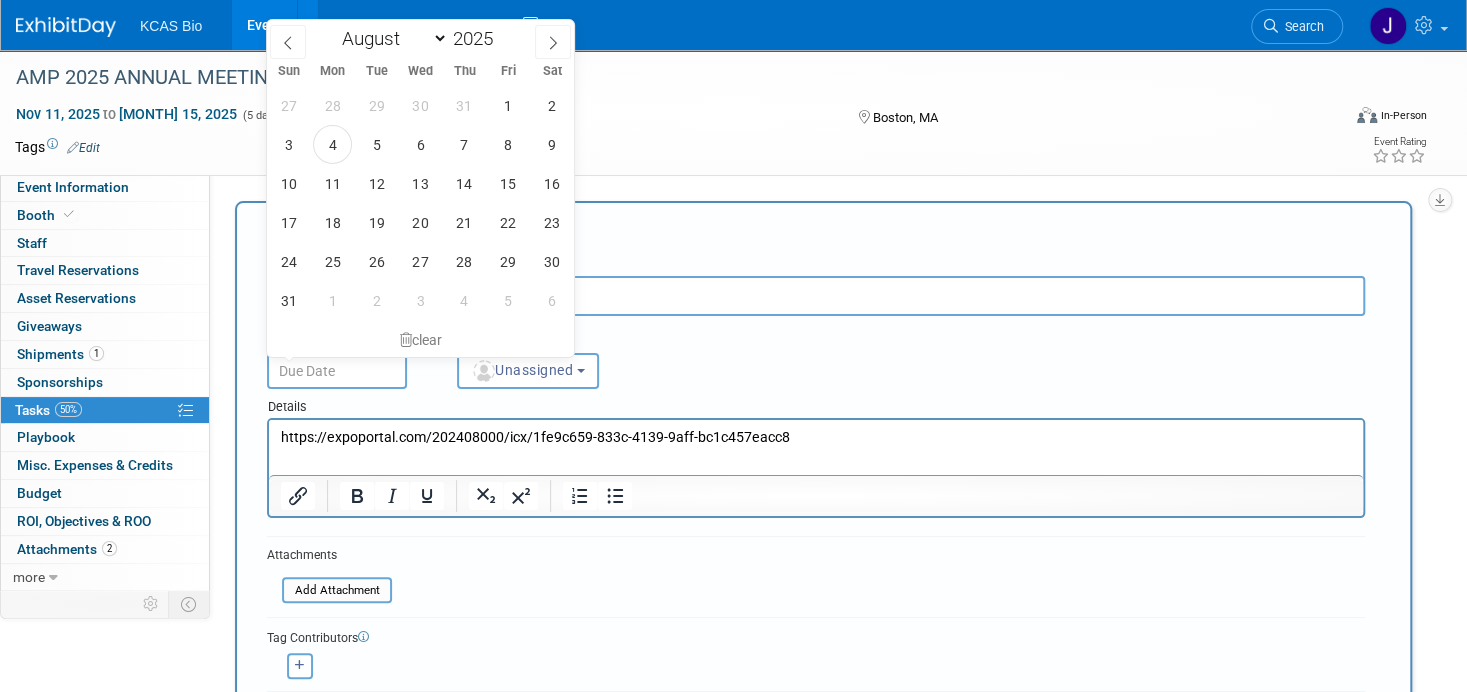 click at bounding box center [337, 371] 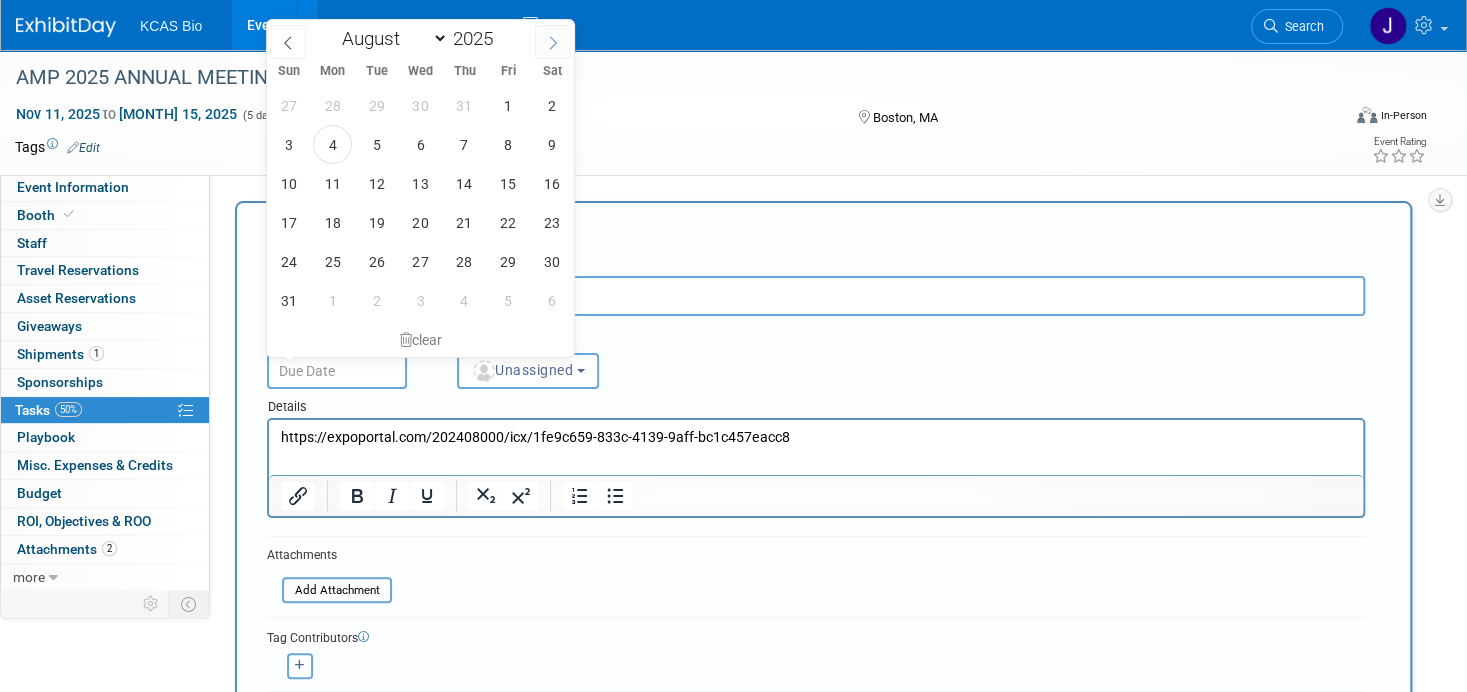 click 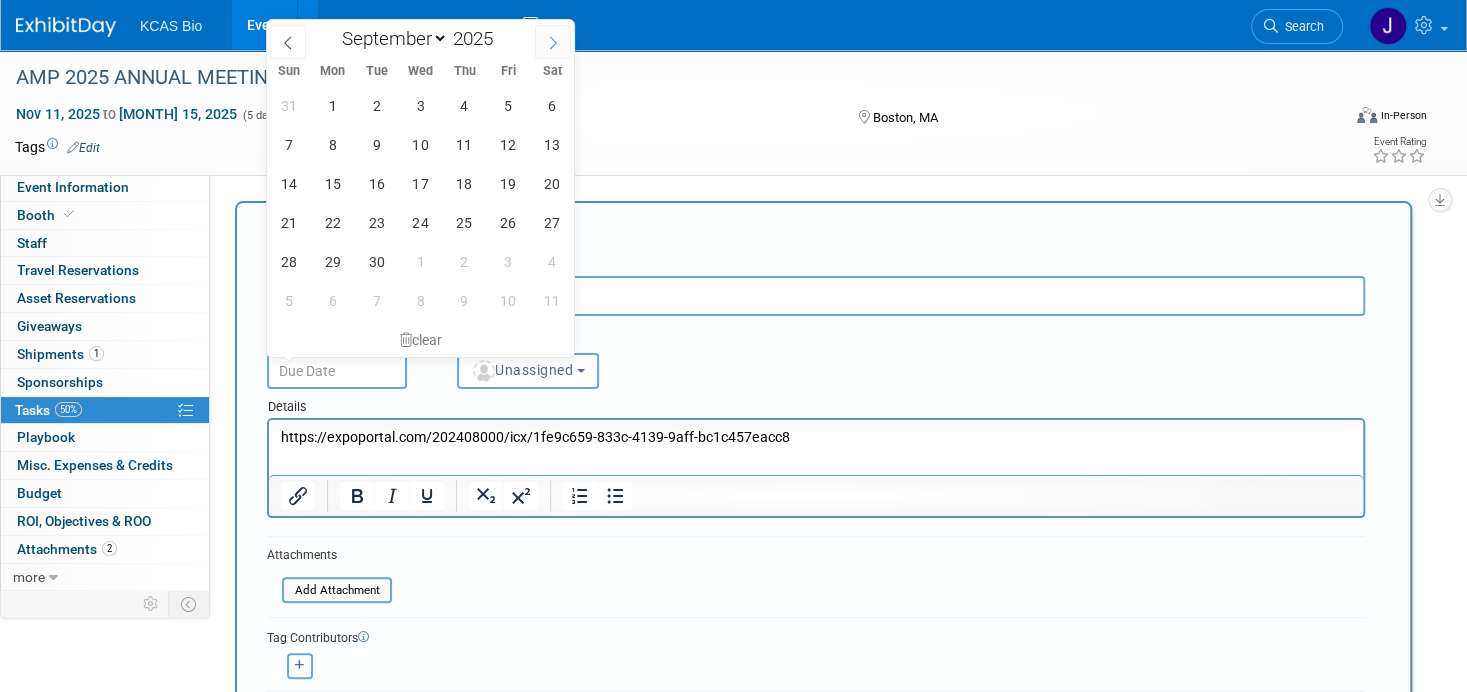 click 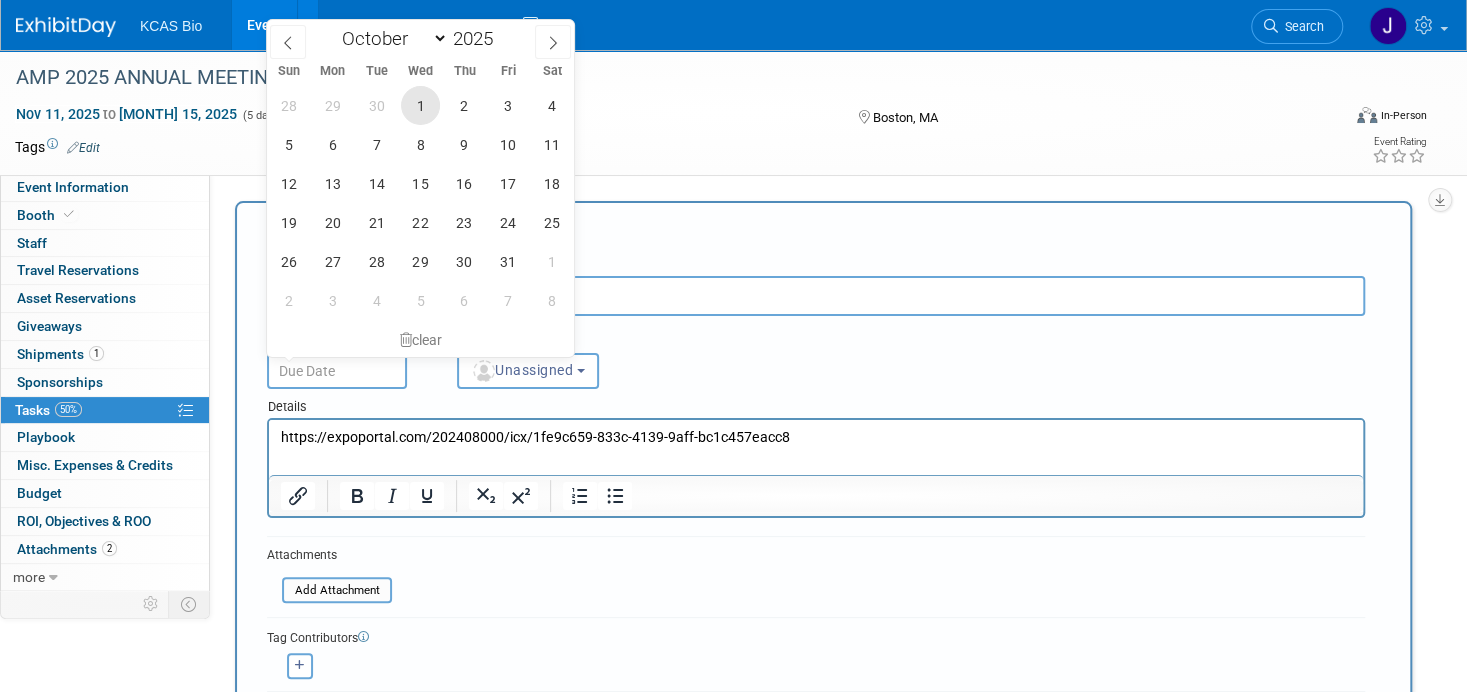click on "1" at bounding box center (420, 105) 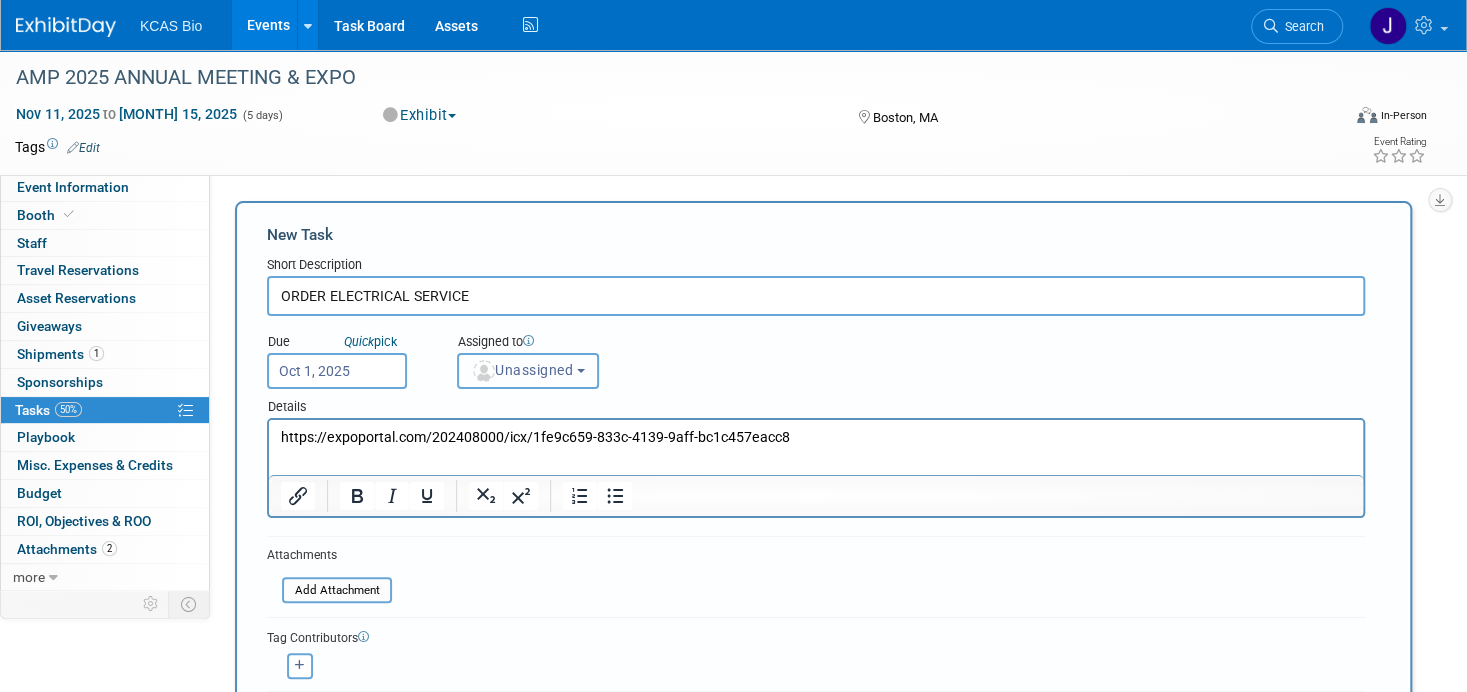 click on "Unassigned" at bounding box center (522, 370) 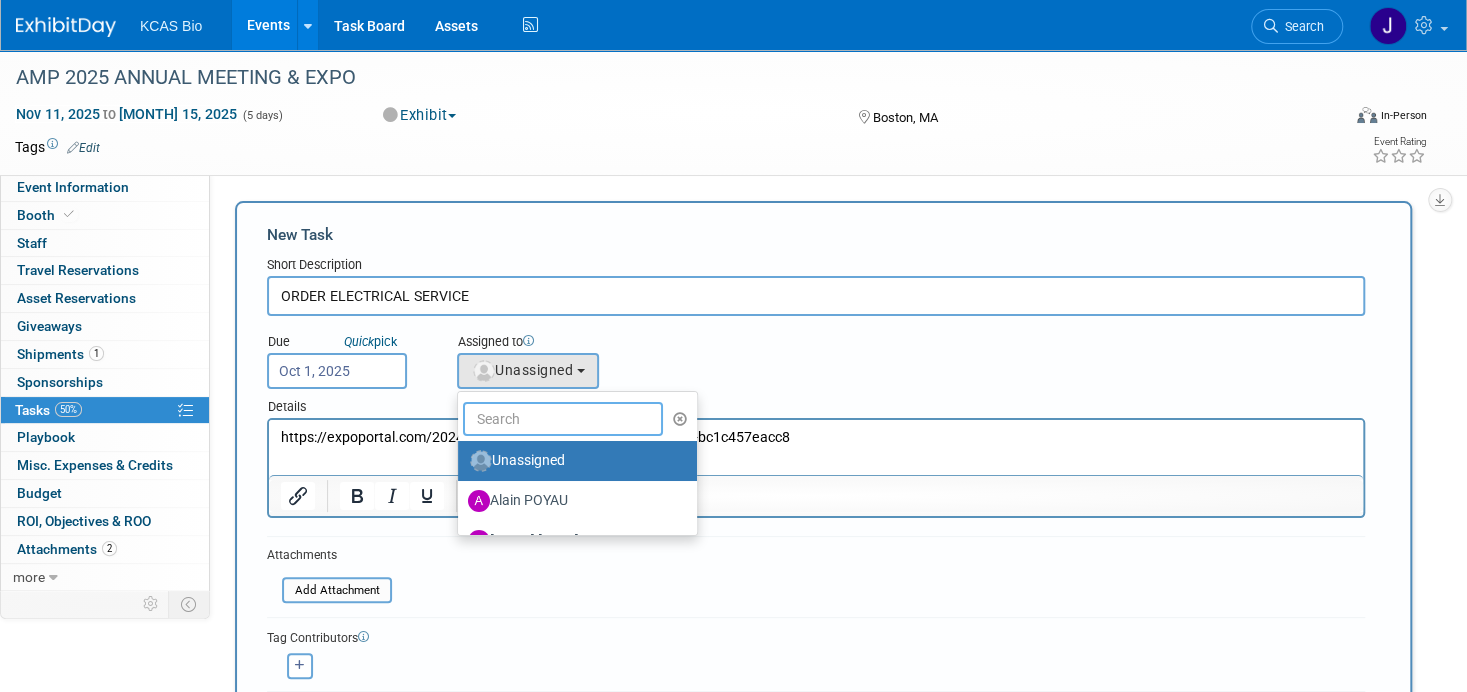 click at bounding box center [563, 419] 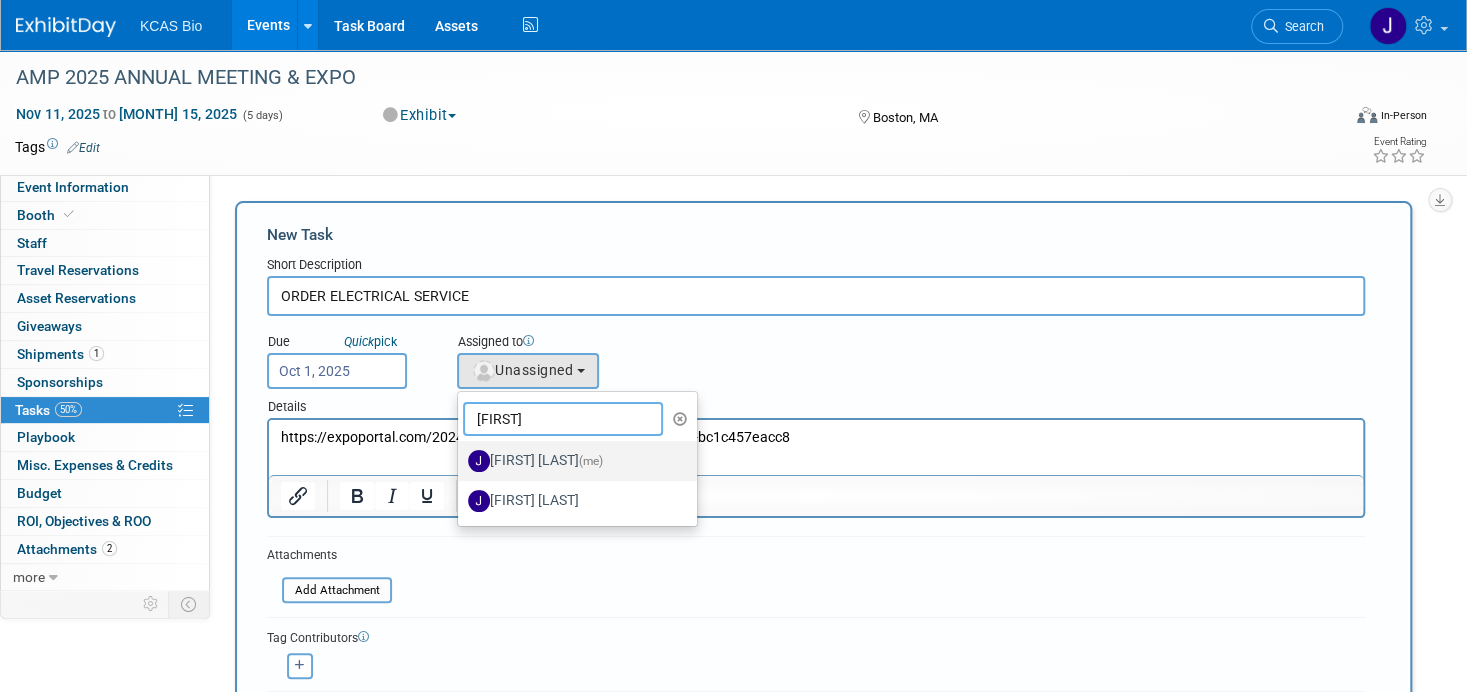 type on "JO" 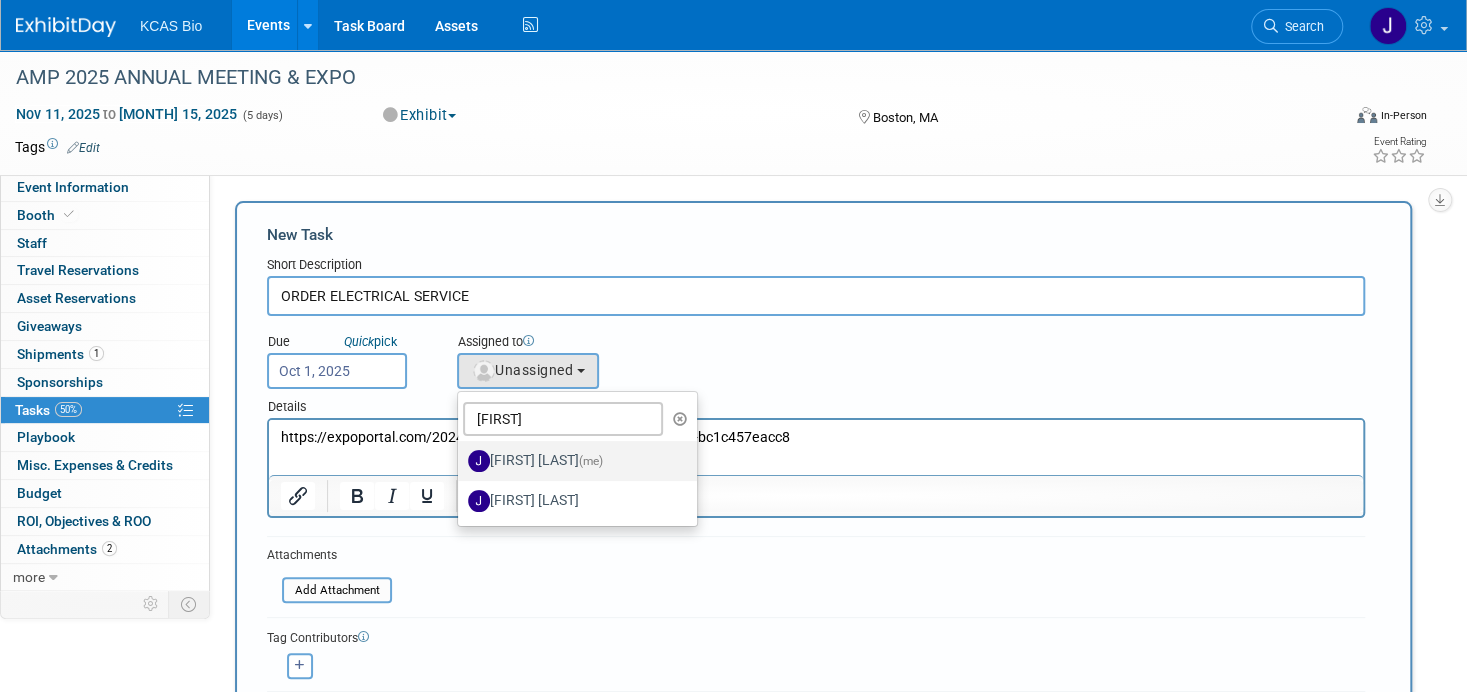 click on "Jocelyn King
(me)" at bounding box center [572, 461] 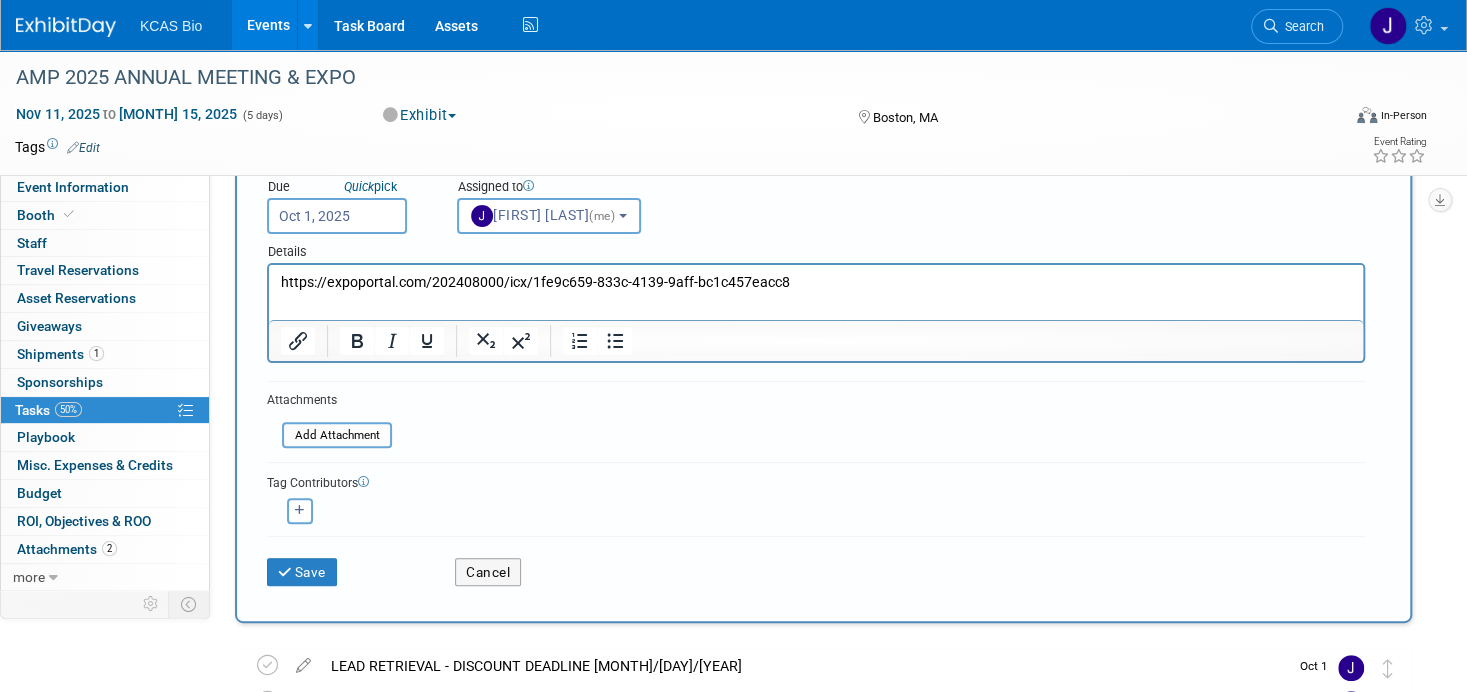scroll, scrollTop: 200, scrollLeft: 0, axis: vertical 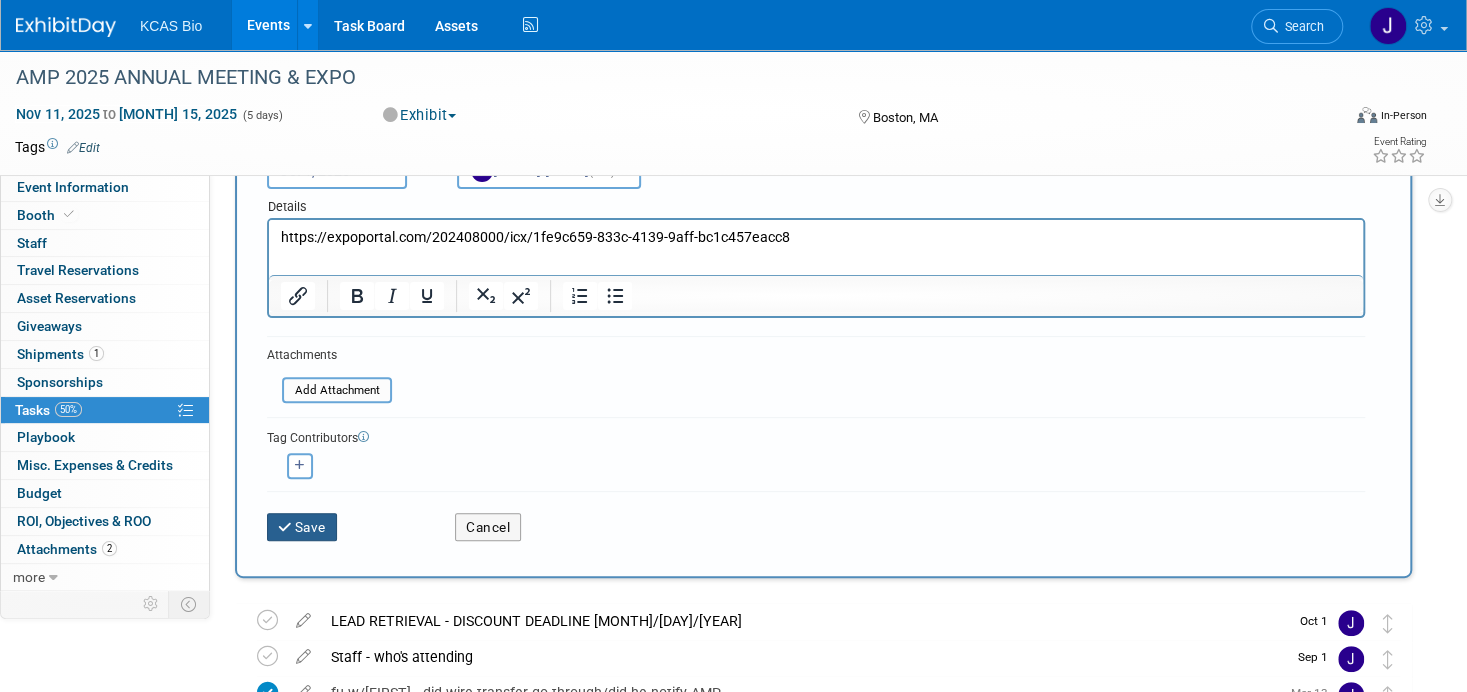 click on "Save" at bounding box center (302, 527) 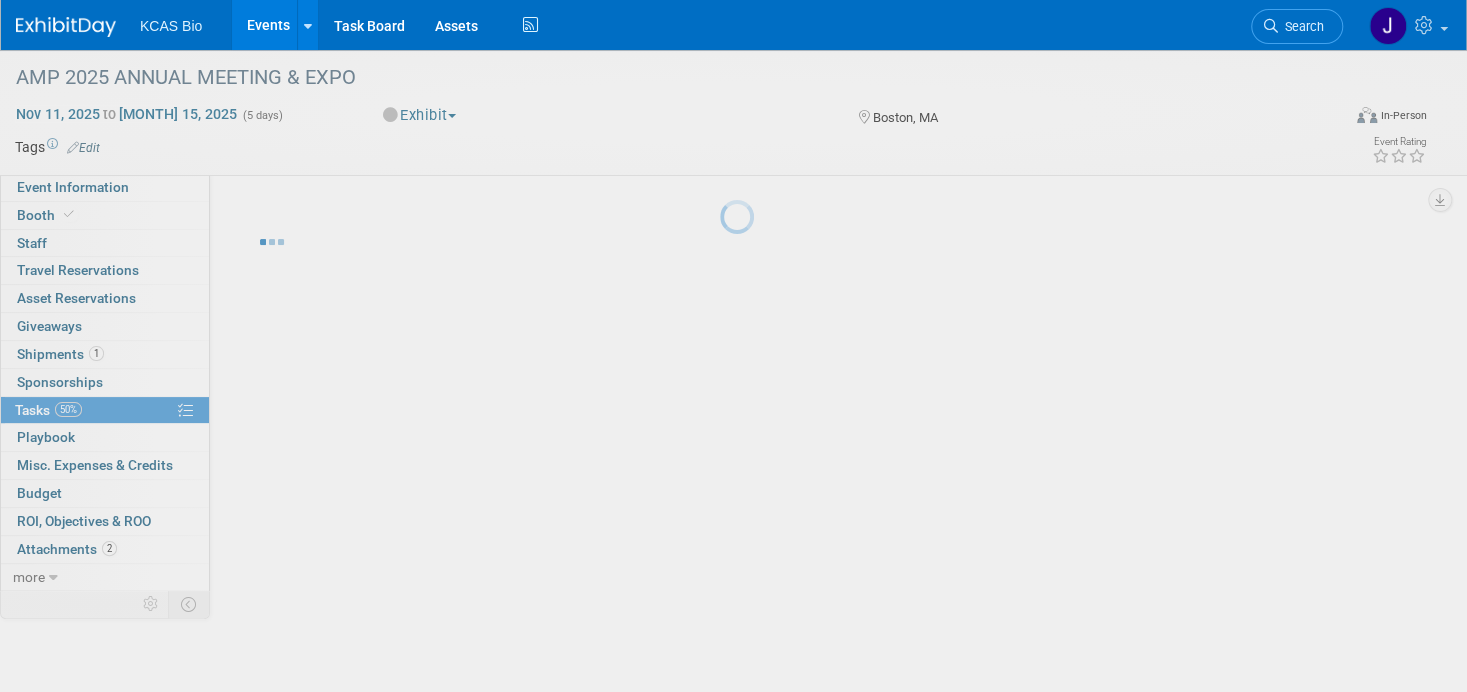 scroll, scrollTop: 0, scrollLeft: 0, axis: both 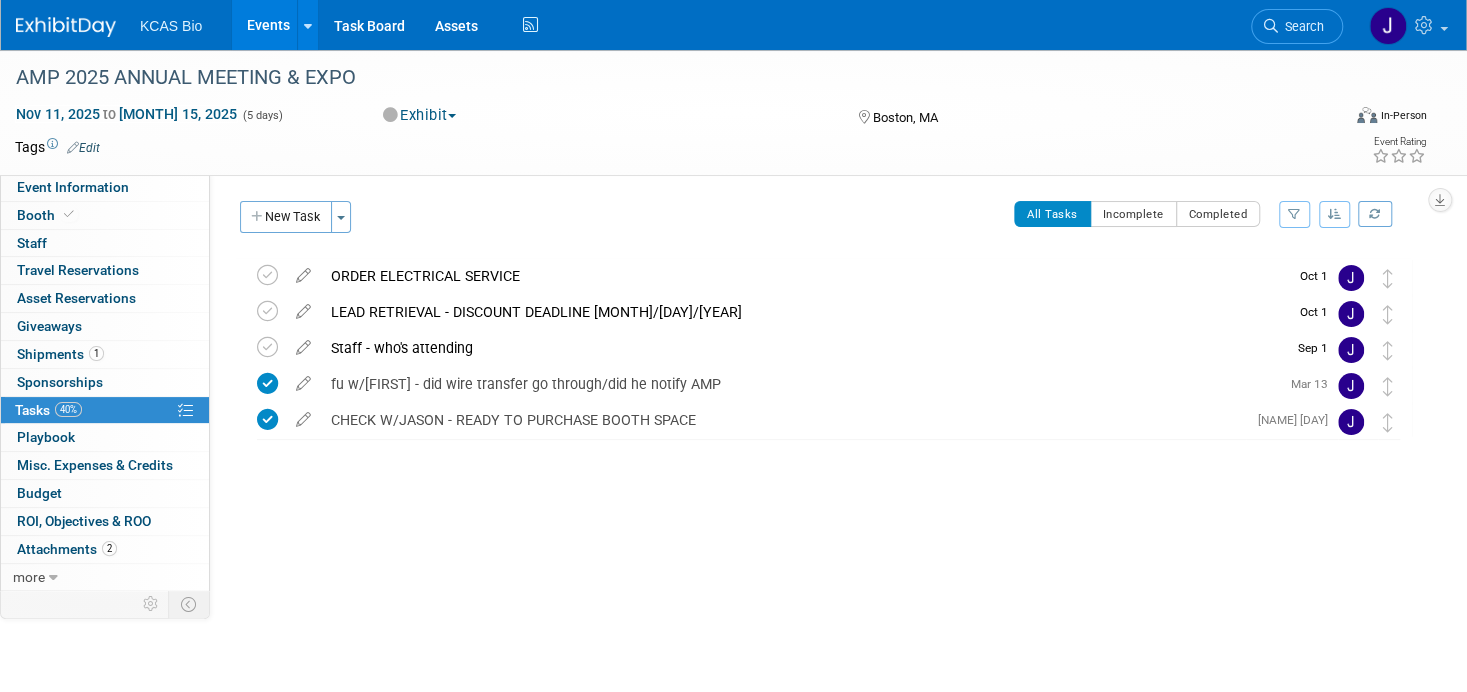 click at bounding box center [66, 27] 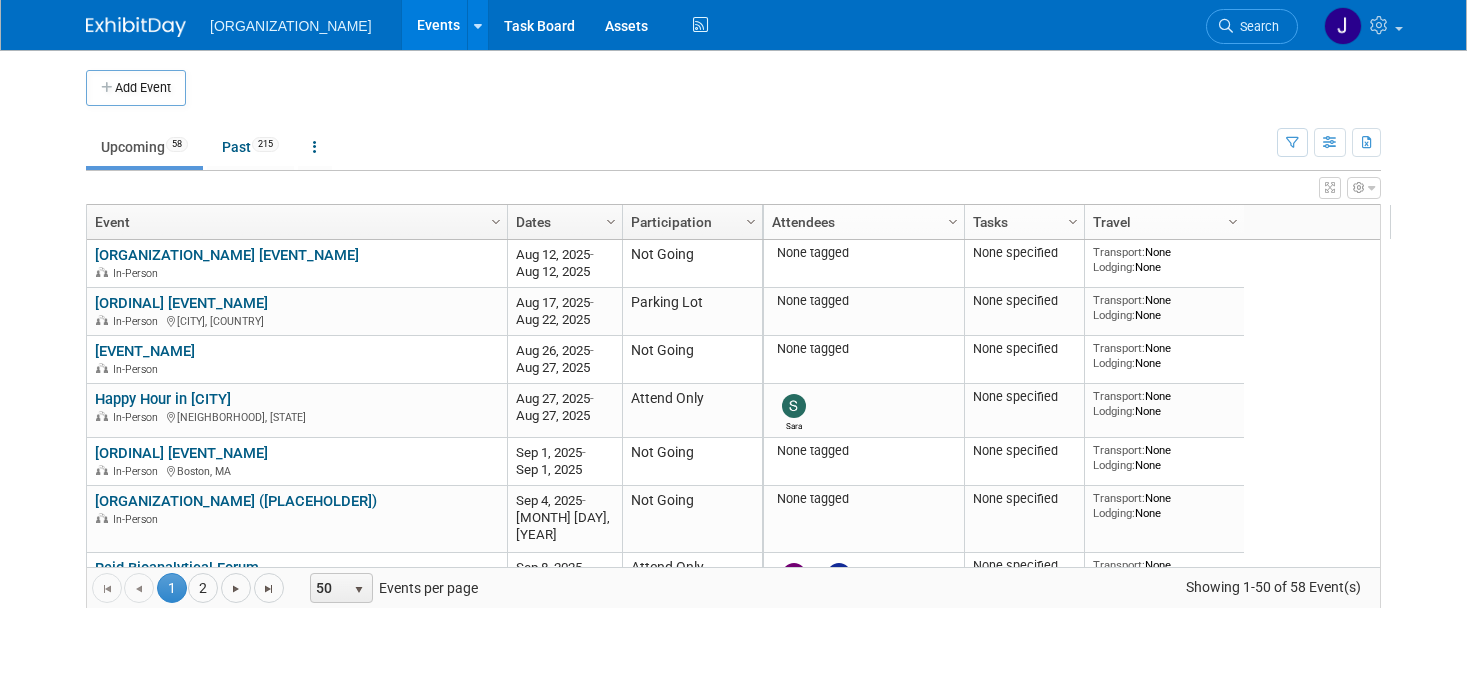 scroll, scrollTop: 0, scrollLeft: 0, axis: both 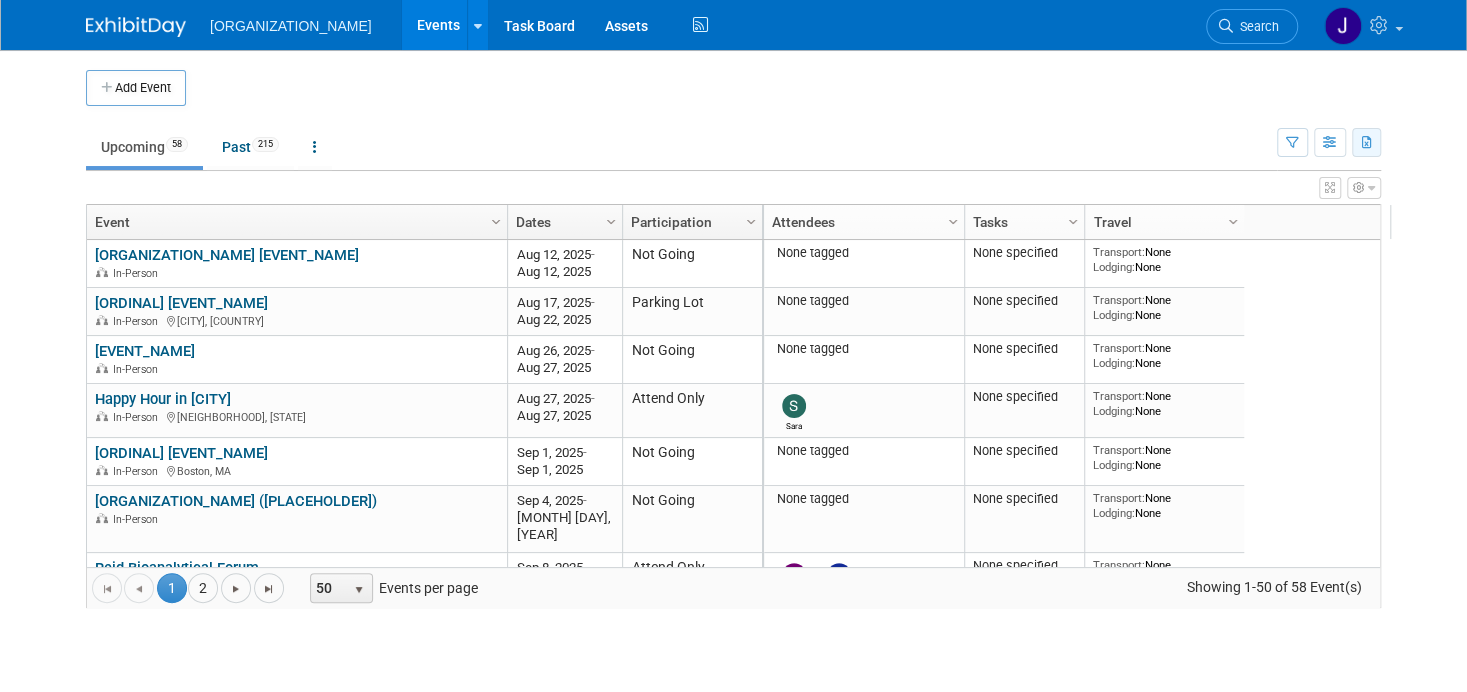 click at bounding box center (1367, 143) 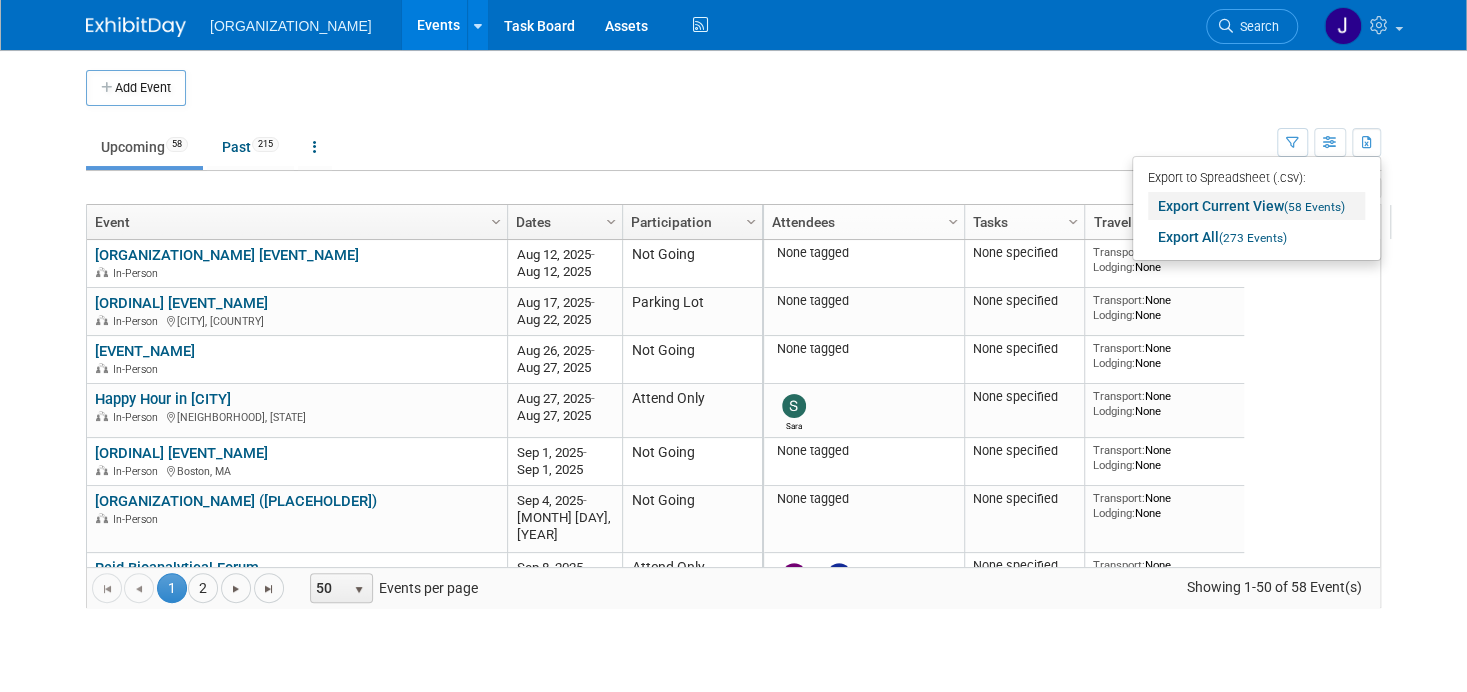 click on "Export Current View  (58 Events)" at bounding box center (1256, 206) 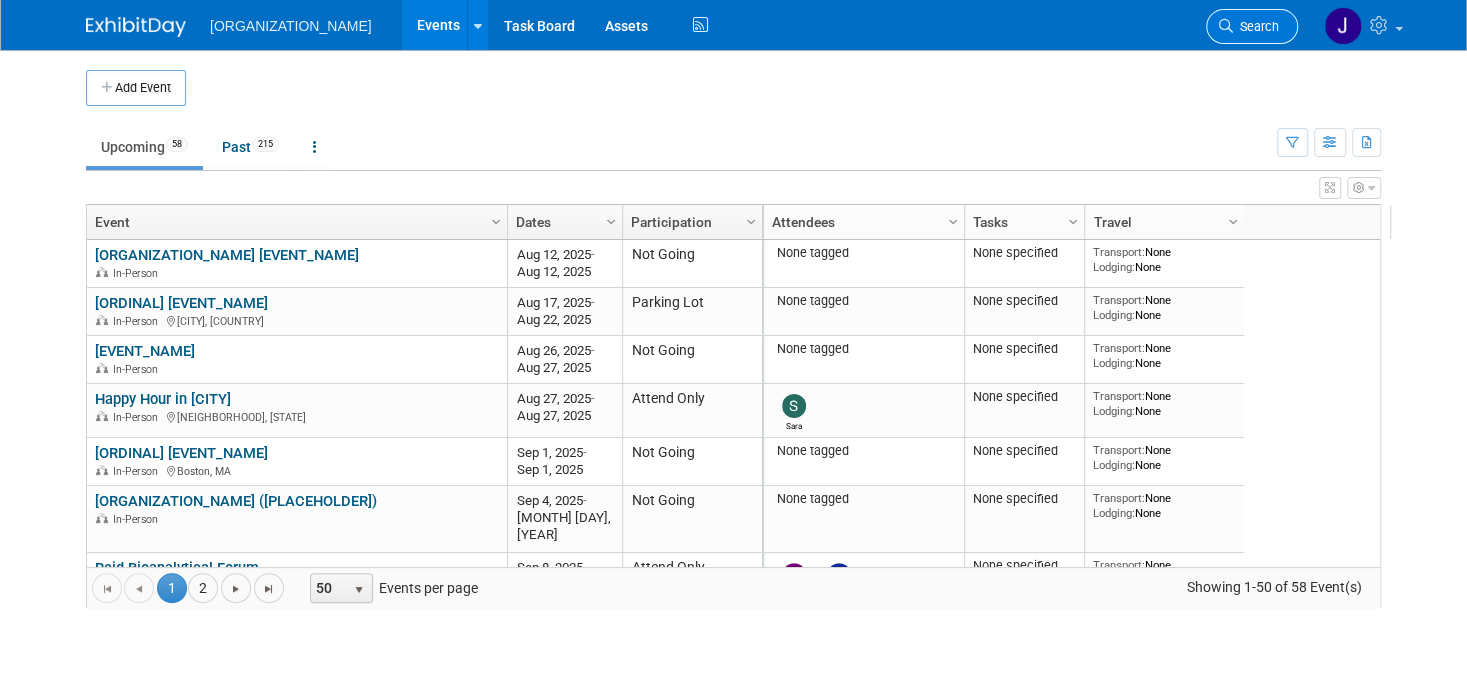 click on "Search" at bounding box center [1252, 26] 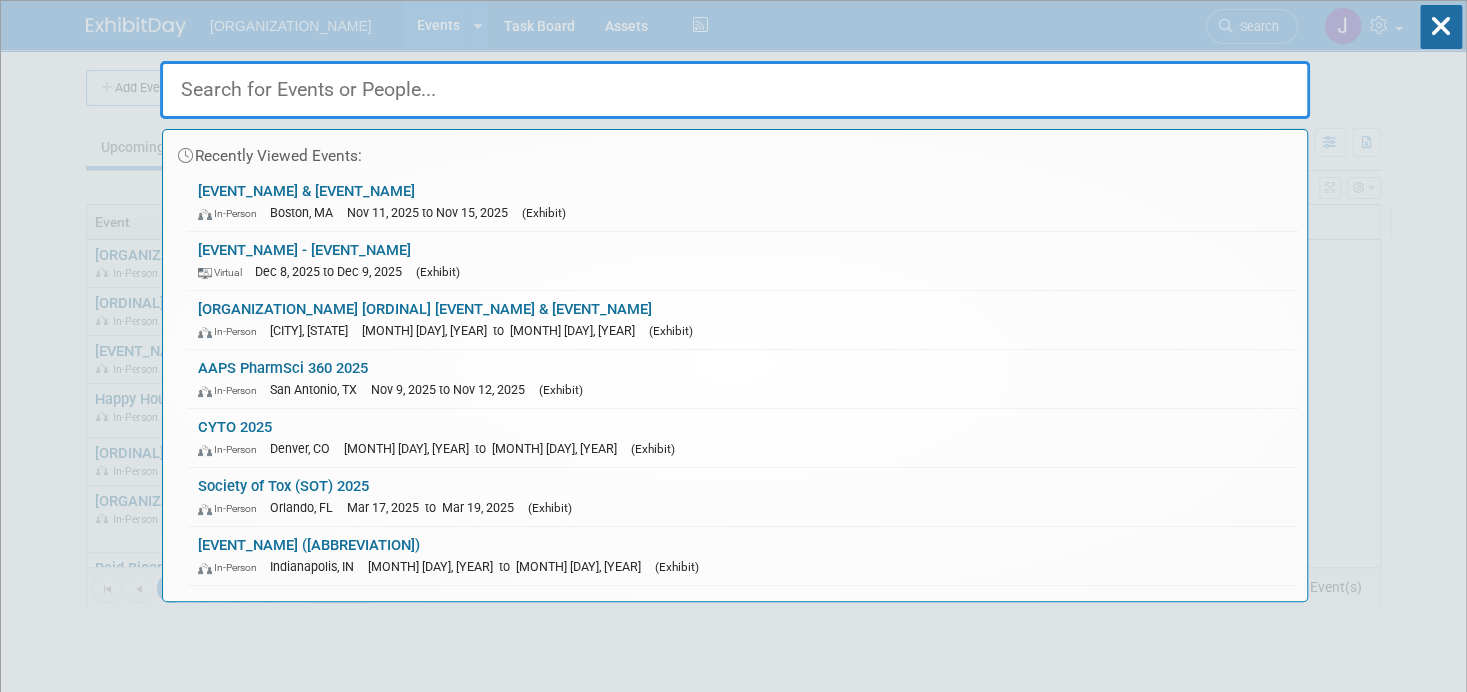 paste on "Immunogenicity and Bioassay Summi" 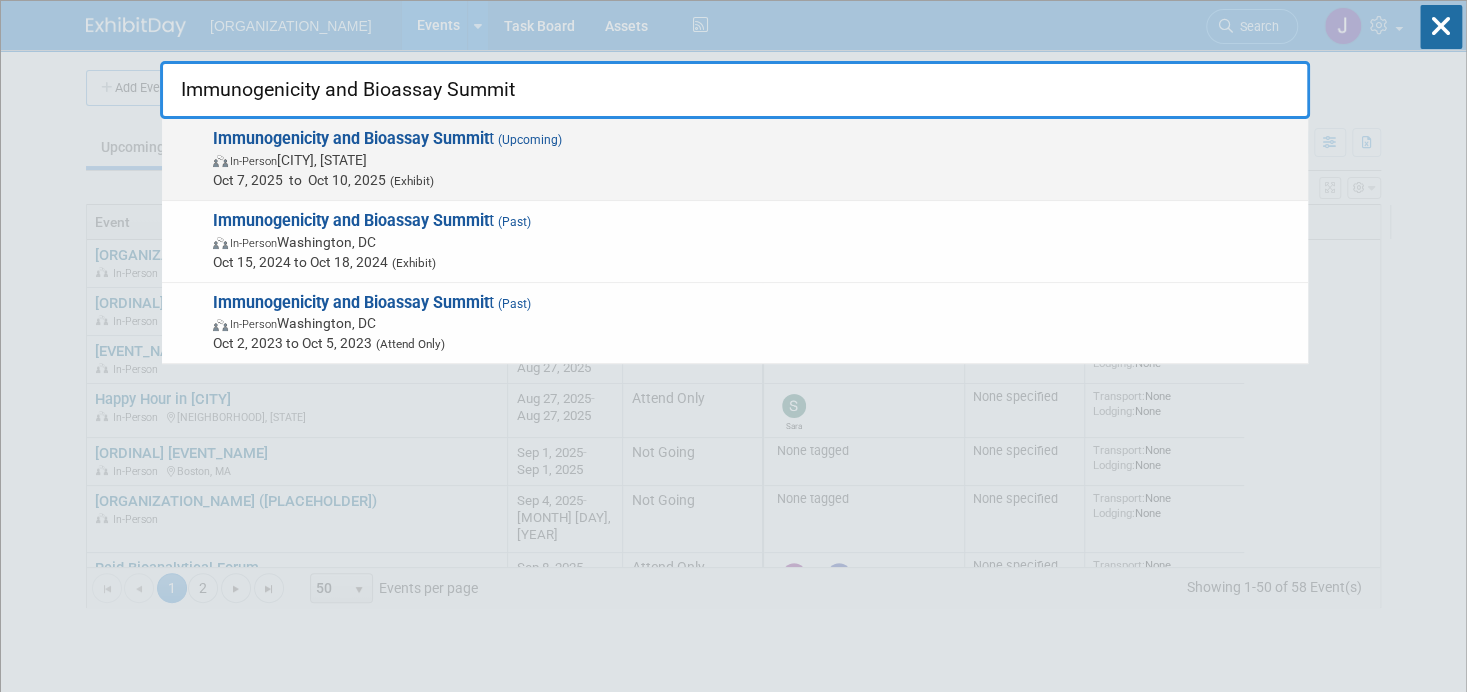type on "Immunogenicity and Bioassay Summi" 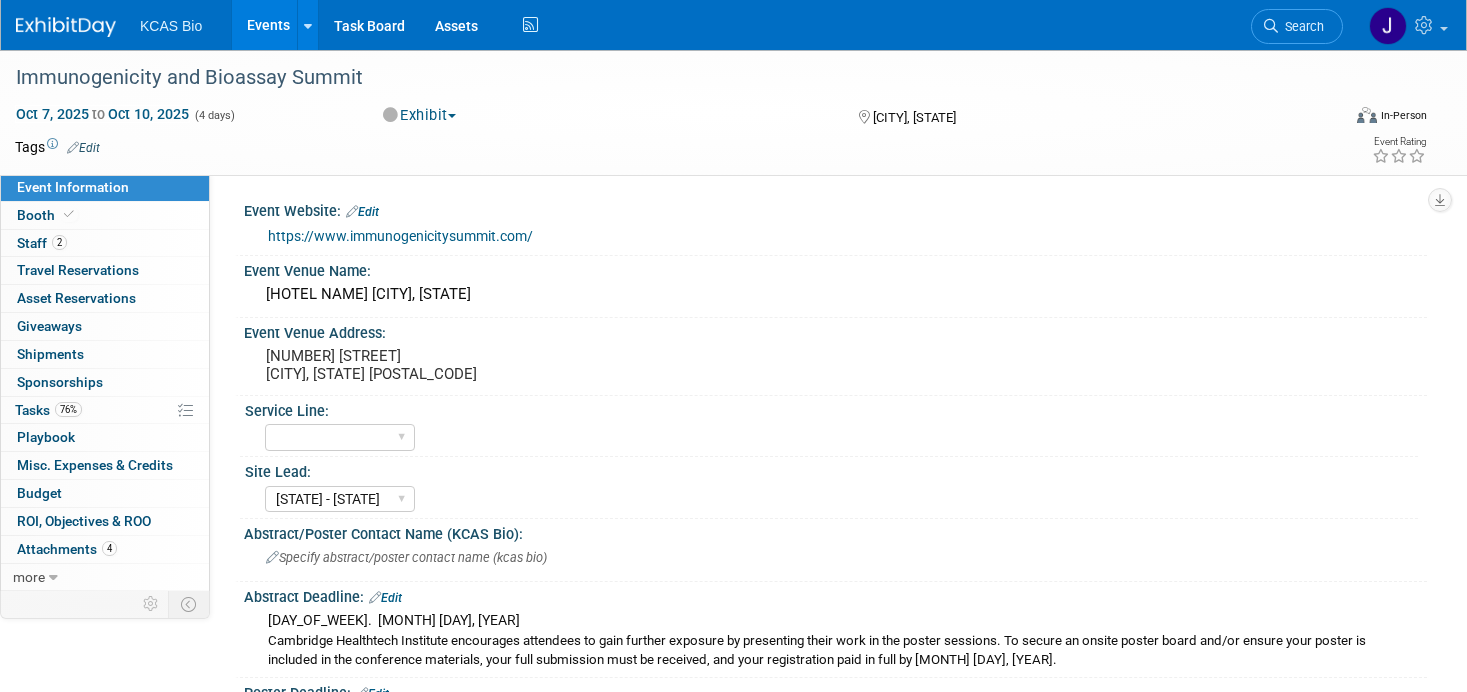 select on "[STATE] - [STATE]" 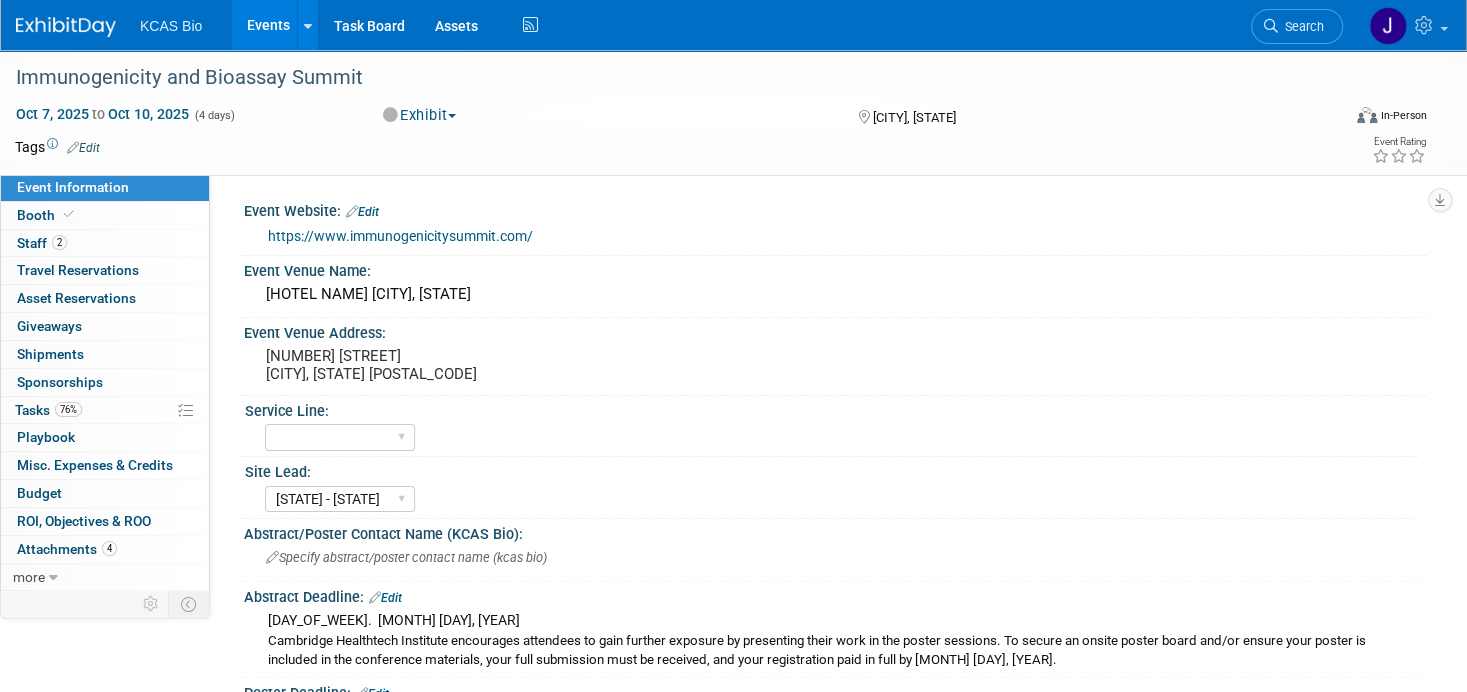 scroll, scrollTop: 0, scrollLeft: 0, axis: both 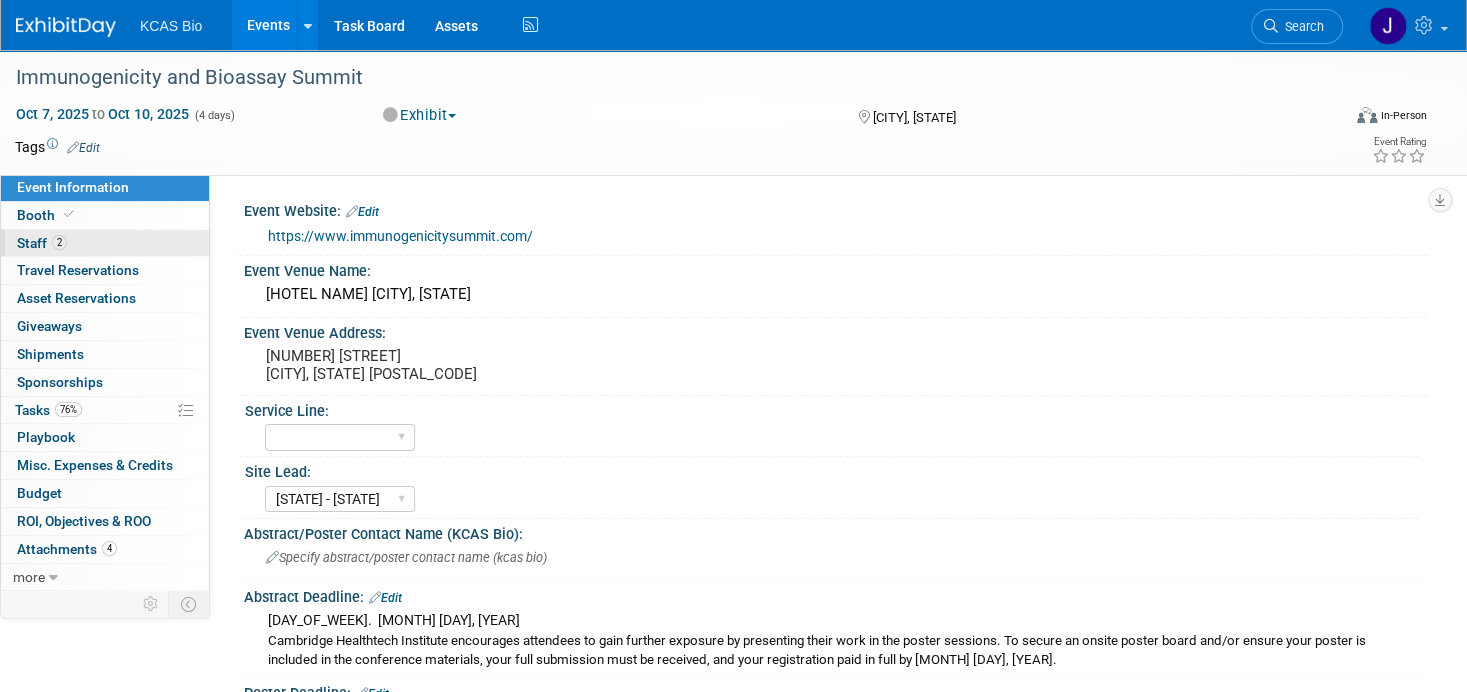 click on "Staff 2" at bounding box center (42, 243) 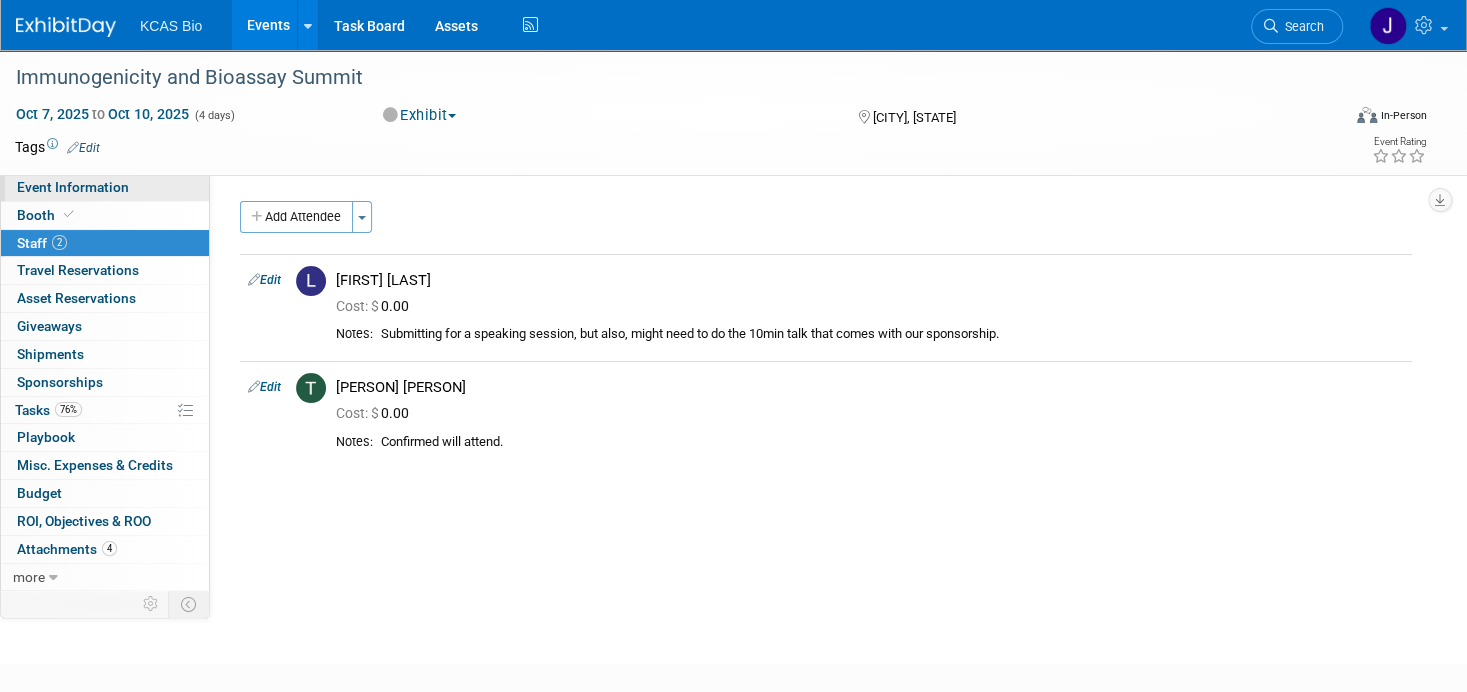click on "Event Information" at bounding box center [73, 187] 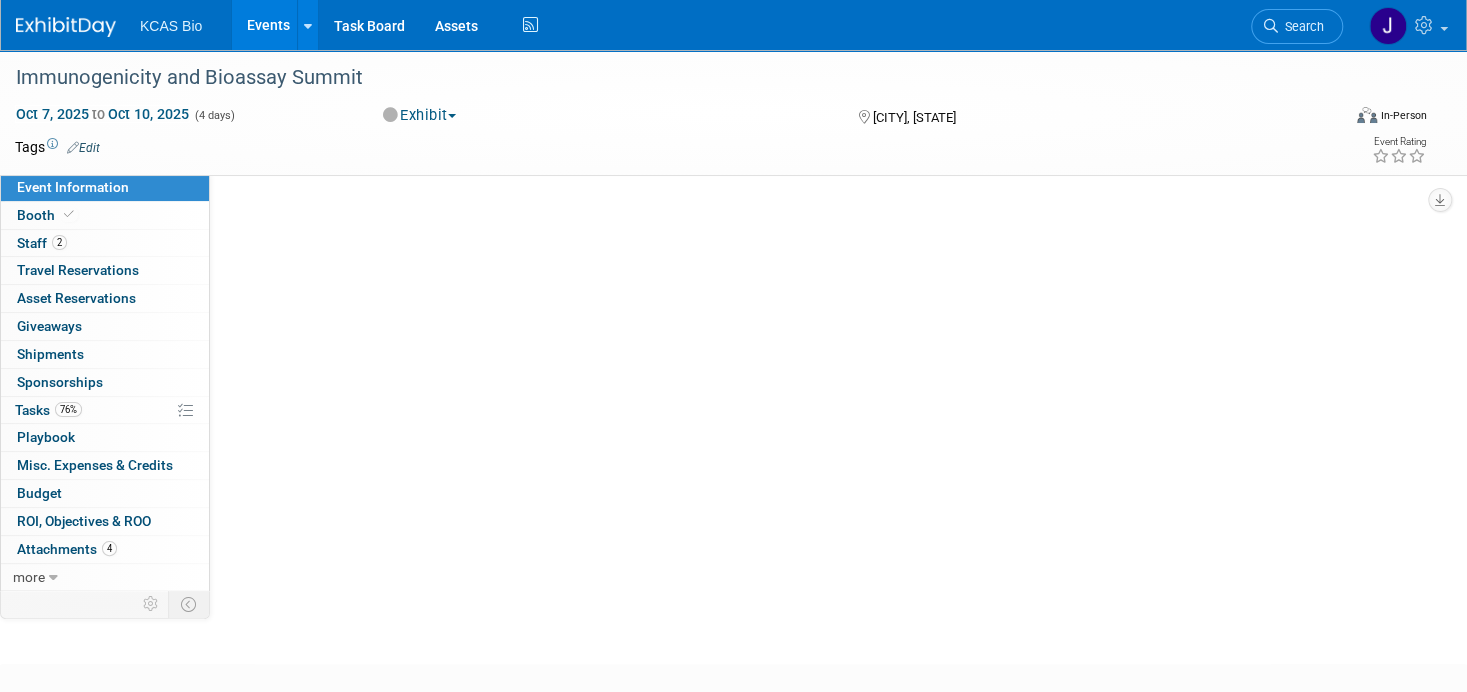 select on "[STATE] - [STATE]" 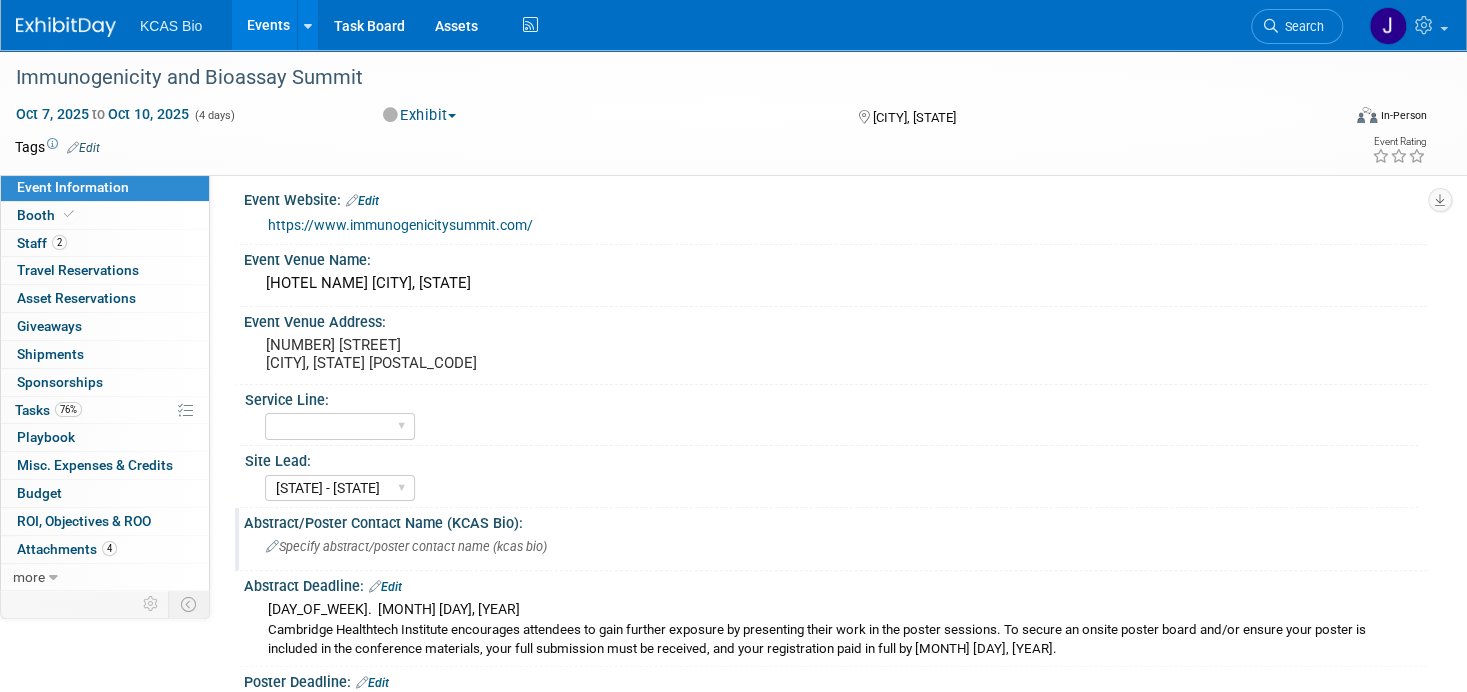 scroll, scrollTop: 0, scrollLeft: 0, axis: both 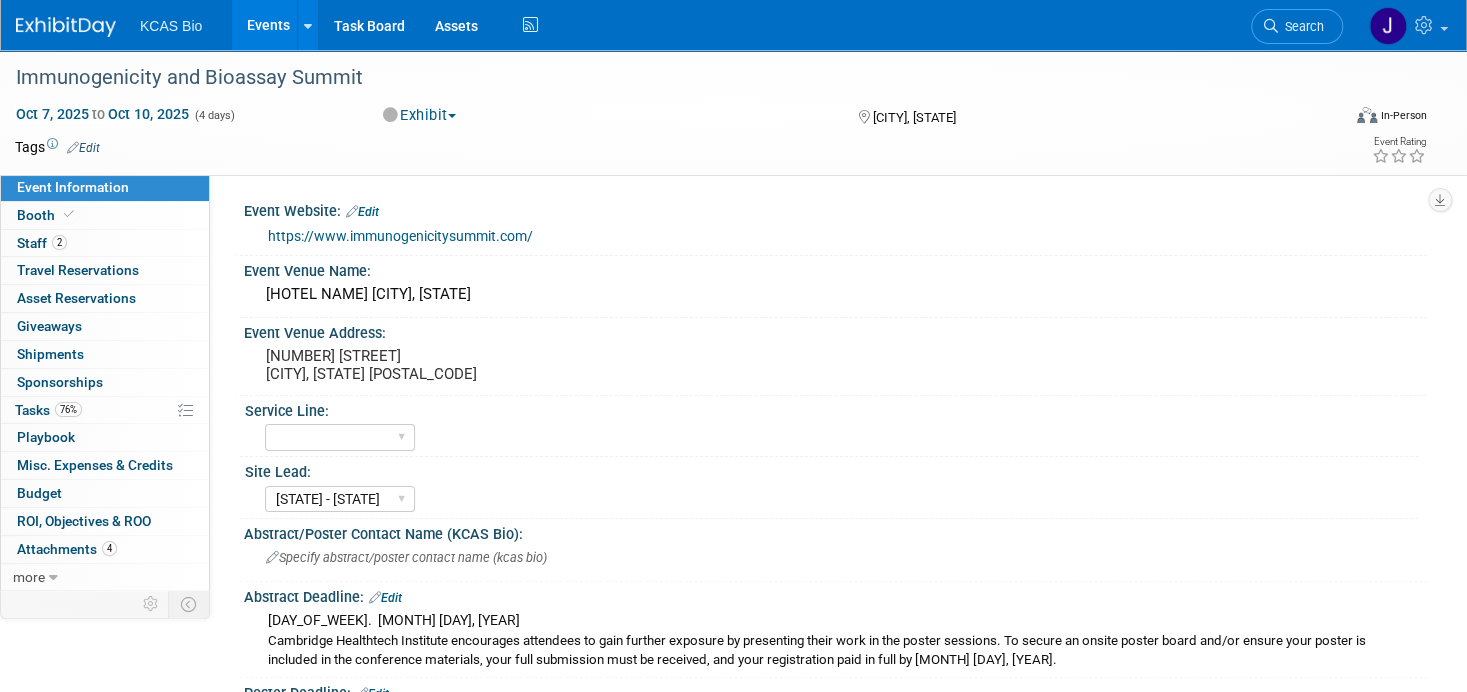 click on "https://www.immunogenicitysummit.com/" at bounding box center (400, 236) 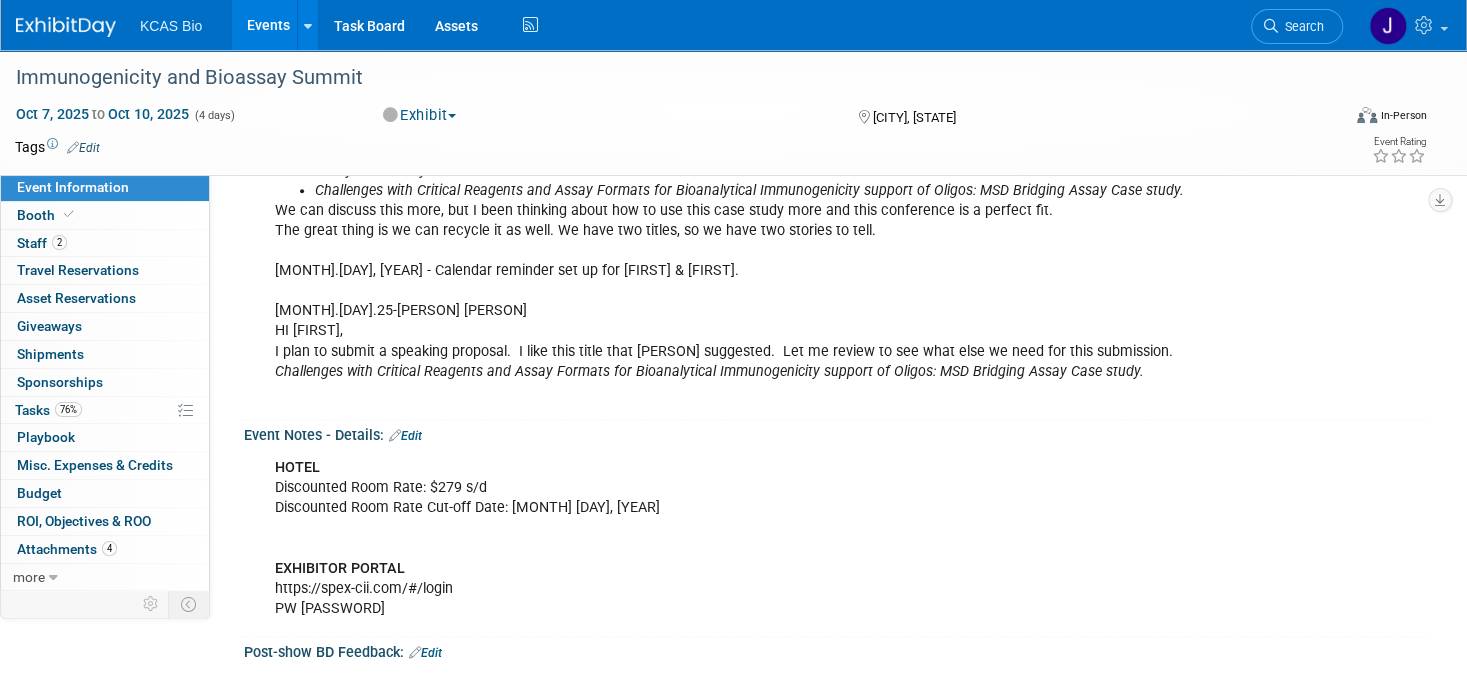 scroll, scrollTop: 1400, scrollLeft: 0, axis: vertical 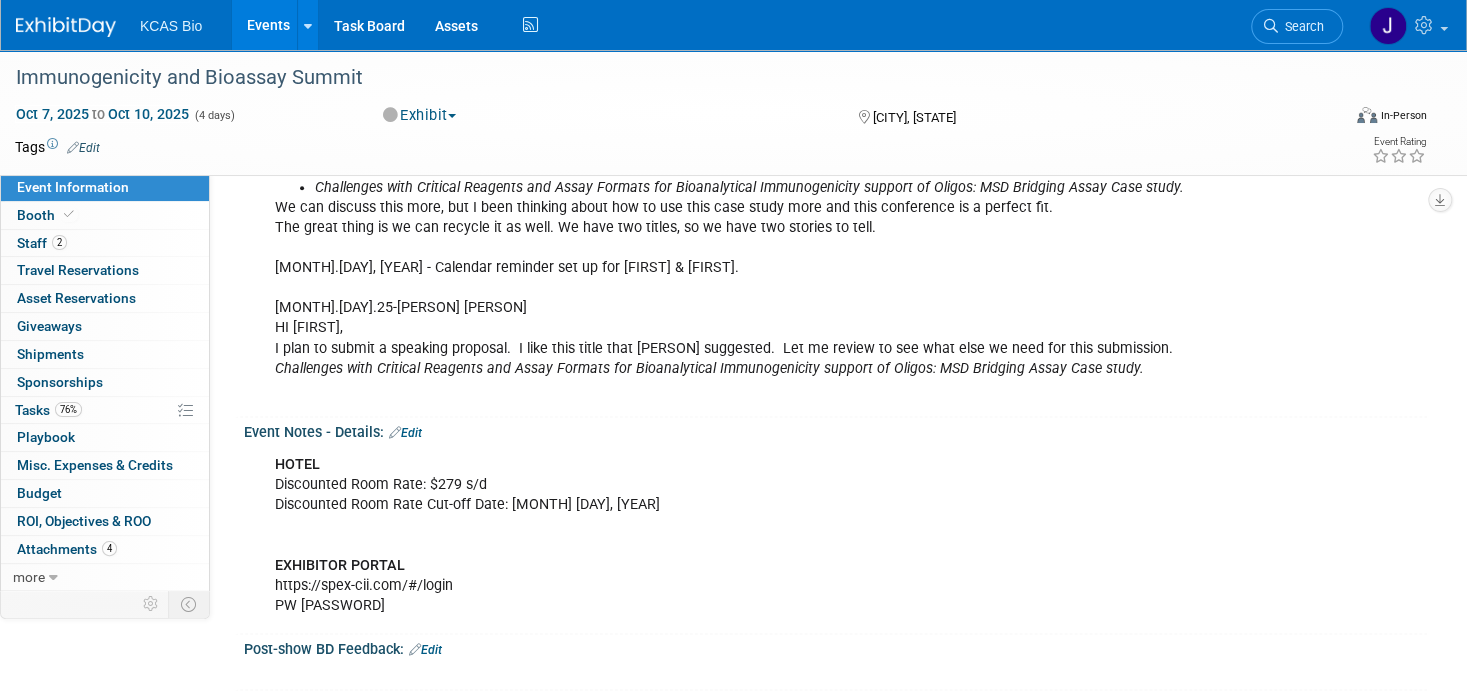 click on "Edit" at bounding box center (405, 433) 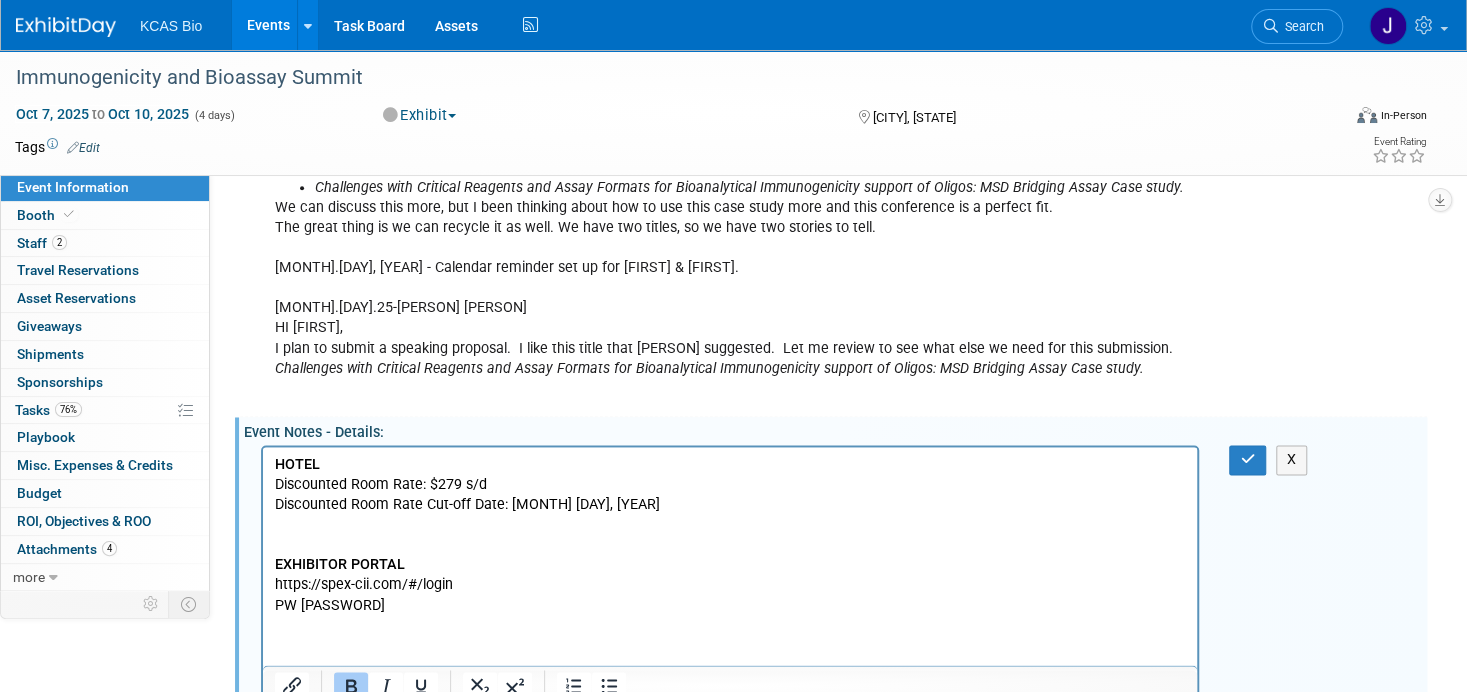 scroll, scrollTop: 0, scrollLeft: 0, axis: both 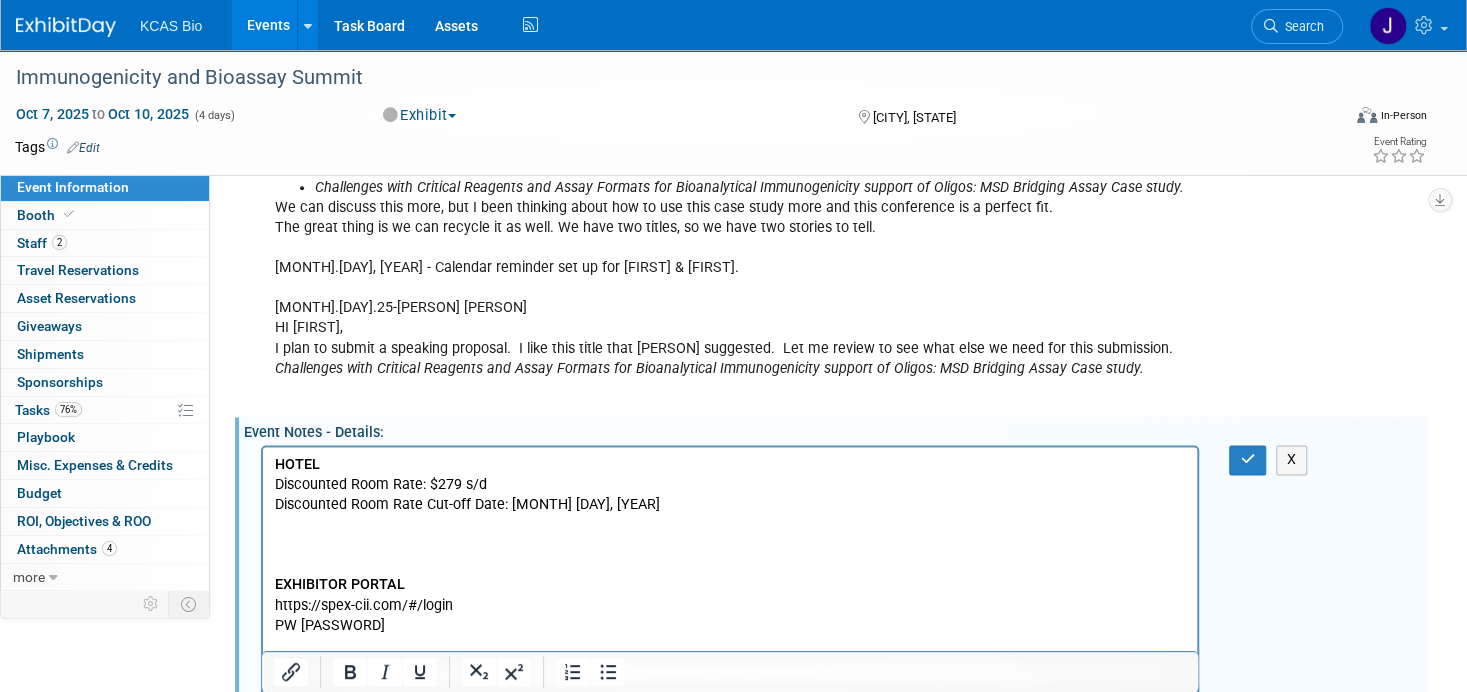 type 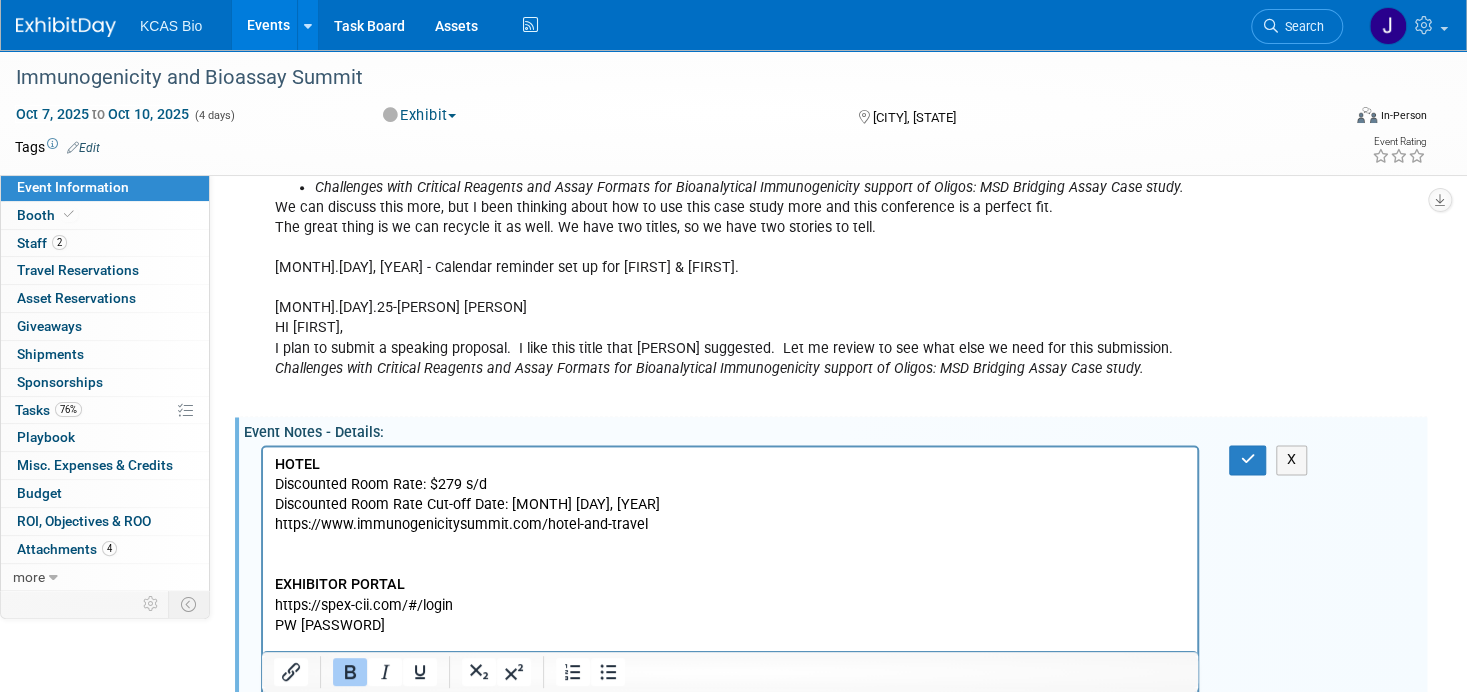 click on "HOTEL Discounted Room Rate: $279 s/d  Discounted Room Rate Cut-off Date: [MONTH] [DAY], [YEAR]" at bounding box center (730, 485) 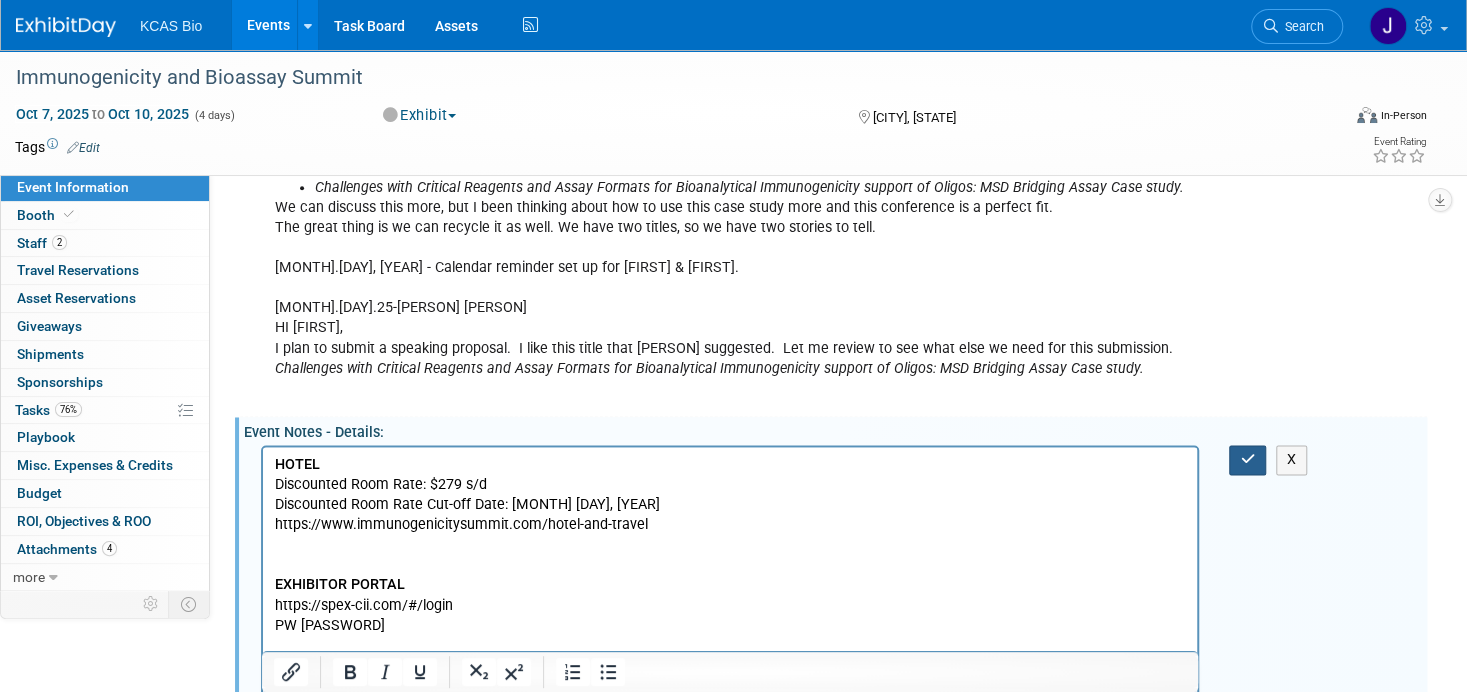 click at bounding box center [1247, 459] 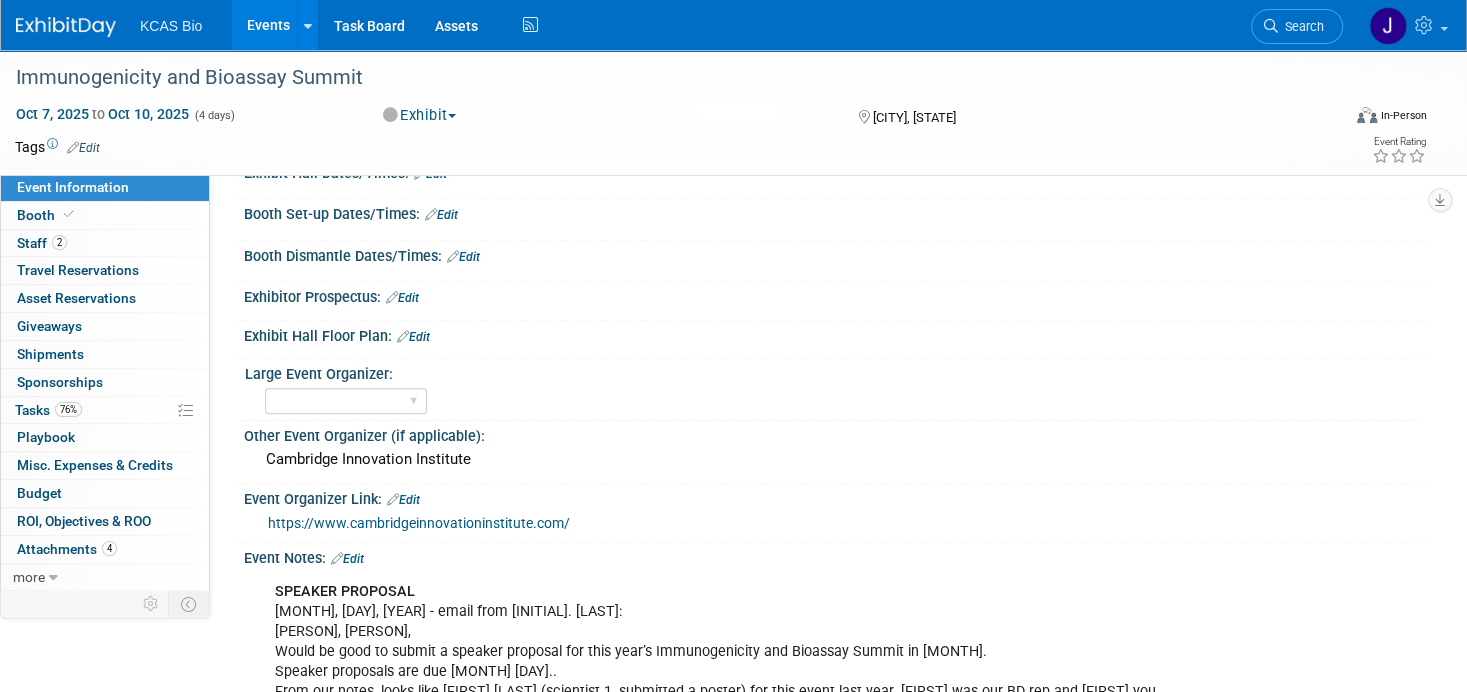scroll, scrollTop: 500, scrollLeft: 0, axis: vertical 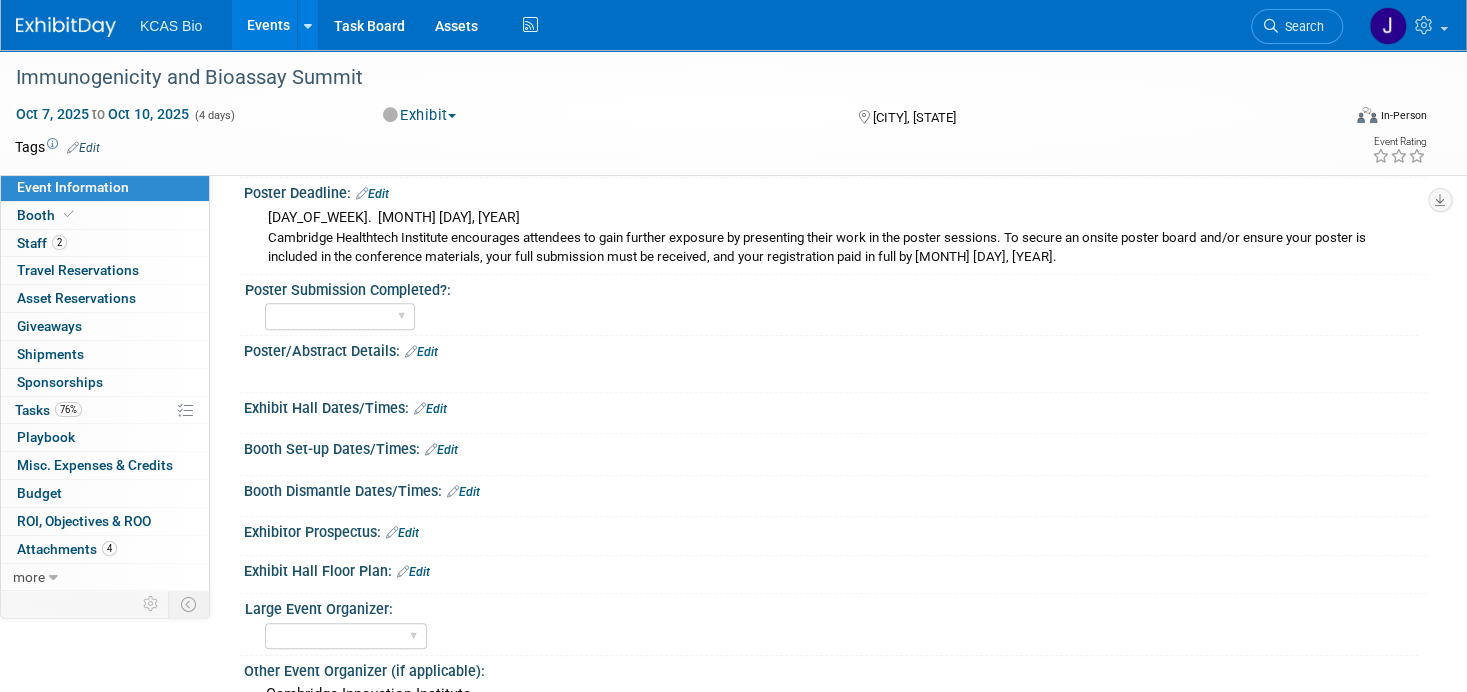 click on "Edit" at bounding box center [441, 450] 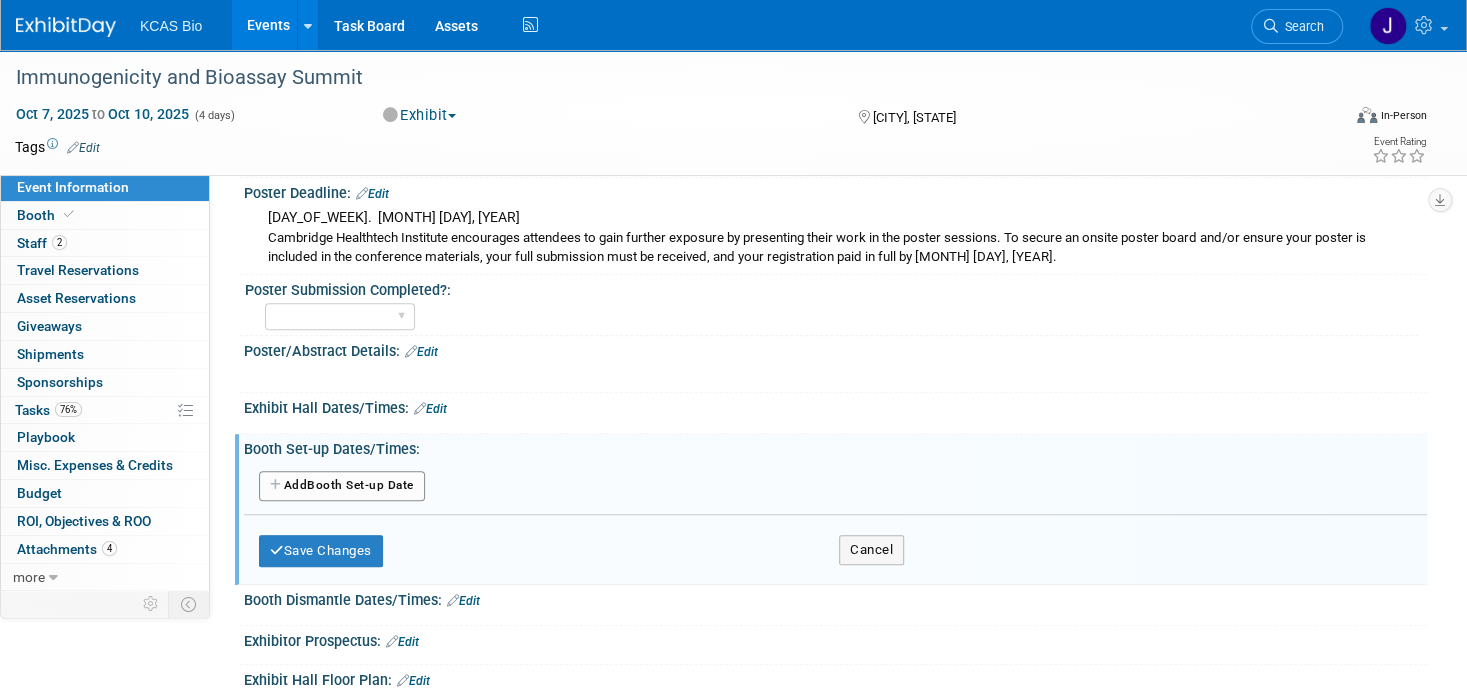 click on "Add  Another  Booth Set-up Date" at bounding box center [342, 486] 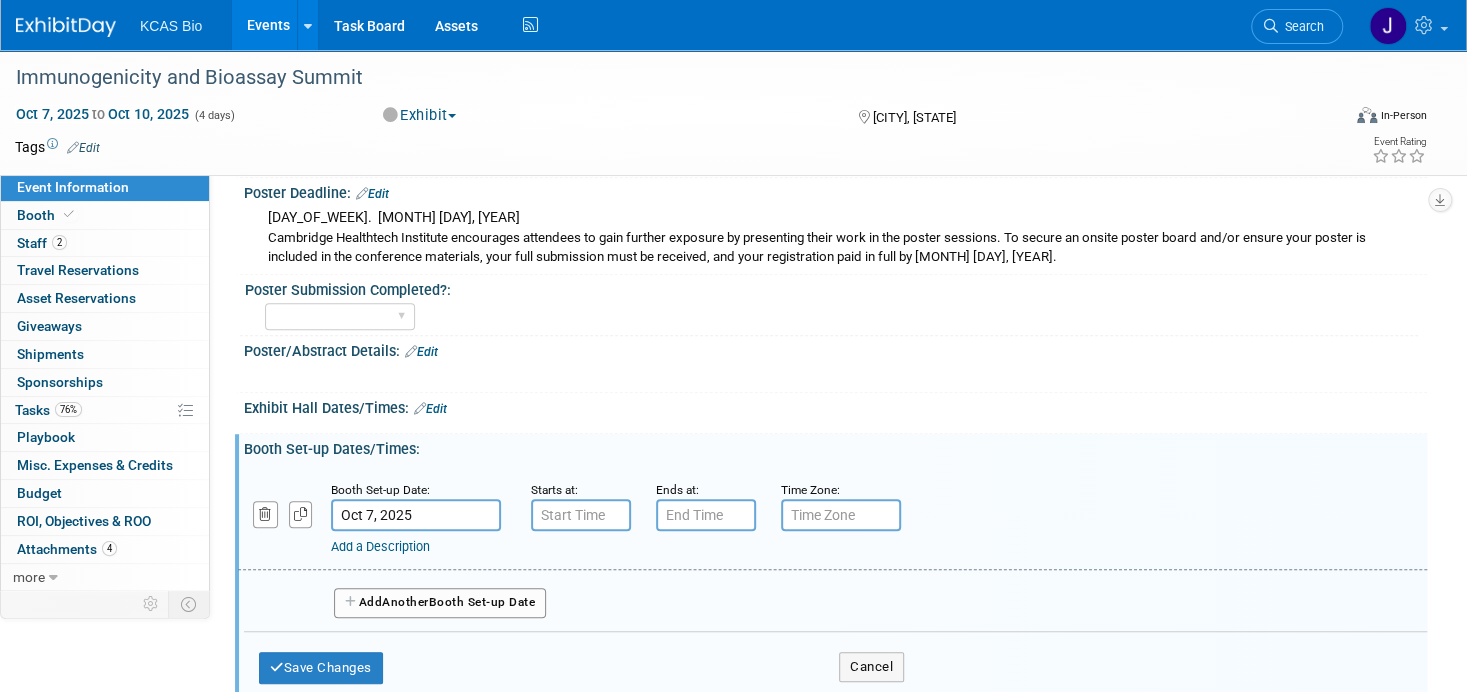 click on "Oct 7, 2025" at bounding box center [416, 515] 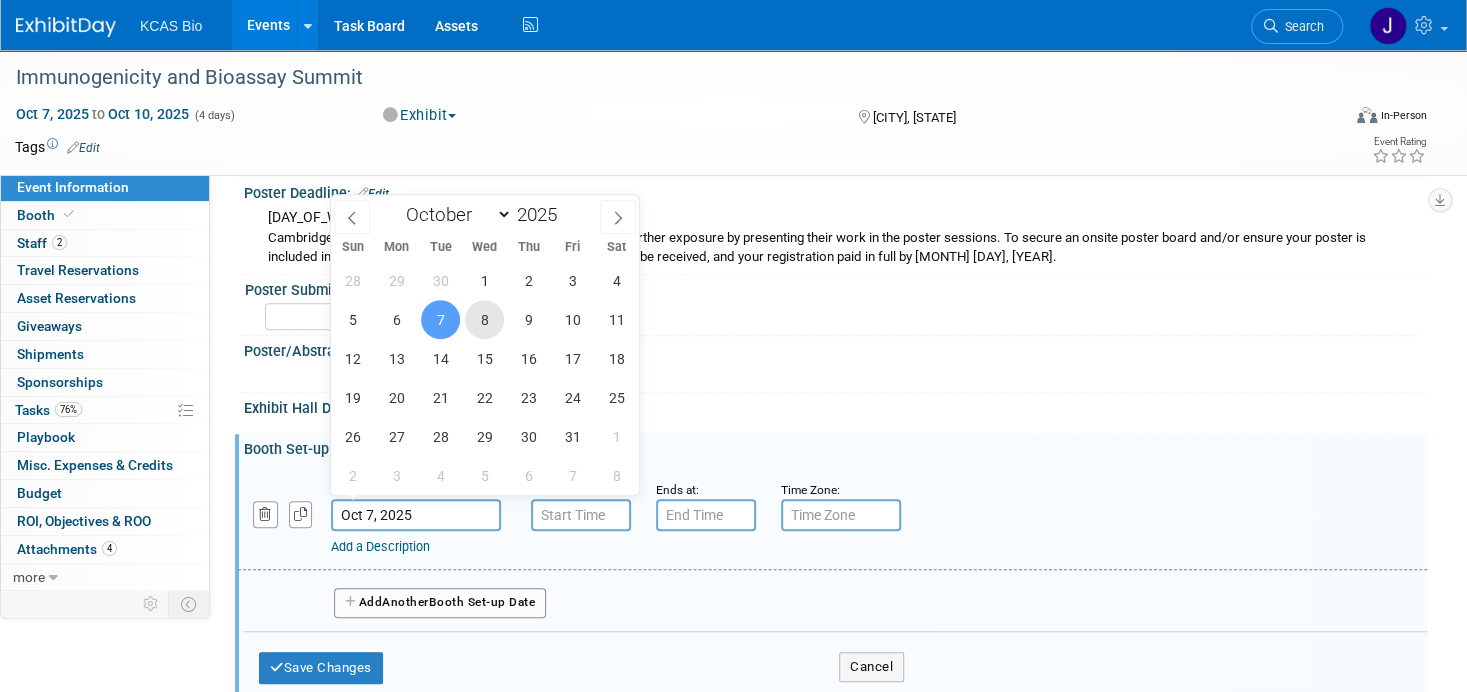 click on "8" at bounding box center [484, 319] 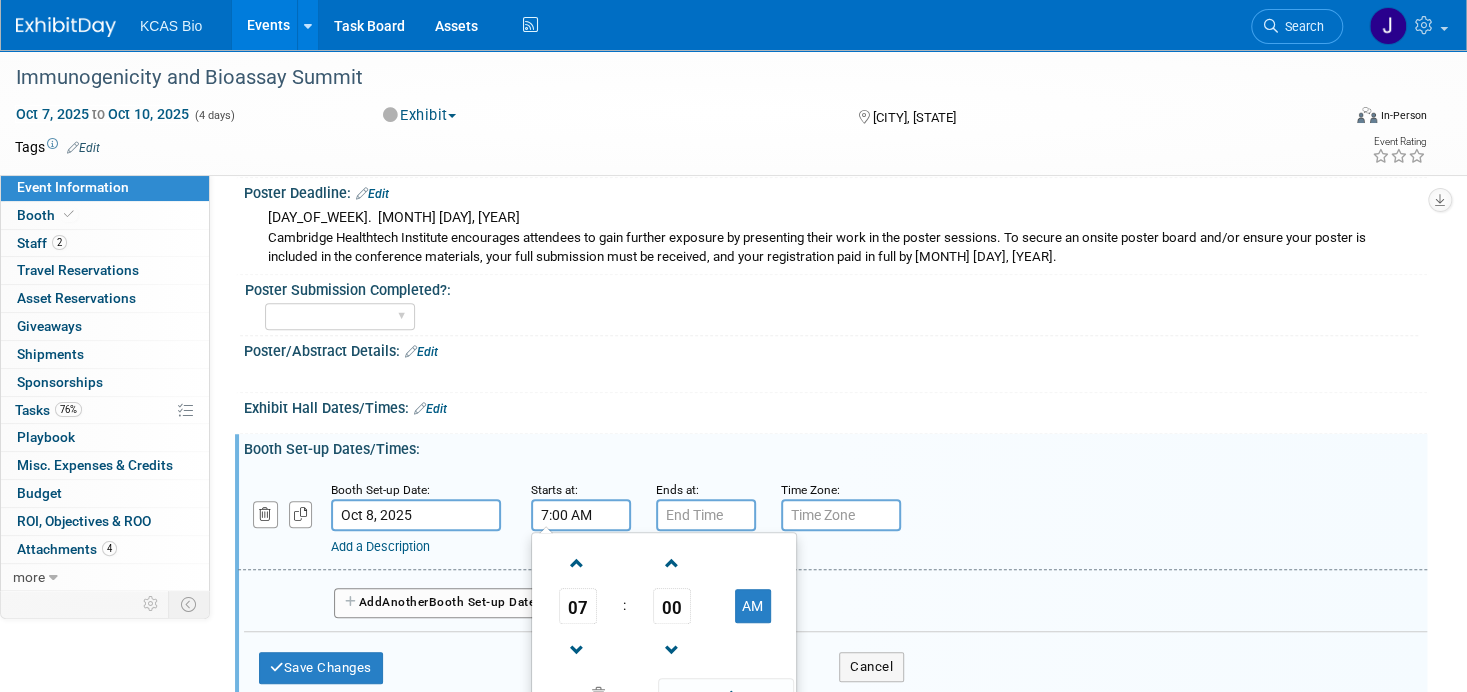 click on "7:00 AM" at bounding box center (581, 515) 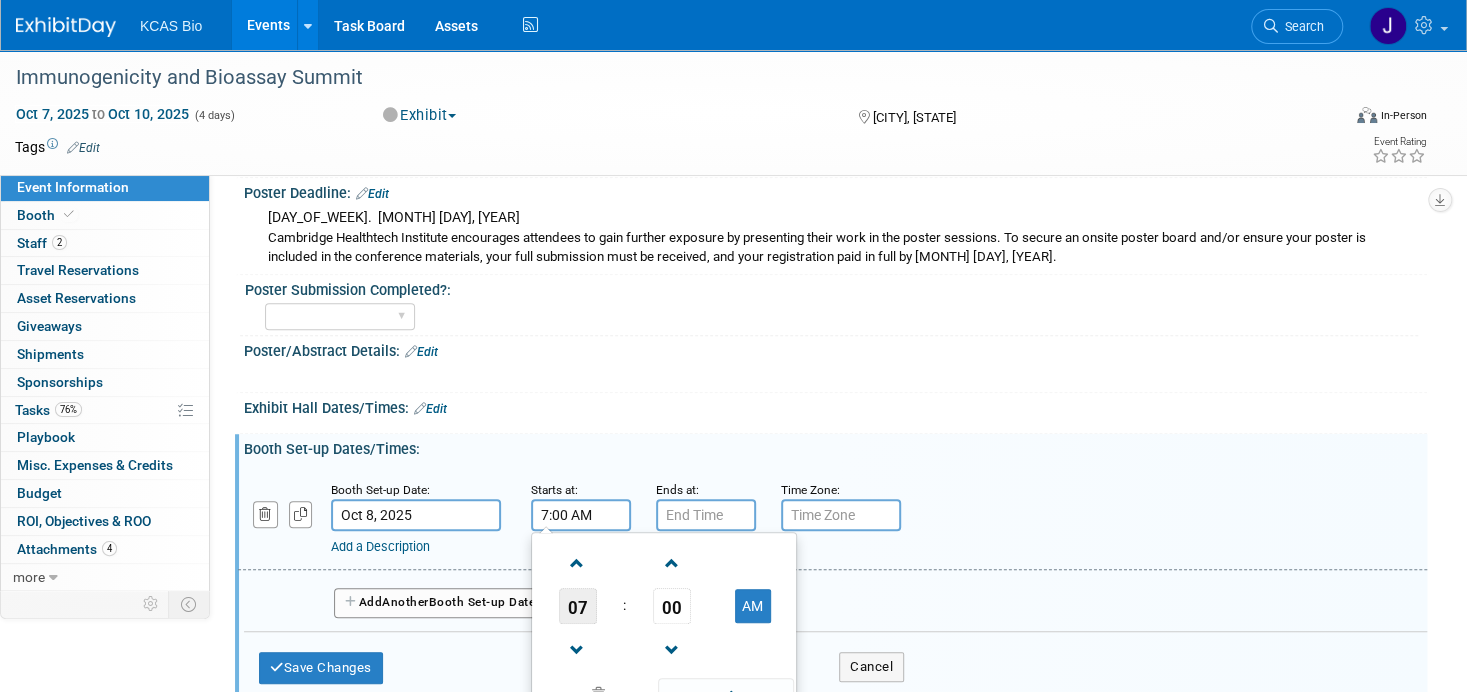 click on "07" at bounding box center [578, 606] 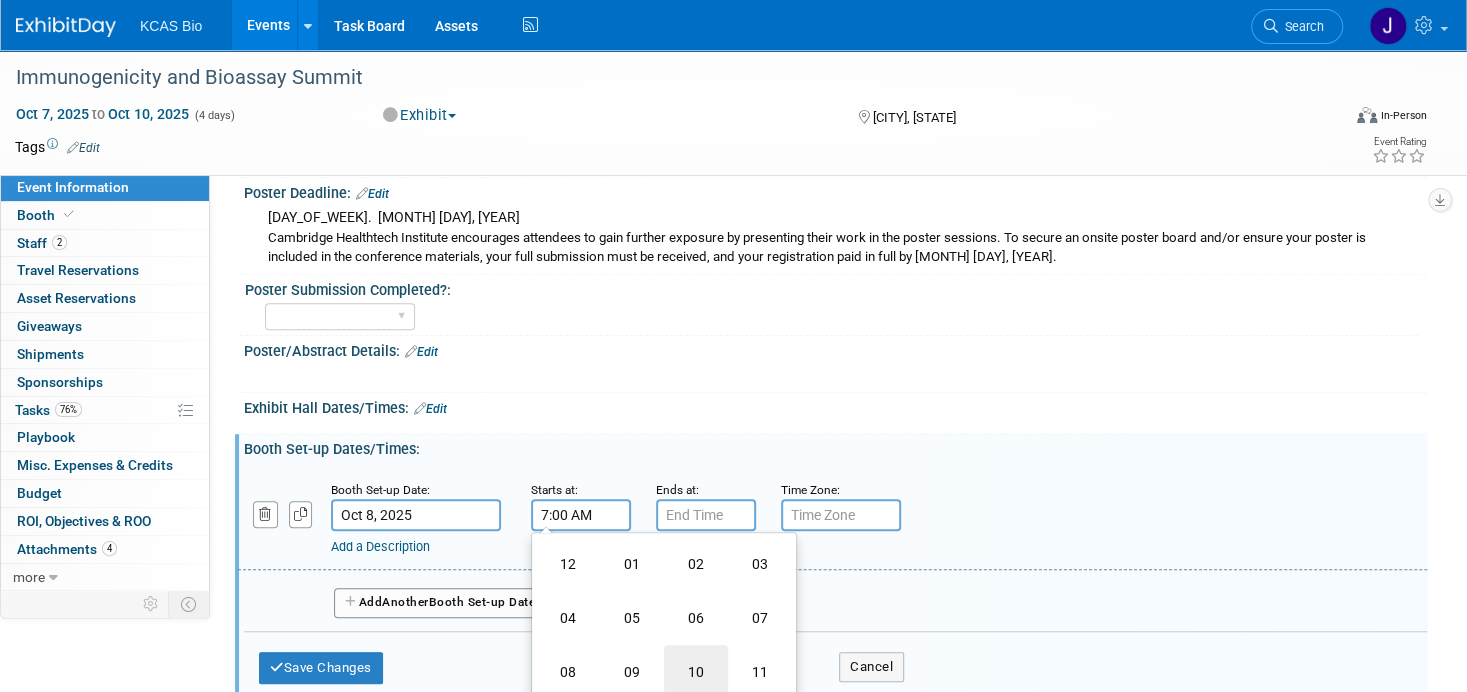 click on "10" at bounding box center (696, 672) 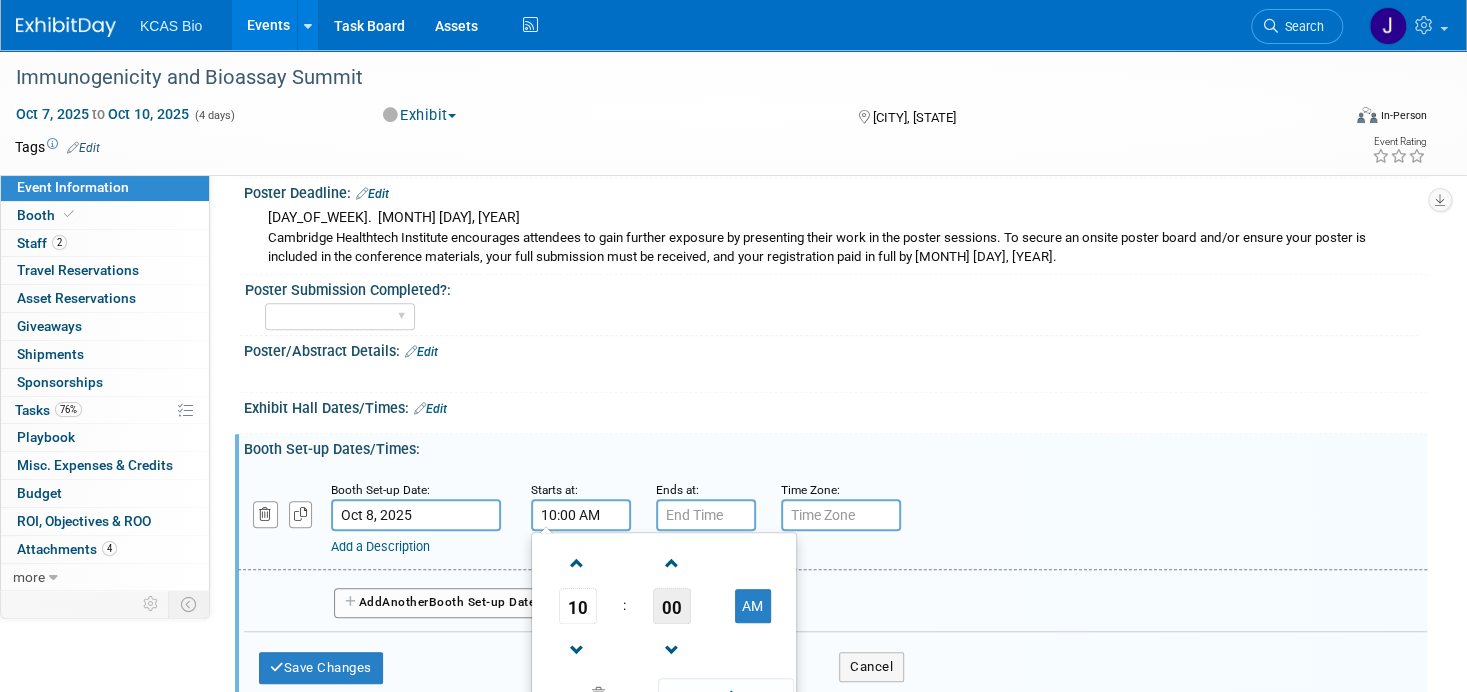 click on "00" at bounding box center (672, 606) 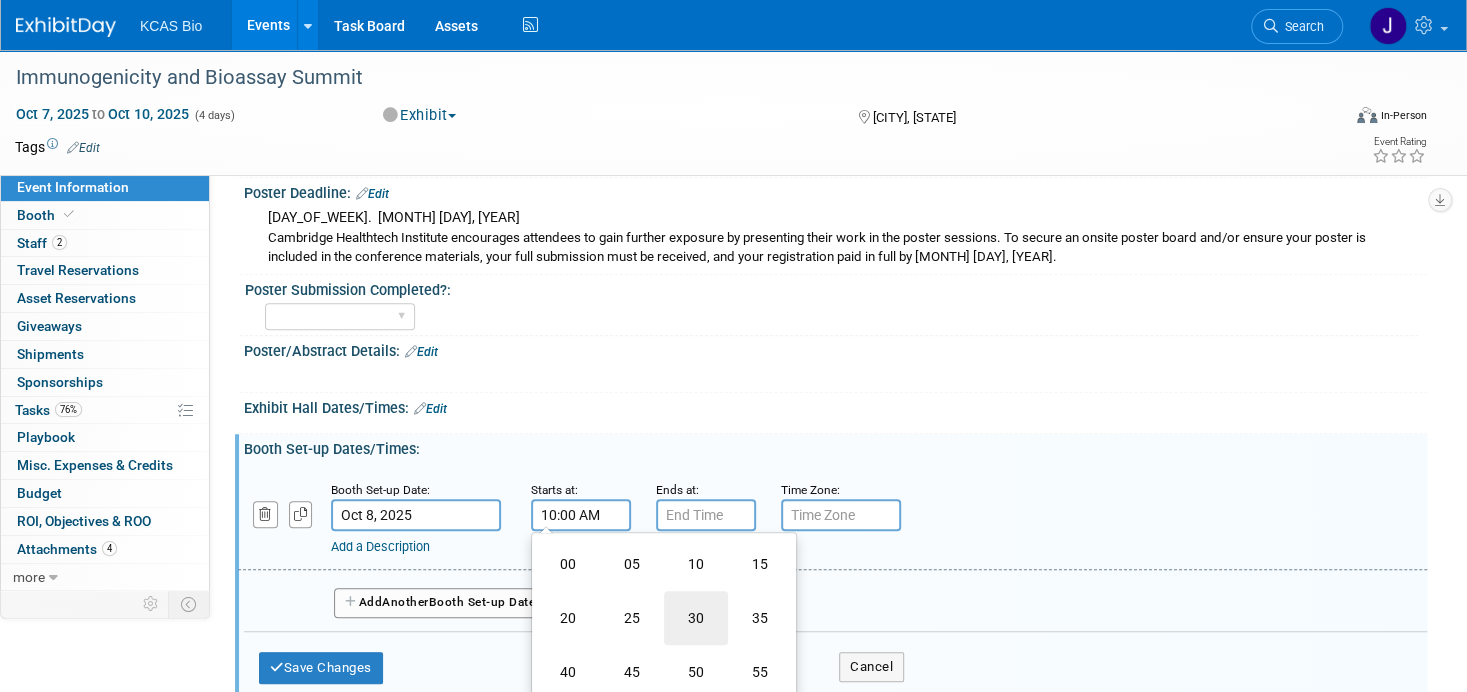 click on "30" at bounding box center [696, 618] 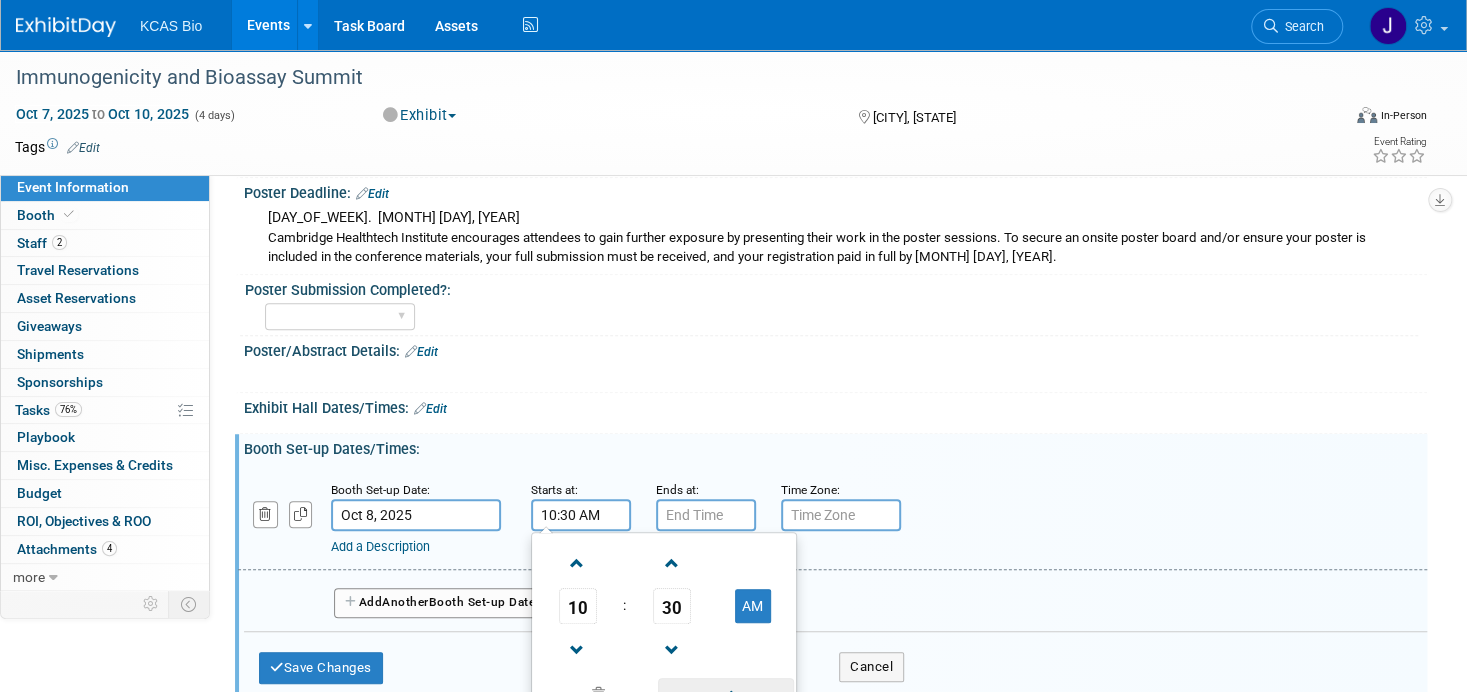 click at bounding box center [725, 695] 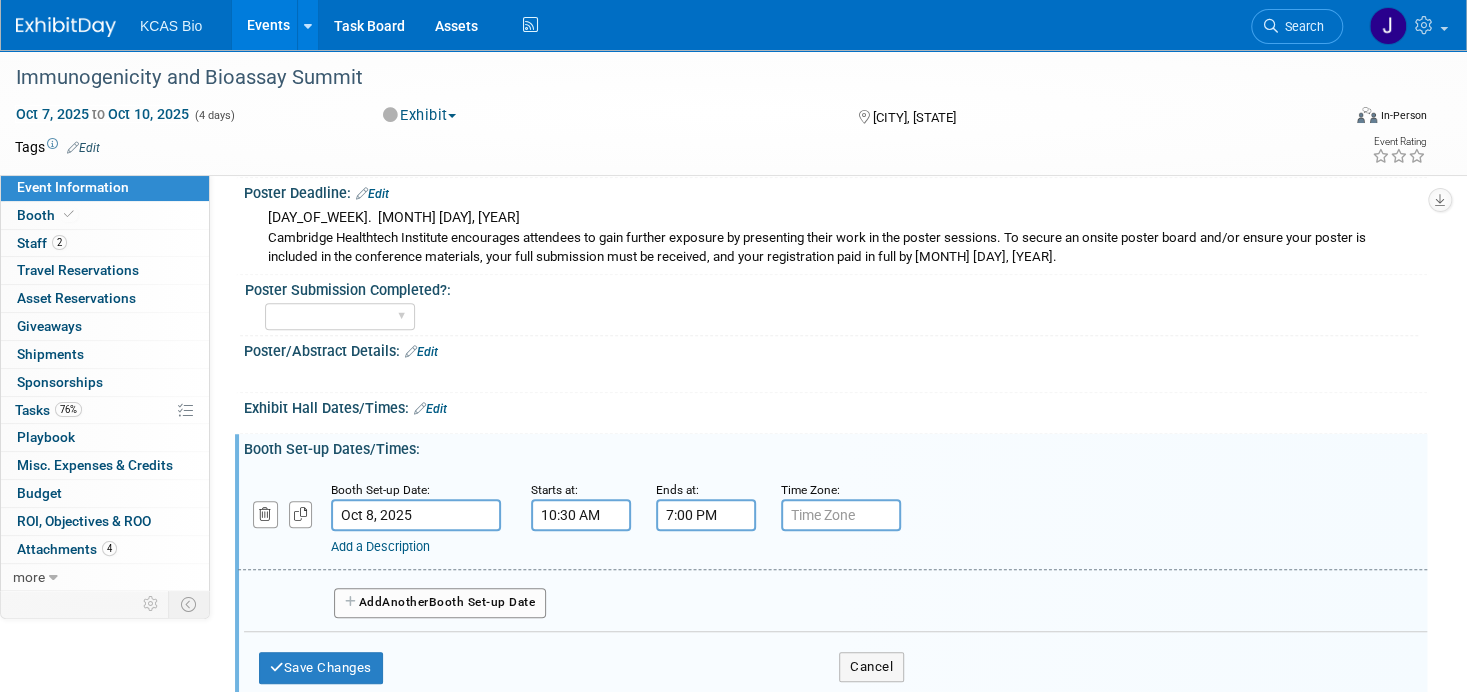 click on "7:00 PM" at bounding box center (706, 515) 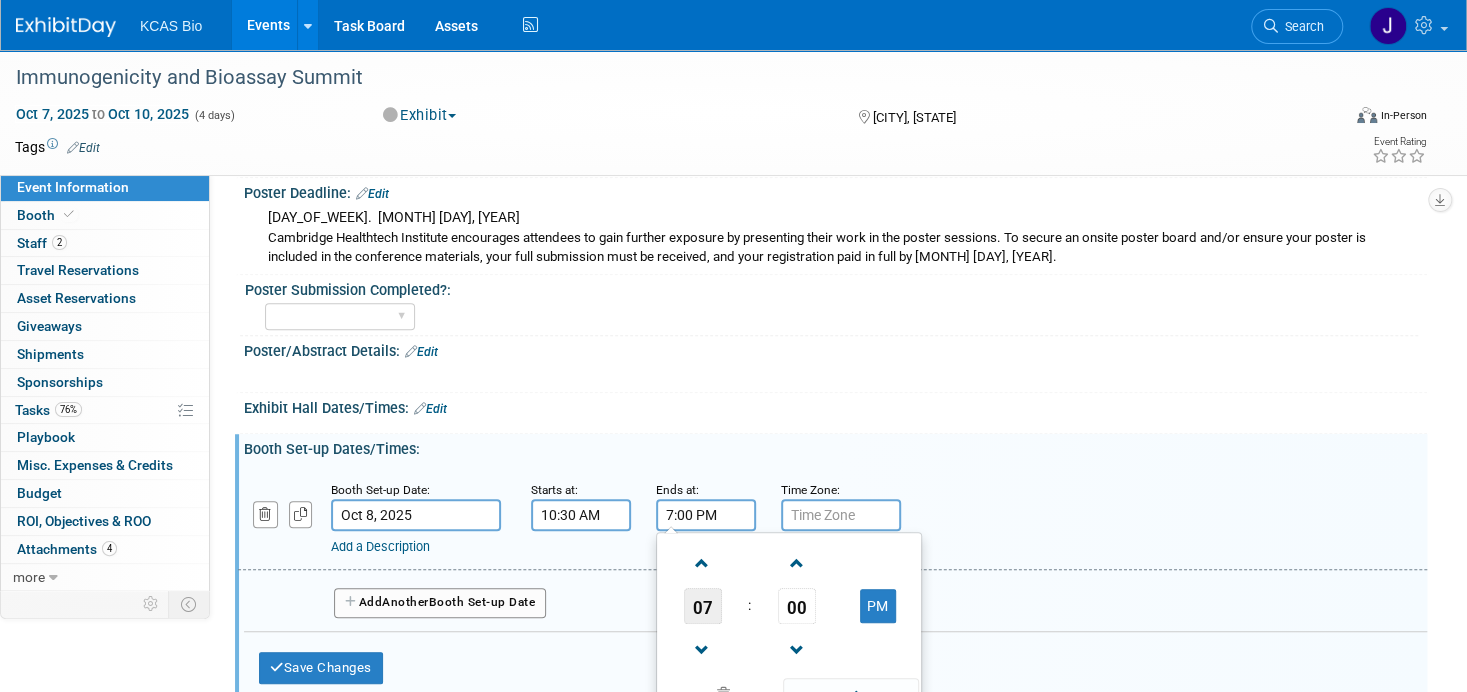 click on "07" at bounding box center [703, 606] 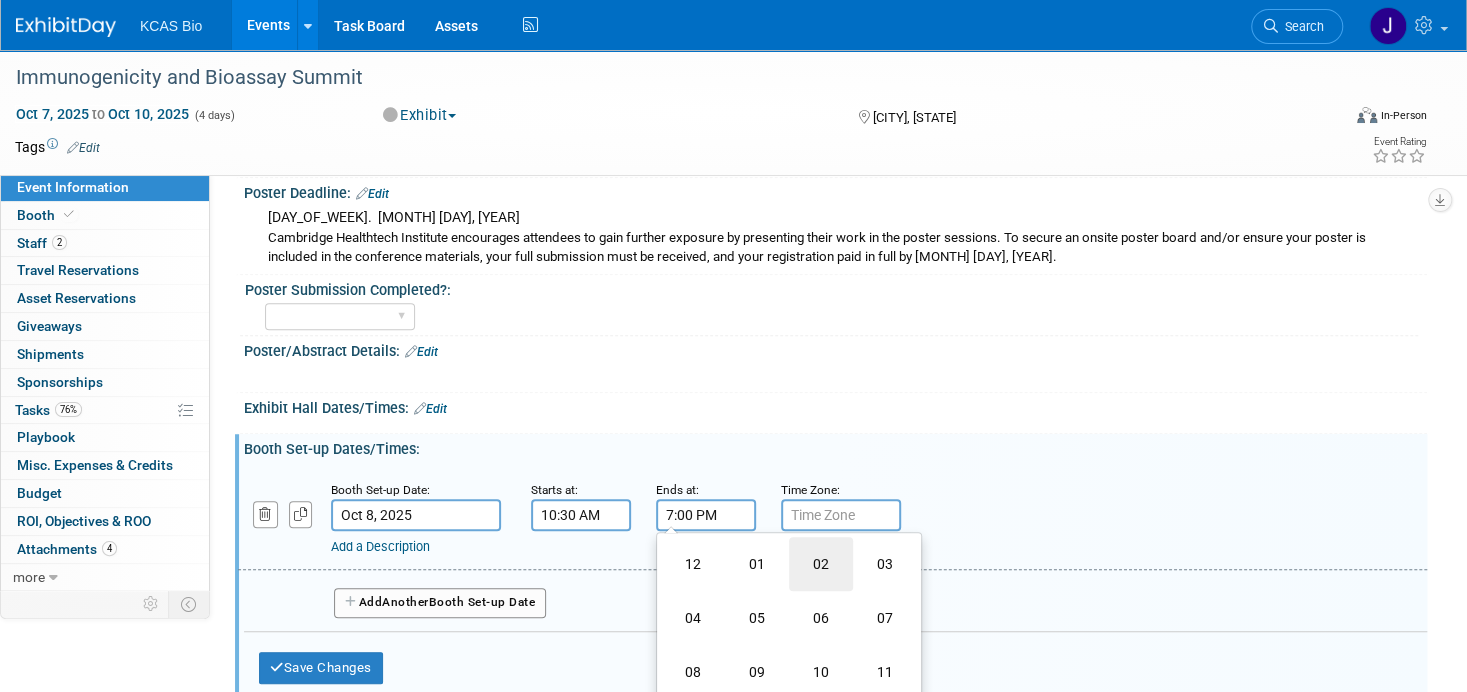 click on "02" at bounding box center [821, 564] 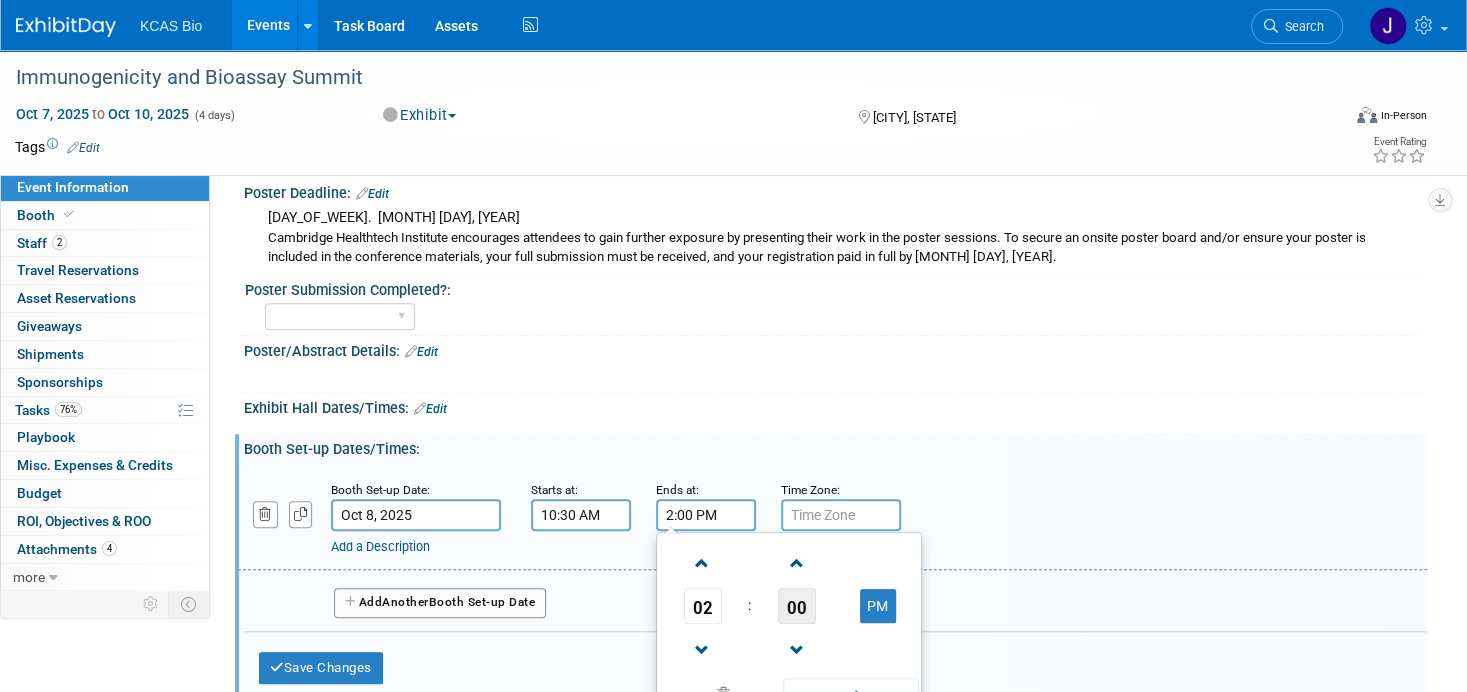 click on "00" at bounding box center [797, 606] 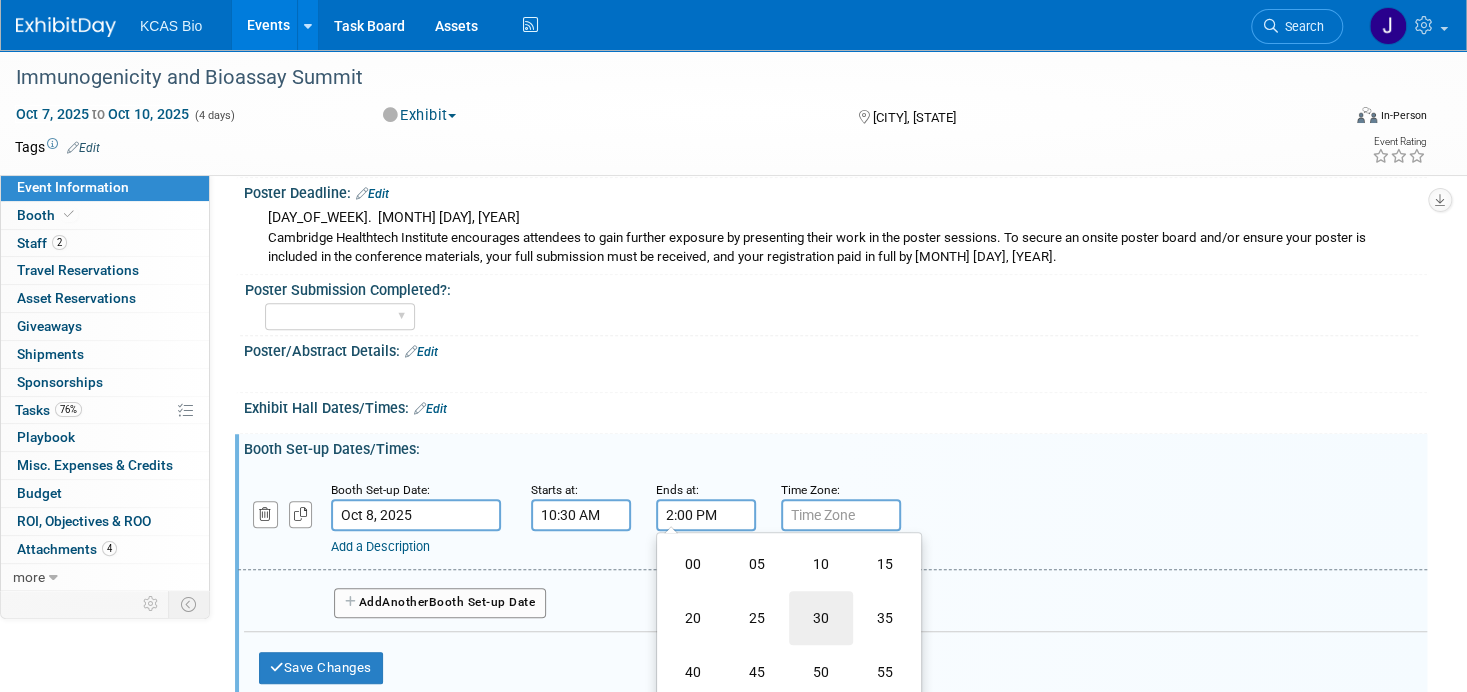 click on "30" at bounding box center [821, 618] 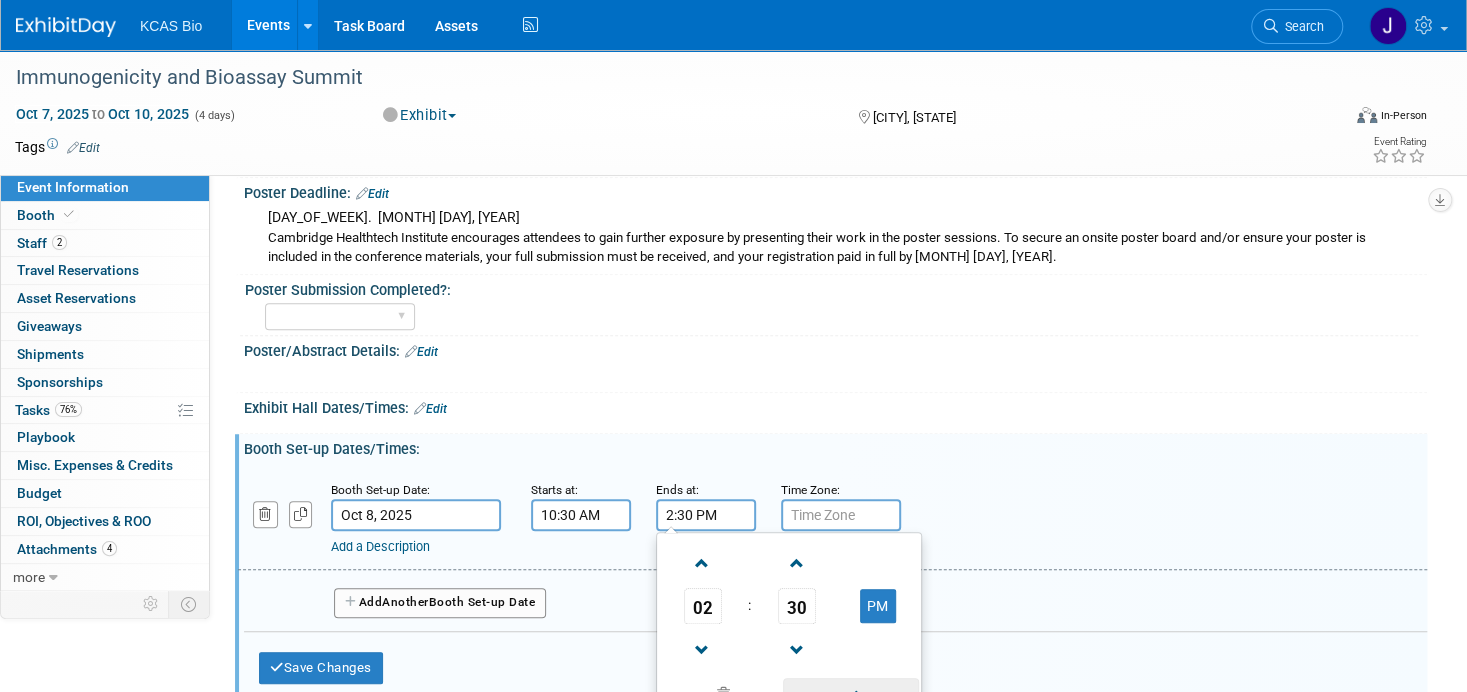 click at bounding box center [850, 695] 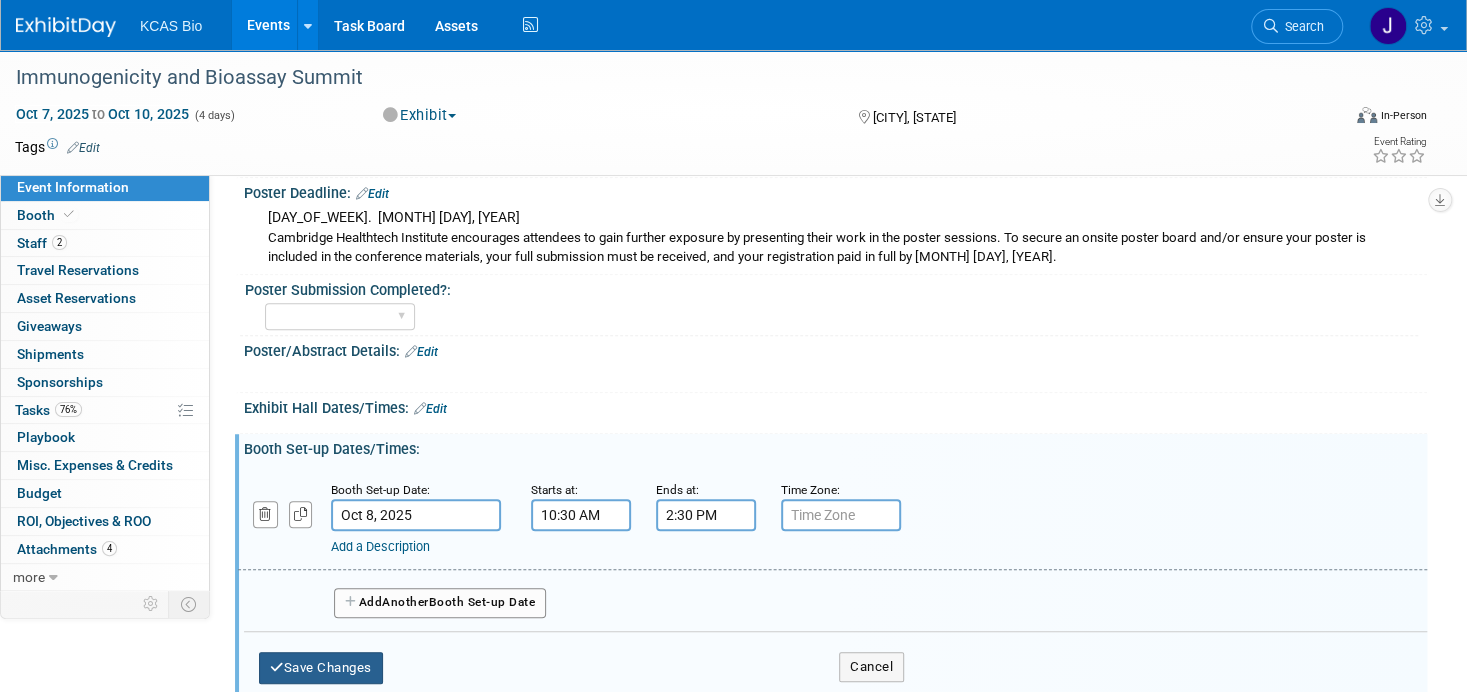click on "Save Changes" at bounding box center [321, 668] 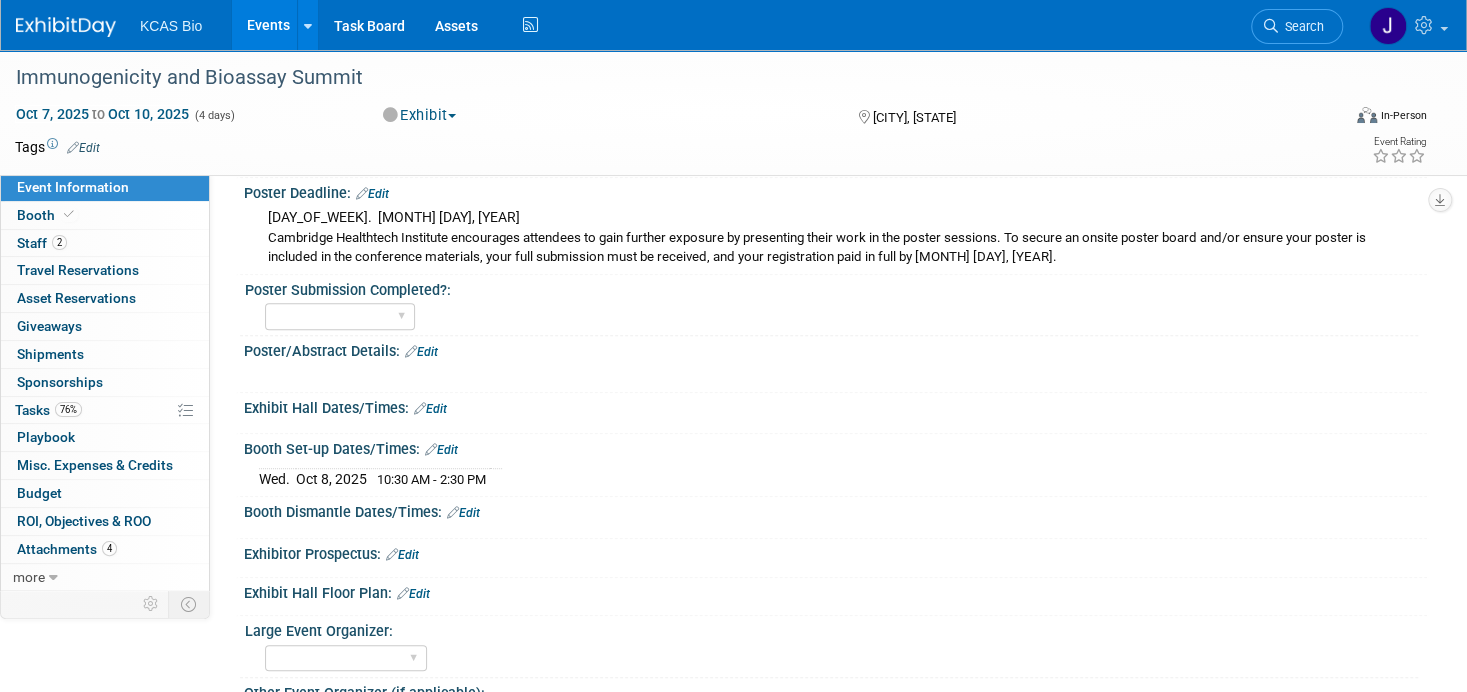 click on "Edit" at bounding box center [463, 513] 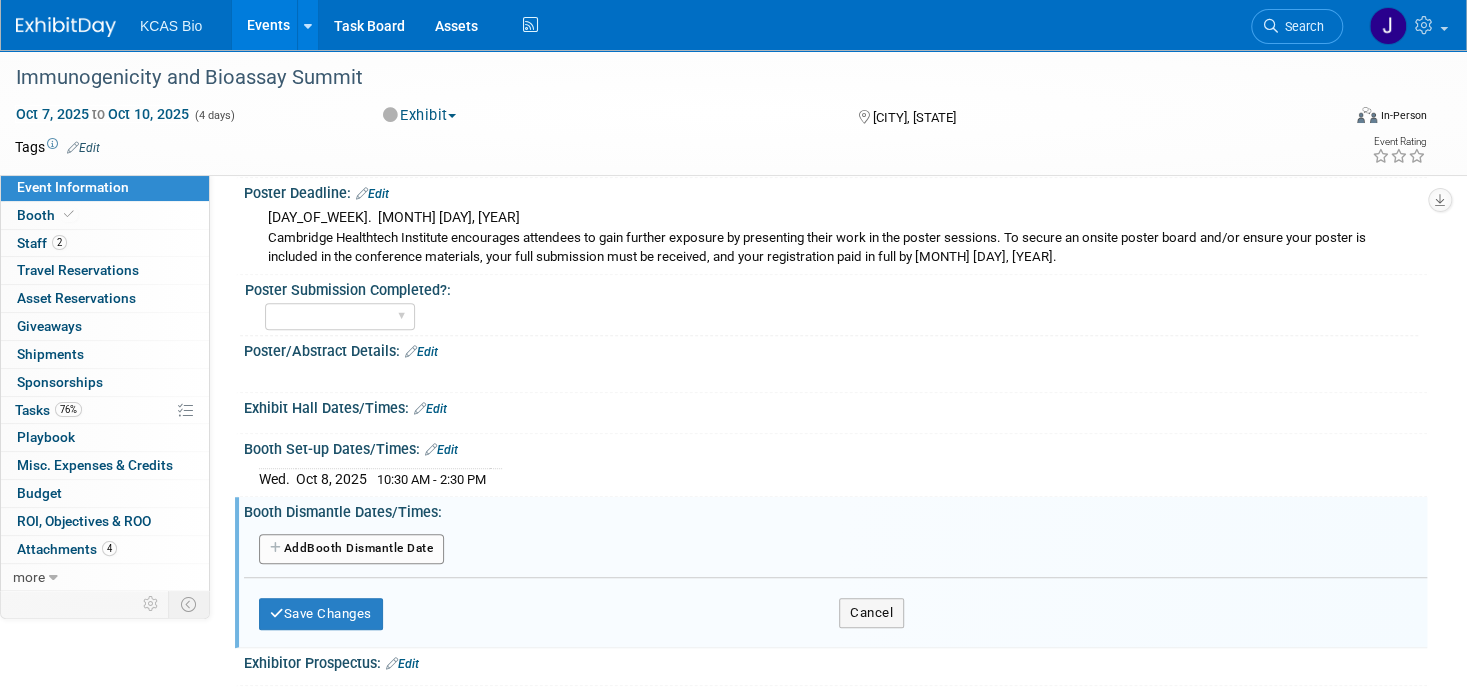 click on "Add  Another  Booth Dismantle Date" at bounding box center (351, 549) 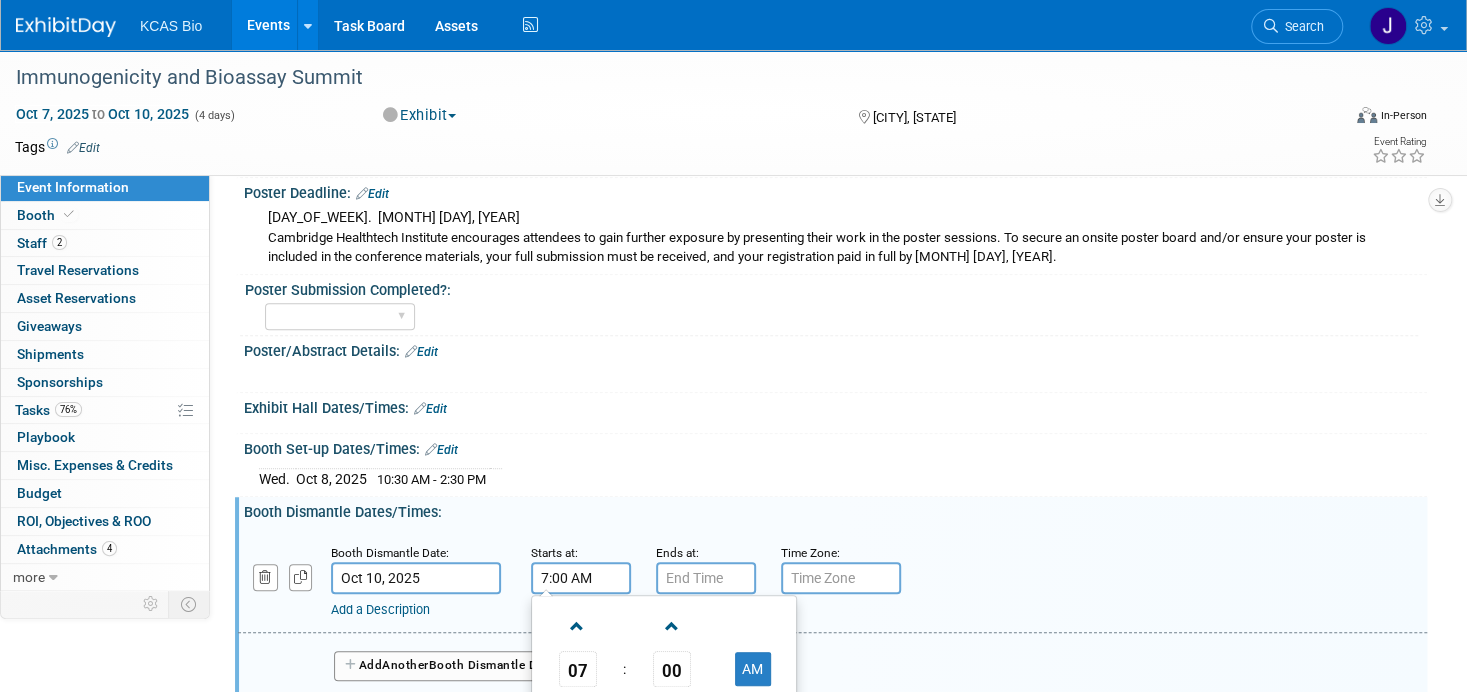 click on "7:00 AM" at bounding box center [581, 578] 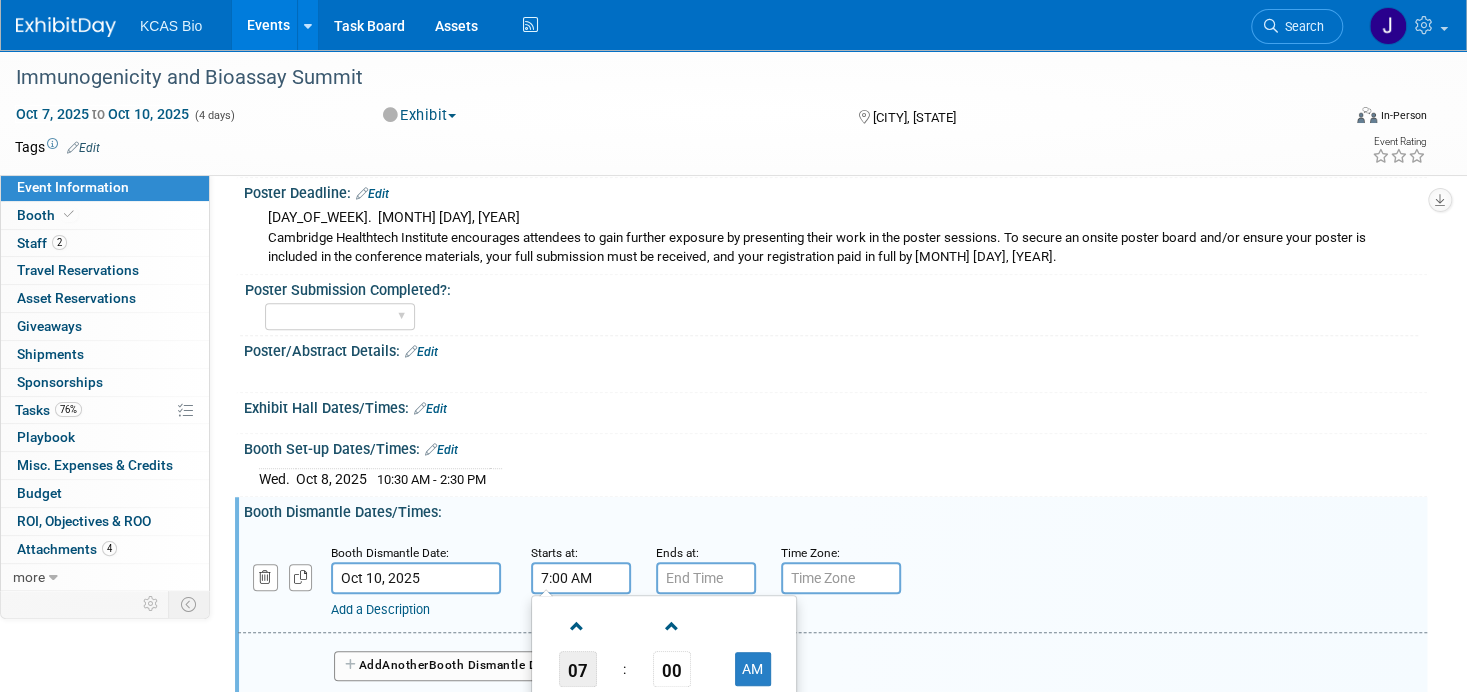 click on "07" at bounding box center (578, 669) 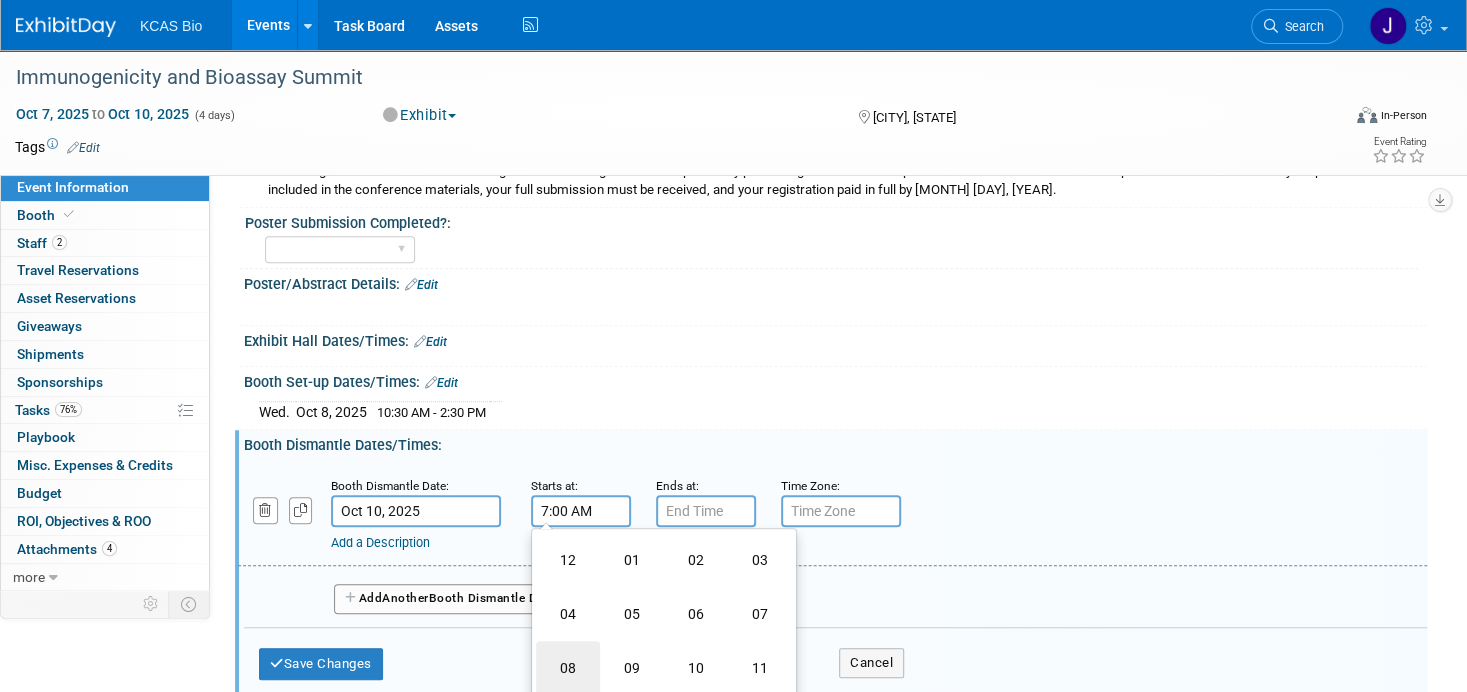 scroll, scrollTop: 600, scrollLeft: 0, axis: vertical 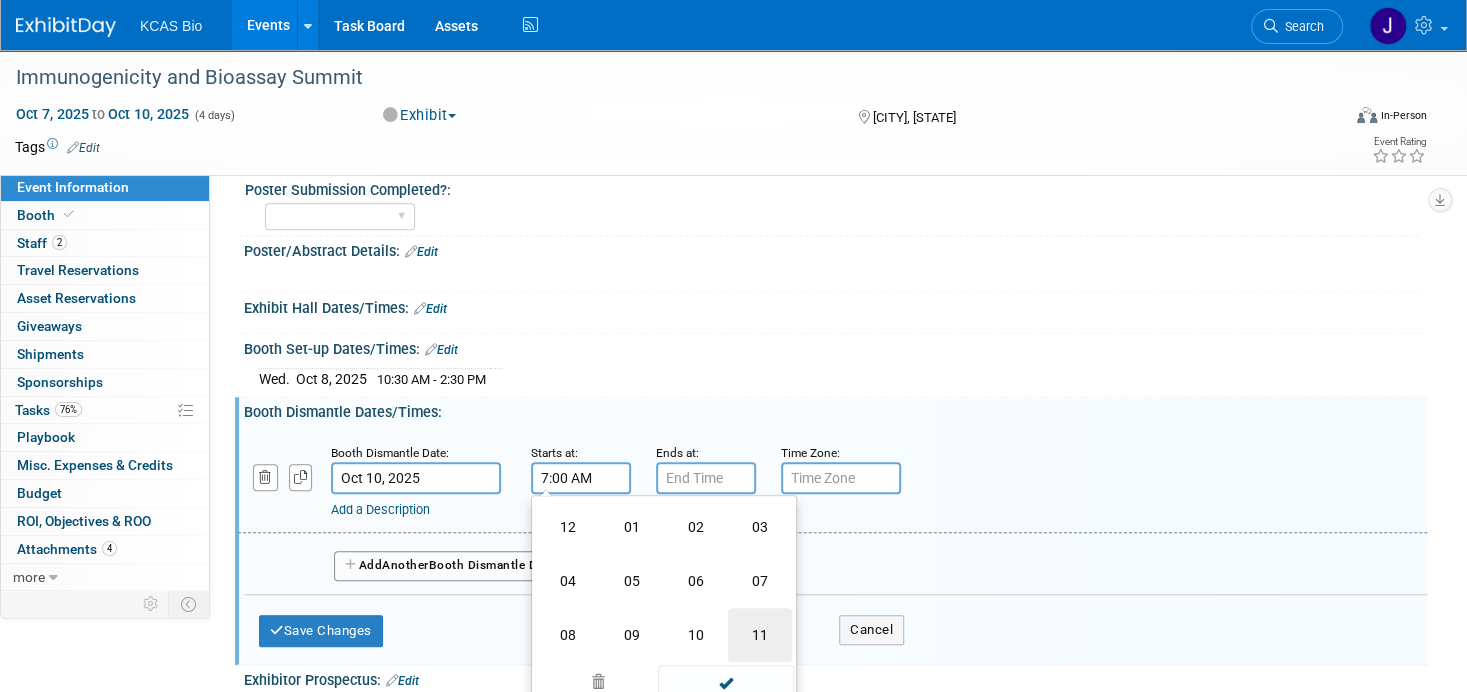 click on "11" at bounding box center [760, 635] 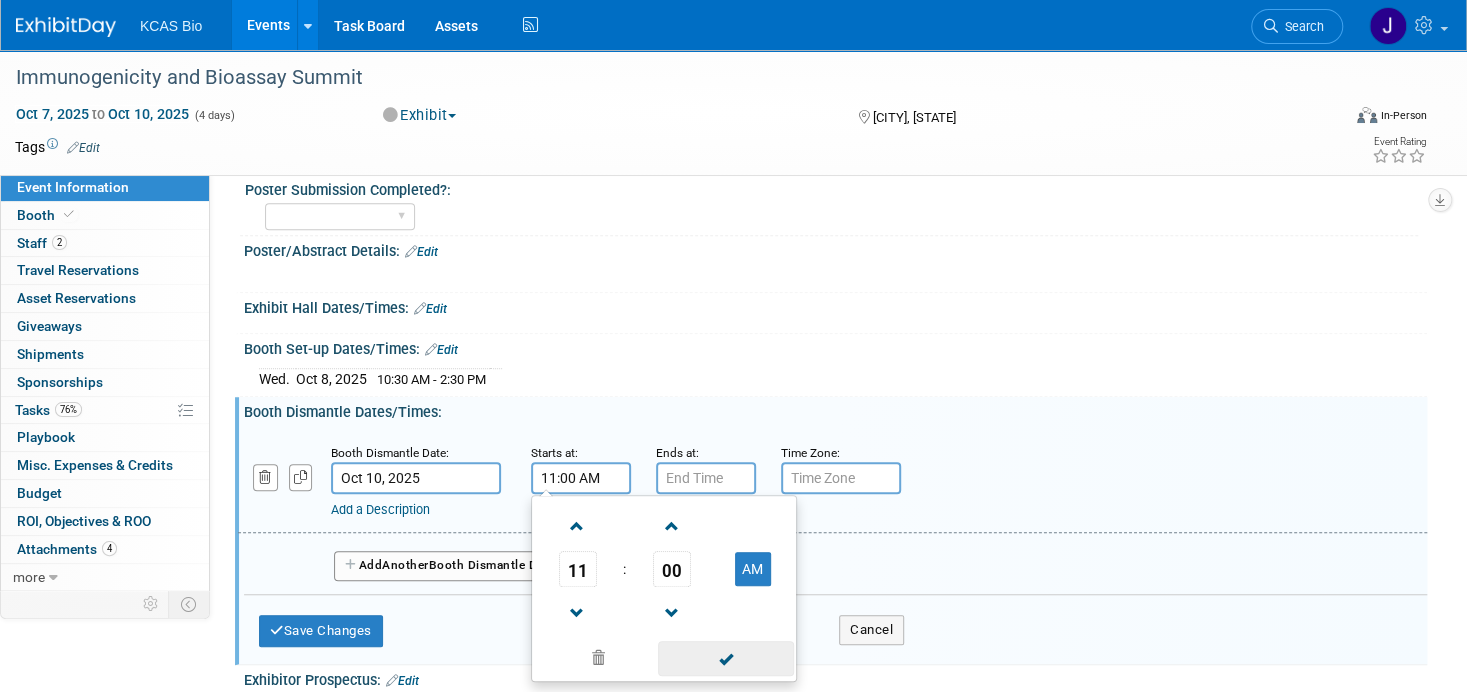 click at bounding box center (725, 658) 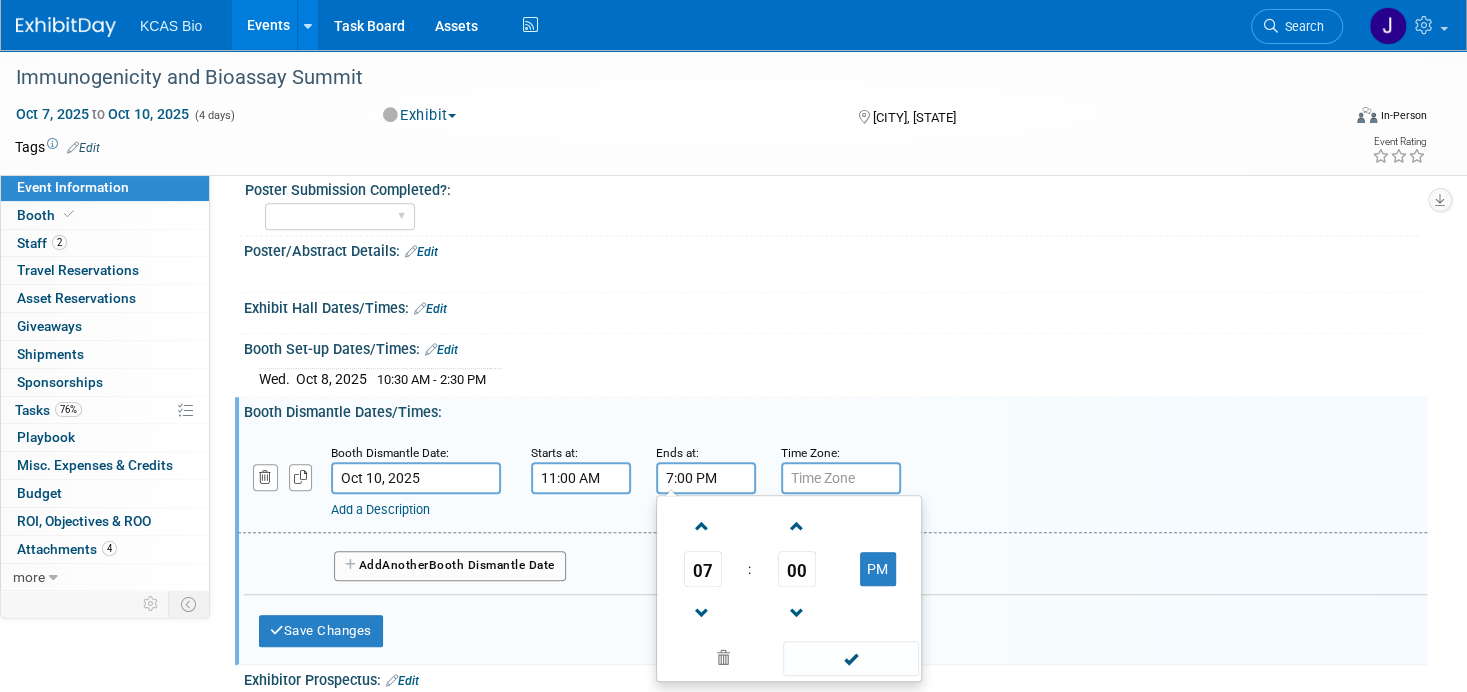 click on "7:00 PM" at bounding box center [706, 478] 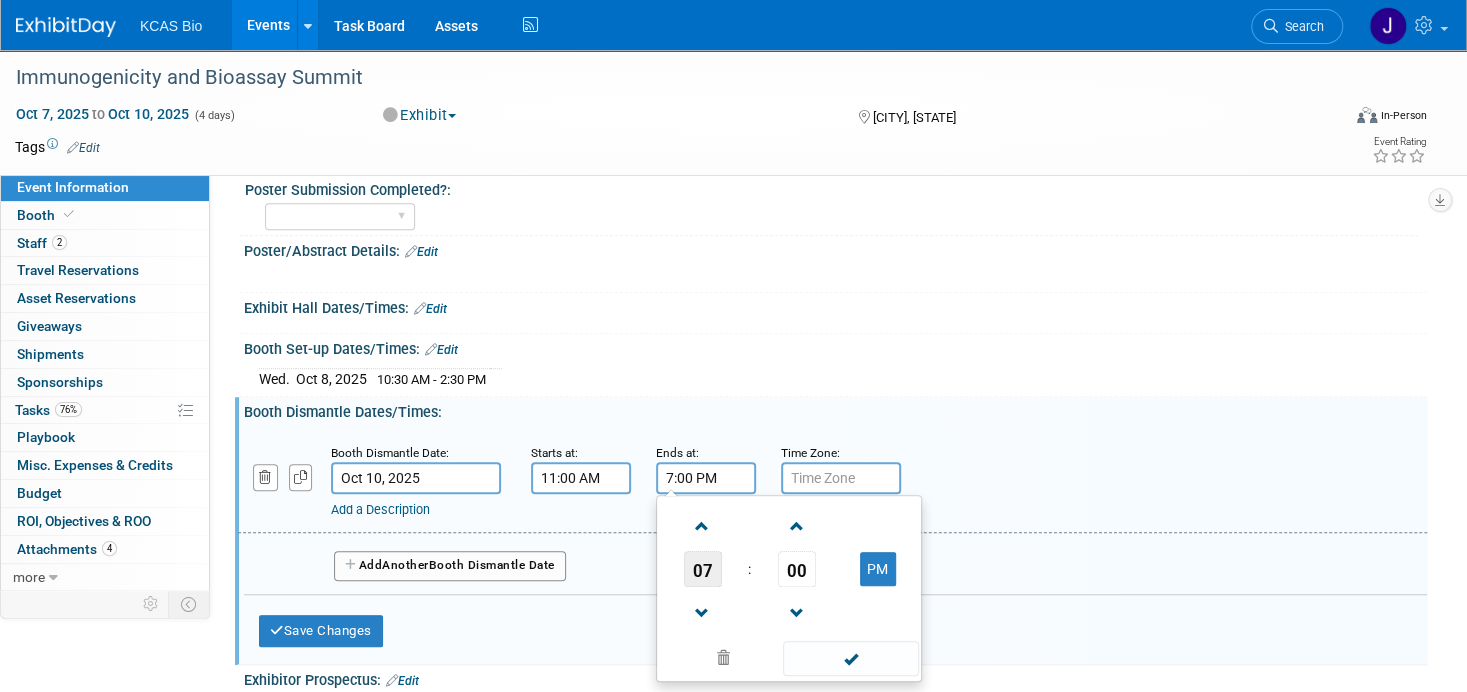 click on "07" at bounding box center [703, 569] 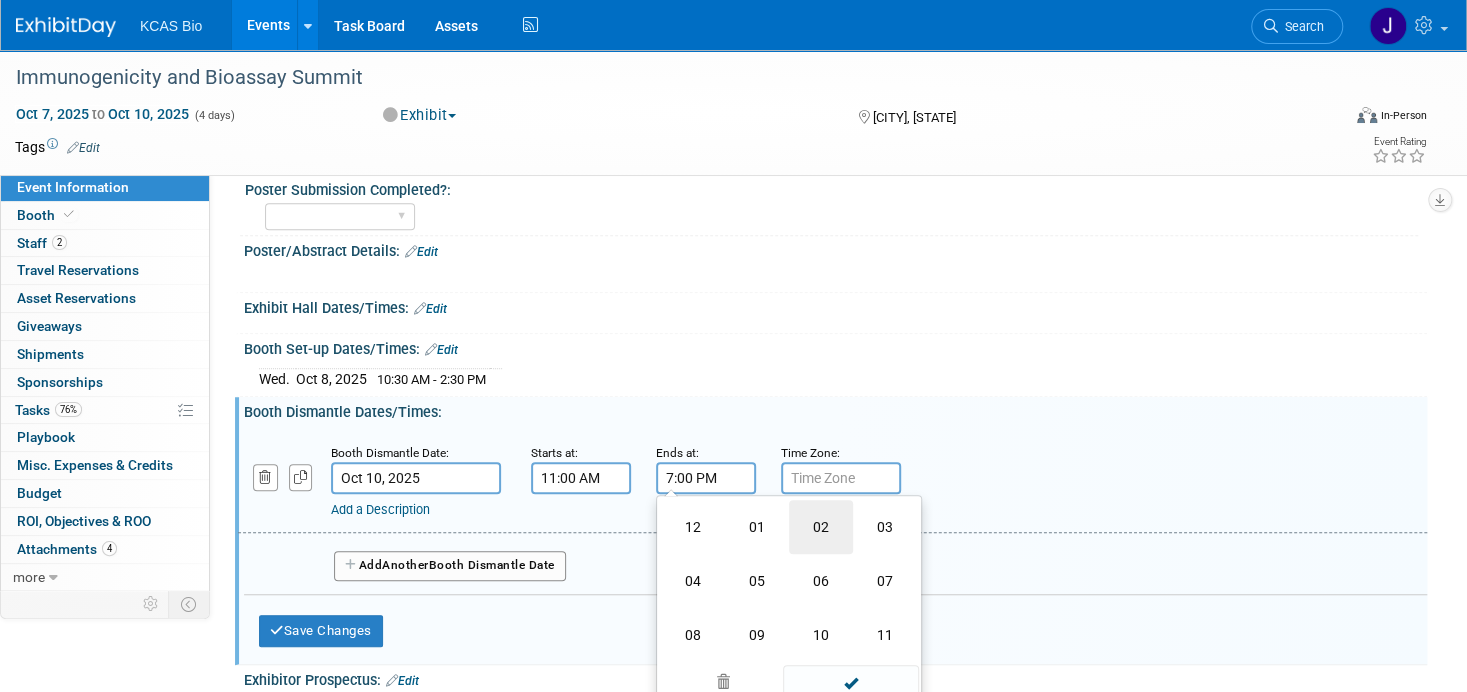 click on "02" at bounding box center [821, 527] 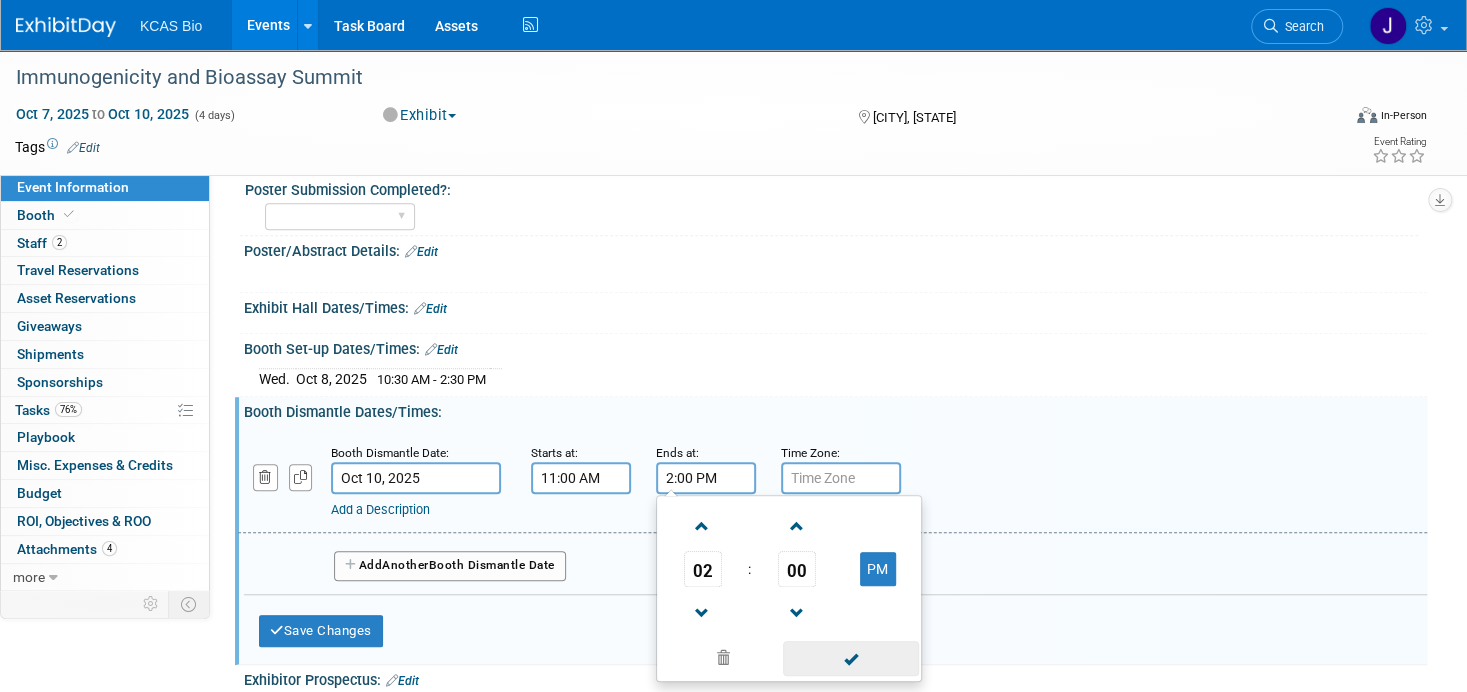 click at bounding box center [850, 658] 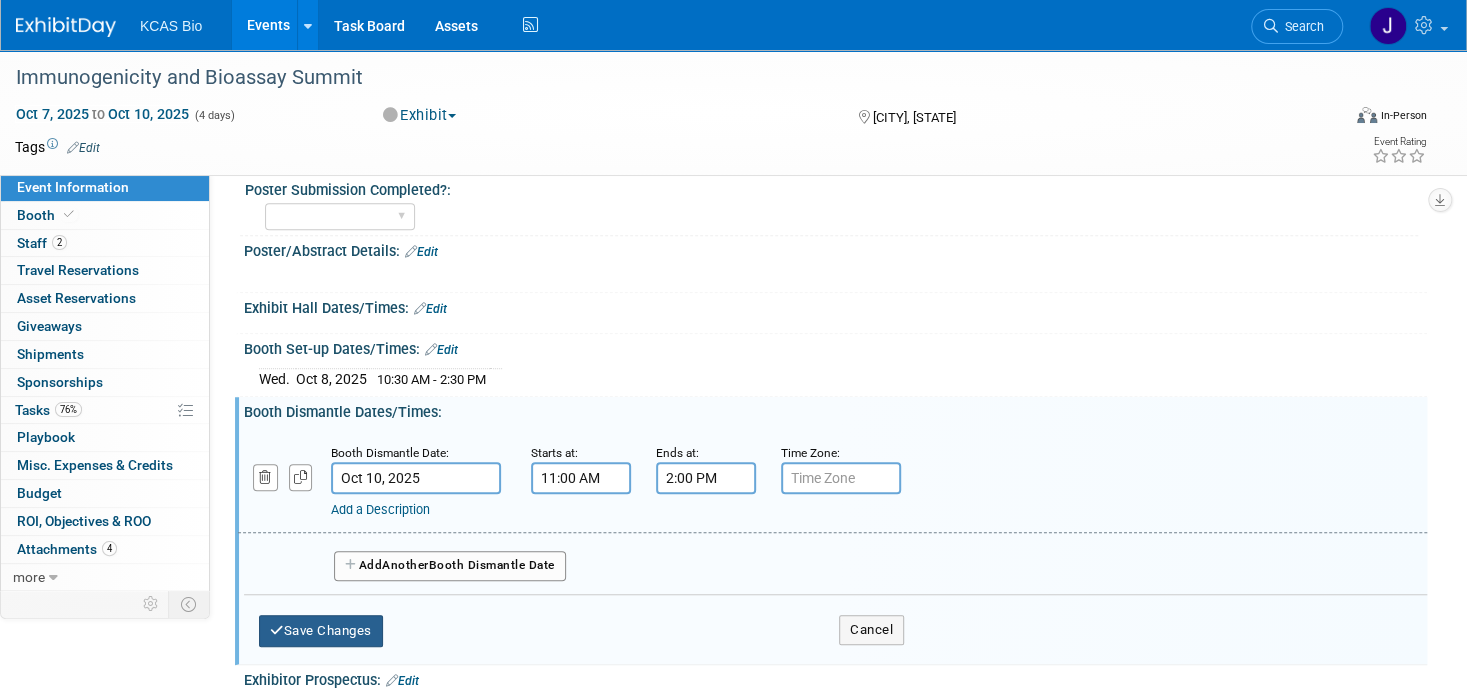click on "Save Changes" at bounding box center [321, 631] 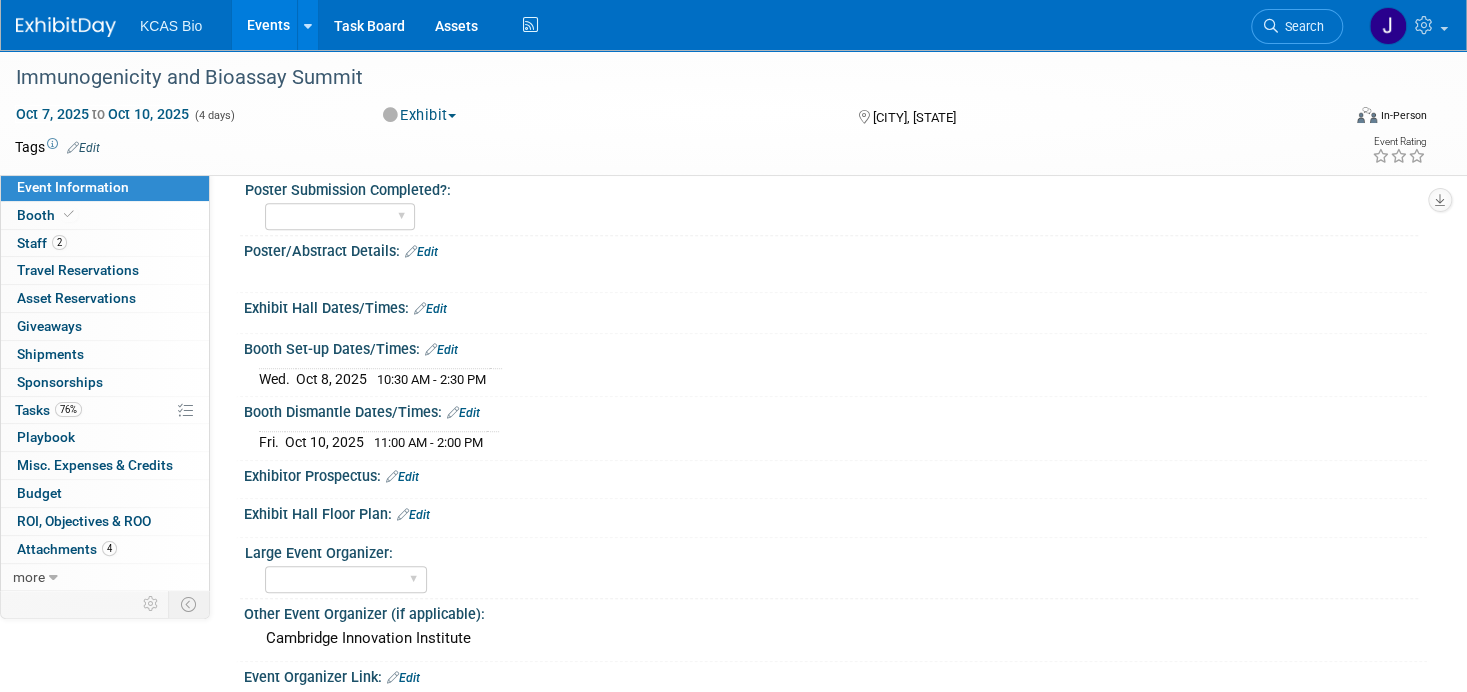 click on "Edit" at bounding box center [430, 309] 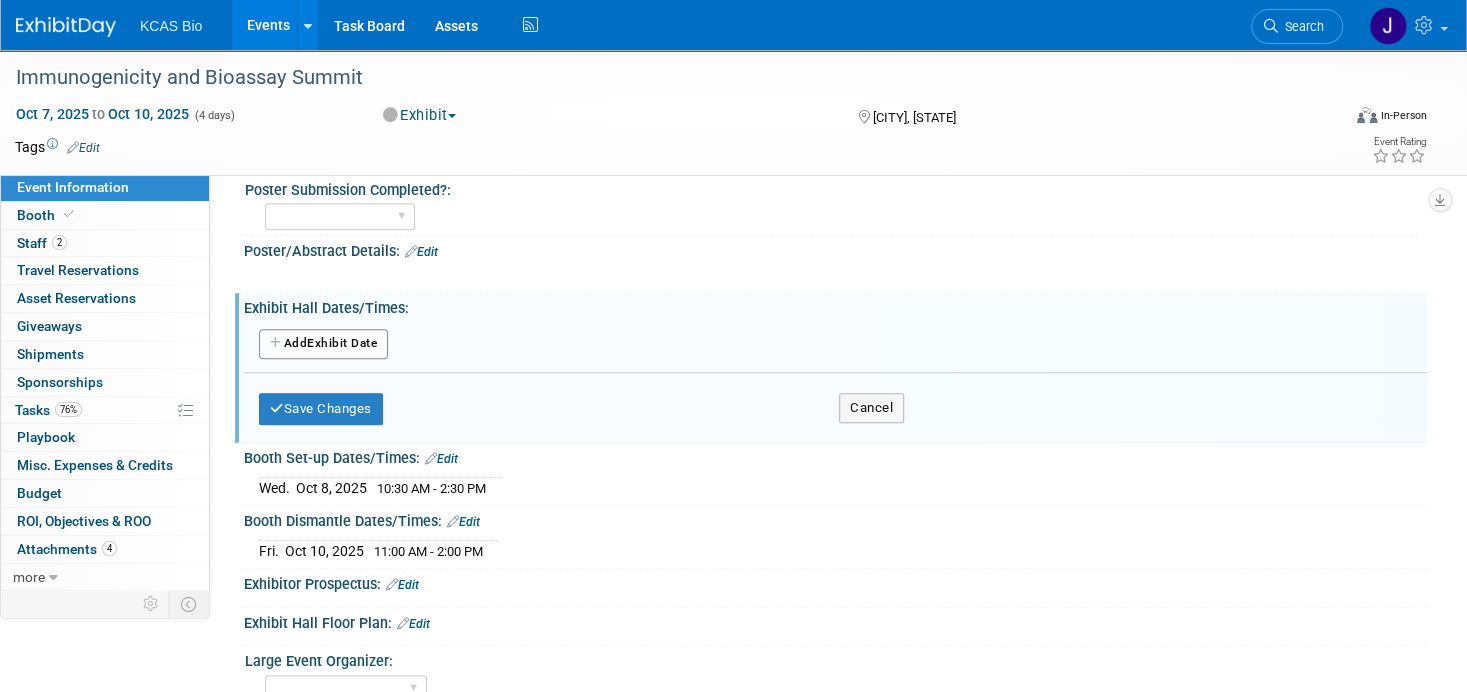 click on "Add  Another  Exhibit Date" at bounding box center (323, 344) 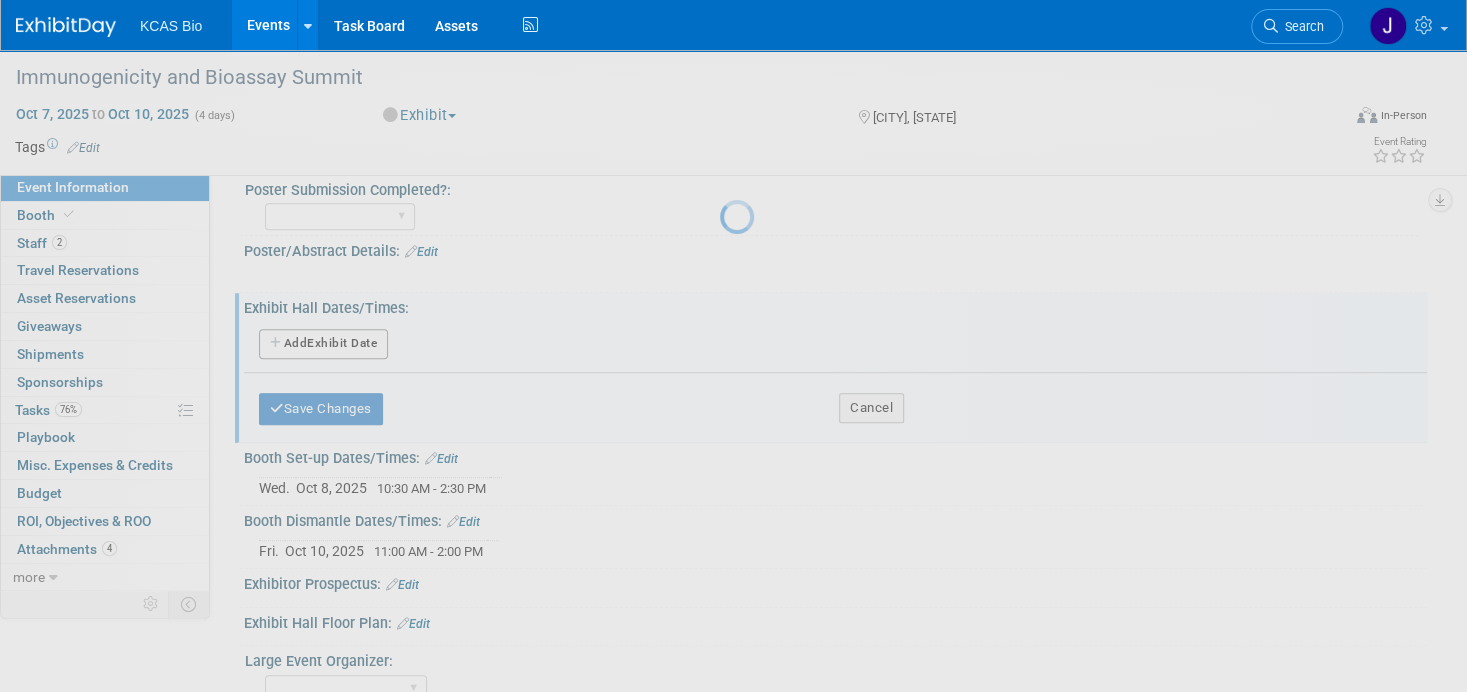select on "9" 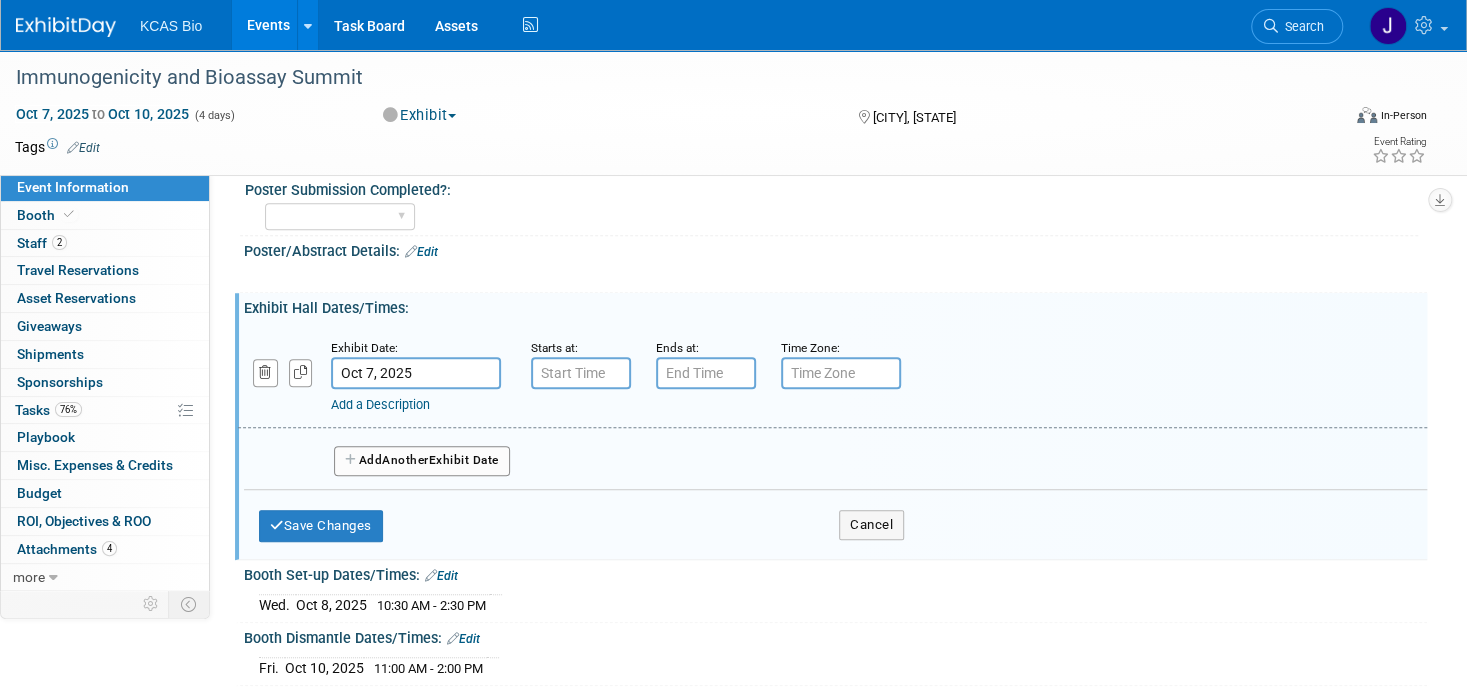 click on "Oct 7, 2025" at bounding box center (416, 373) 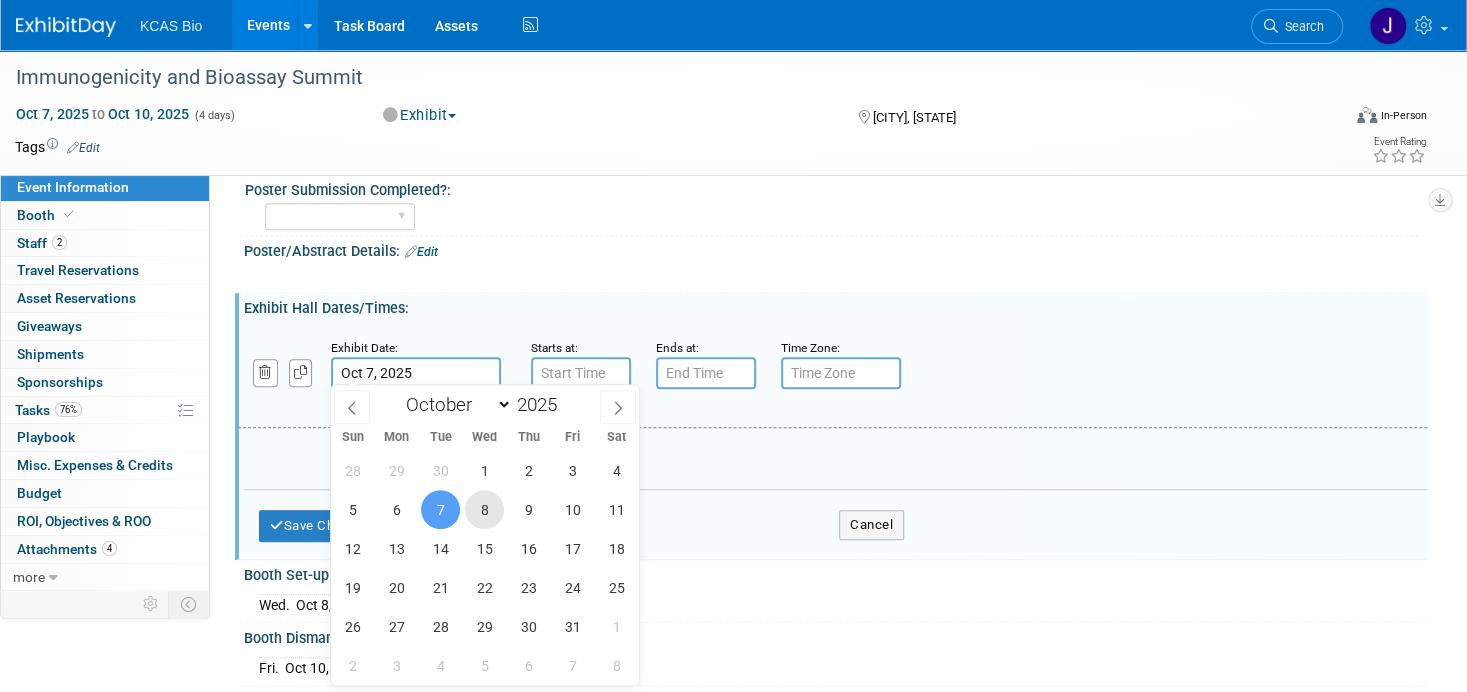 click on "8" at bounding box center (484, 509) 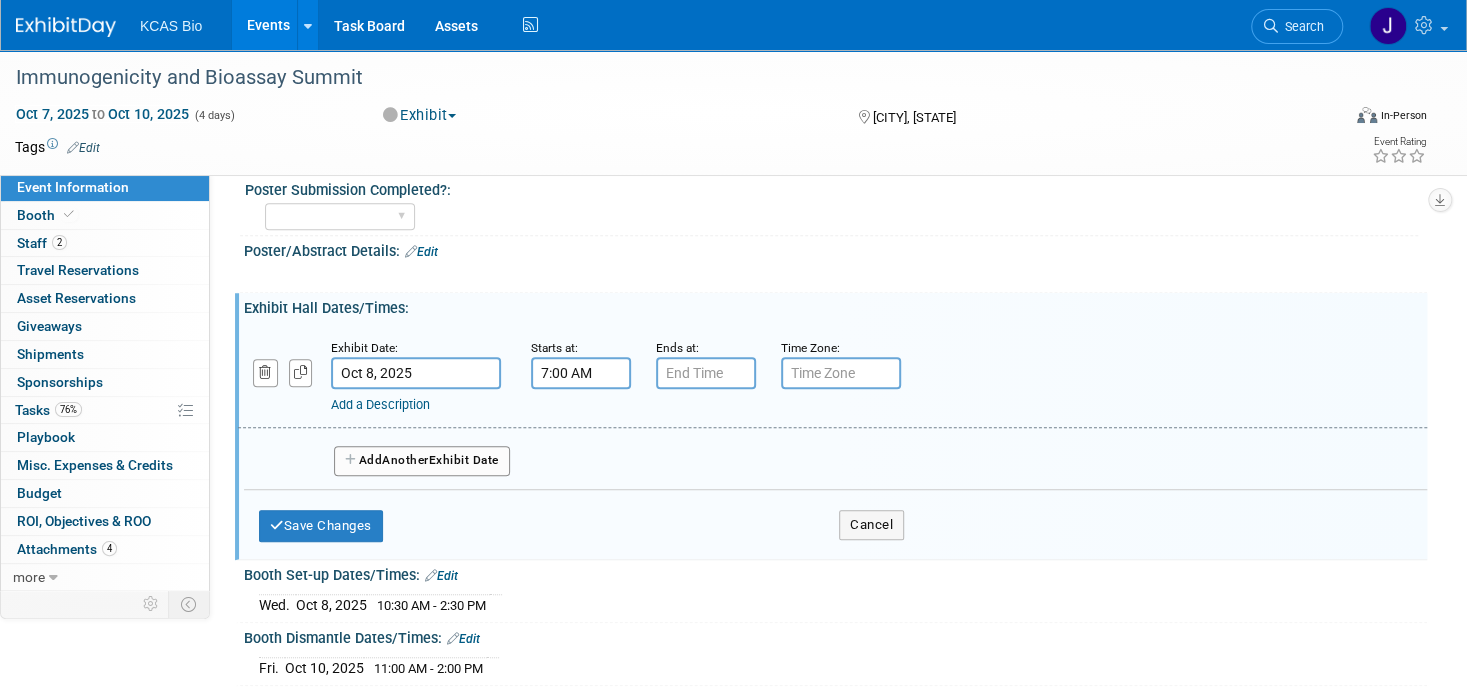 click on "7:00 AM" at bounding box center [581, 373] 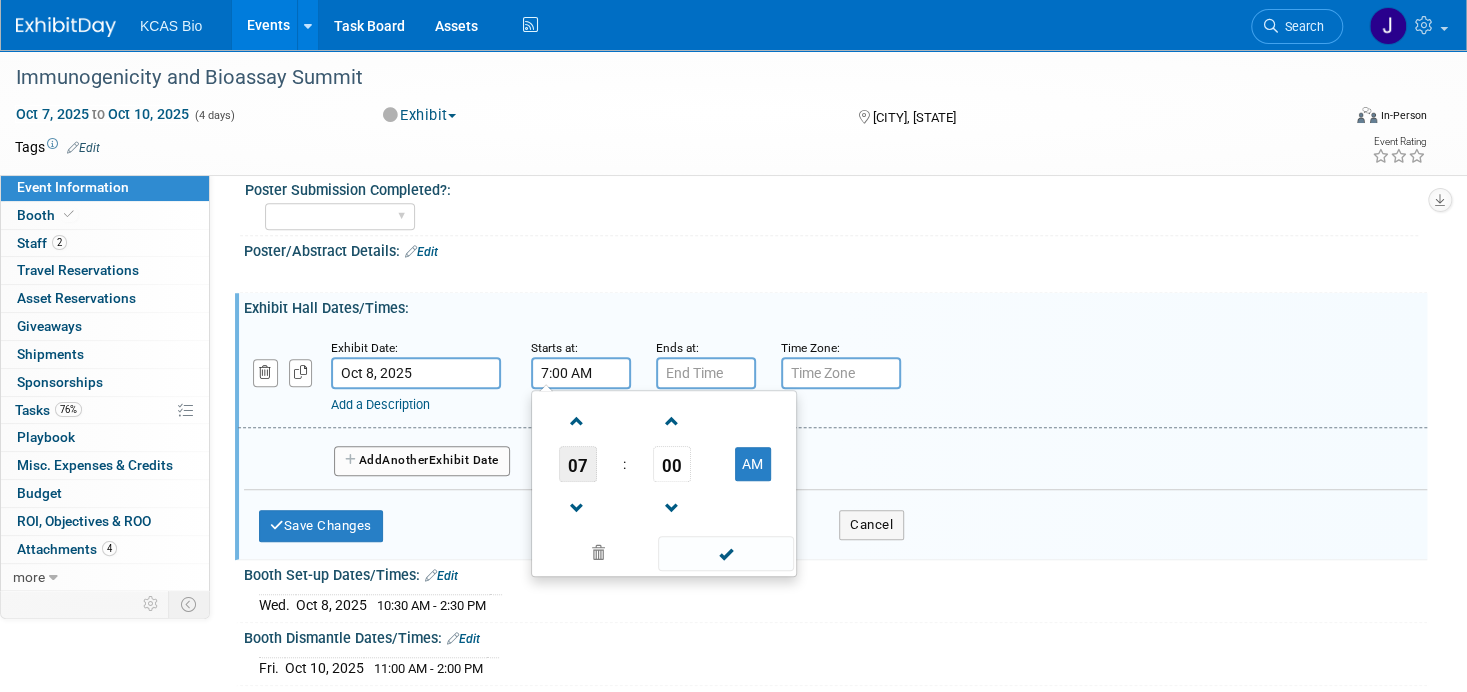 click on "07" at bounding box center (578, 464) 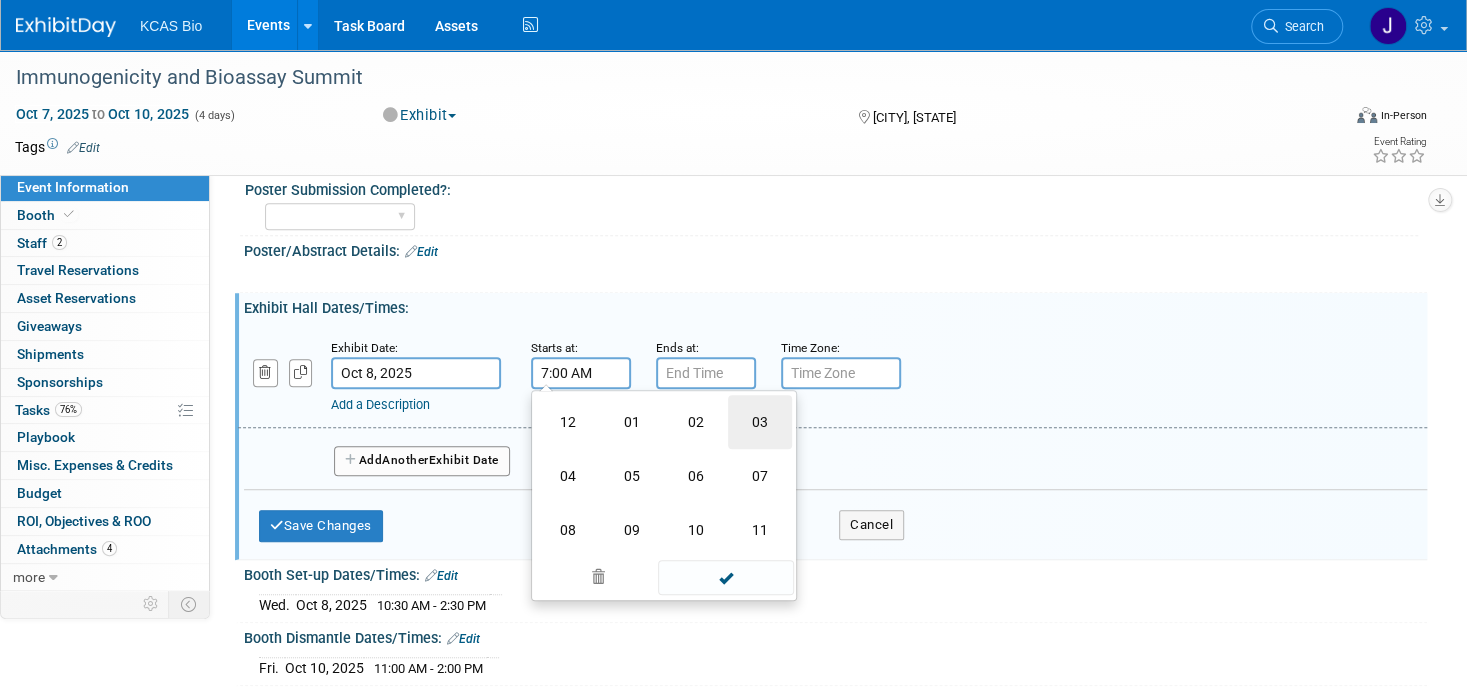 click on "03" at bounding box center (760, 422) 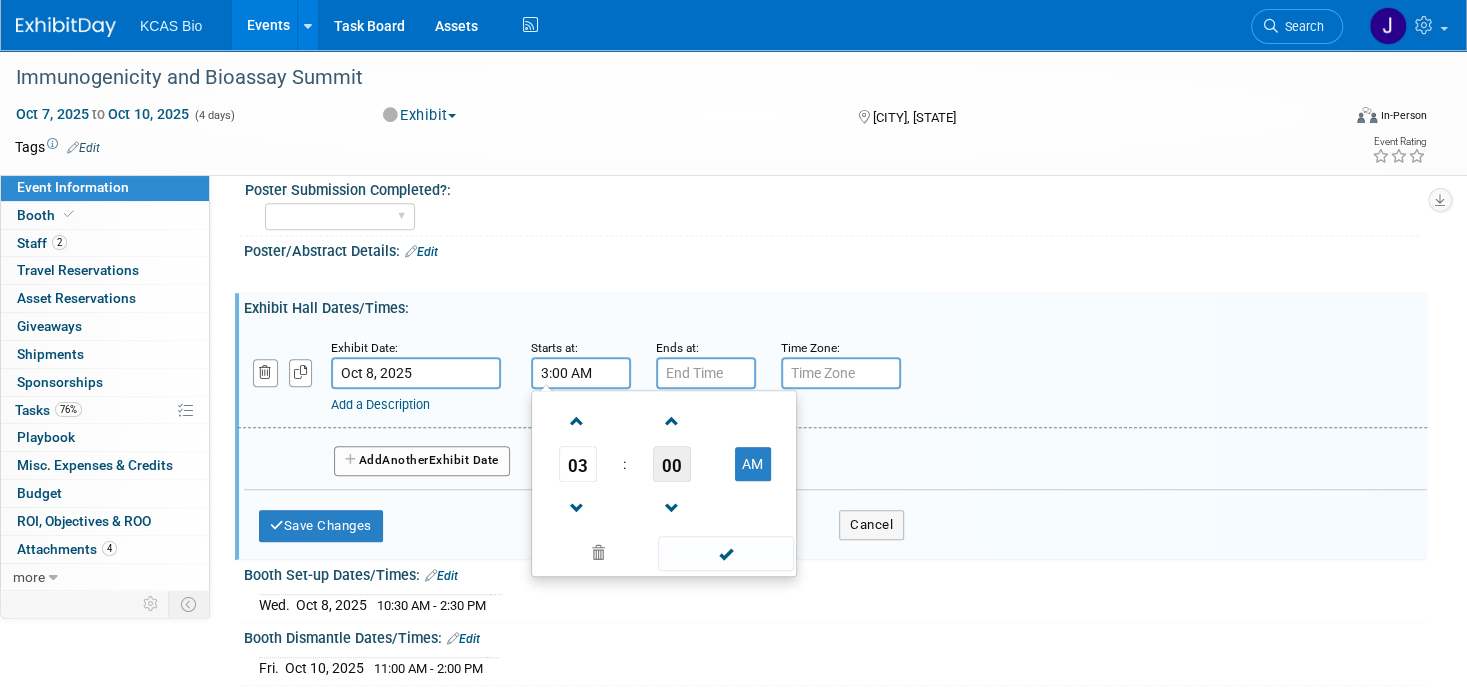 click on "00" at bounding box center (672, 464) 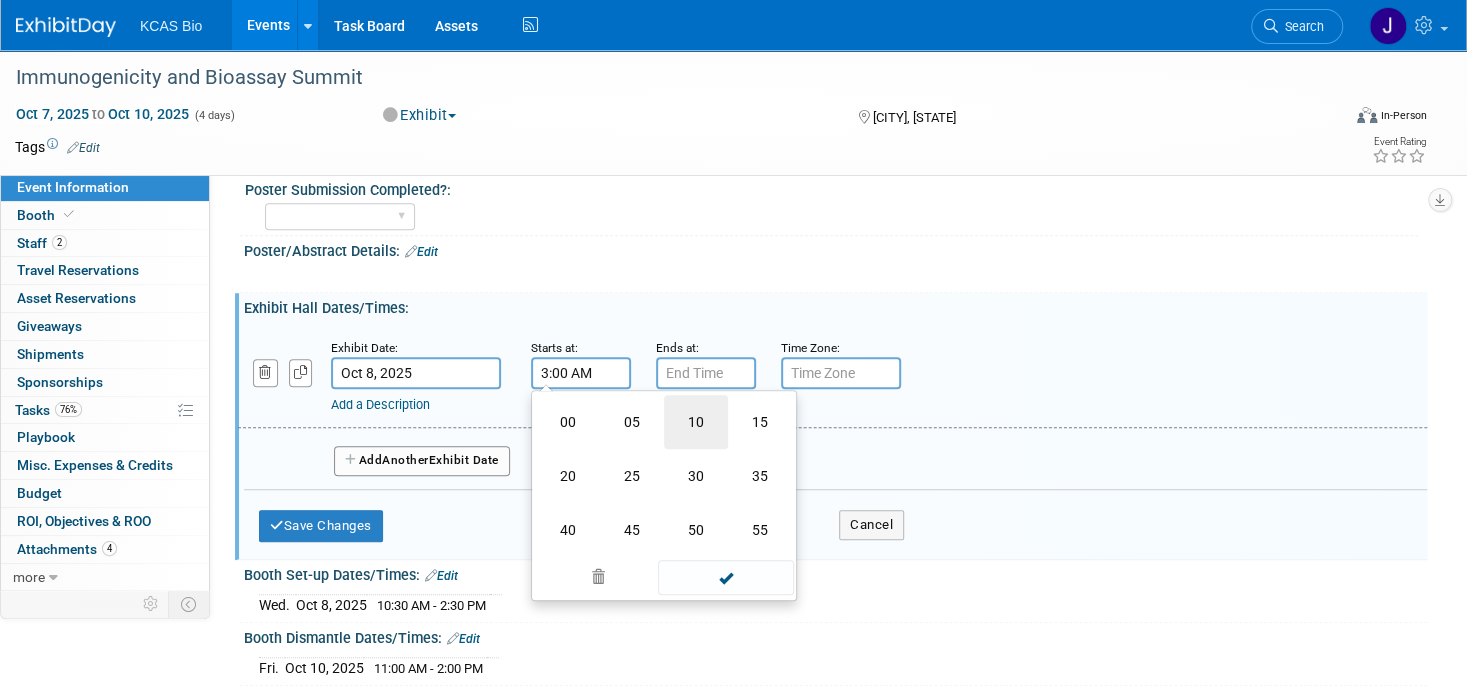 click on "10" at bounding box center (696, 422) 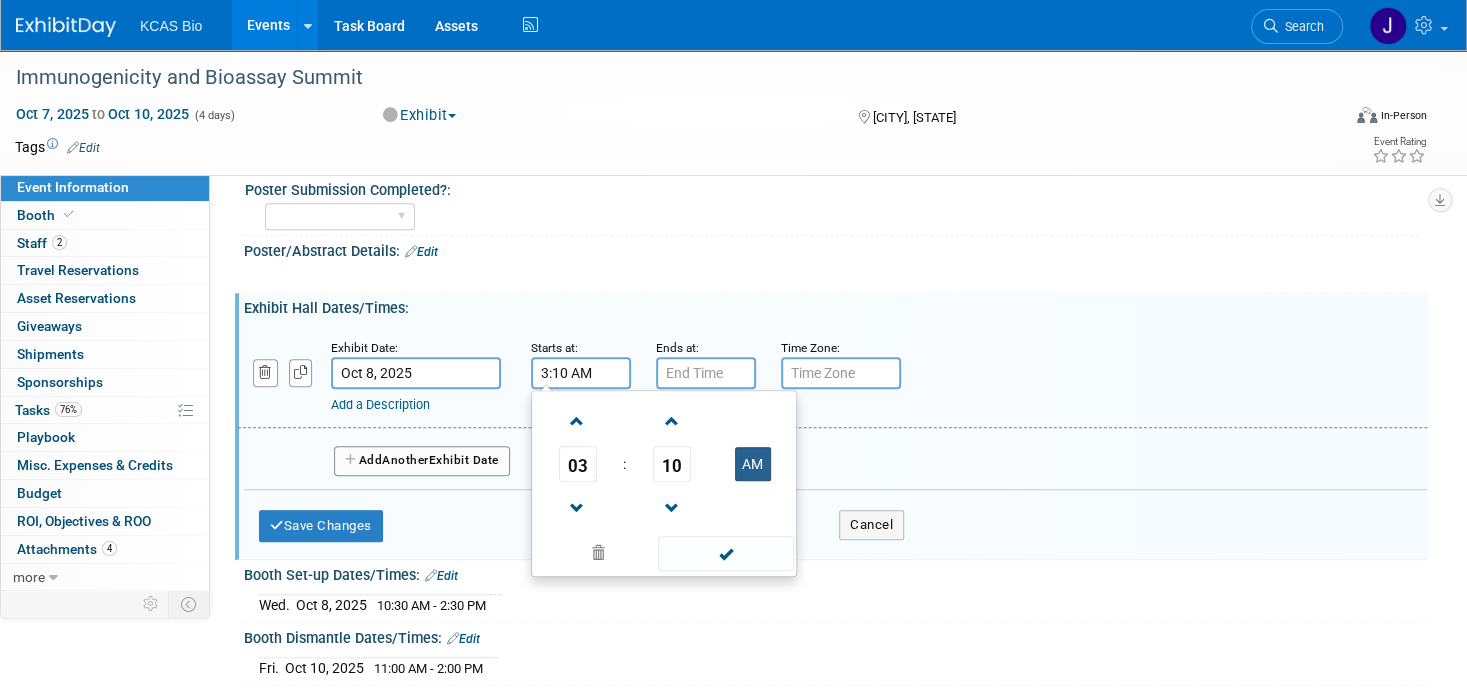 click on "AM" at bounding box center [753, 464] 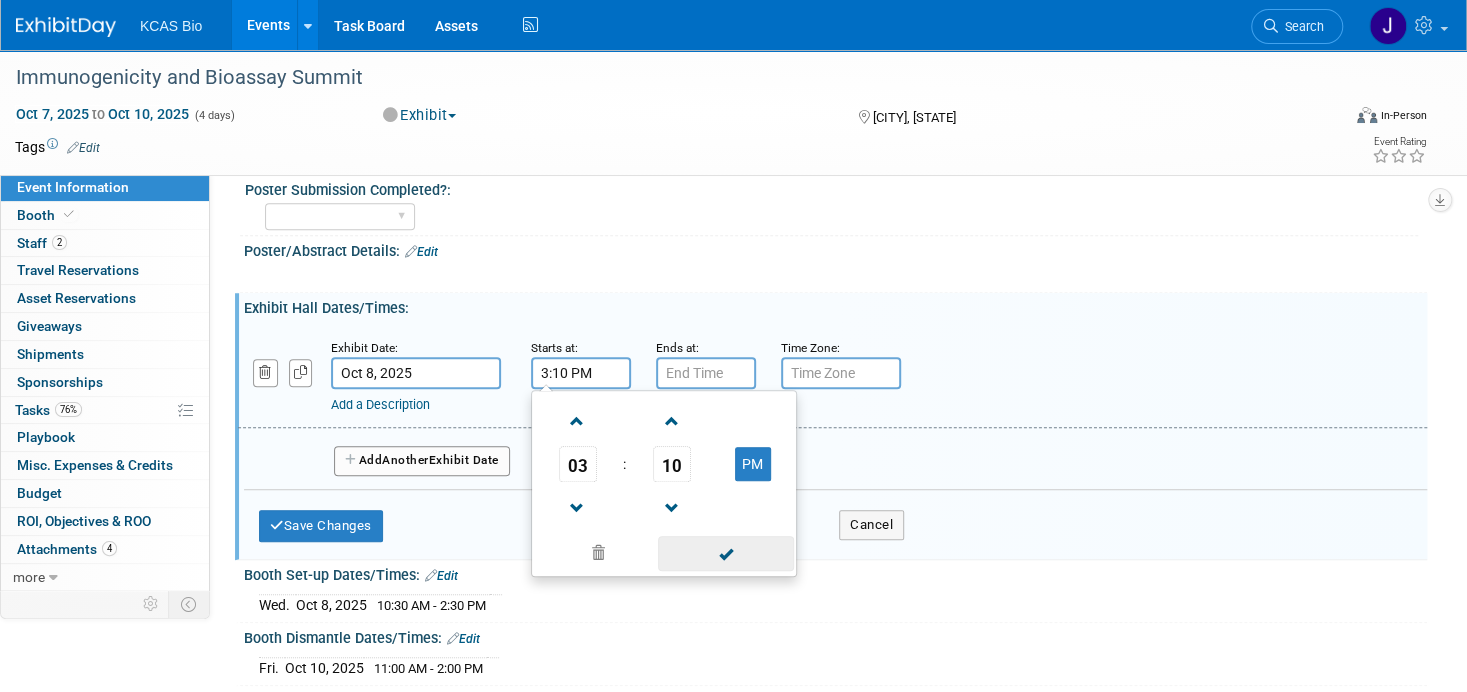 click at bounding box center (725, 553) 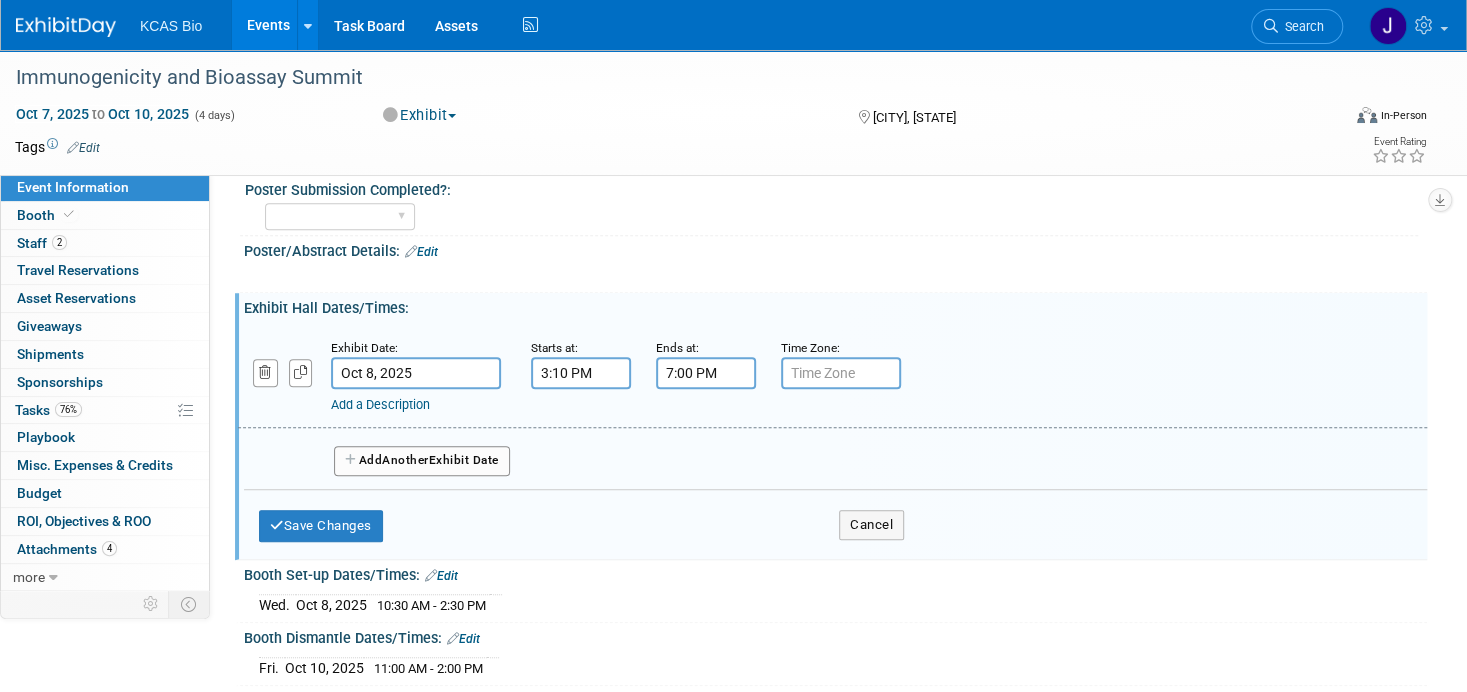 click on "7:00 PM" at bounding box center (706, 373) 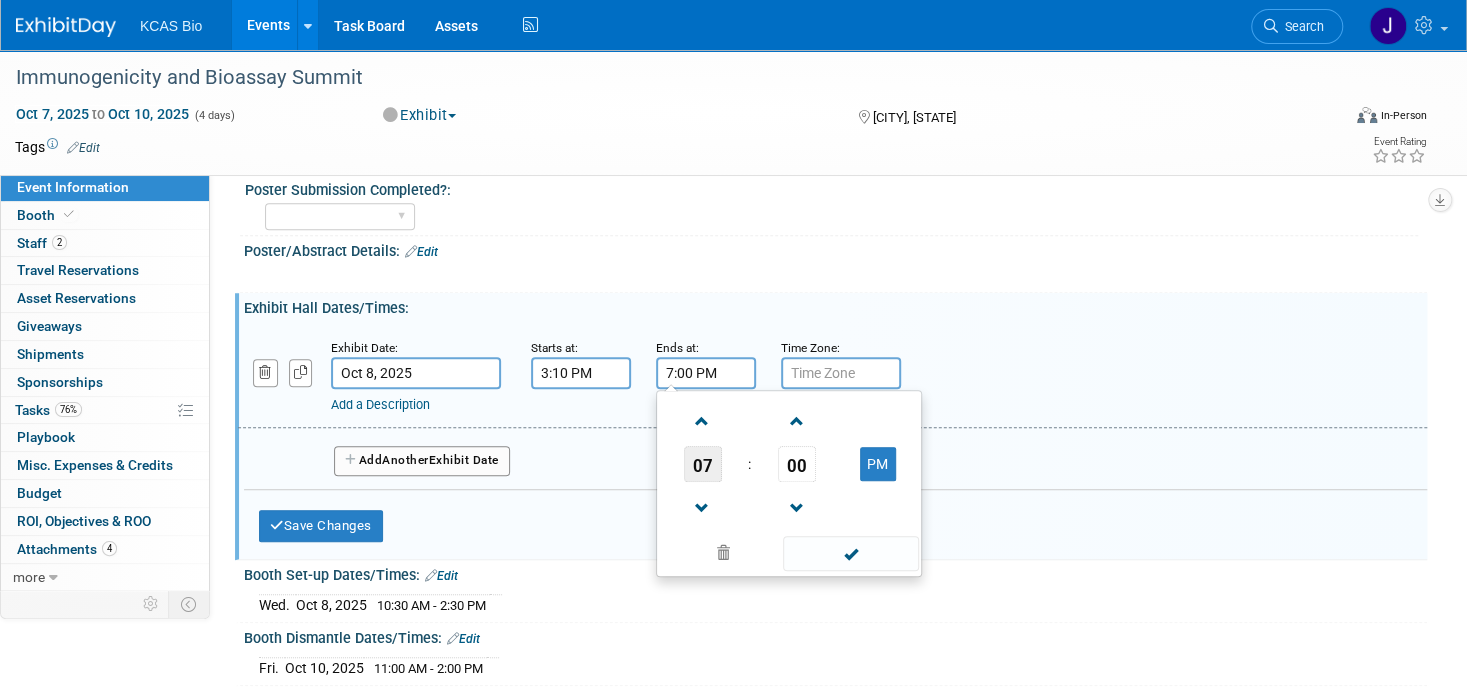 click on "07" at bounding box center (703, 464) 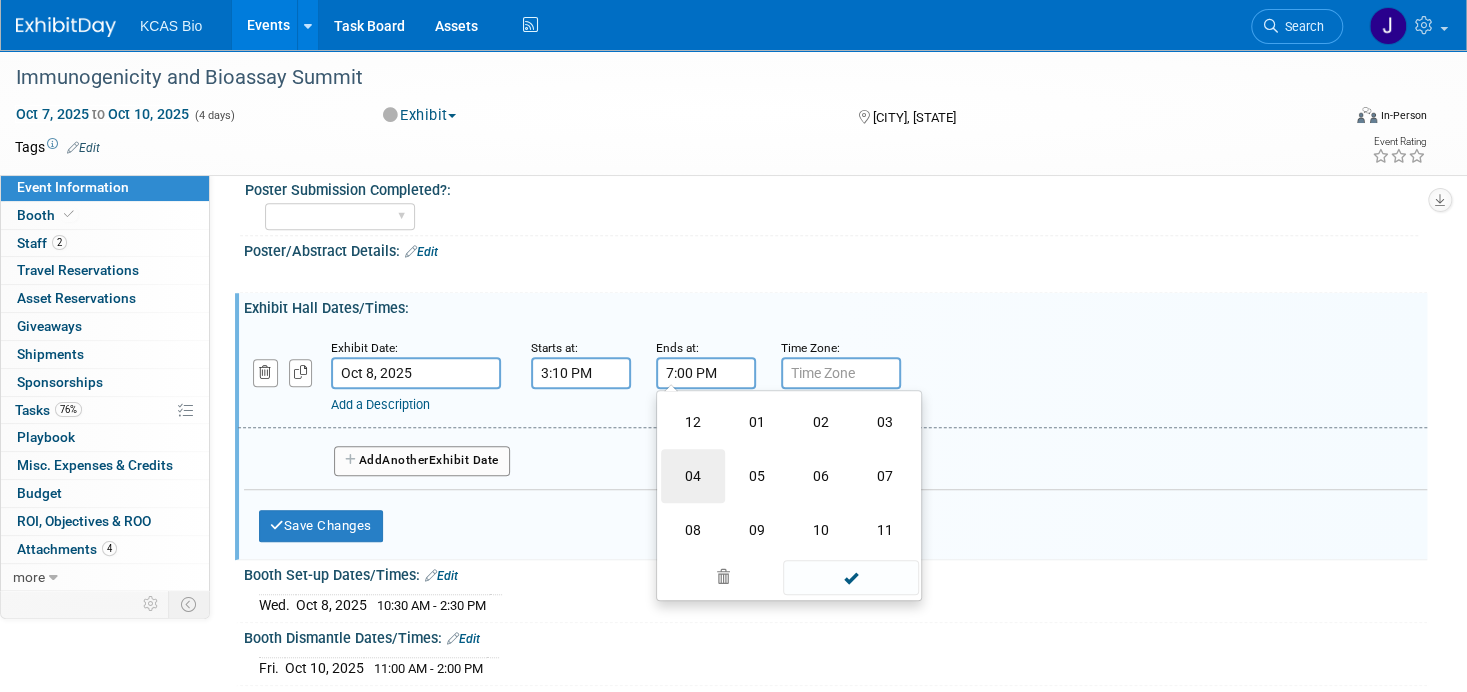 click on "04" at bounding box center [693, 476] 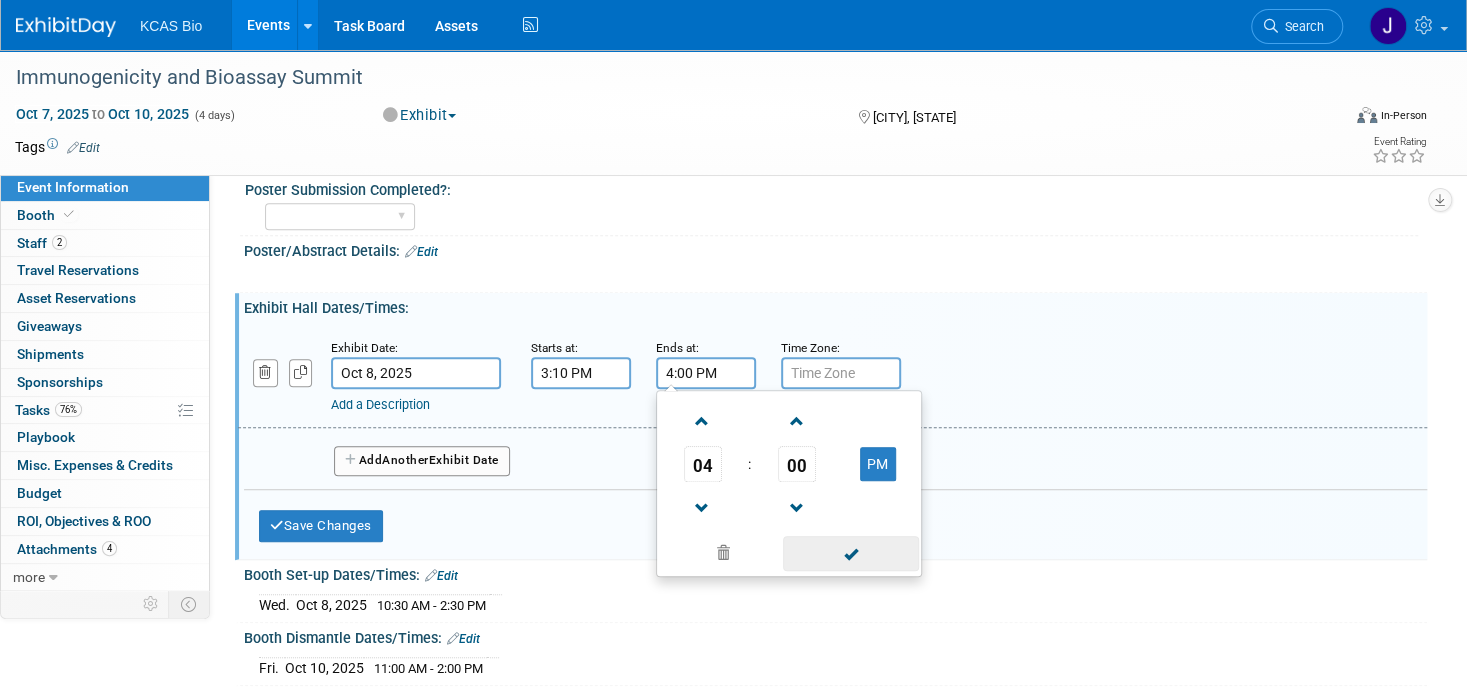 click at bounding box center [850, 553] 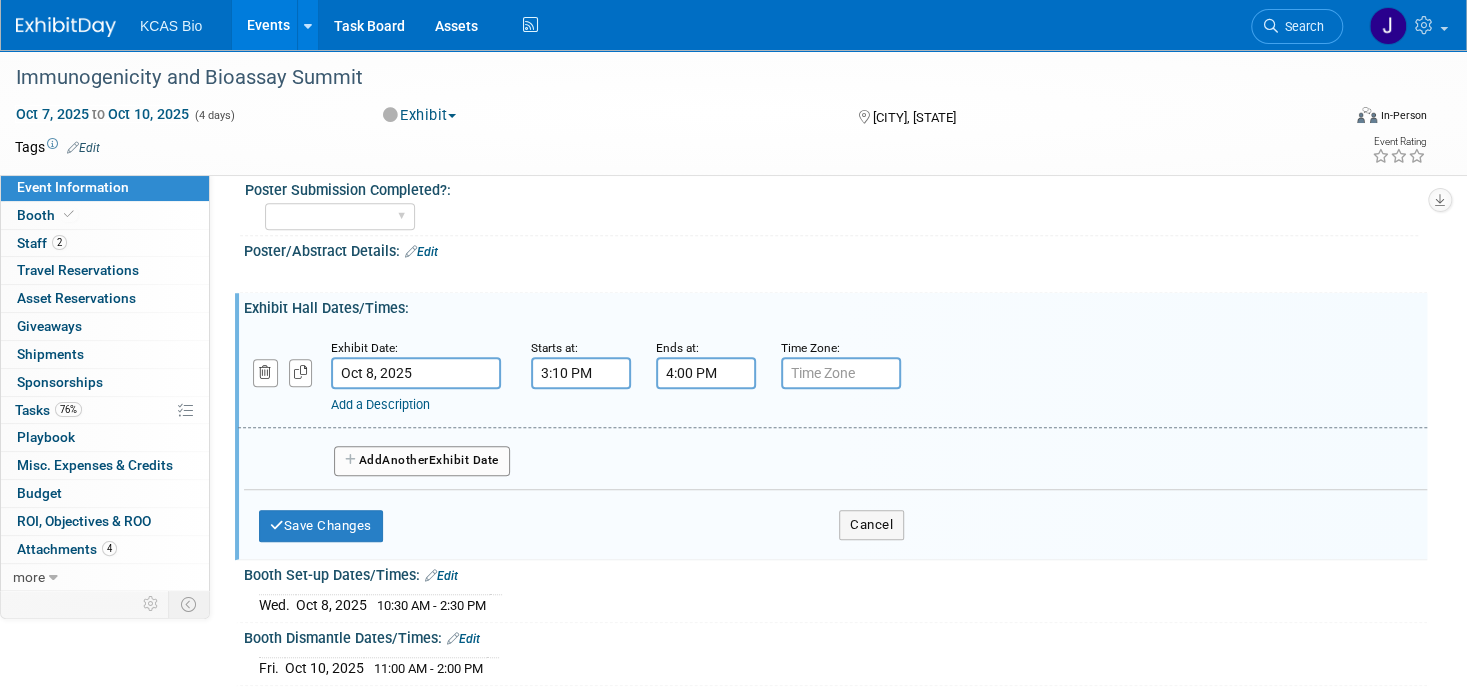 click on "Add a Description" at bounding box center [380, 404] 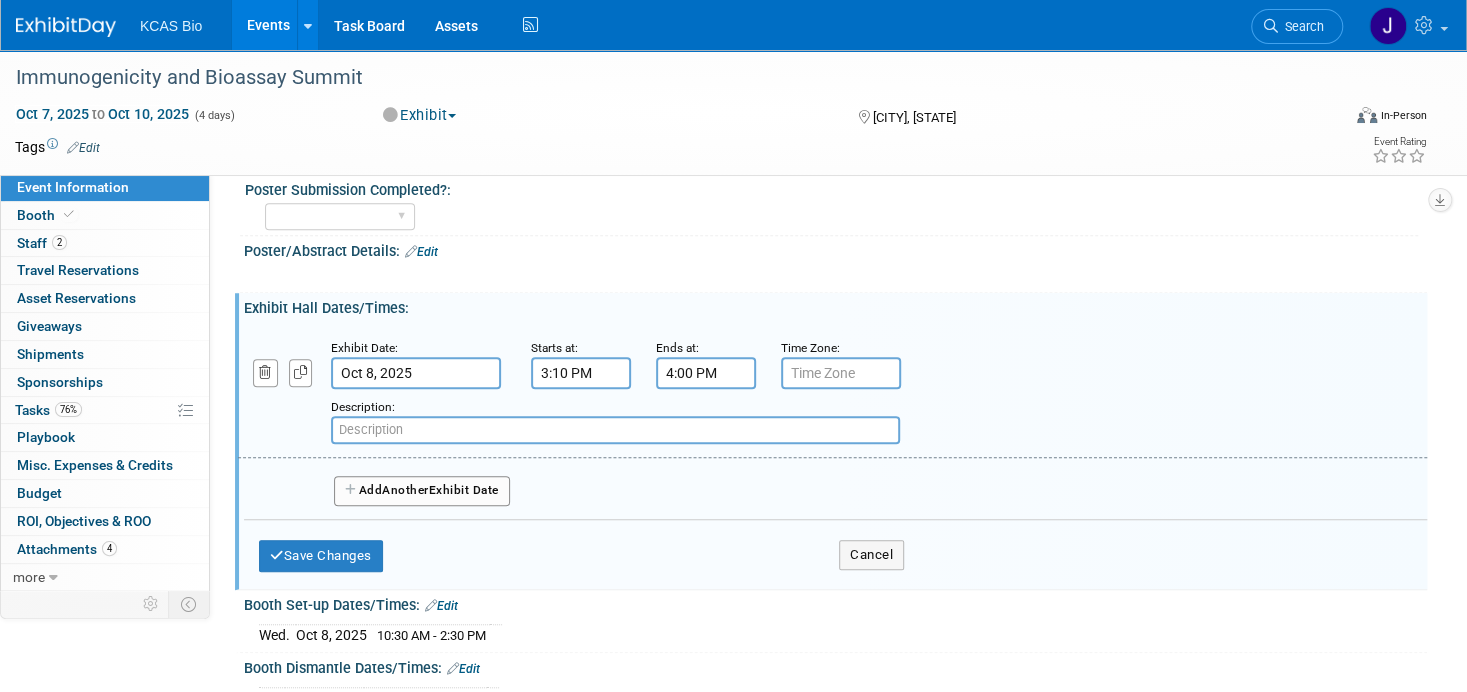 click at bounding box center (615, 430) 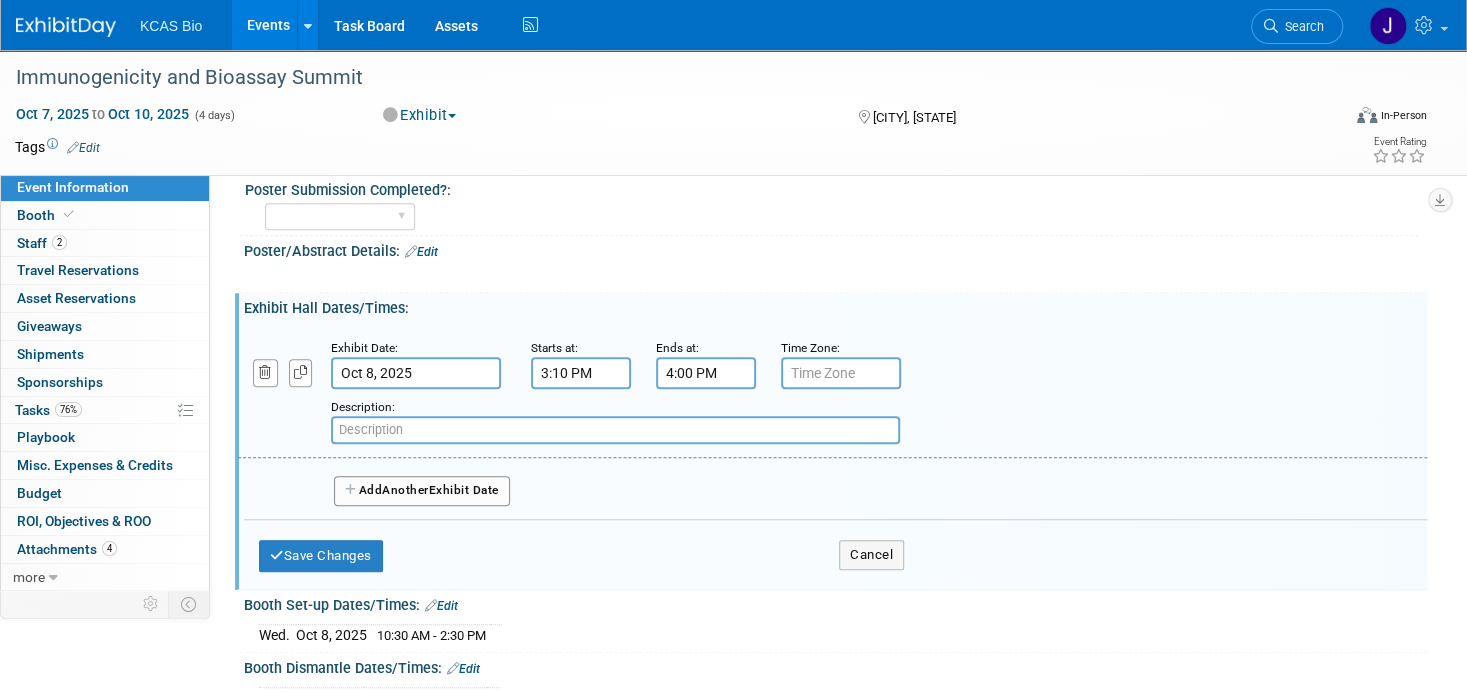 paste on "Grand Opening Refreshment Break - Dedicated Viewing" 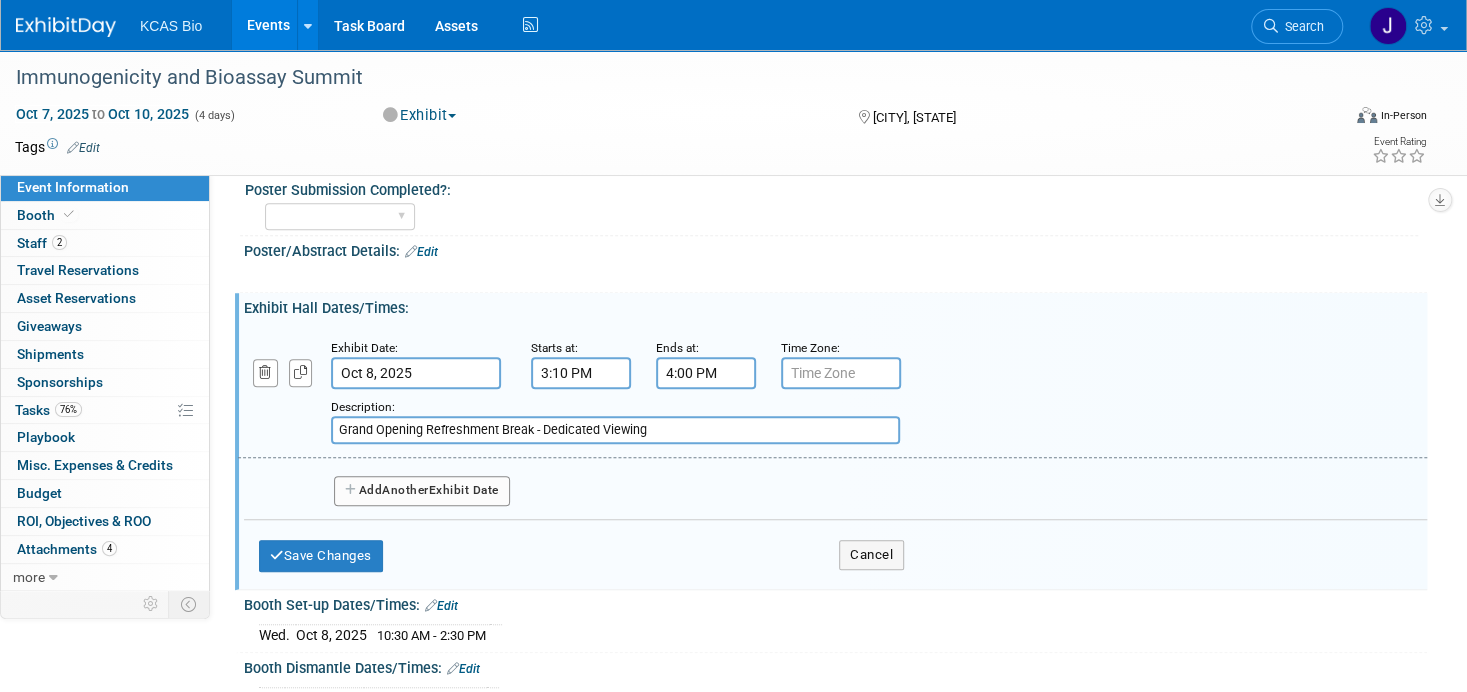 type on "Grand Opening Refreshment Break - Dedicated Viewing" 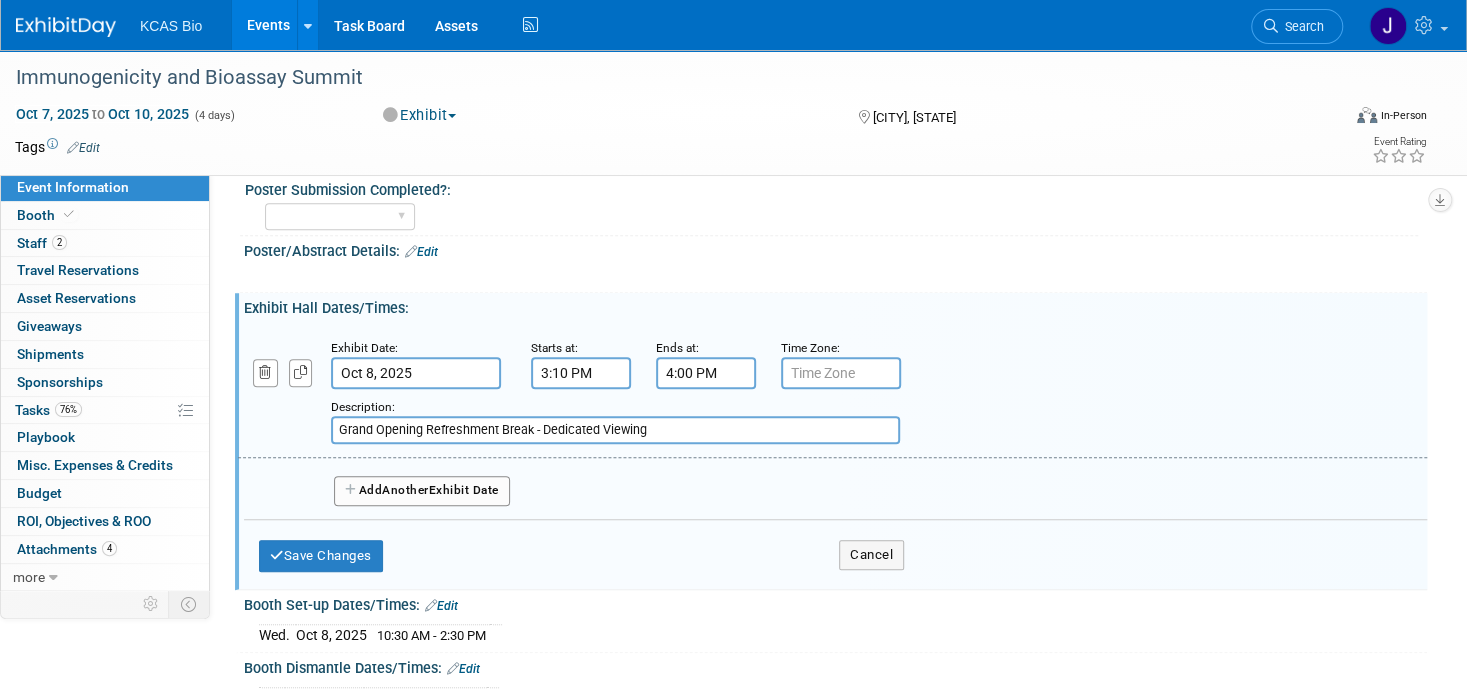 click on "Another" at bounding box center (405, 490) 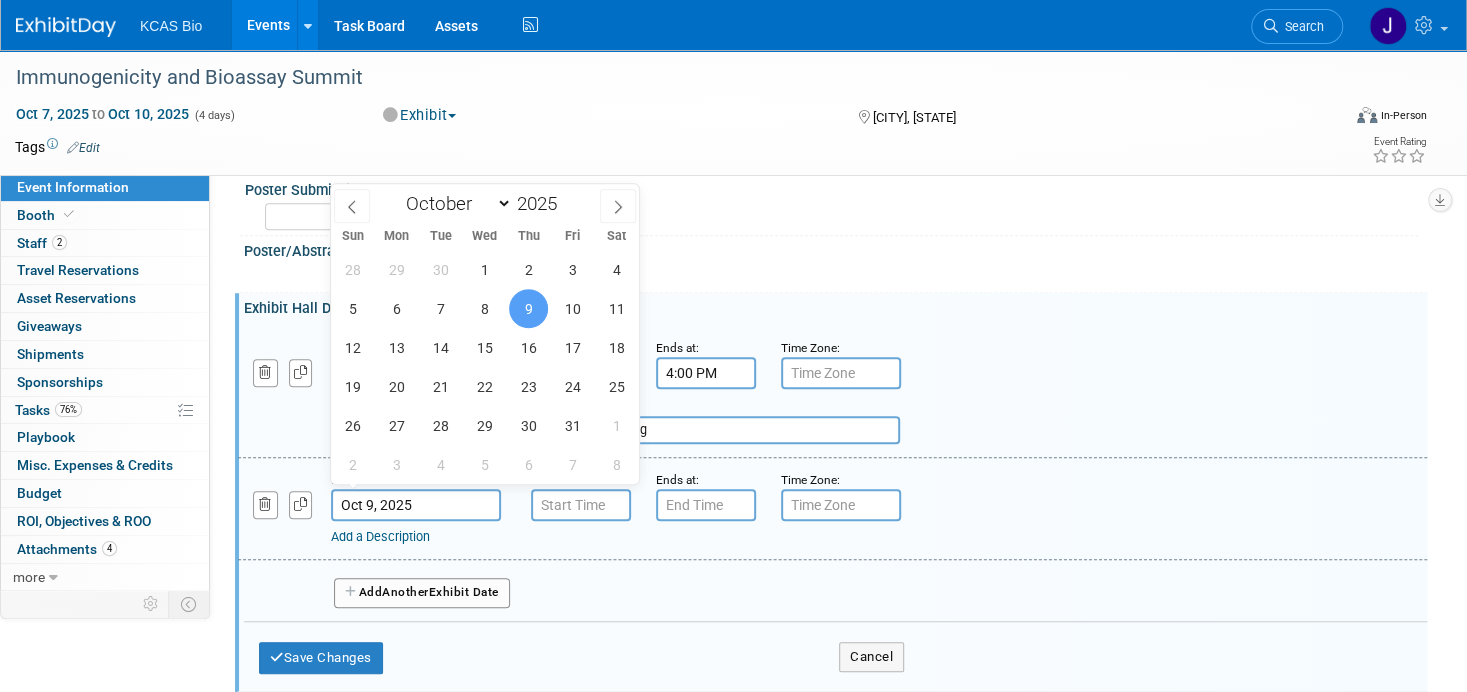 click on "Oct 9, 2025" at bounding box center [416, 505] 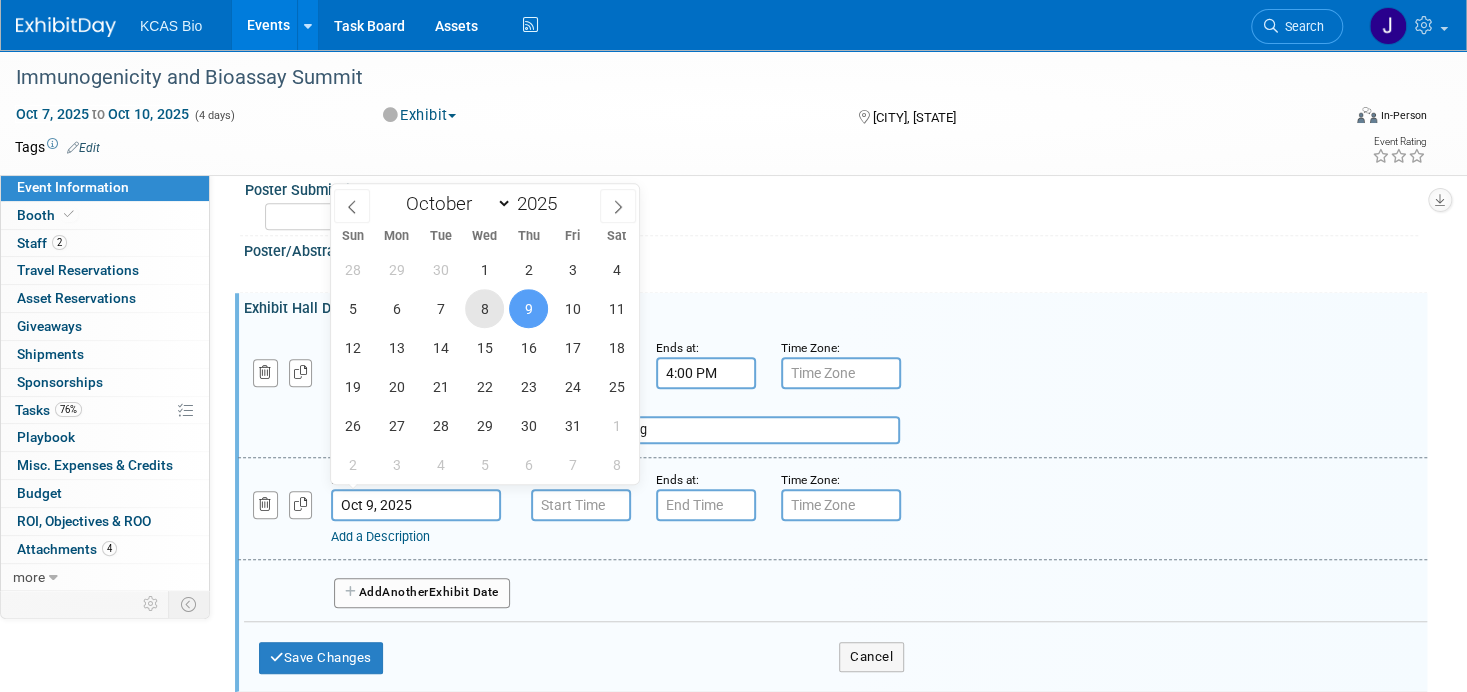 drag, startPoint x: 407, startPoint y: 496, endPoint x: 488, endPoint y: 309, distance: 203.78911 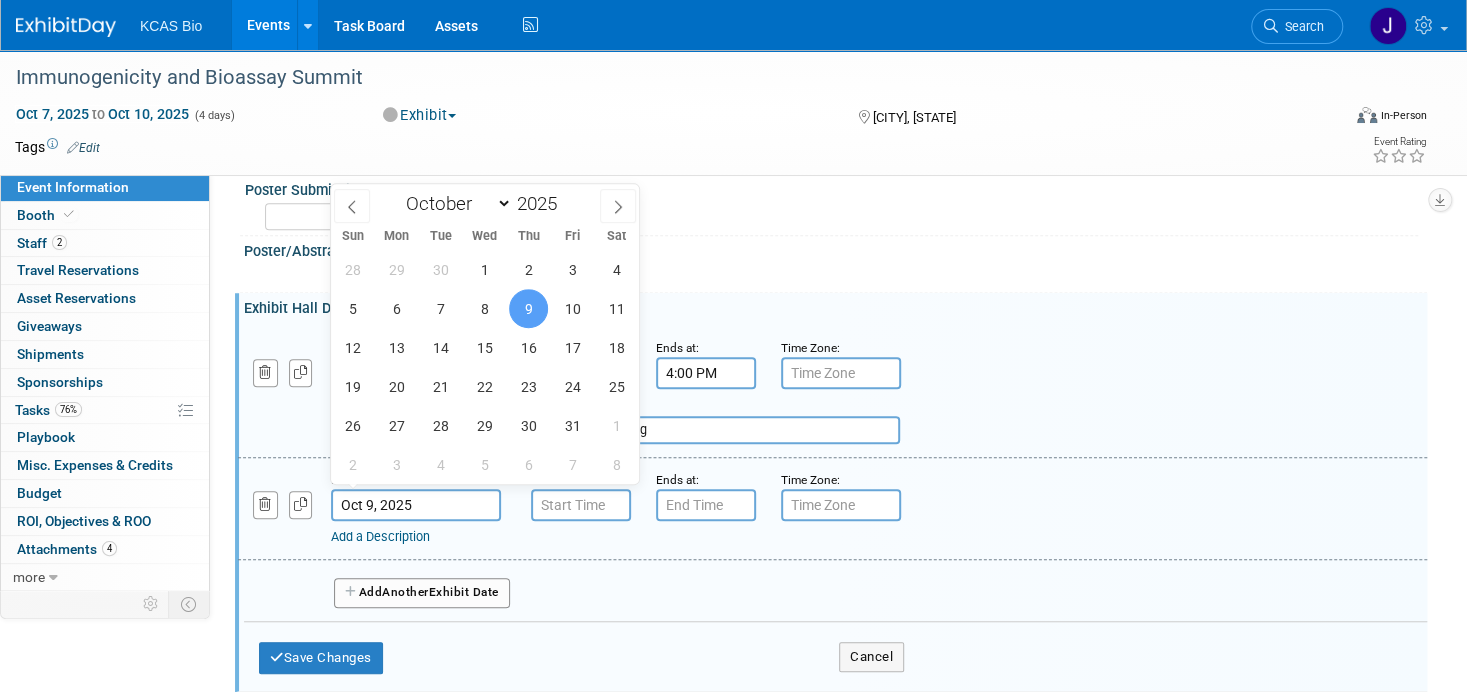 type on "Oct 8, 2025" 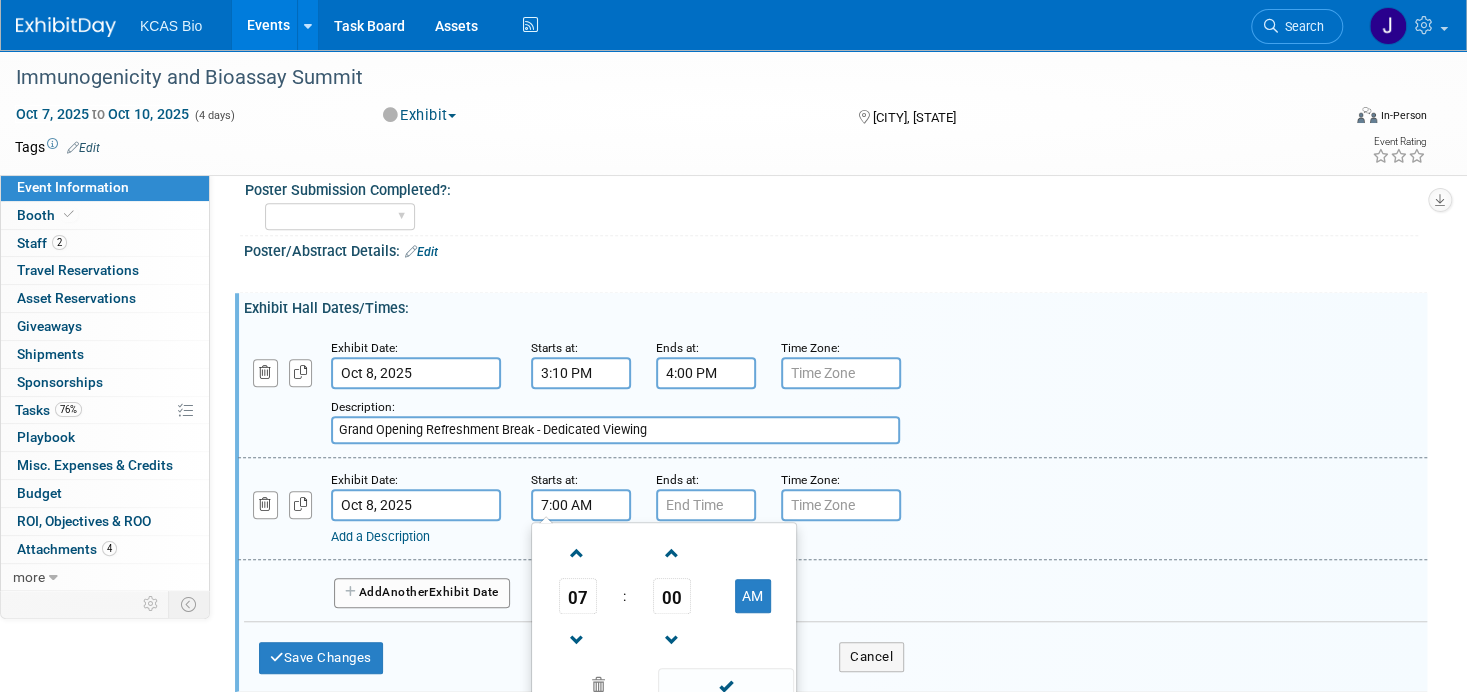 click on "7:00 AM" at bounding box center (581, 505) 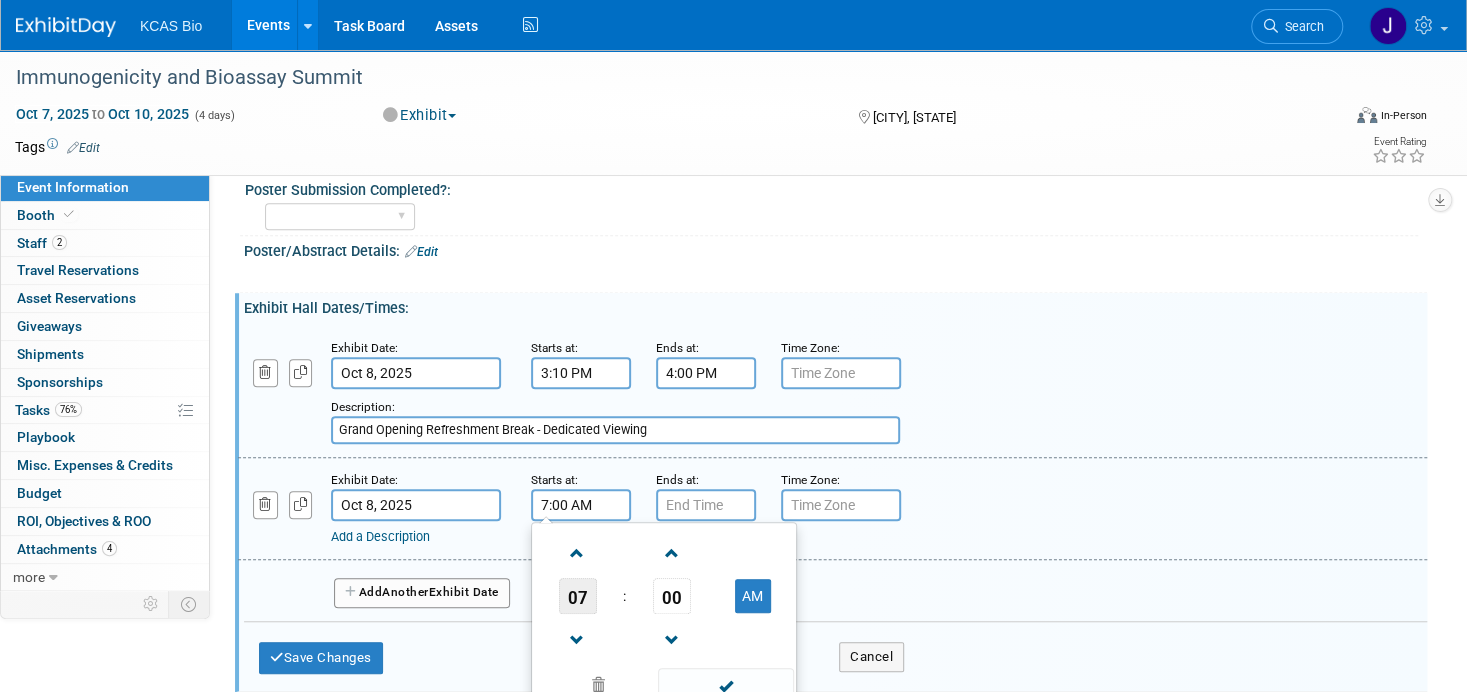 click on "07" at bounding box center [578, 596] 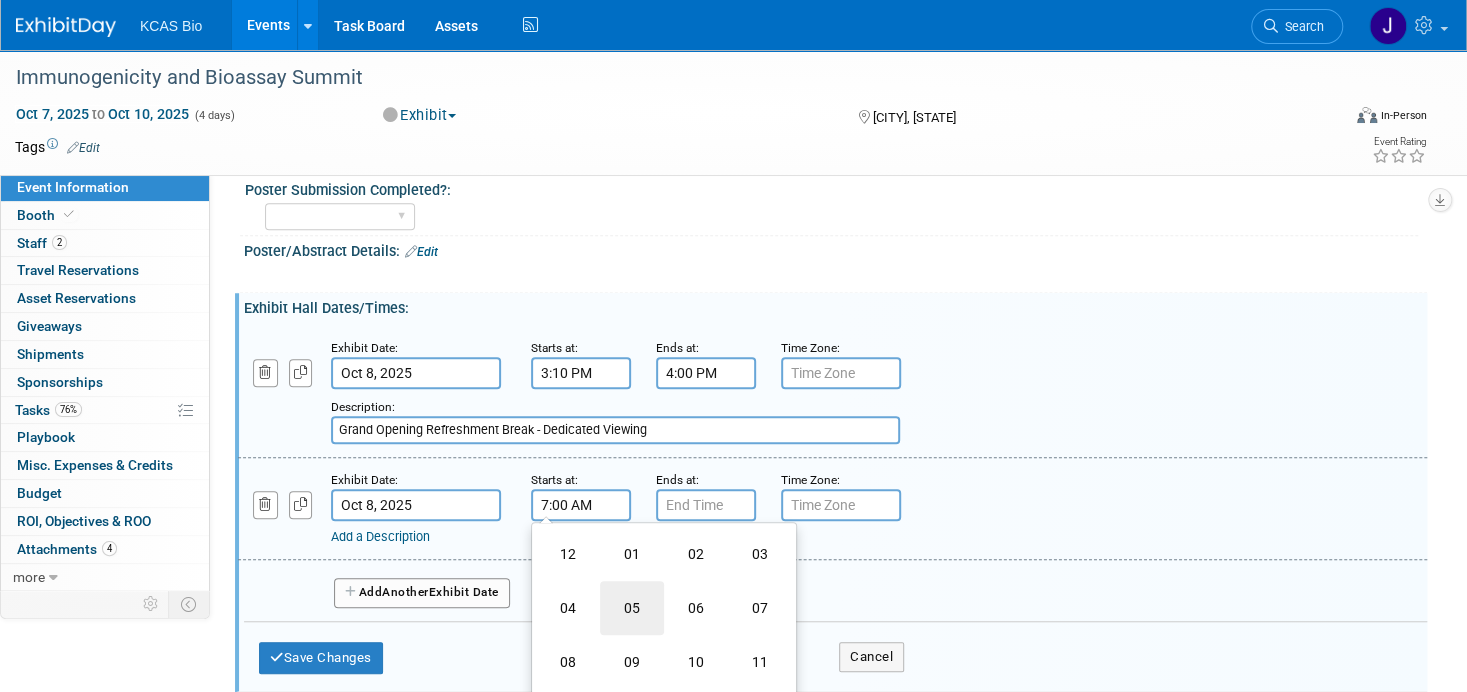 click on "05" at bounding box center (632, 608) 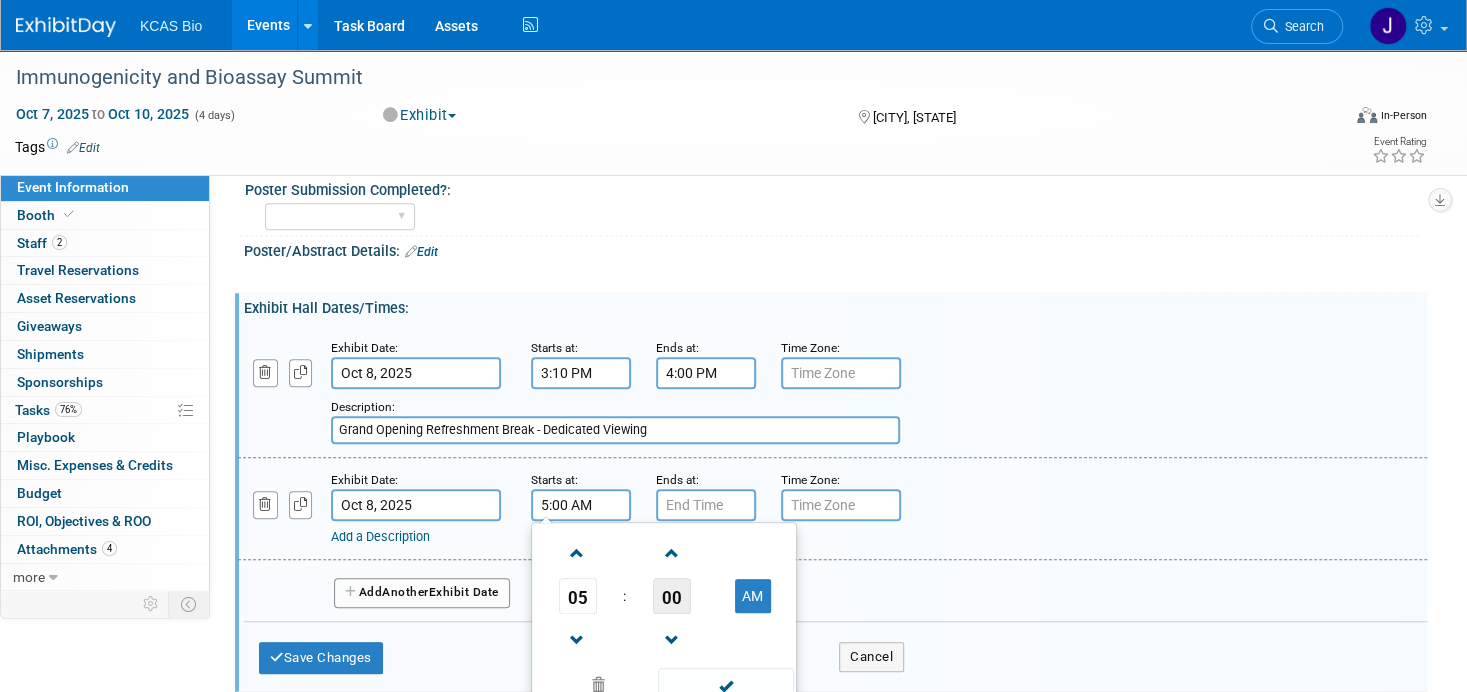 click on "00" at bounding box center [672, 596] 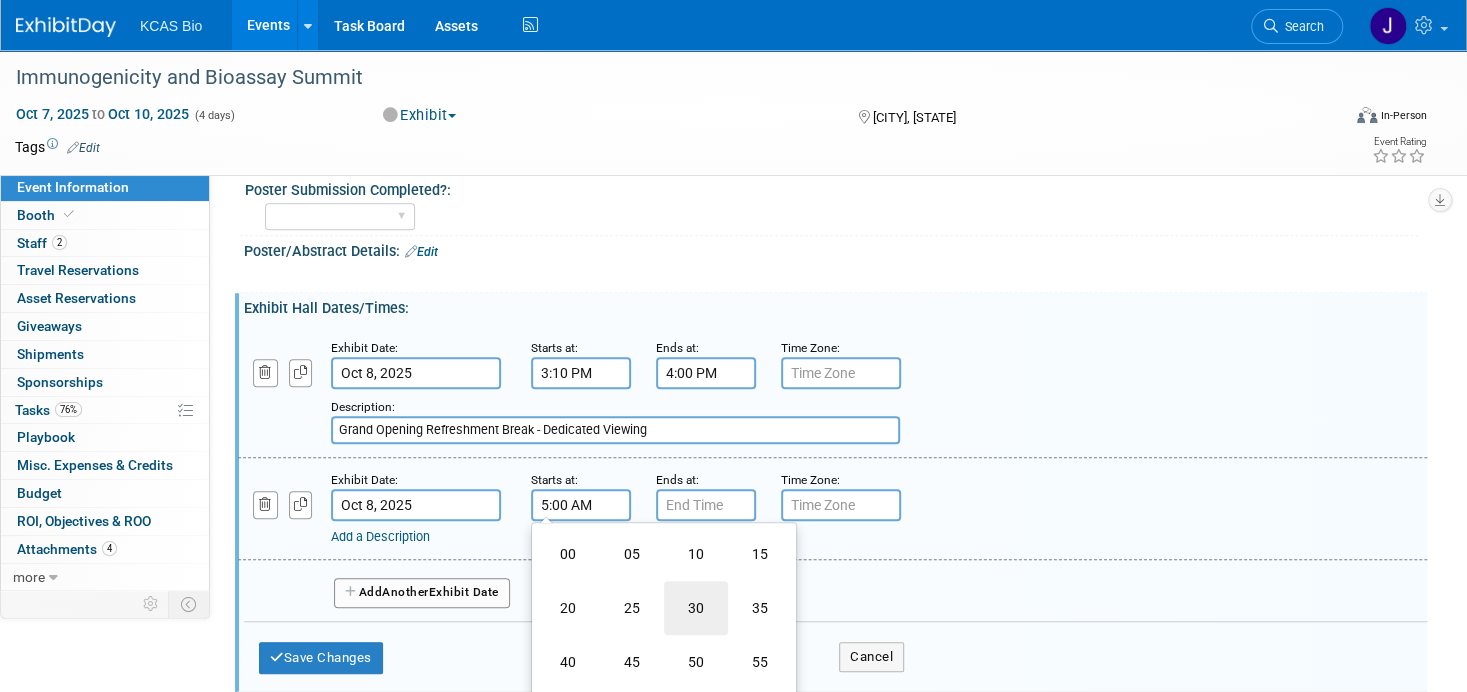 click on "30" at bounding box center [696, 608] 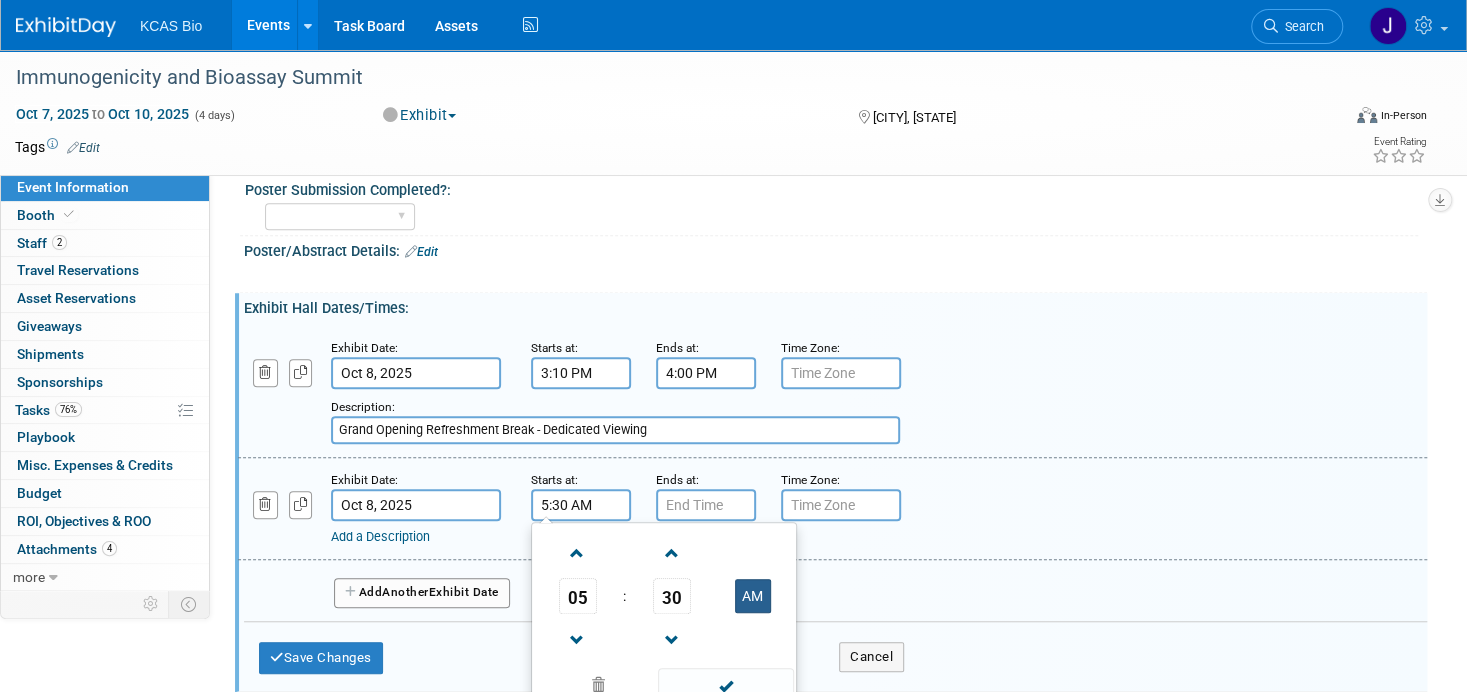click on "AM" at bounding box center (753, 596) 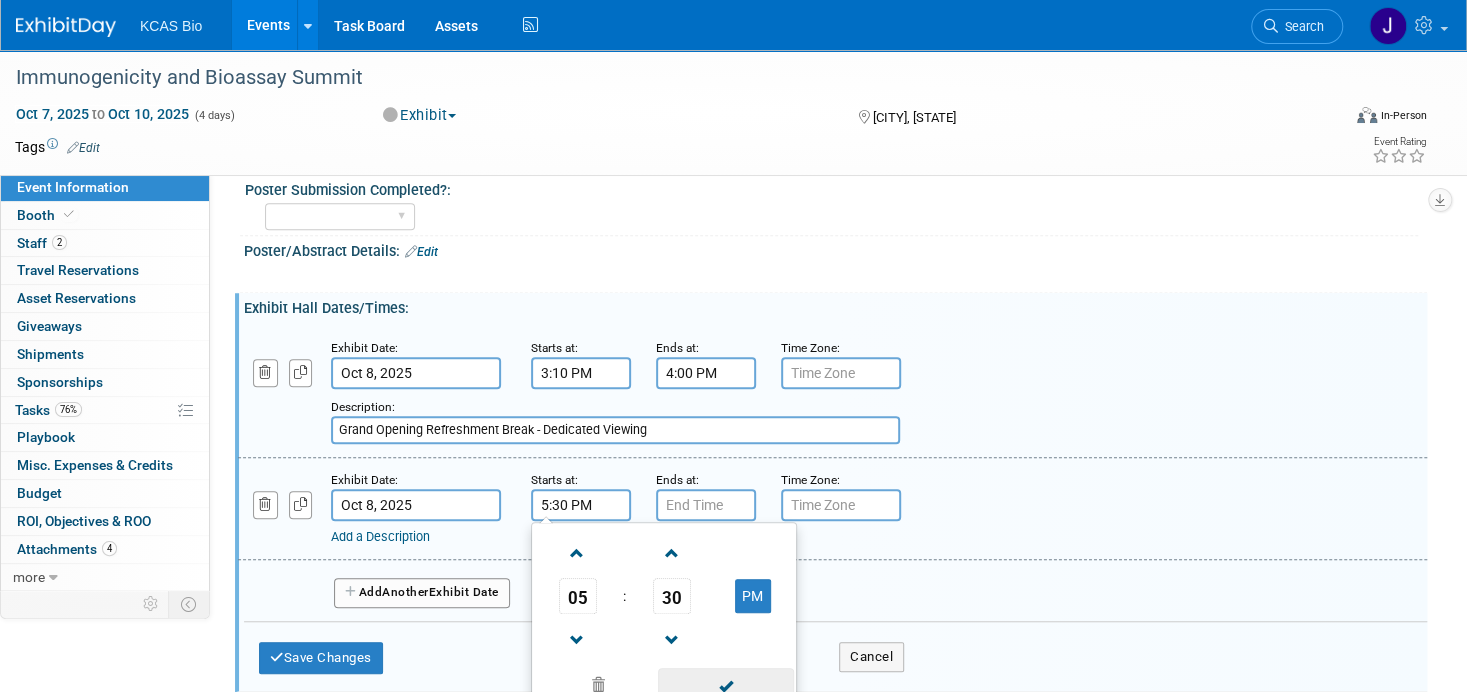 click at bounding box center [725, 685] 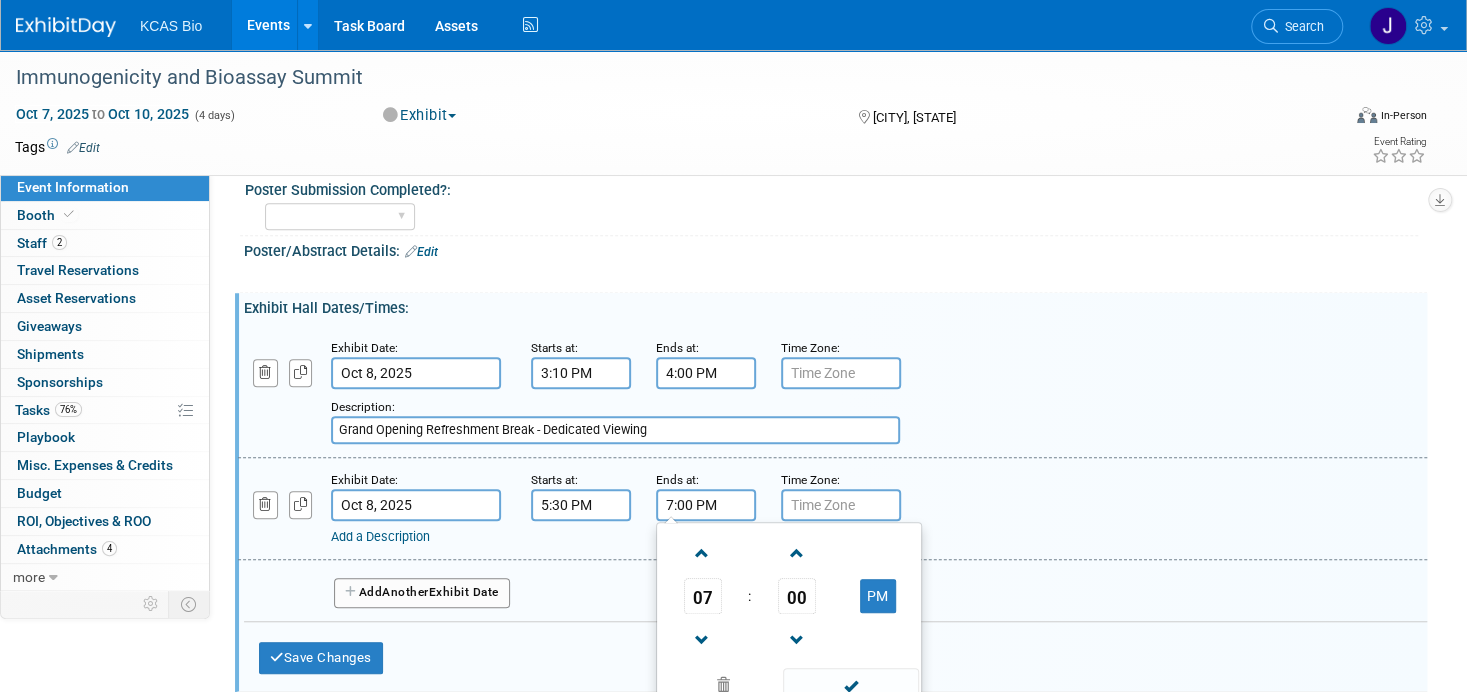 click on "7:00 PM" at bounding box center [706, 505] 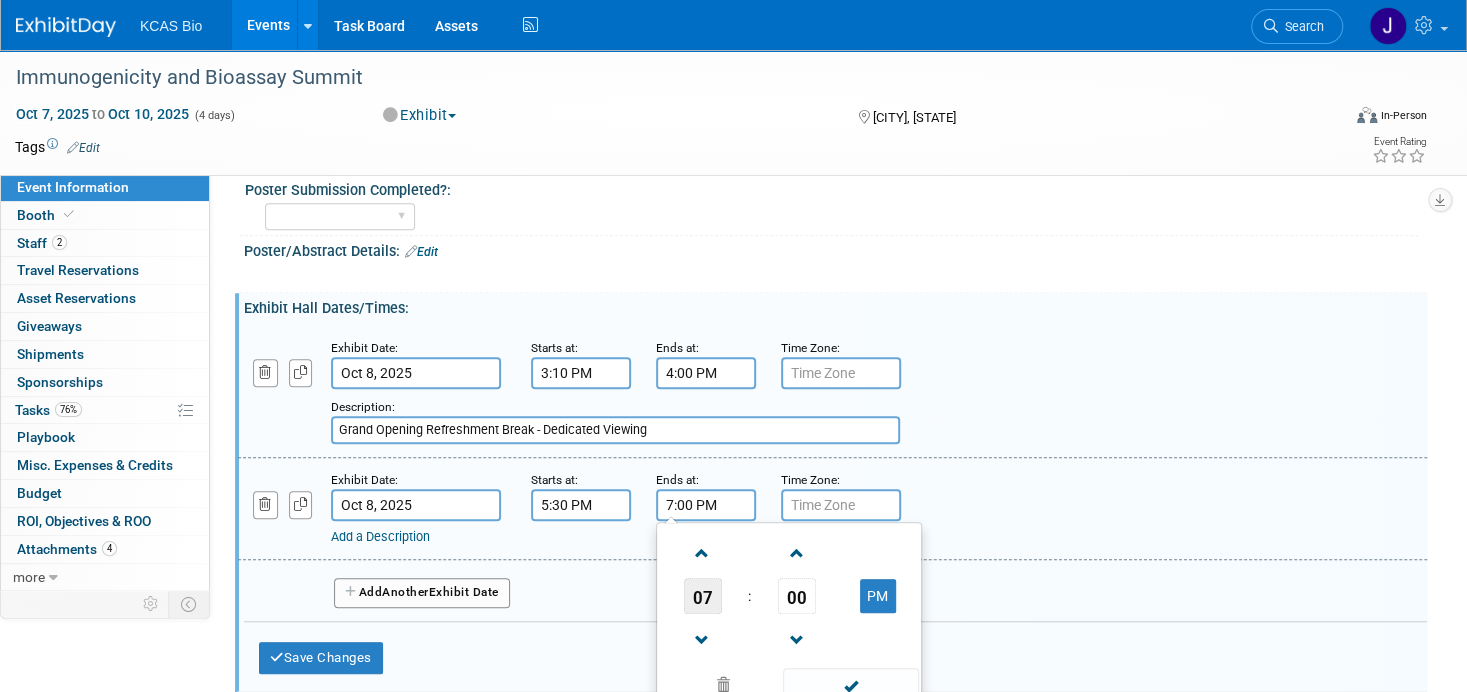 click on "07" at bounding box center [703, 596] 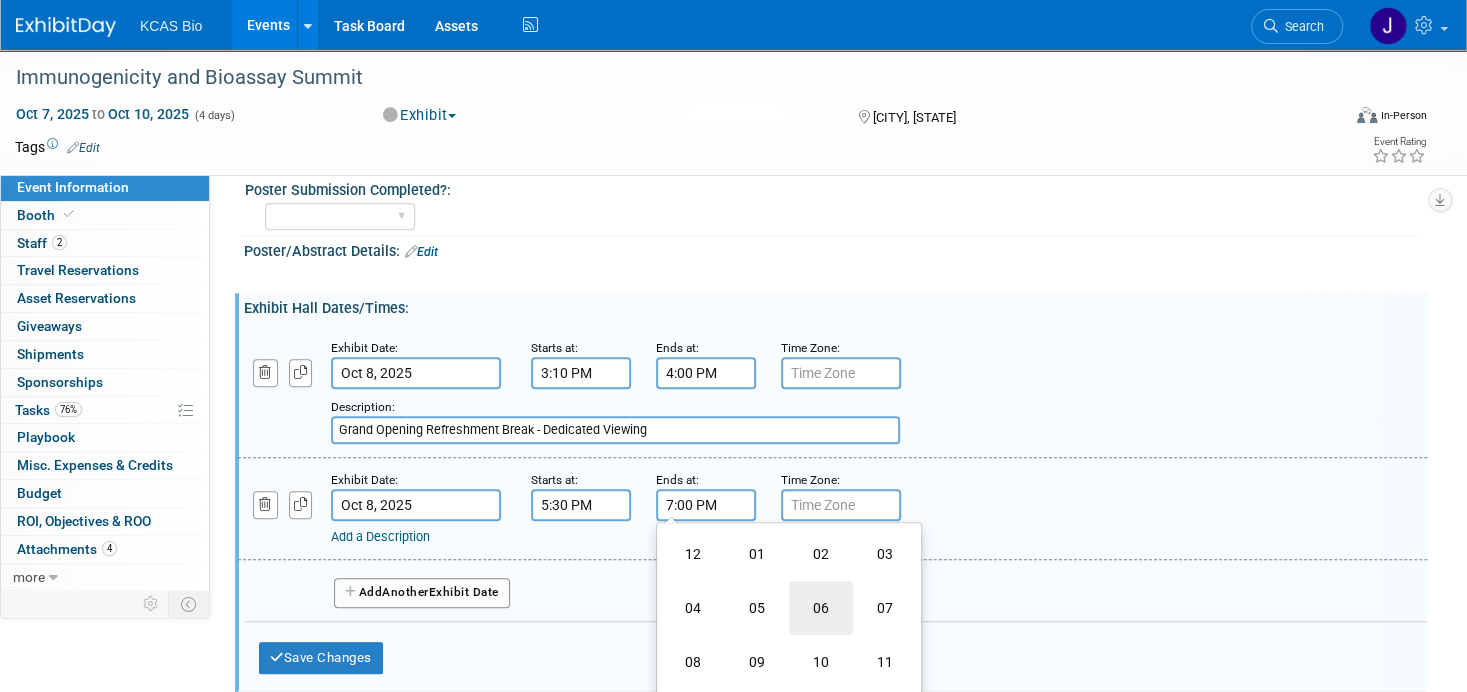click on "06" at bounding box center (821, 608) 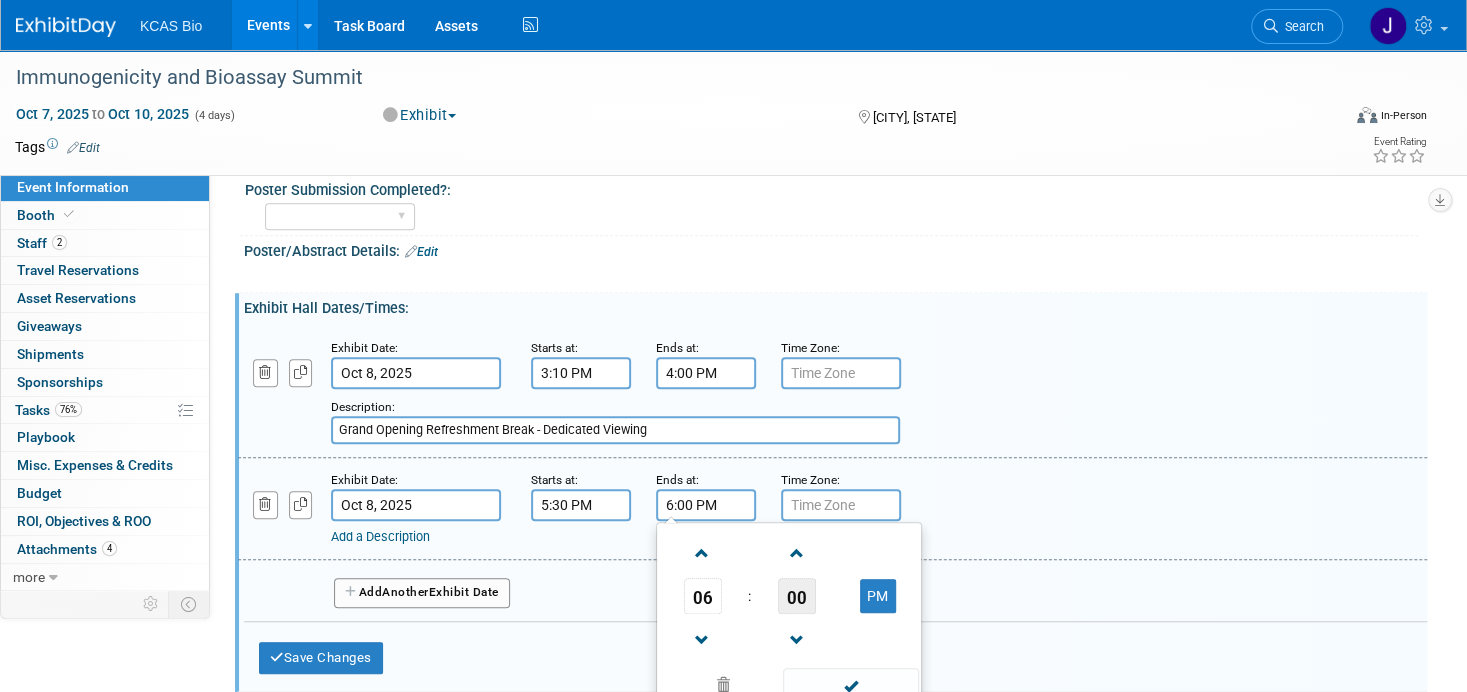 click on "00" at bounding box center [797, 596] 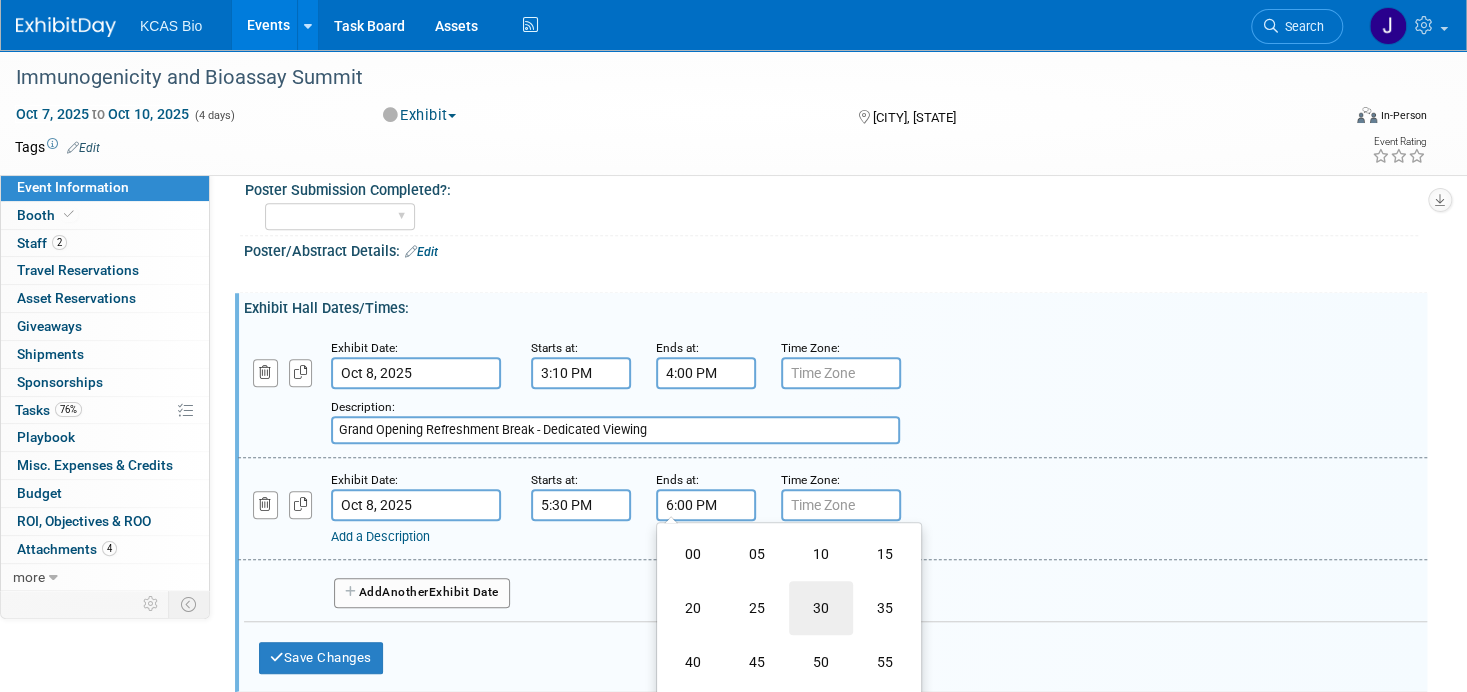 click on "30" at bounding box center (821, 608) 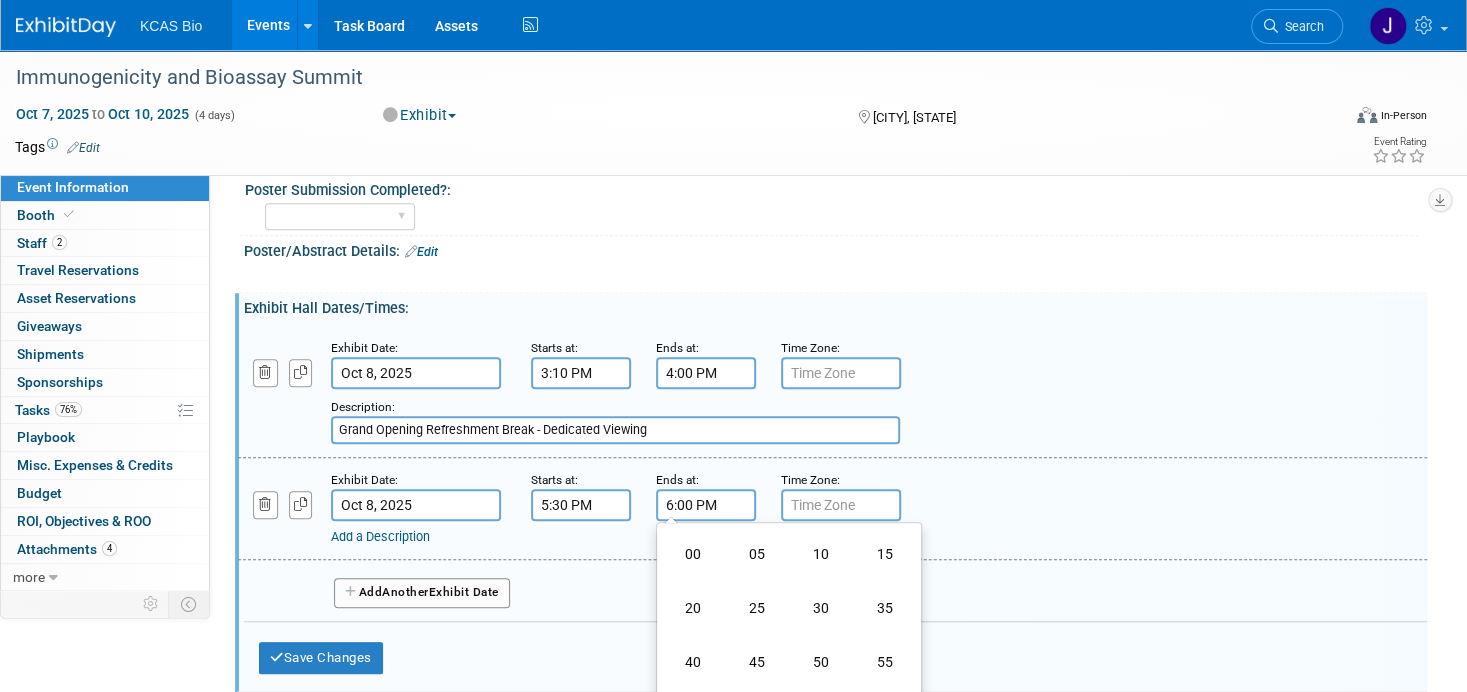 type on "6:30 PM" 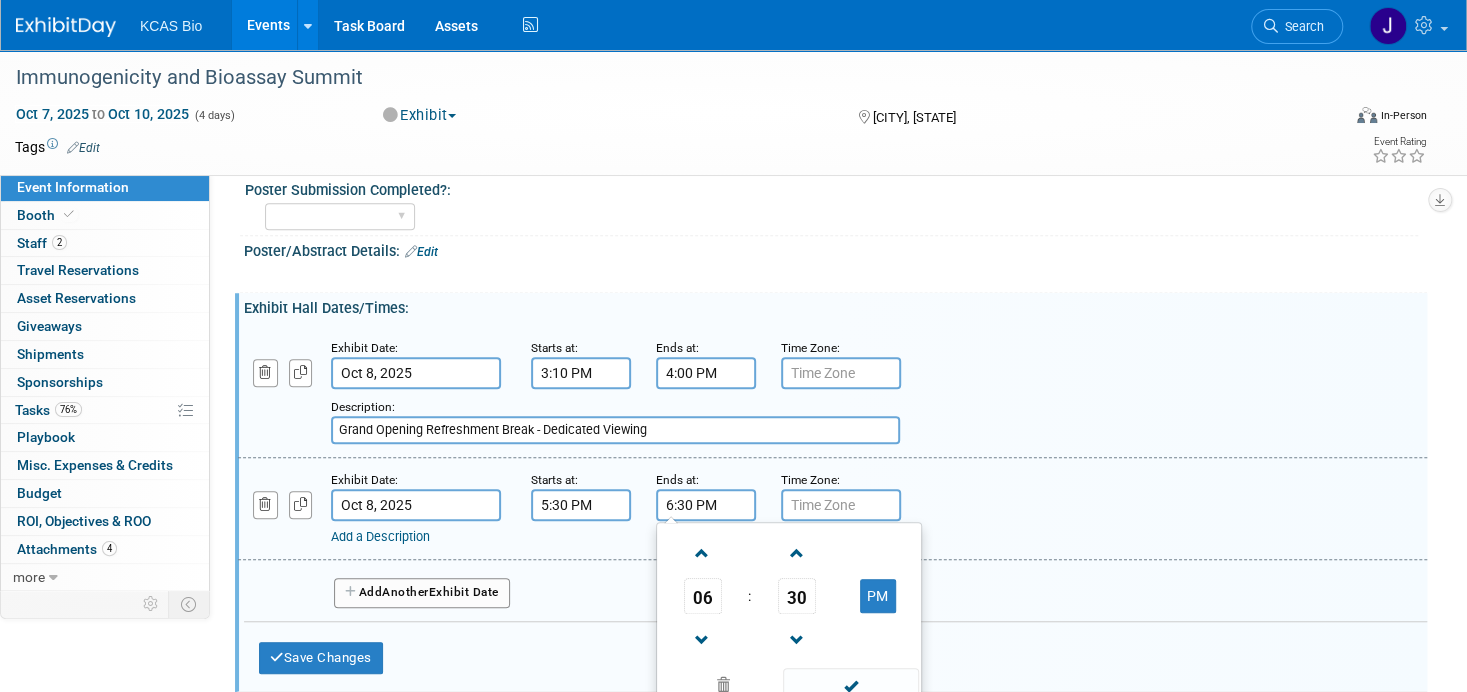 drag, startPoint x: 852, startPoint y: 673, endPoint x: 822, endPoint y: 667, distance: 30.594116 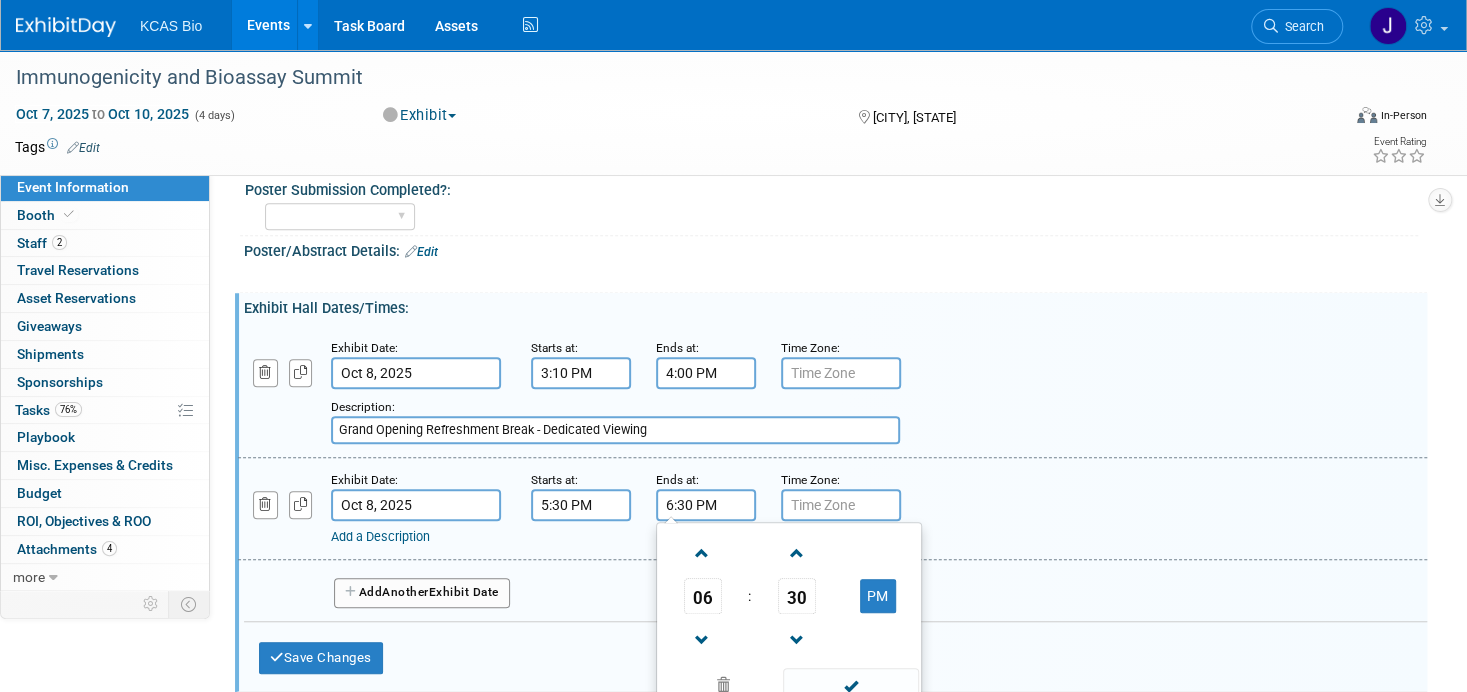 click at bounding box center (850, 685) 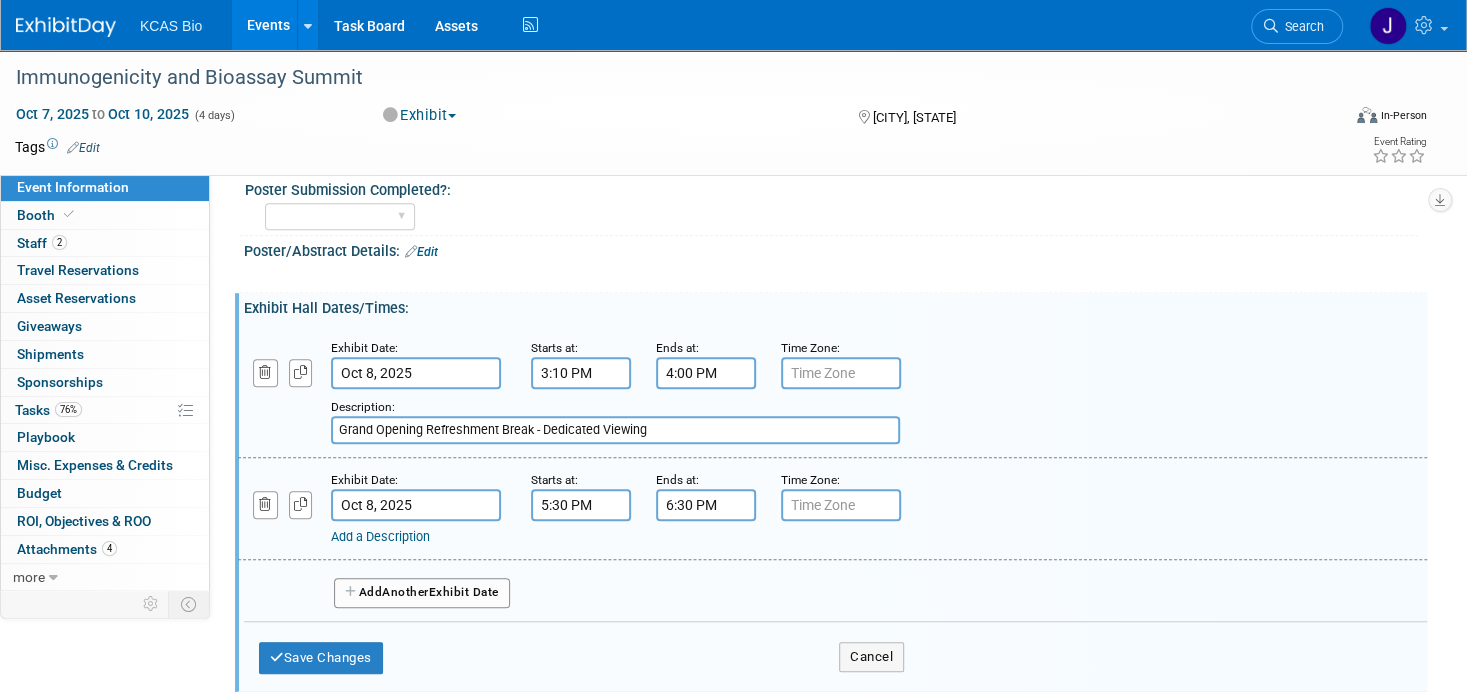 drag, startPoint x: 354, startPoint y: 525, endPoint x: 381, endPoint y: 530, distance: 27.45906 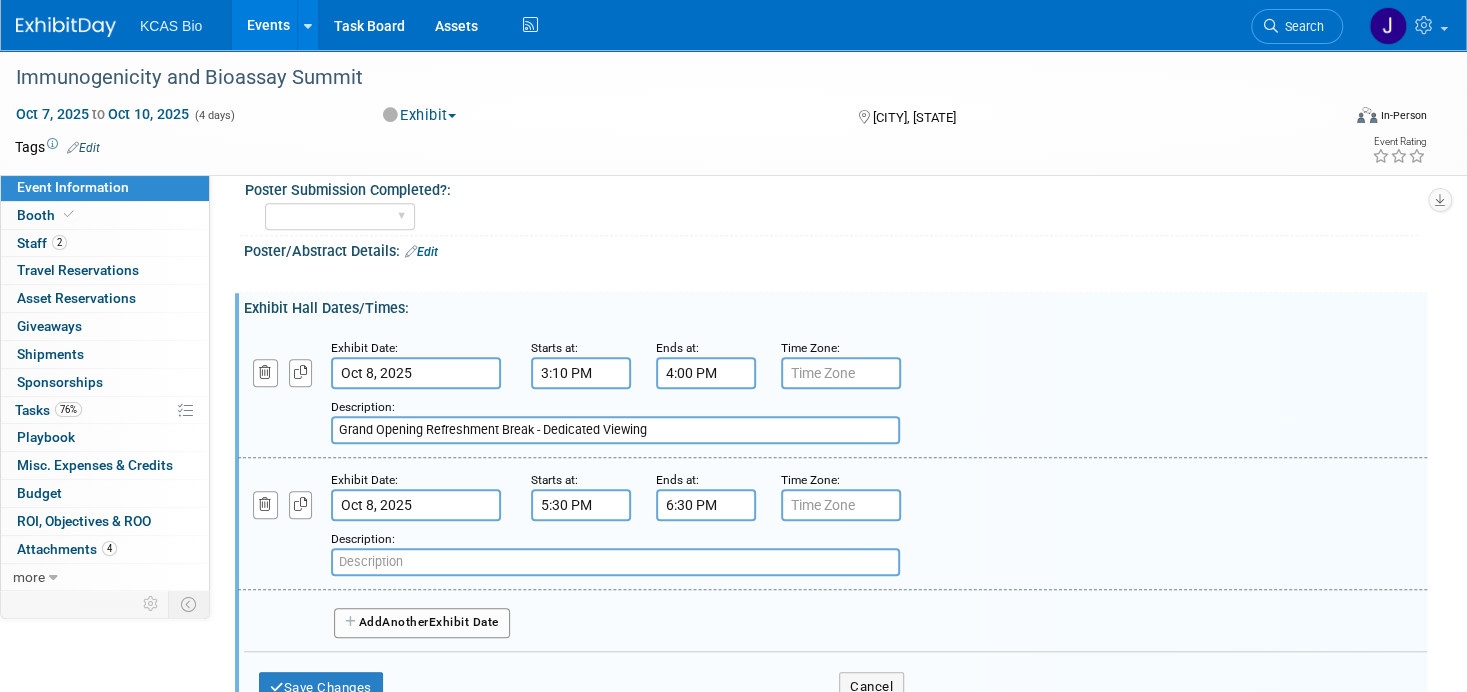 click at bounding box center [615, 562] 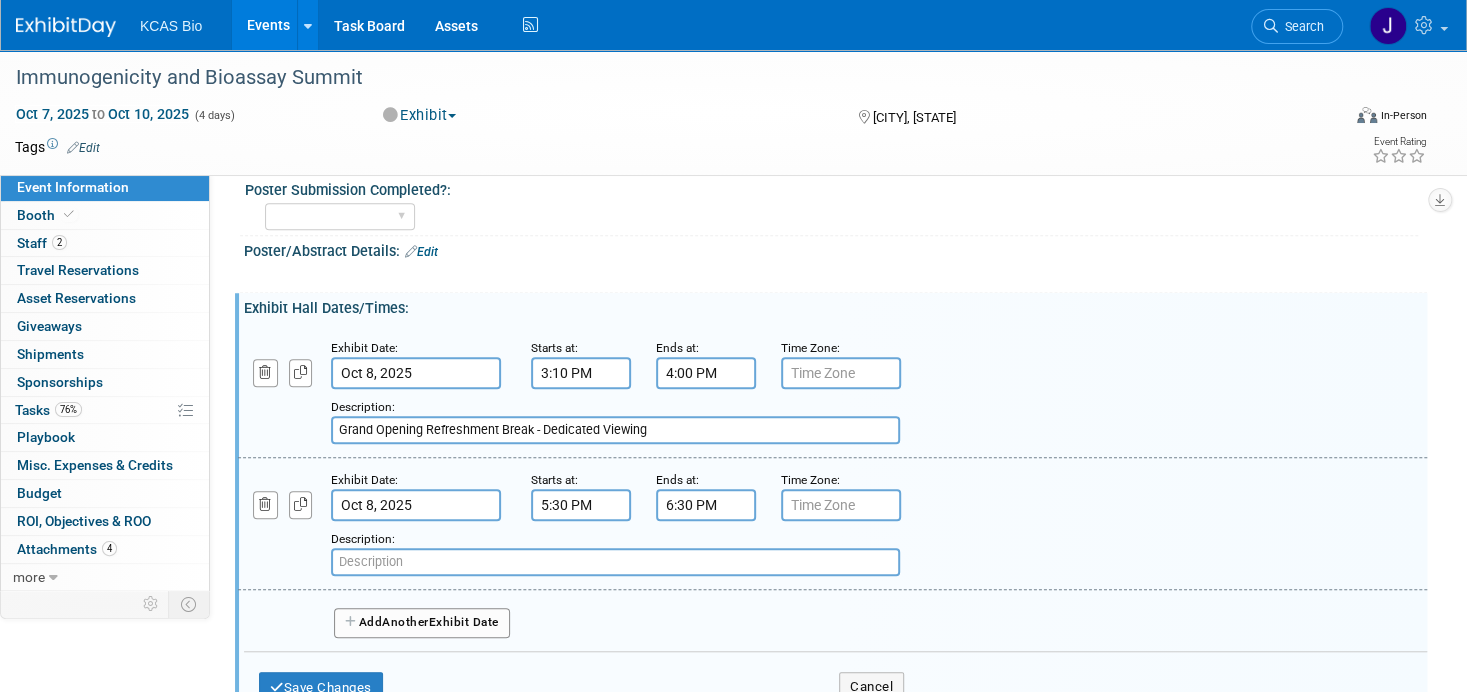 paste on "Welcome Reception - Dedicated Viewing" 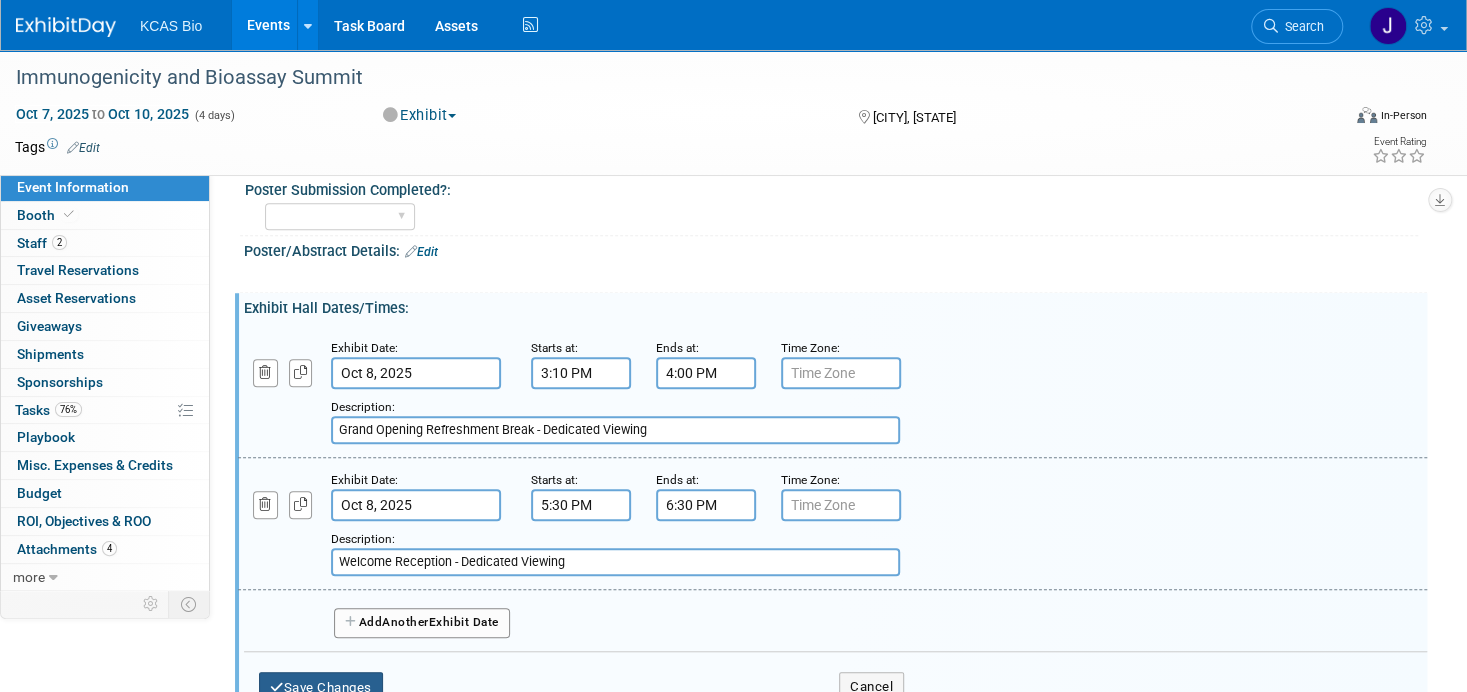 type on "Welcome Reception - Dedicated Viewing" 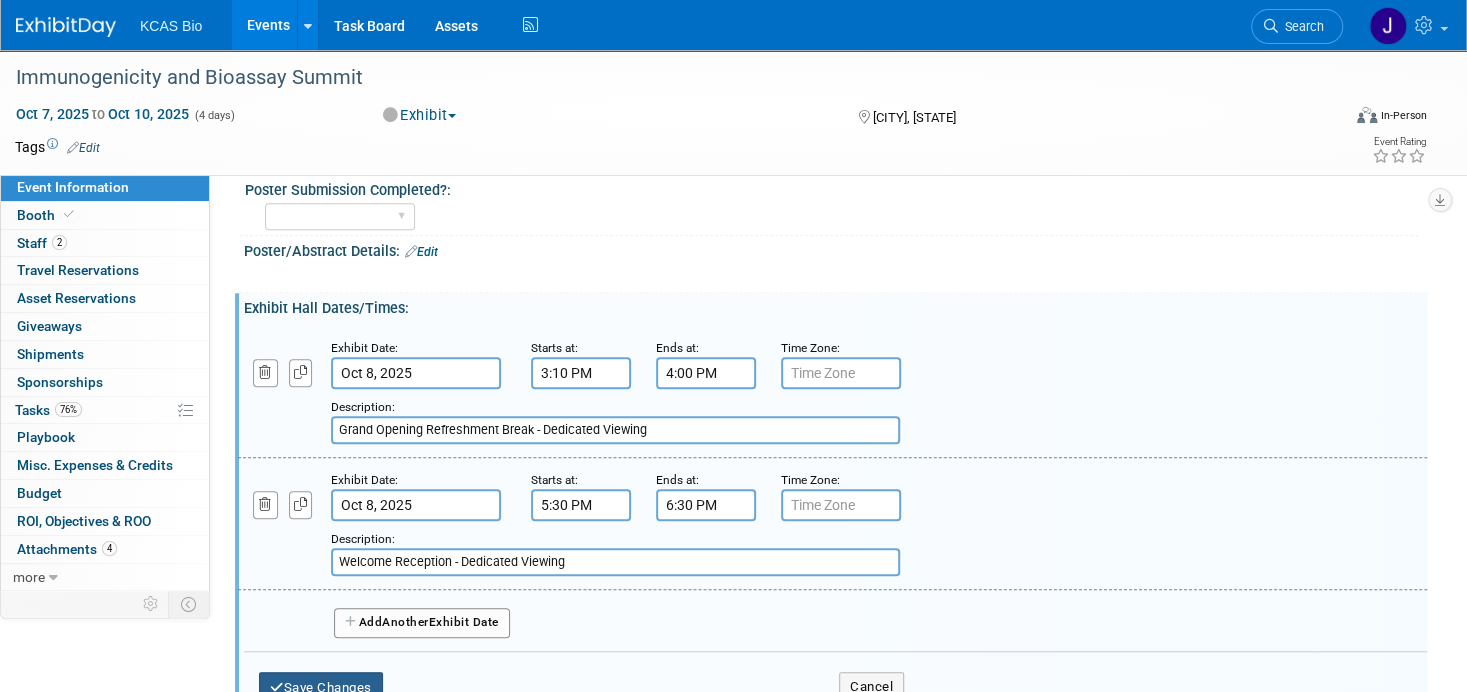 click on "Save Changes" at bounding box center (321, 688) 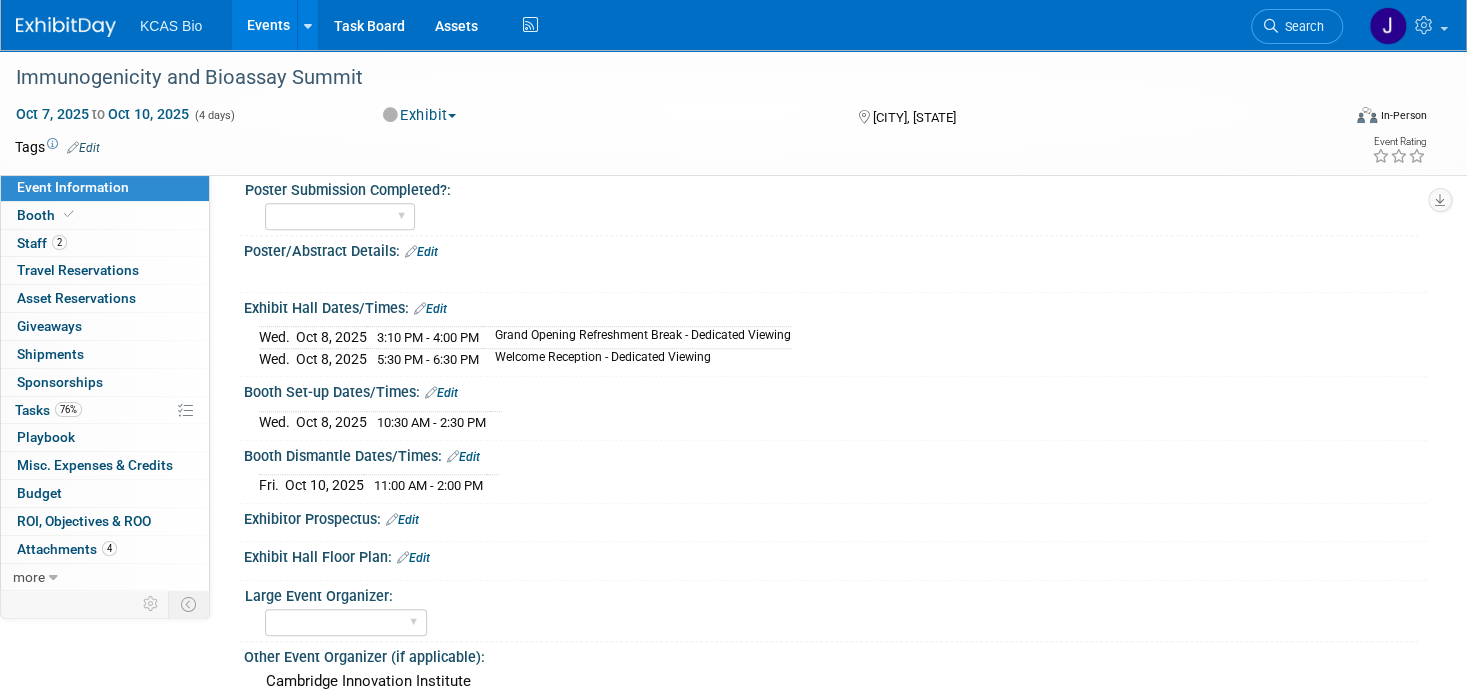 click on "Edit" at bounding box center (430, 309) 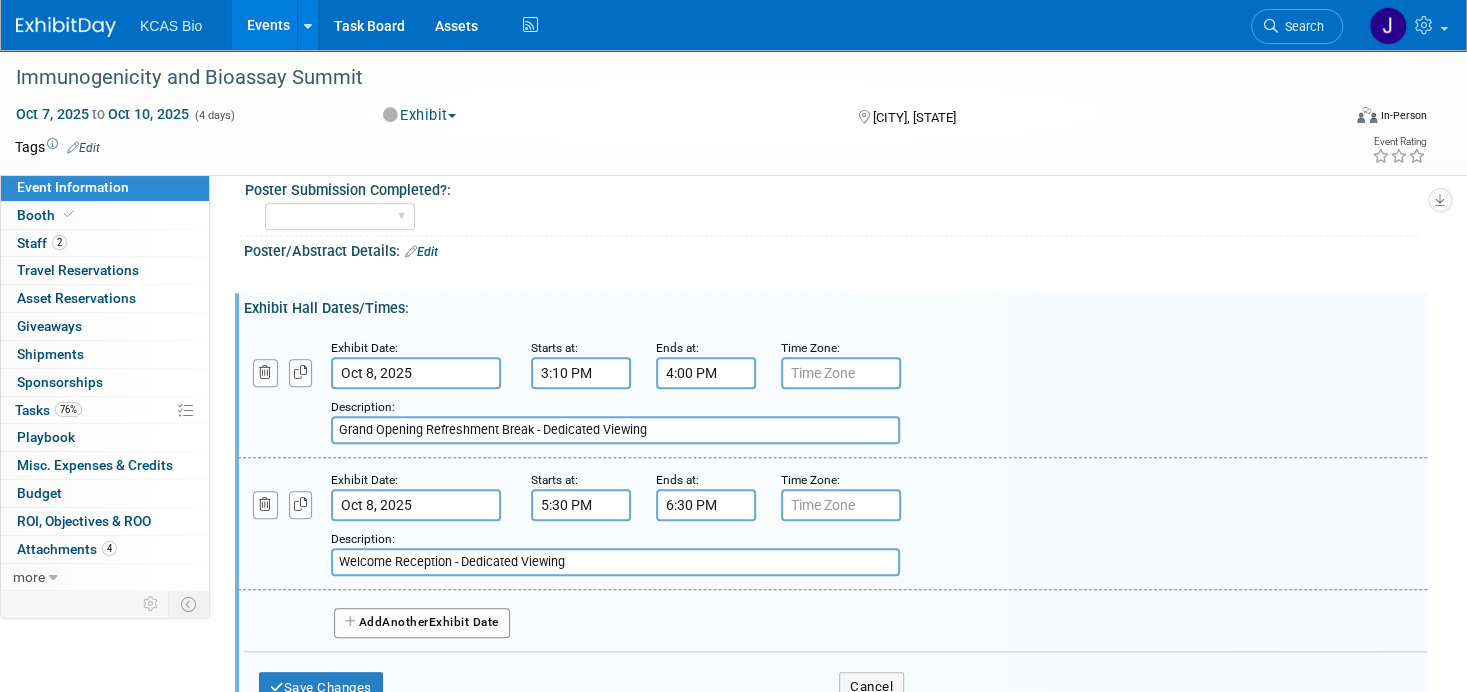 click on "Another" at bounding box center (405, 622) 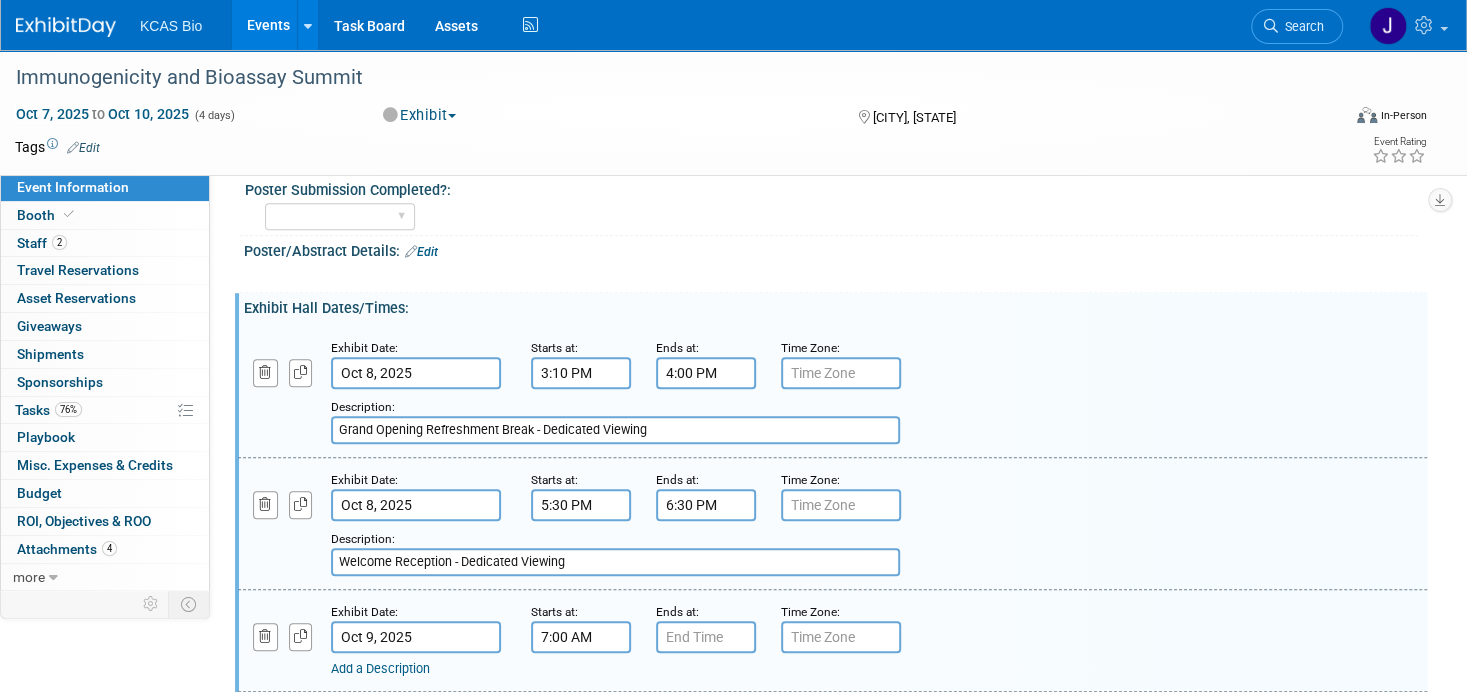click on "7:00 AM" at bounding box center (581, 637) 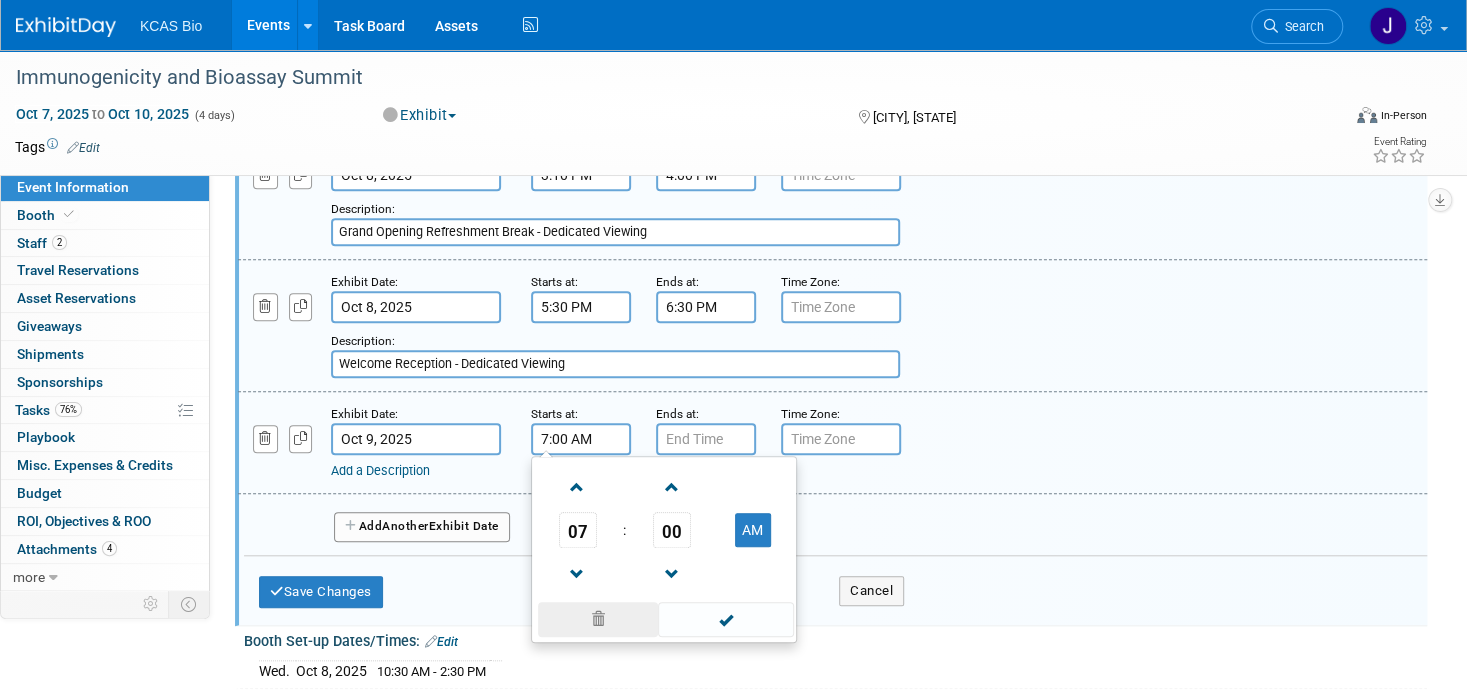 scroll, scrollTop: 800, scrollLeft: 0, axis: vertical 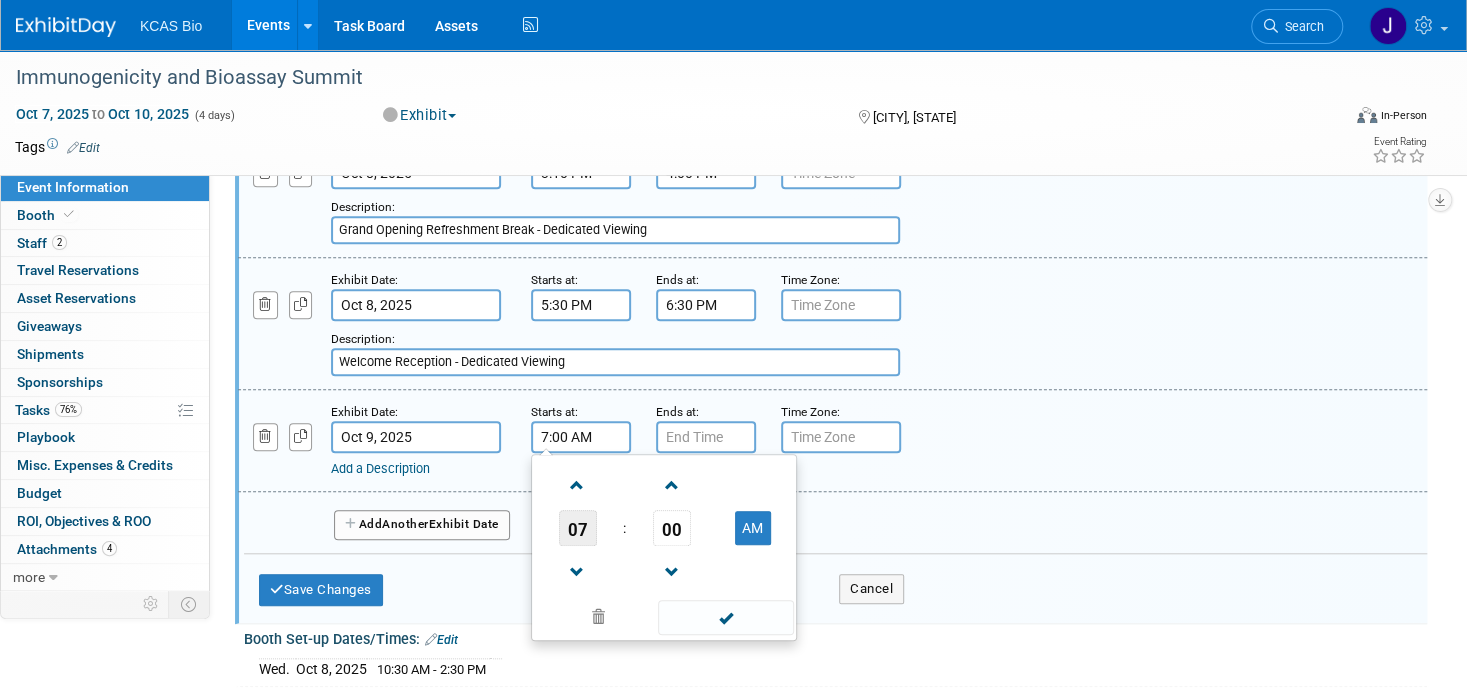 click on "07" at bounding box center [578, 528] 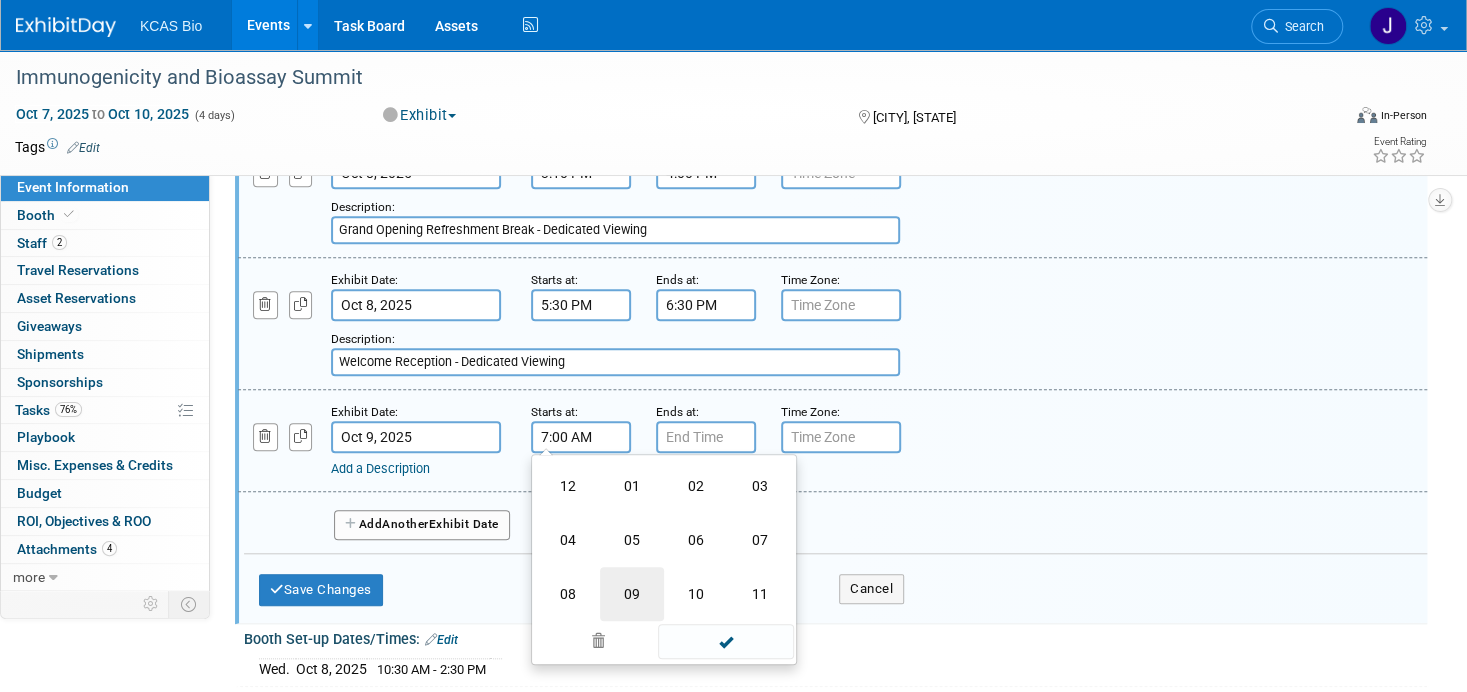 click on "09" at bounding box center (632, 594) 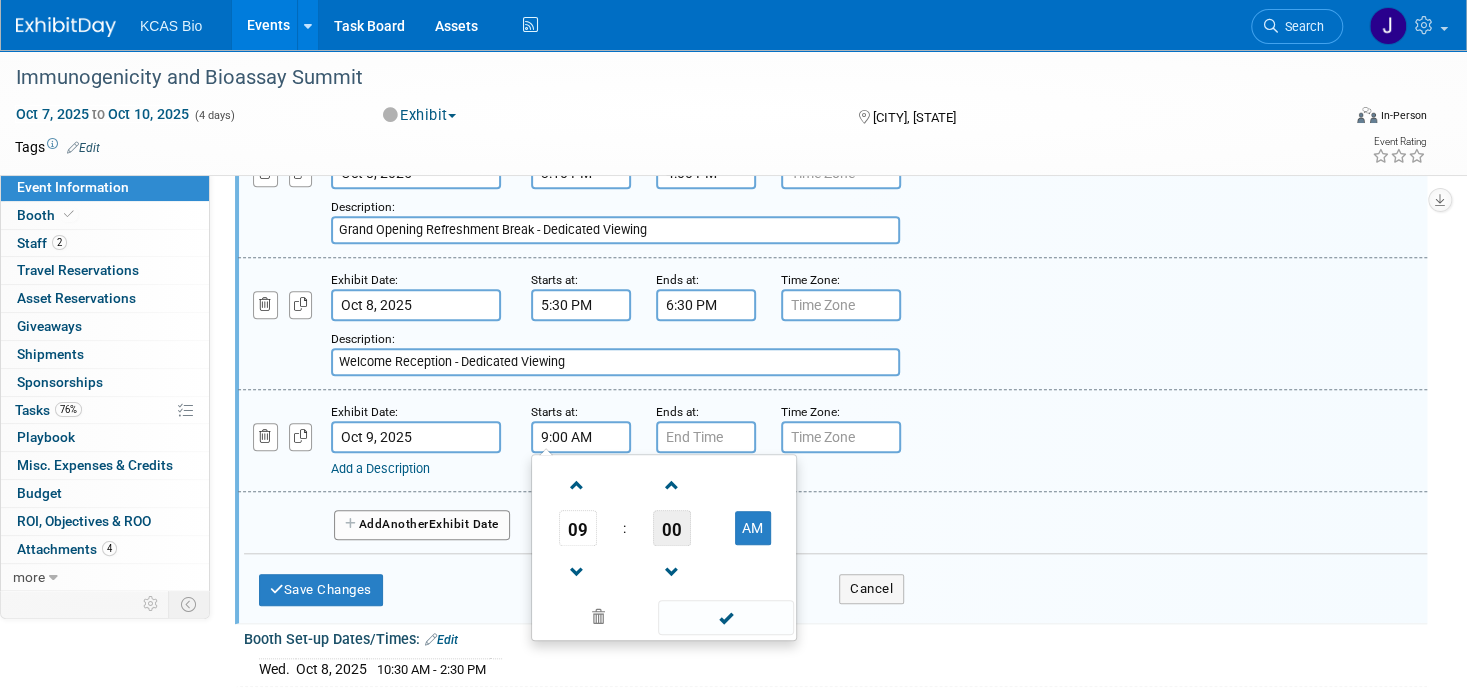 click on "00" at bounding box center [672, 528] 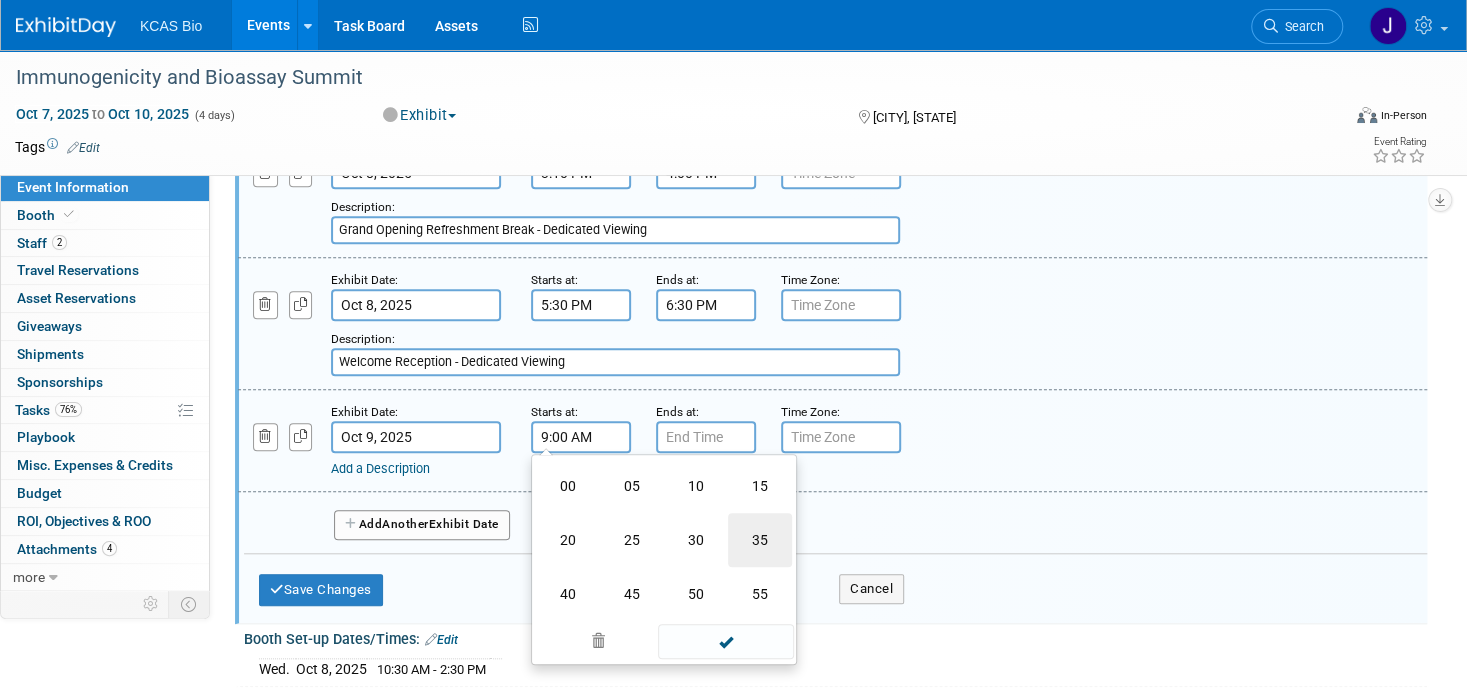 click on "35" at bounding box center (760, 540) 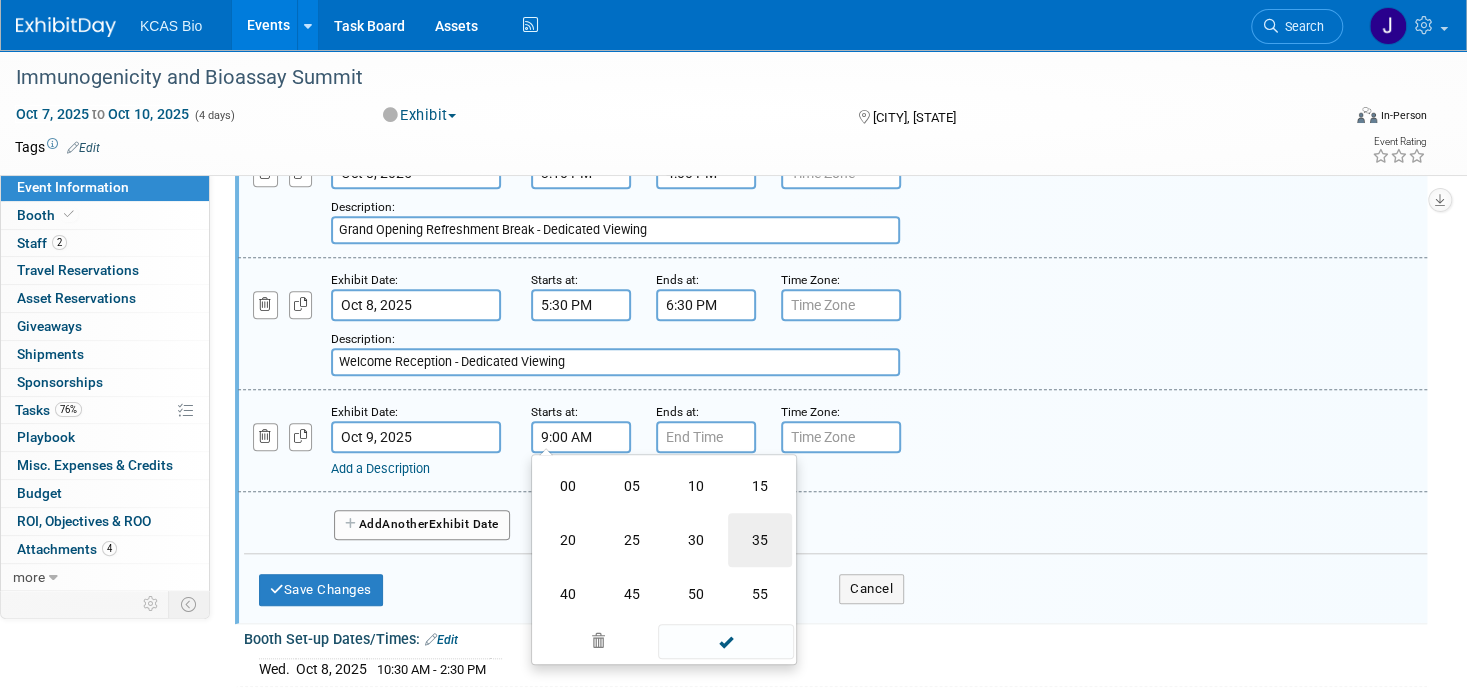 type on "9:35 AM" 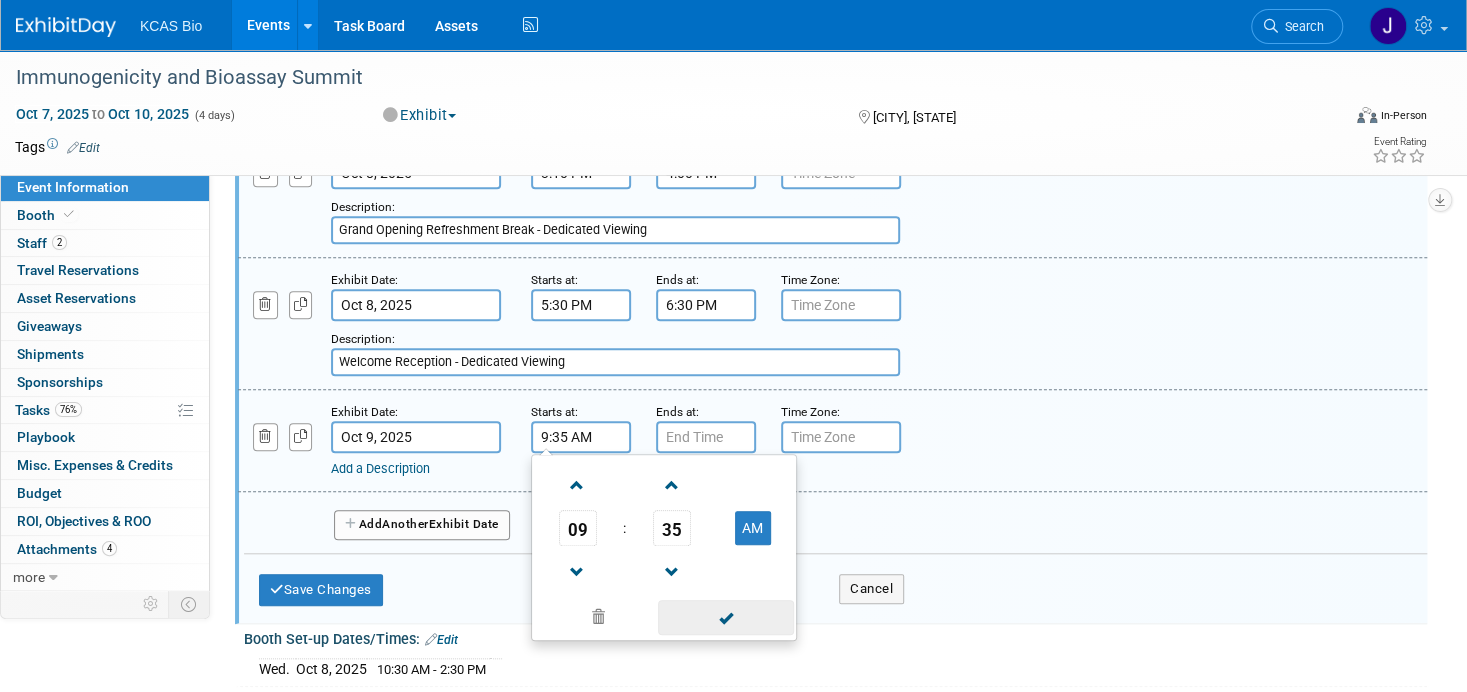 drag, startPoint x: 725, startPoint y: 609, endPoint x: 712, endPoint y: 520, distance: 89.94443 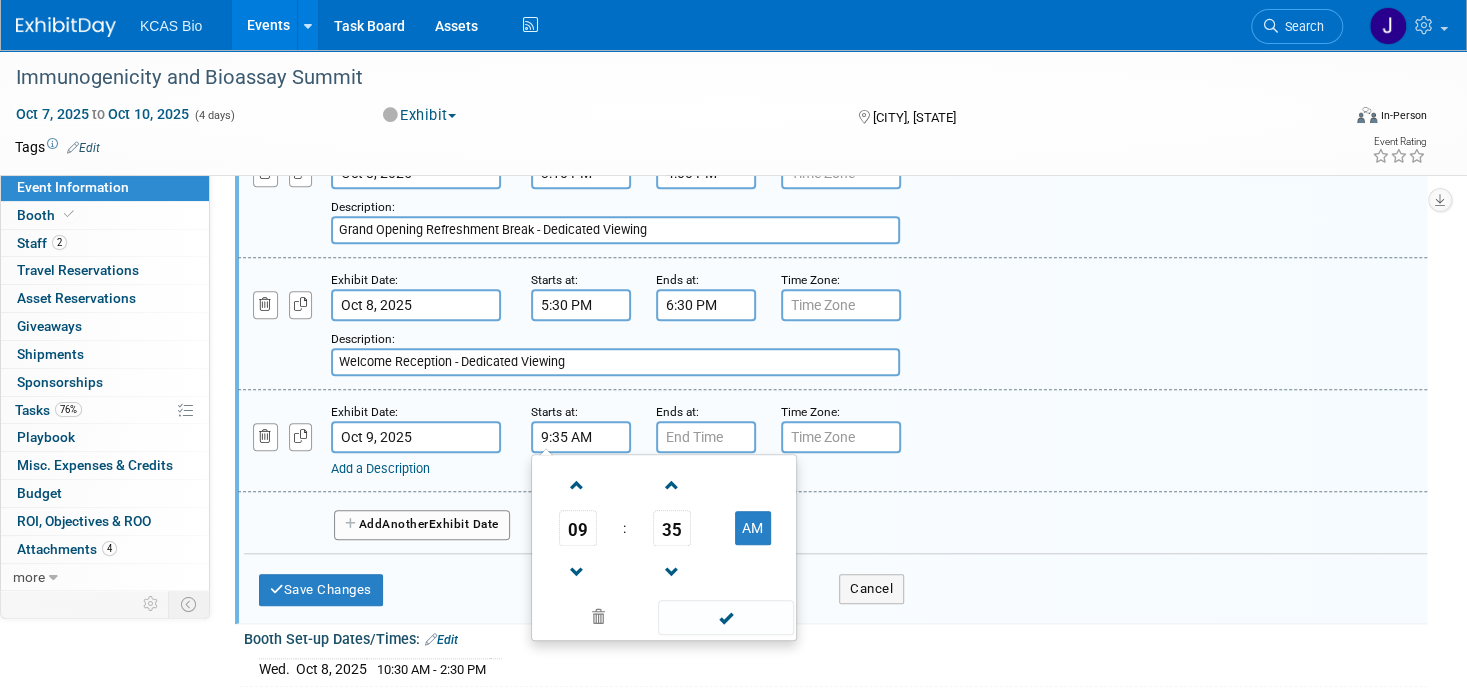 click at bounding box center [725, 617] 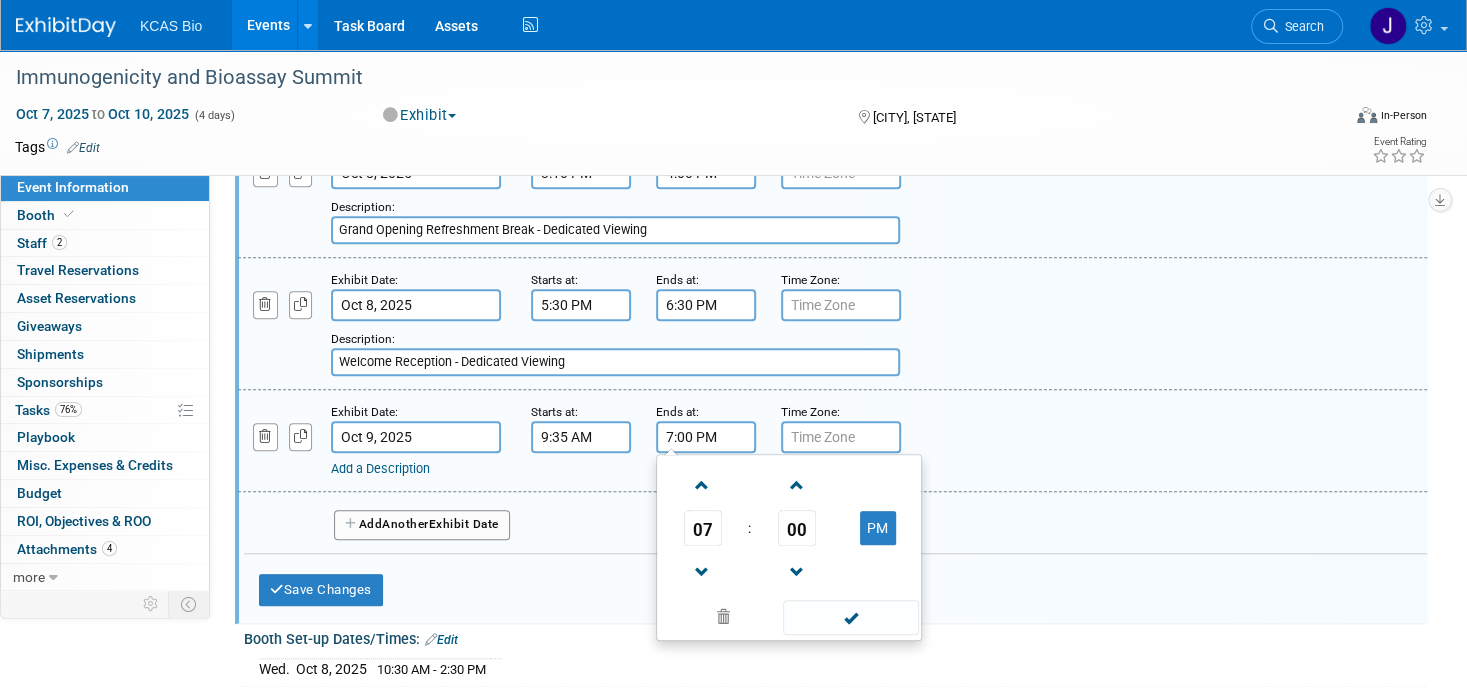 click on "7:00 PM" at bounding box center (706, 437) 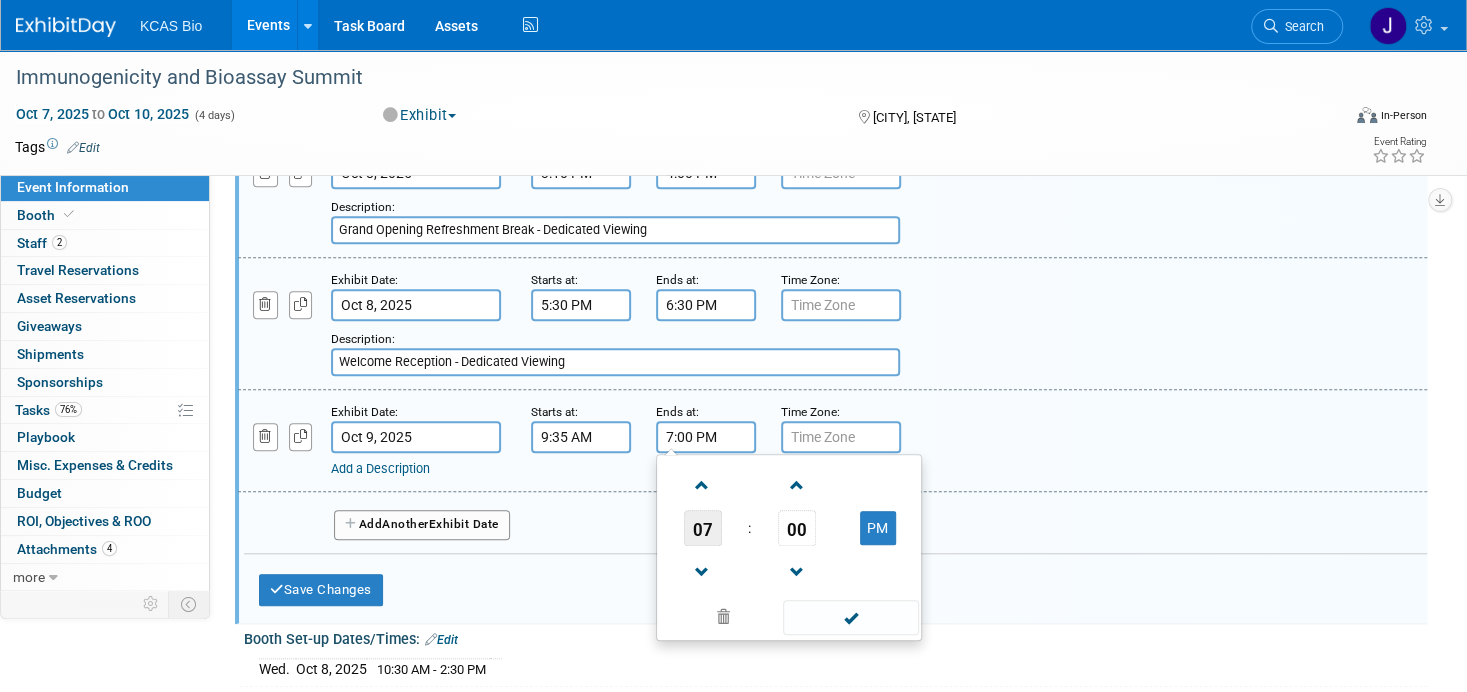 click on "07" at bounding box center [703, 528] 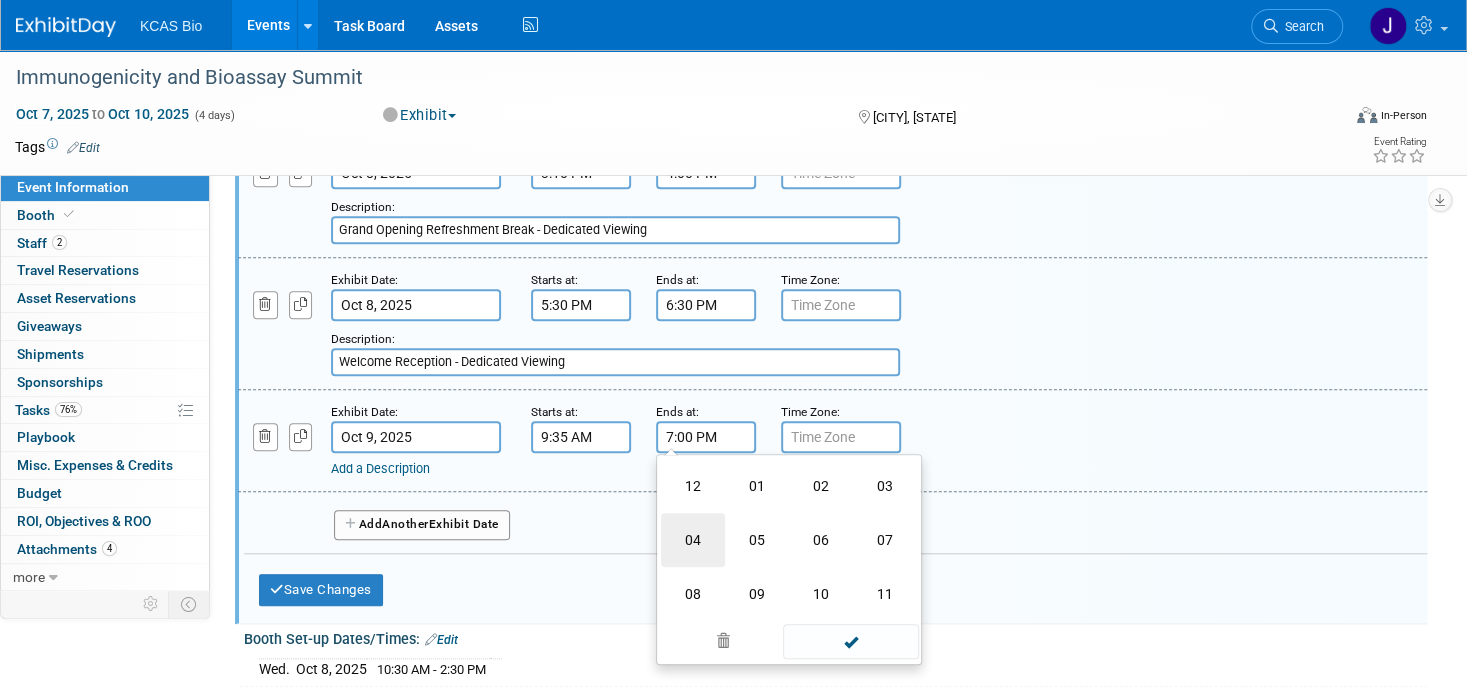 click on "04" at bounding box center [693, 540] 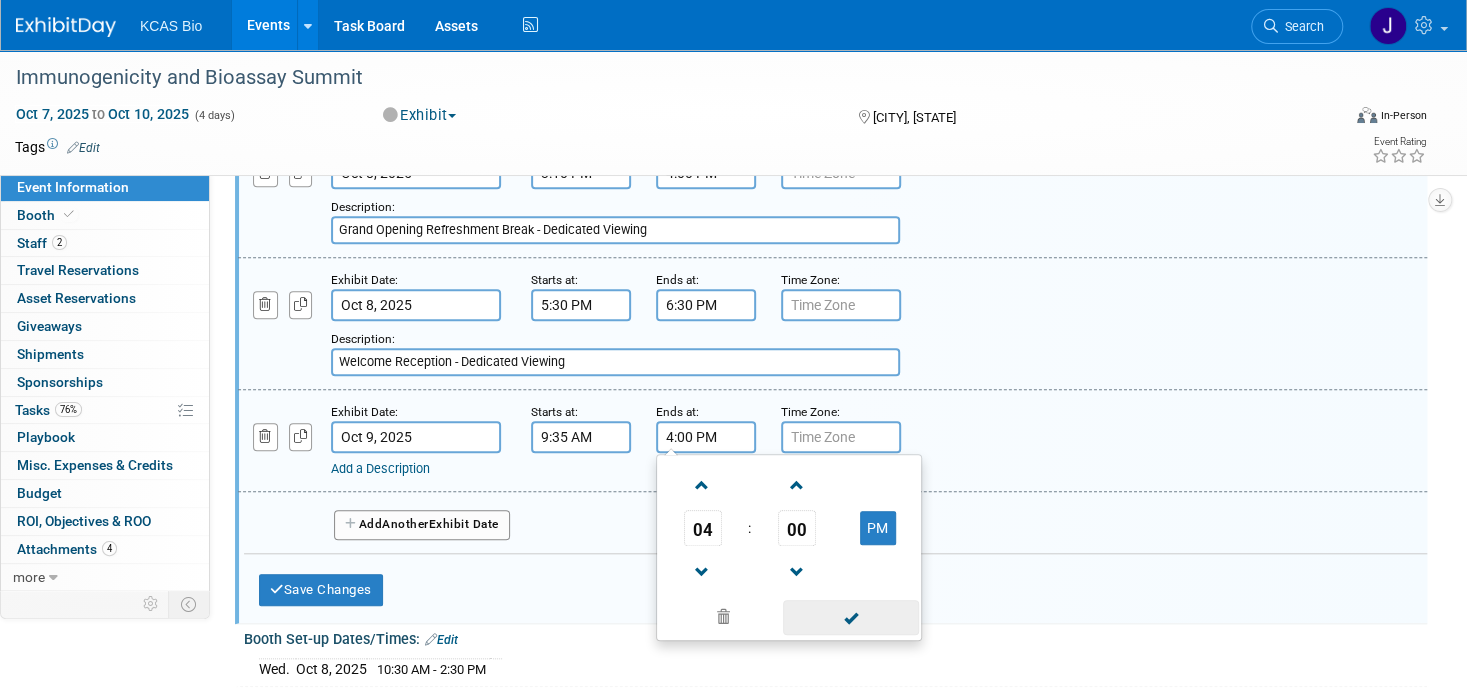 click at bounding box center (850, 617) 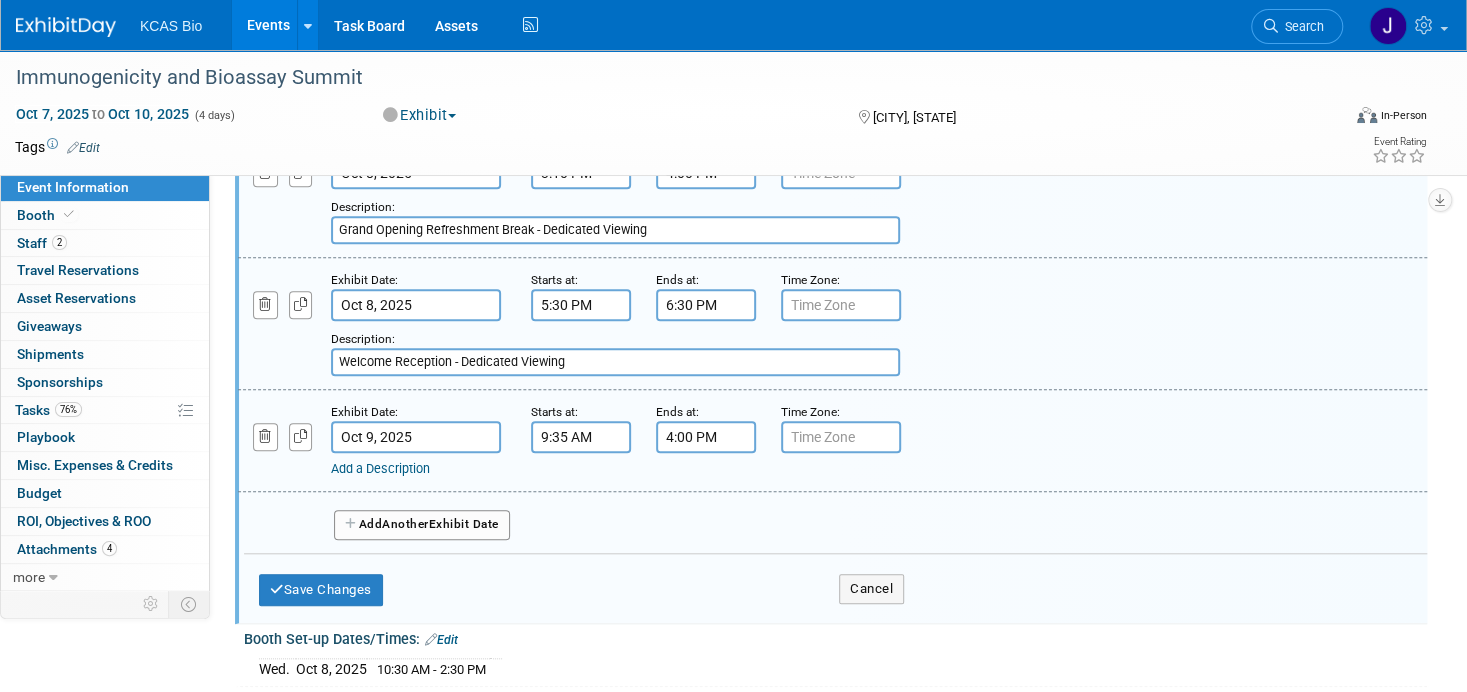 click on "Add a Description" at bounding box center (380, 468) 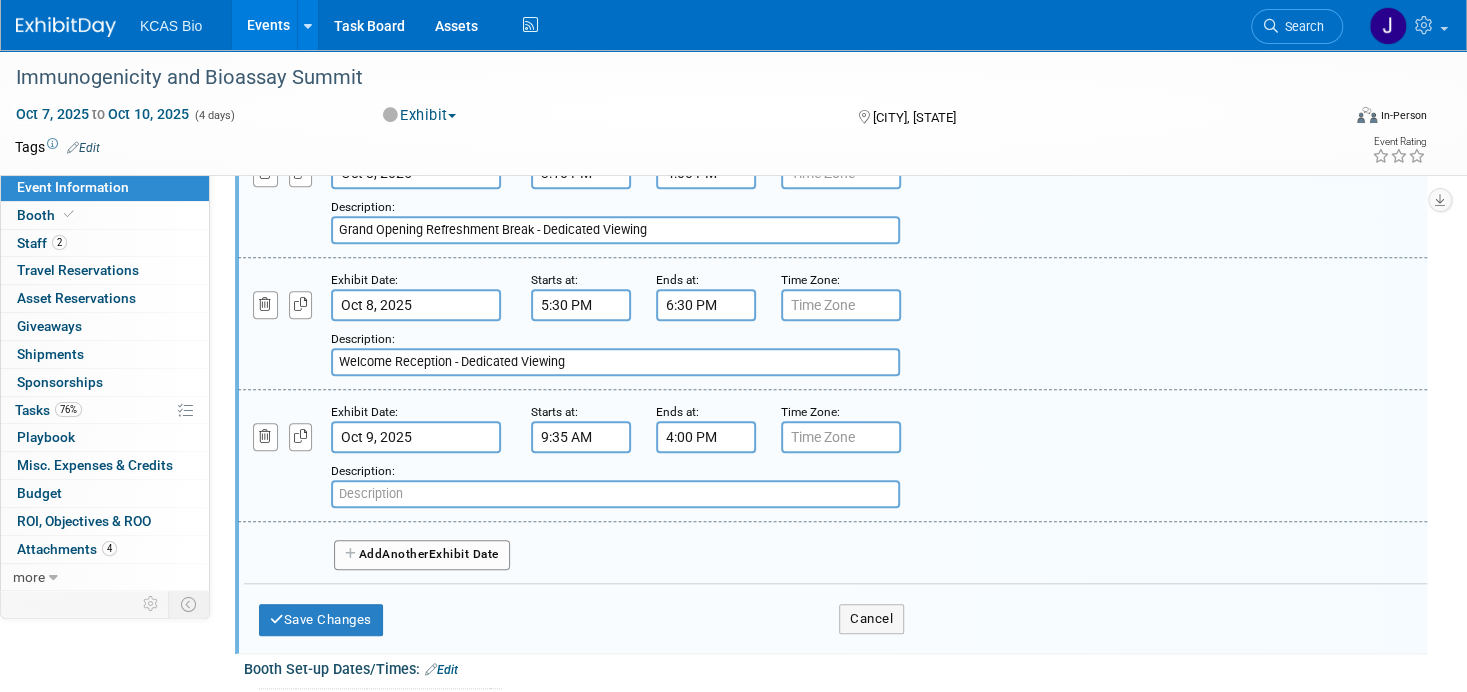 click at bounding box center (615, 494) 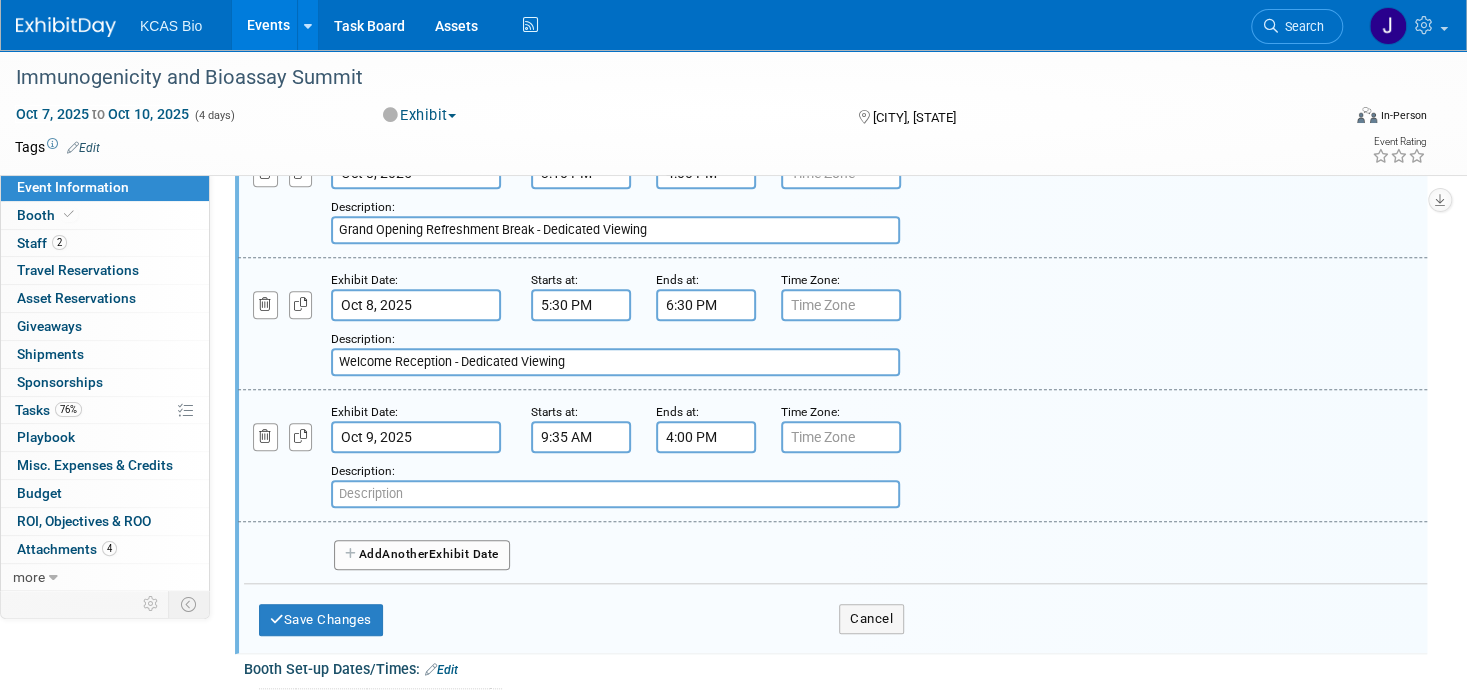 paste on "9:35 – 10:20am             Coffee Break - Dedicated Viewing 3:20 – 4:00pm" 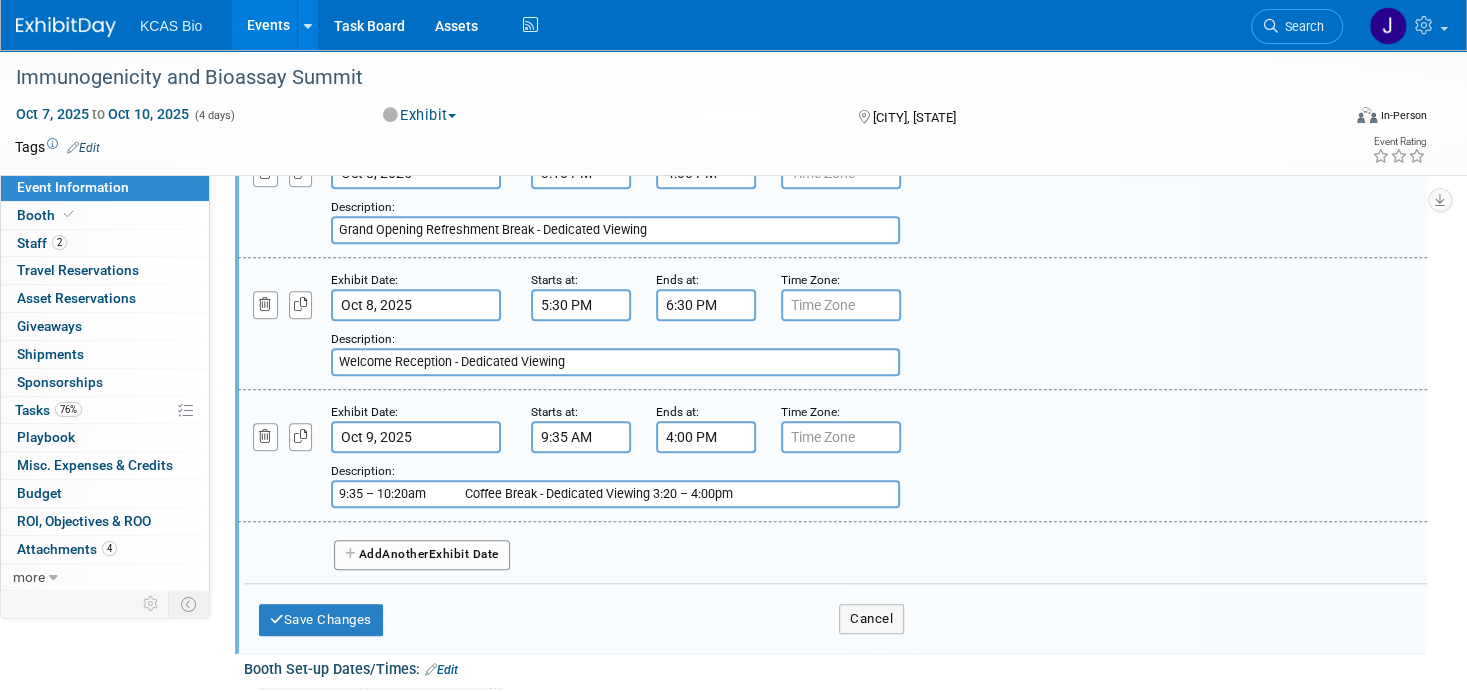 click on "9:35 – 10:20am             Coffee Break - Dedicated Viewing 3:20 – 4:00pm" at bounding box center (615, 494) 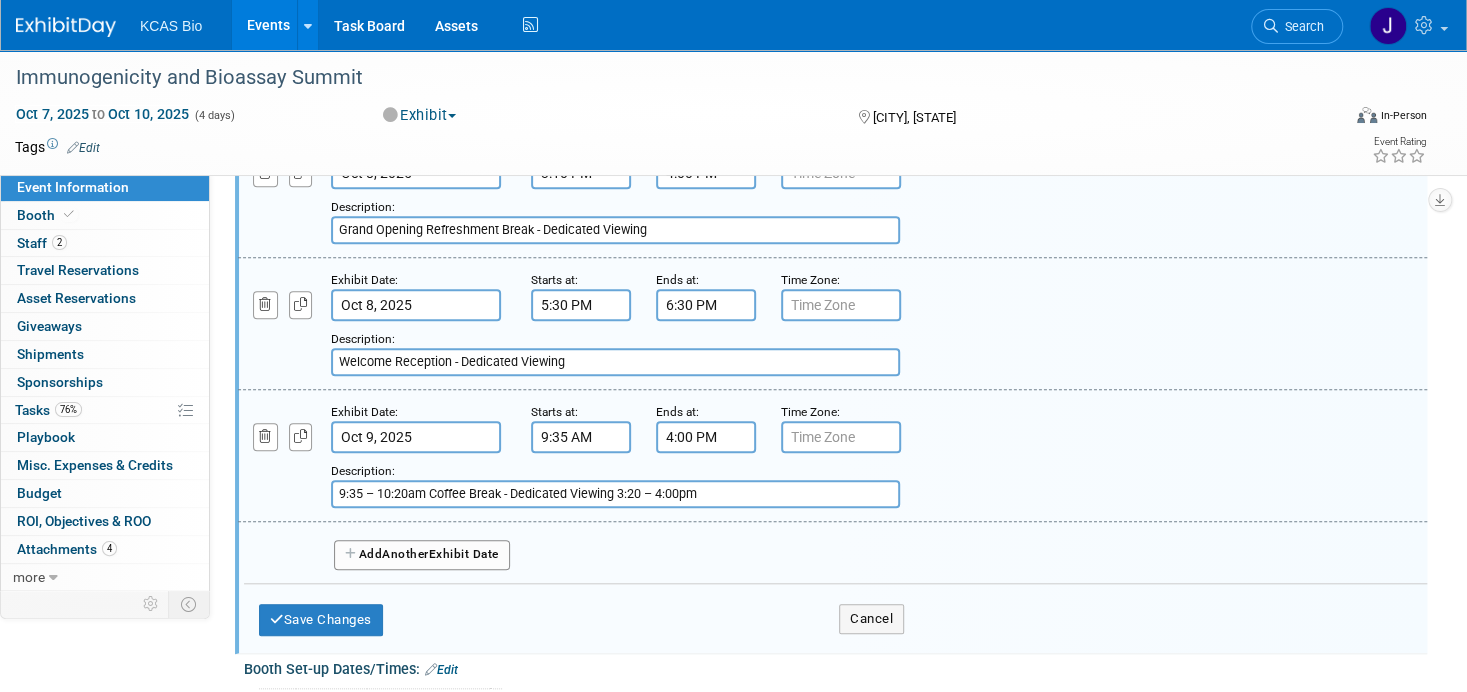 click on "9:35 – 10:20am Coffee Break - Dedicated Viewing 3:20 – 4:00pm" at bounding box center [615, 494] 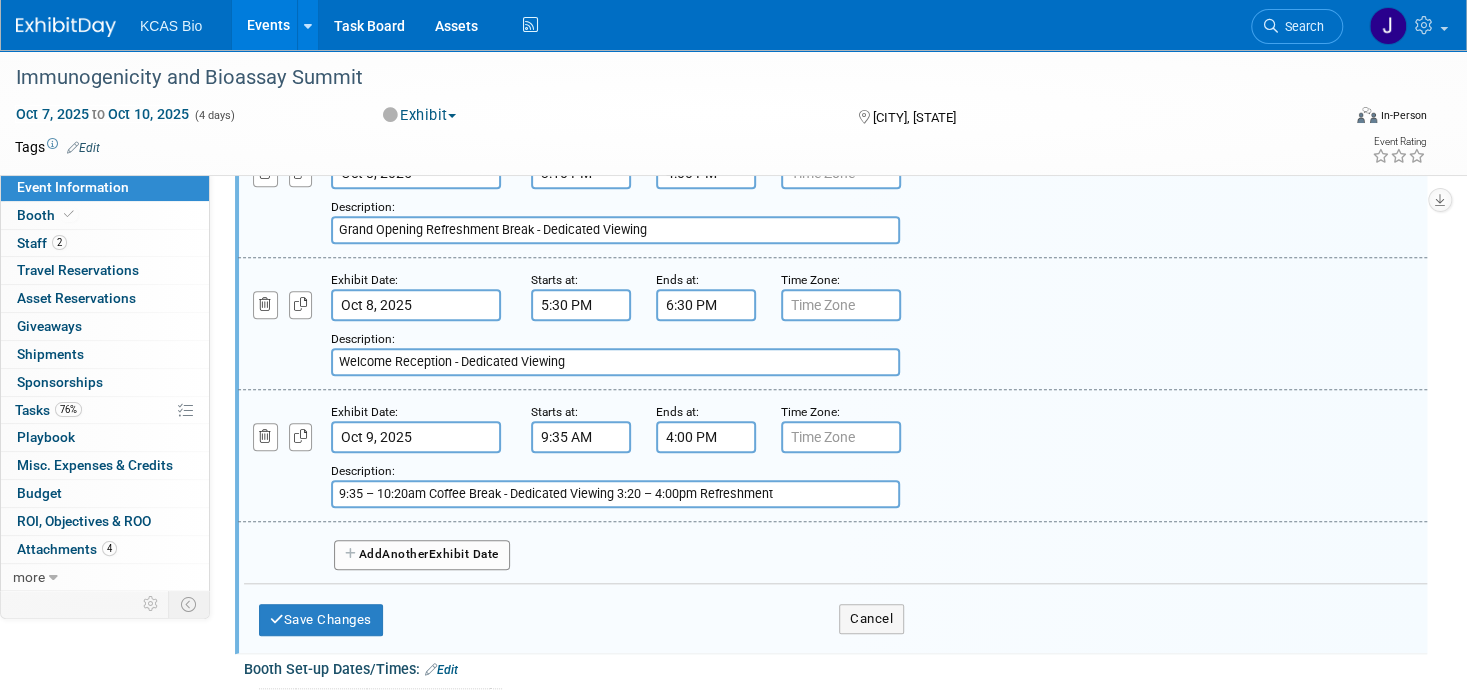 drag, startPoint x: 435, startPoint y: 481, endPoint x: 618, endPoint y: 449, distance: 185.77675 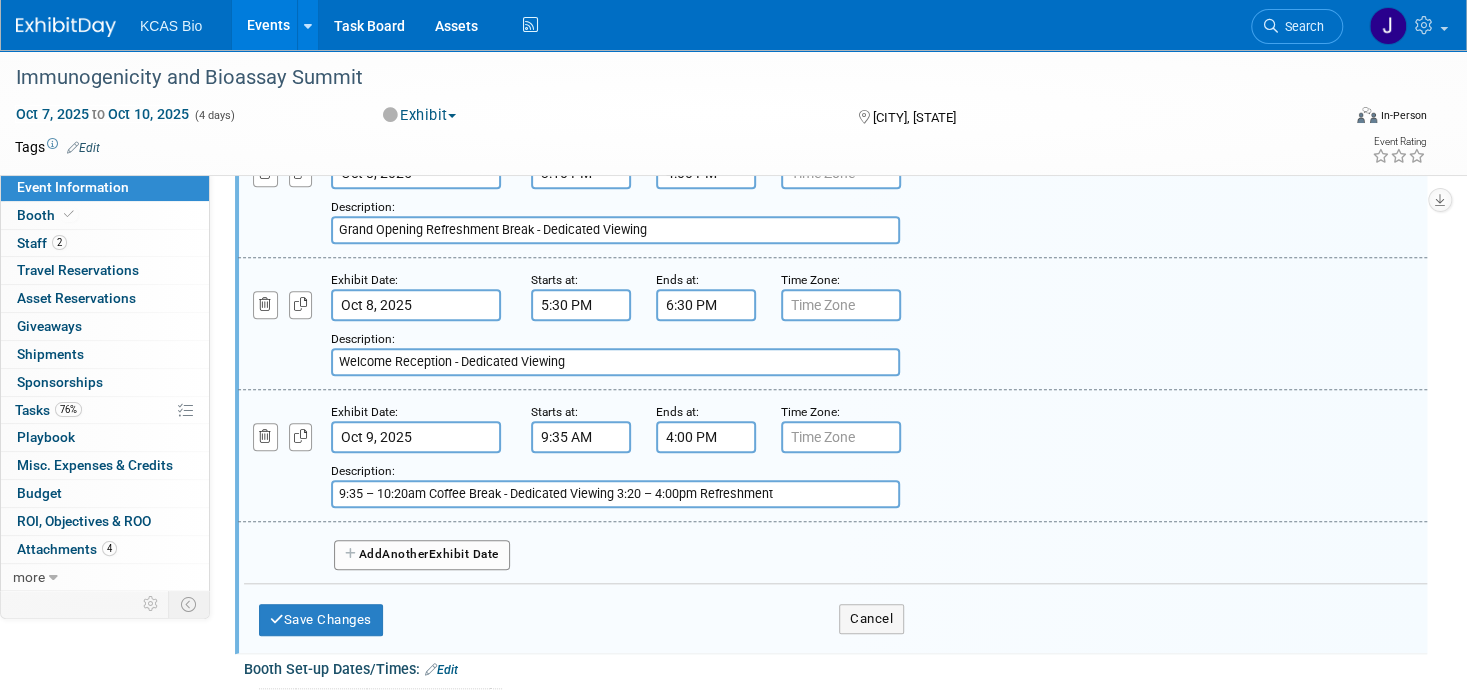 click on "Description:
9:35 – 10:20am Coffee Break - Dedicated Viewing 3:20 – 4:00pm Refreshment" at bounding box center (777, 484) 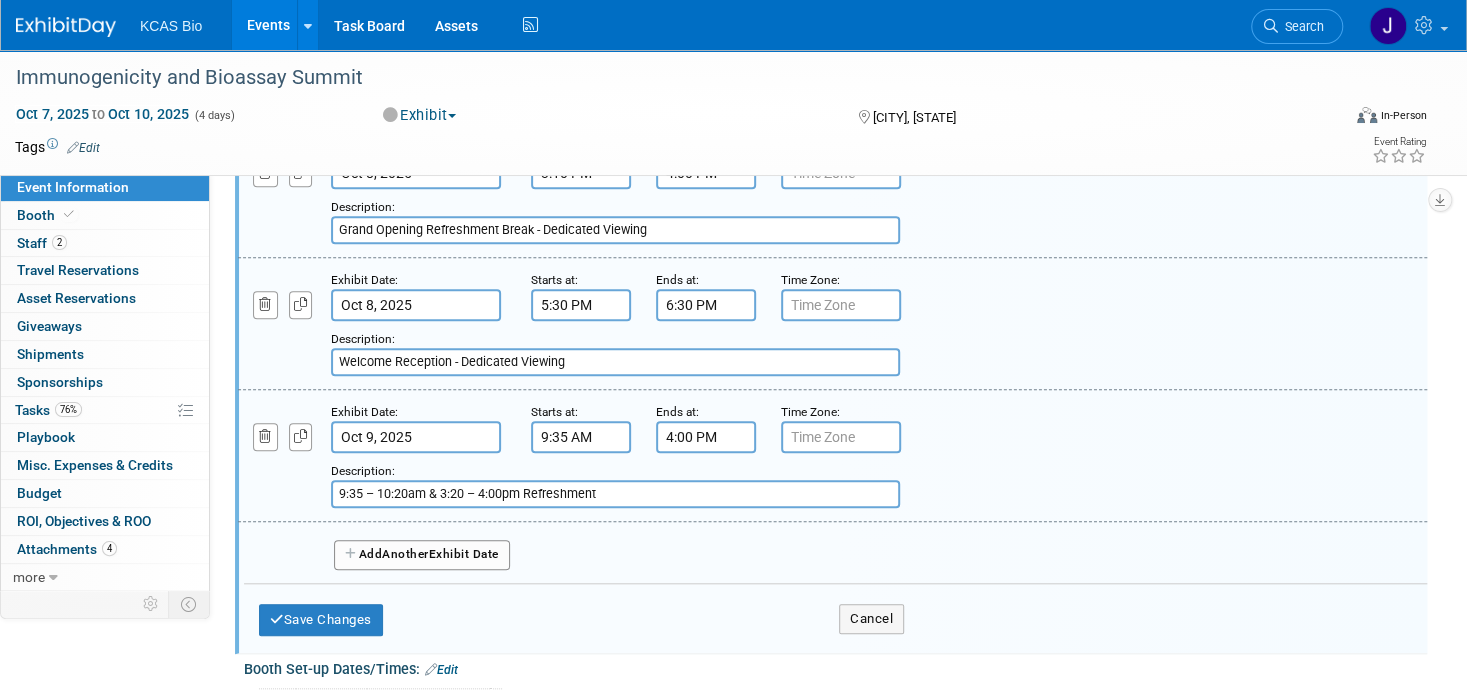 drag, startPoint x: 523, startPoint y: 480, endPoint x: 646, endPoint y: 474, distance: 123.146255 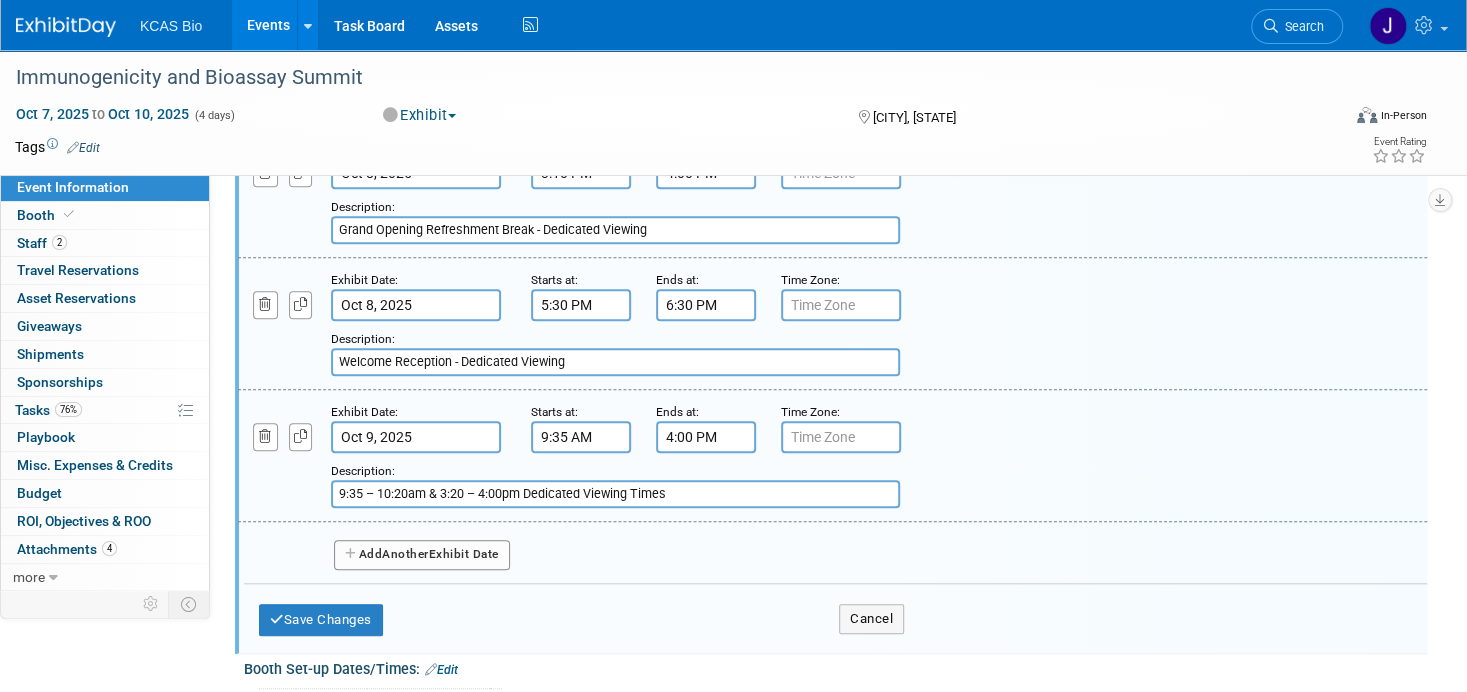 type on "9:35 – 10:20am & 3:20 – 4:00pm Dedicated Viewing Times" 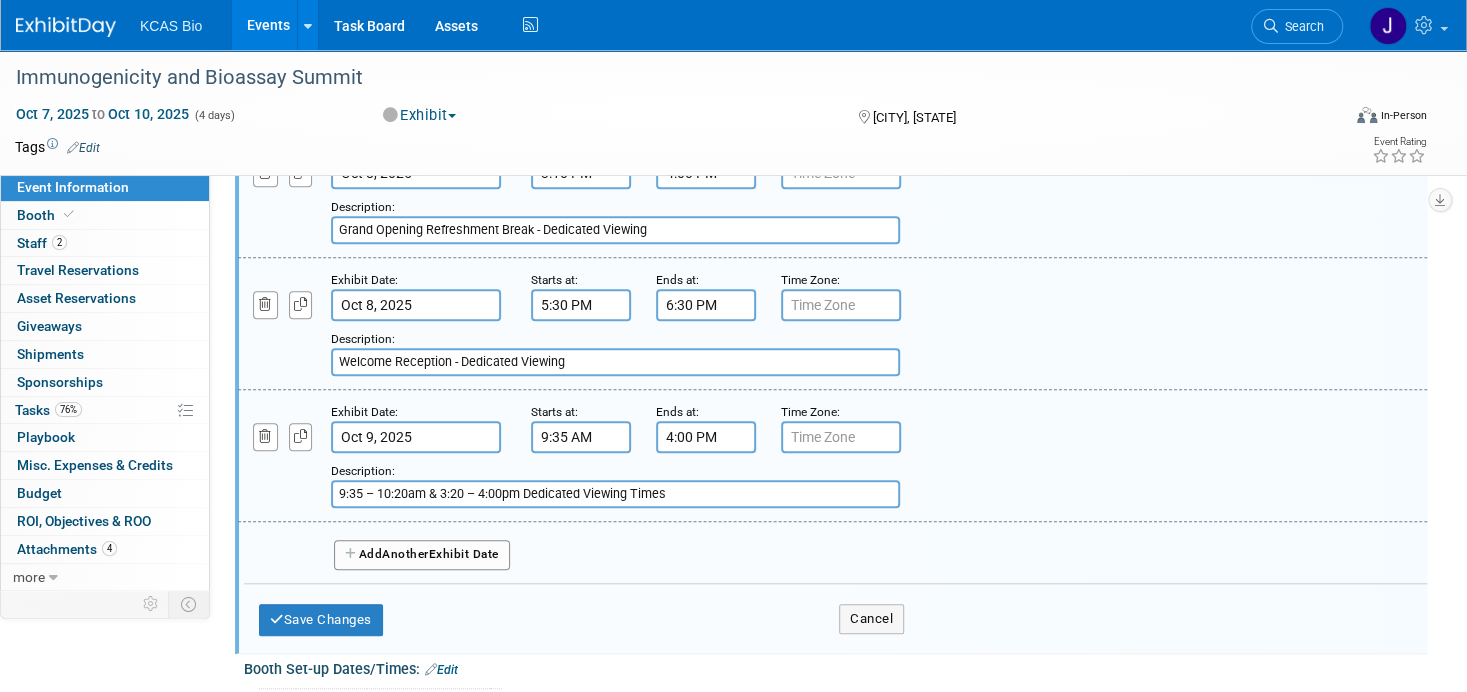 click on "Add  Another  Exhibit Date" at bounding box center [422, 555] 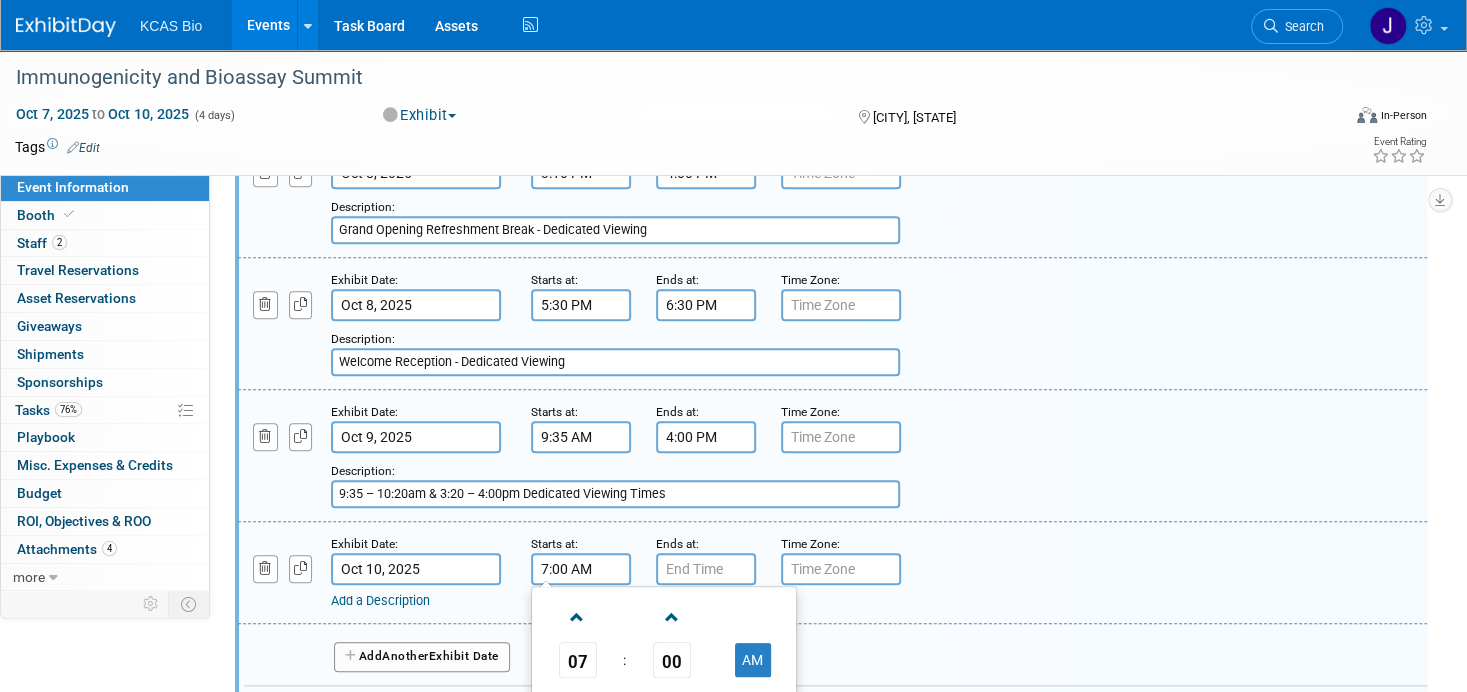 click on "7:00 AM" at bounding box center (581, 569) 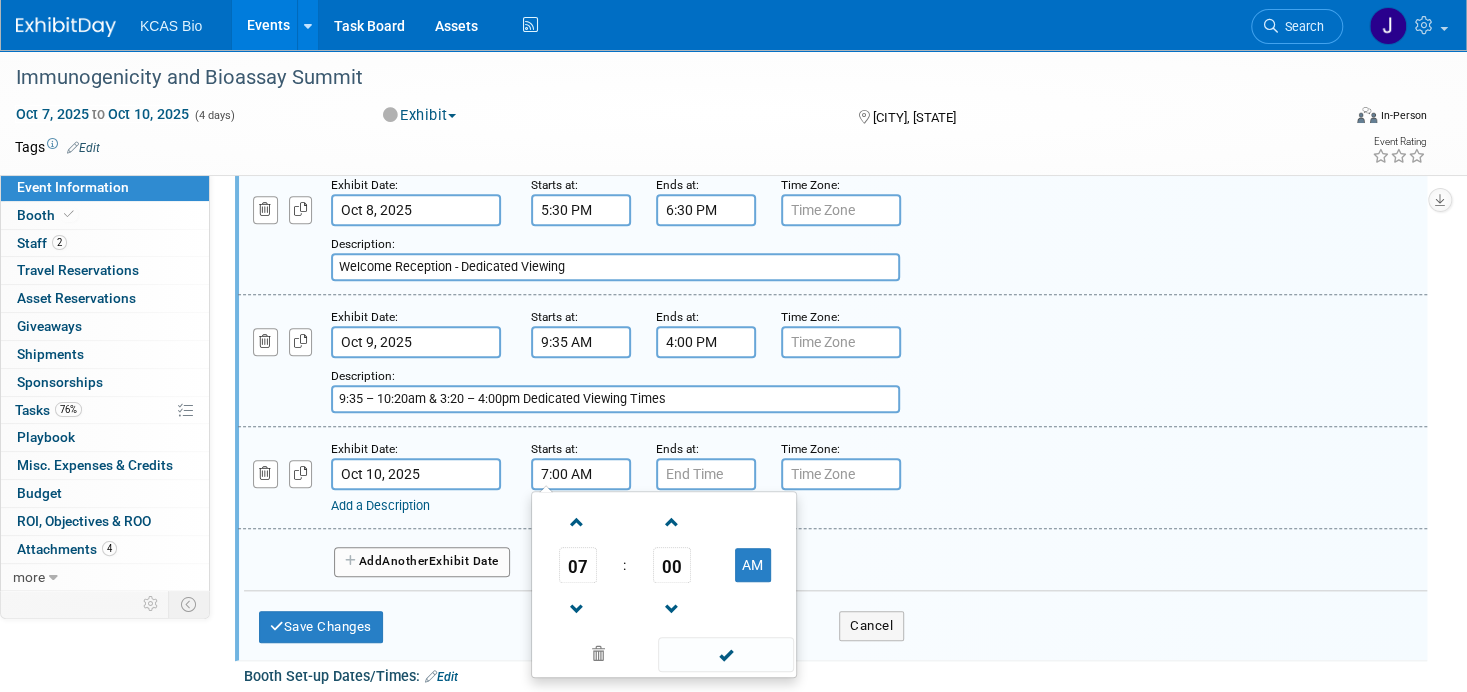 scroll, scrollTop: 900, scrollLeft: 0, axis: vertical 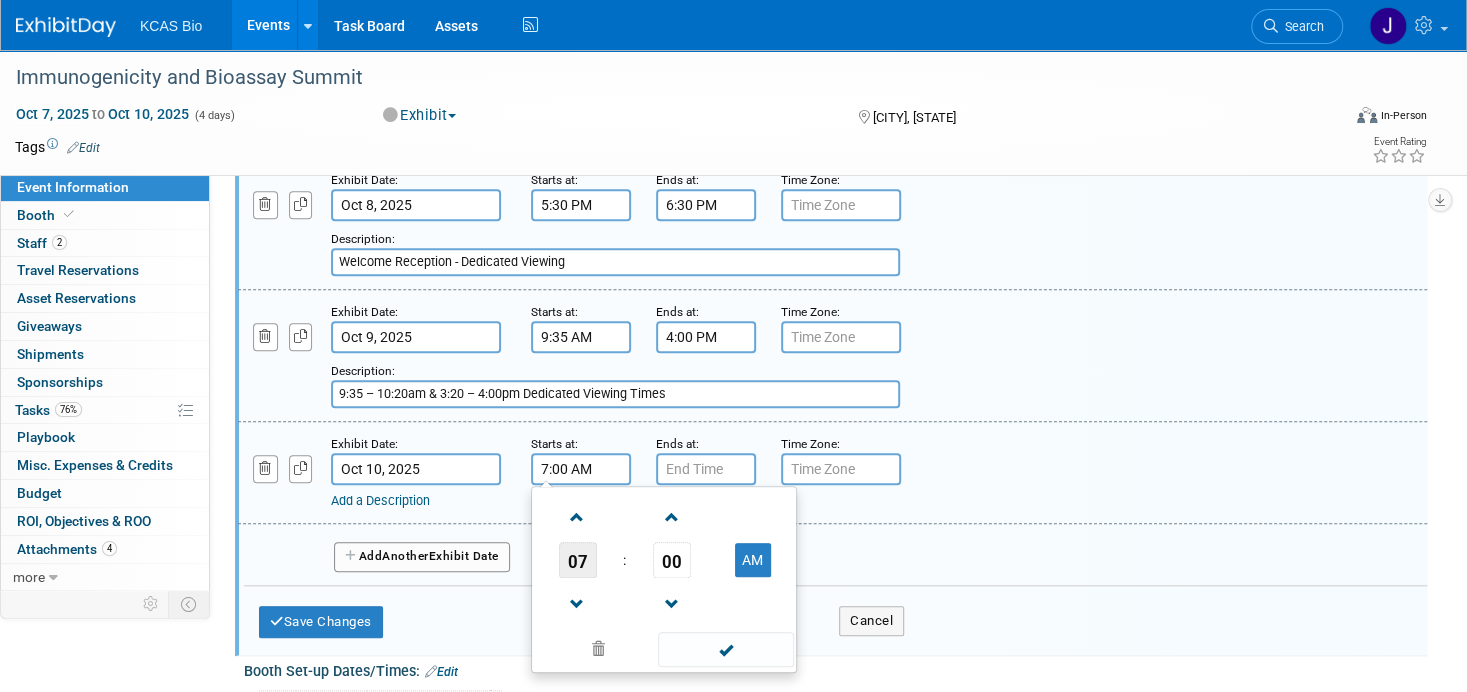 click on "07" at bounding box center [578, 560] 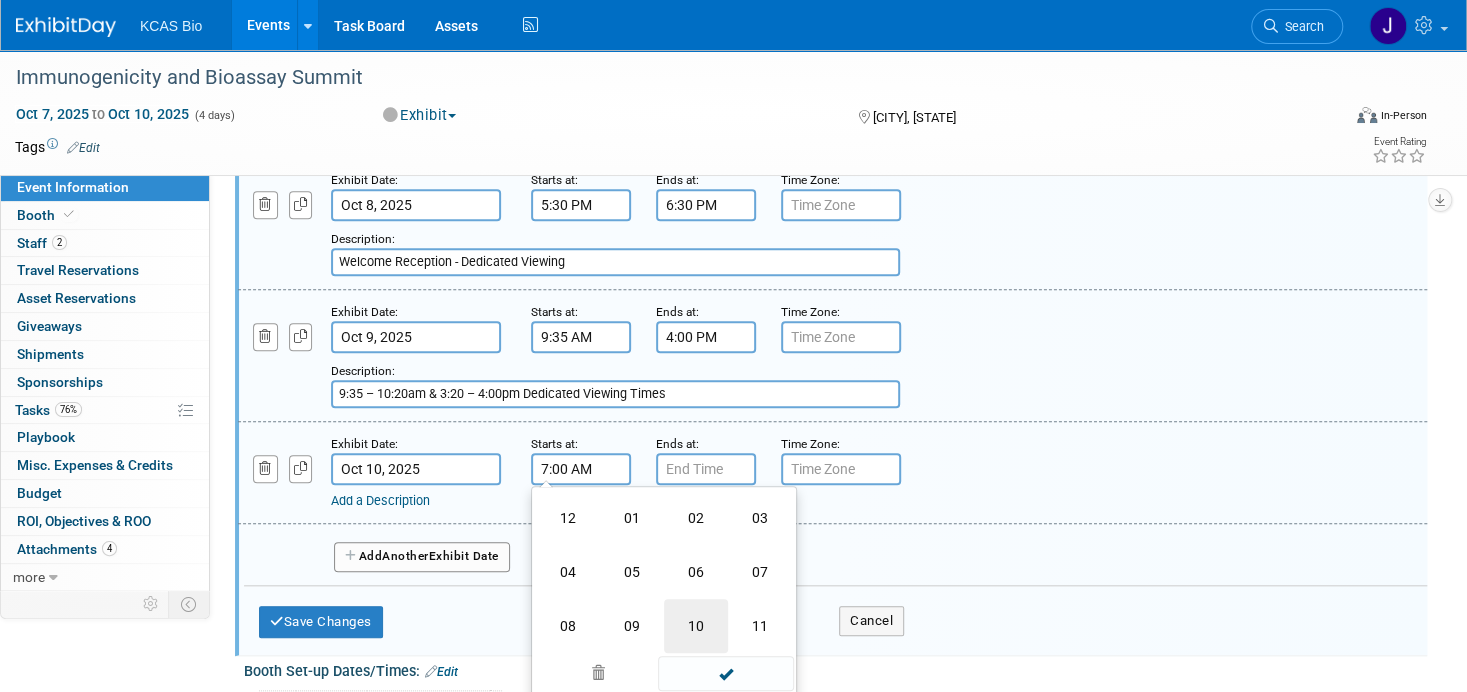 click on "10" at bounding box center [696, 626] 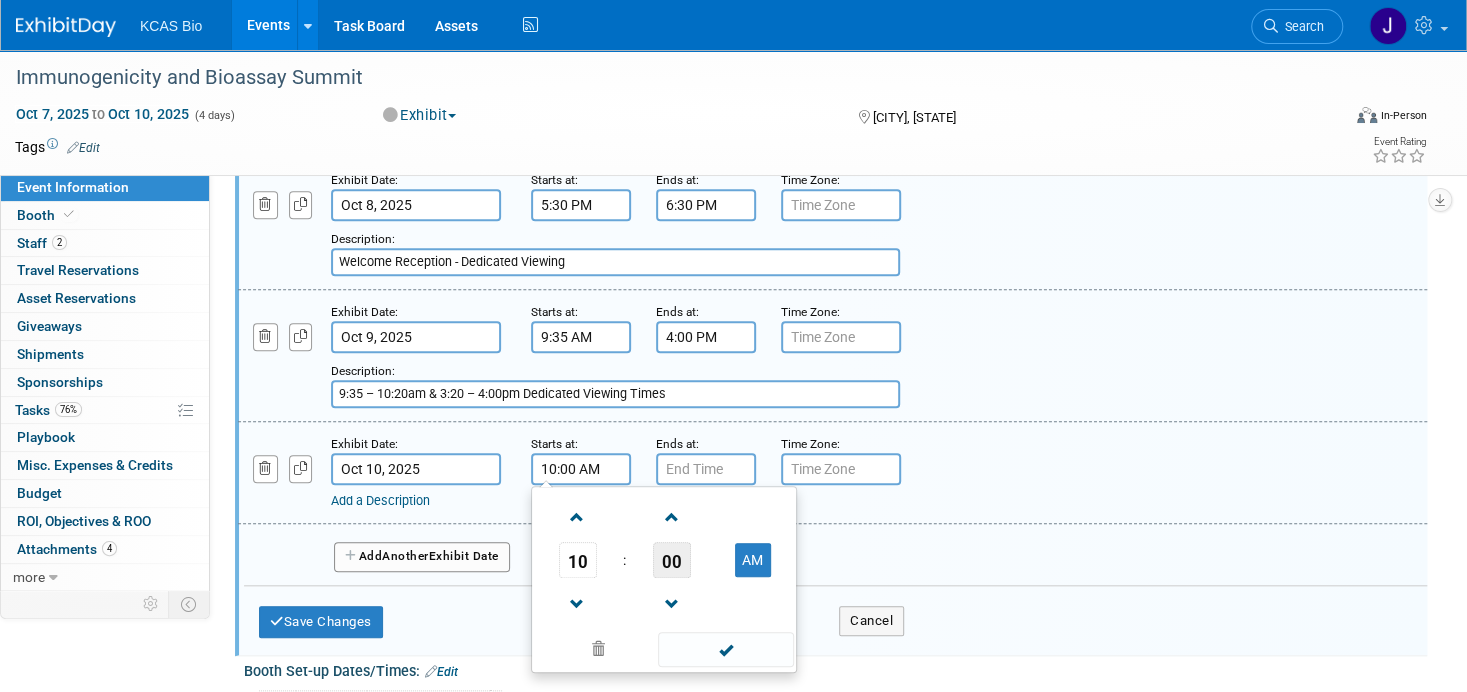 click on "00" at bounding box center [672, 560] 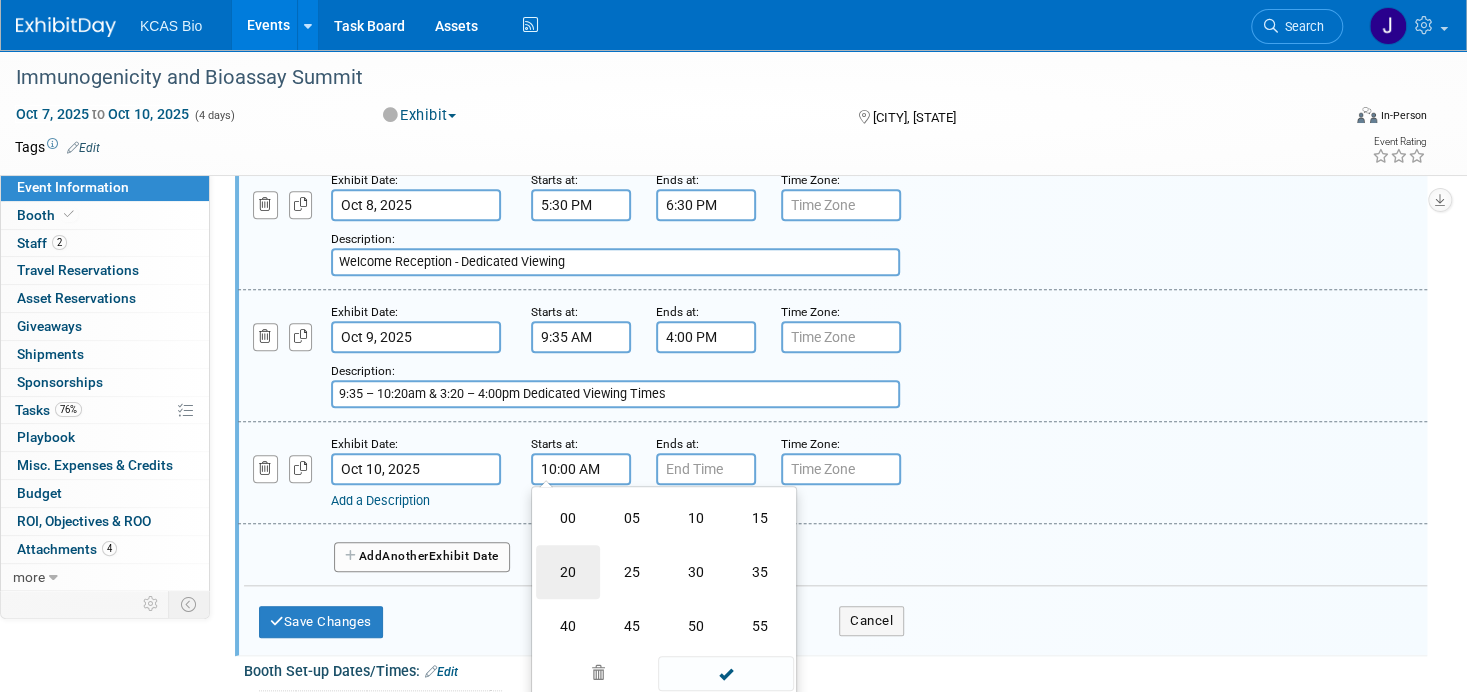 click on "20" at bounding box center [568, 572] 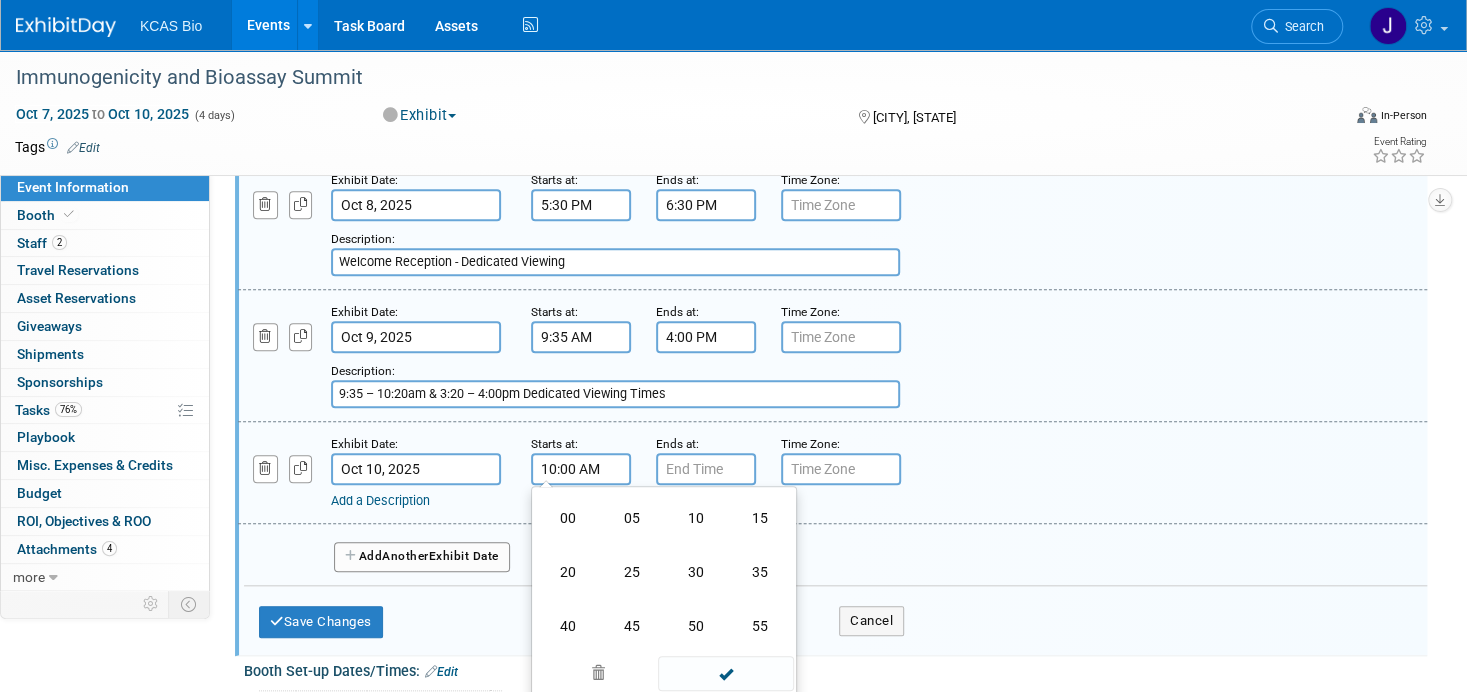 type on "10:20 AM" 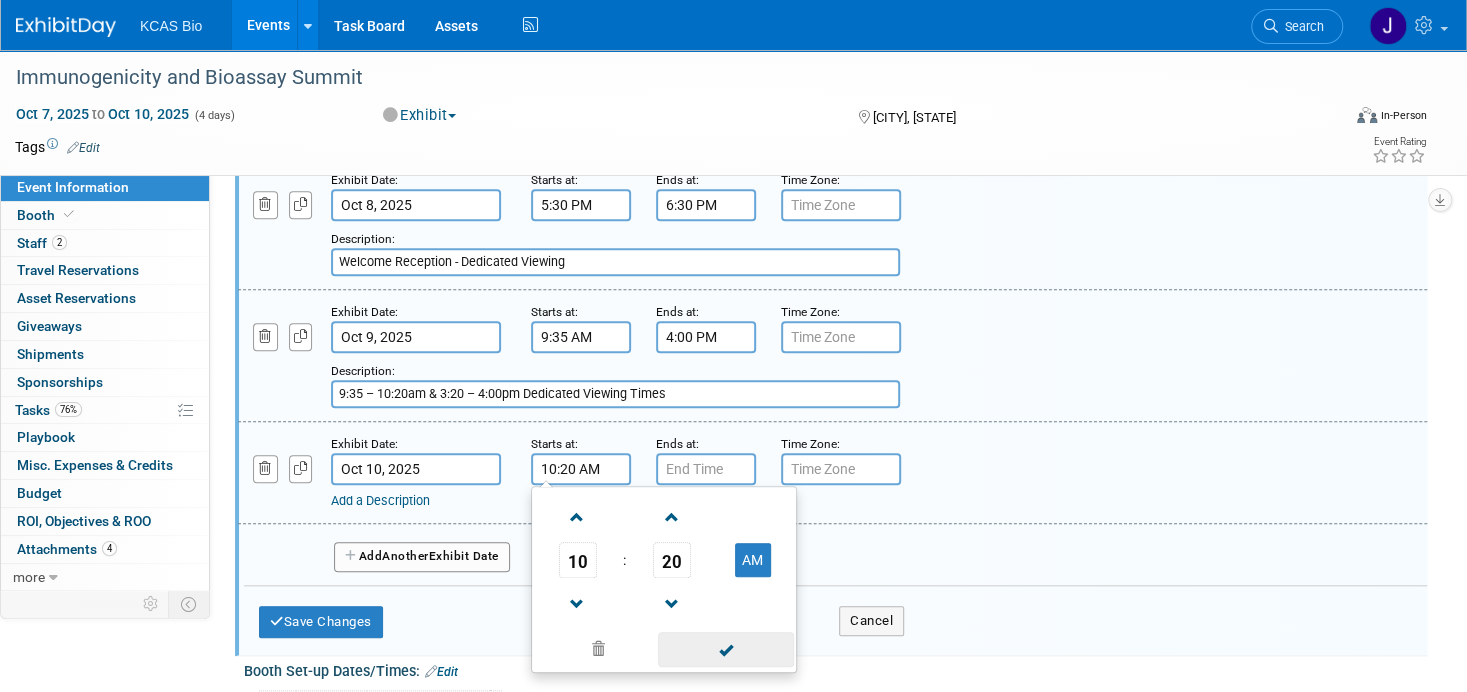 click at bounding box center (725, 649) 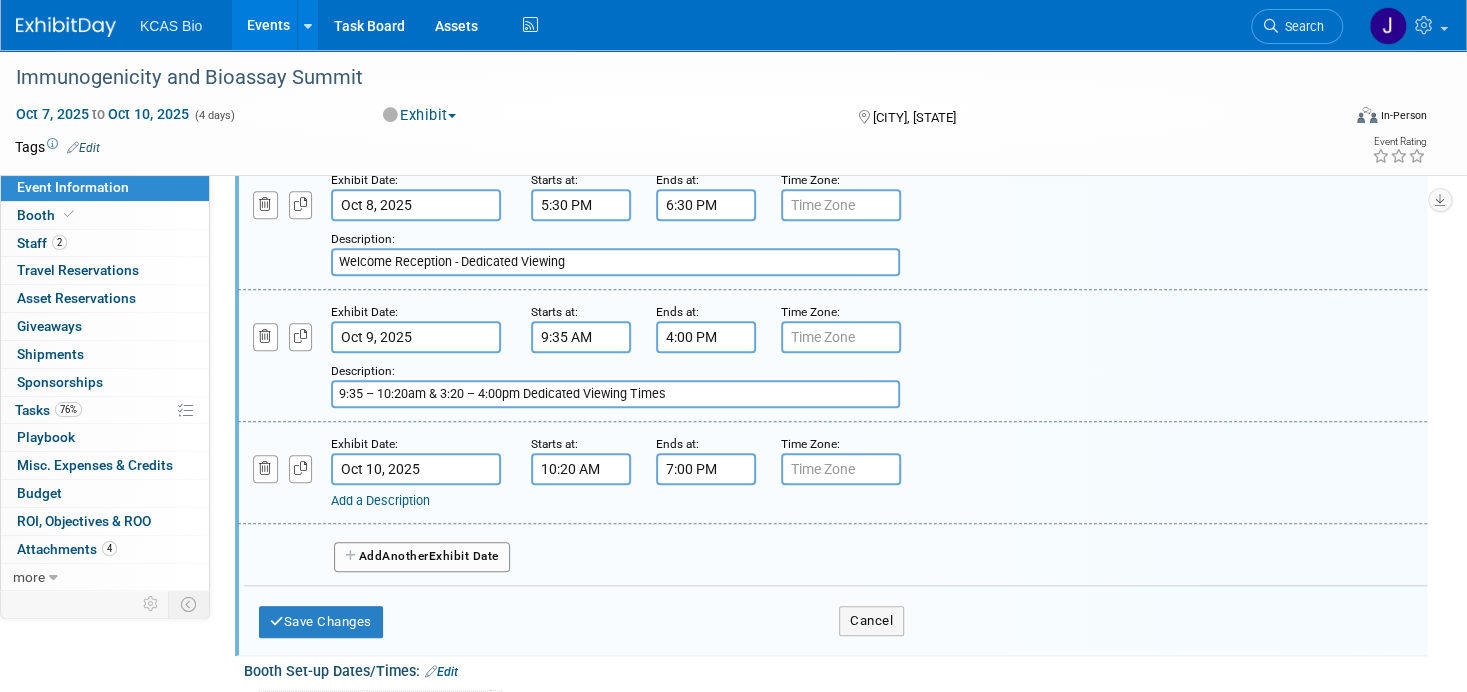 click on "7:00 PM" at bounding box center [706, 469] 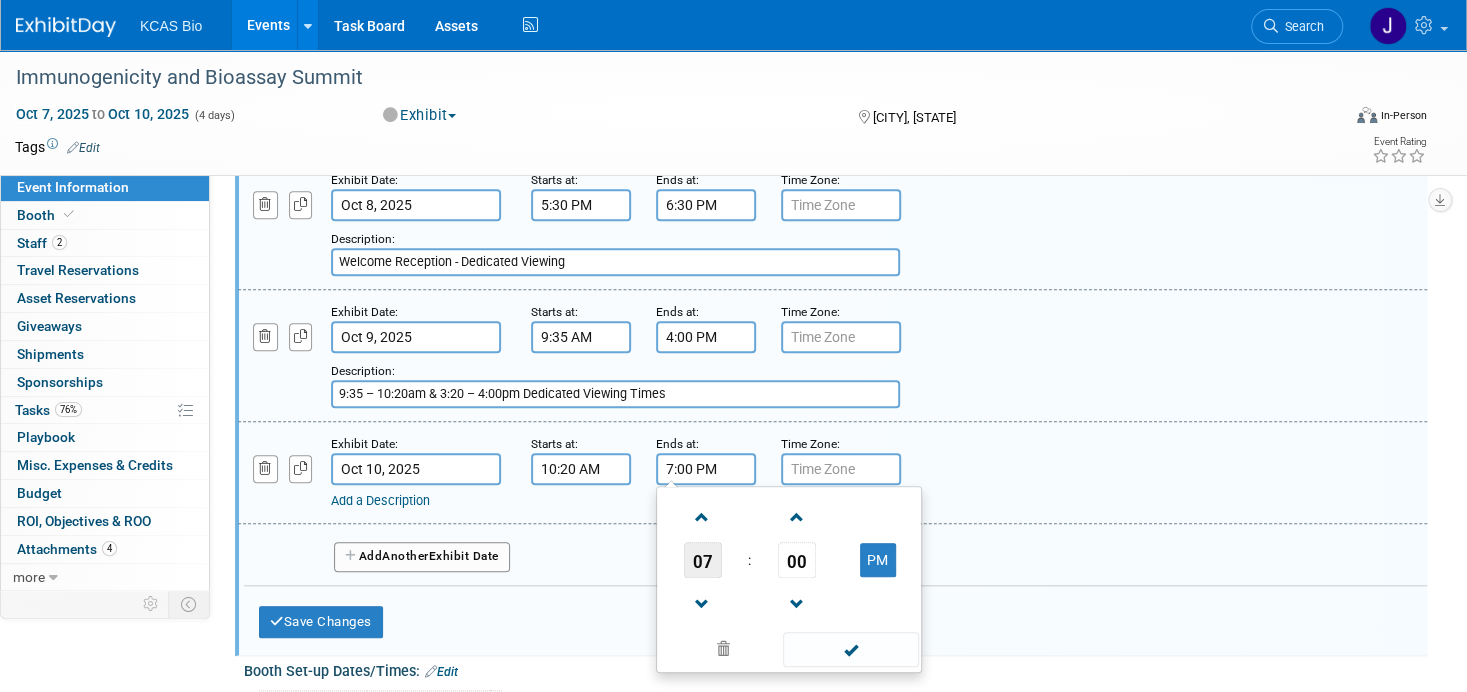 click on "07" at bounding box center (703, 560) 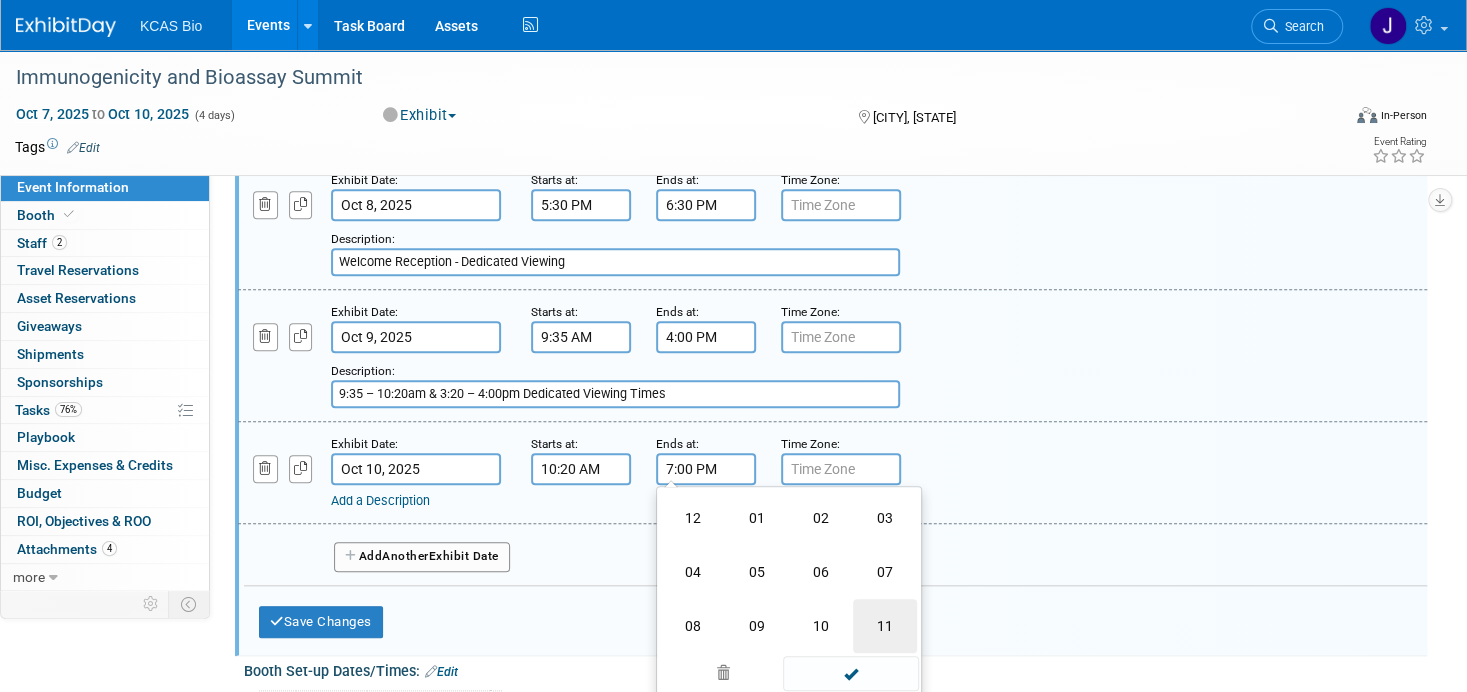 click on "11" at bounding box center (885, 626) 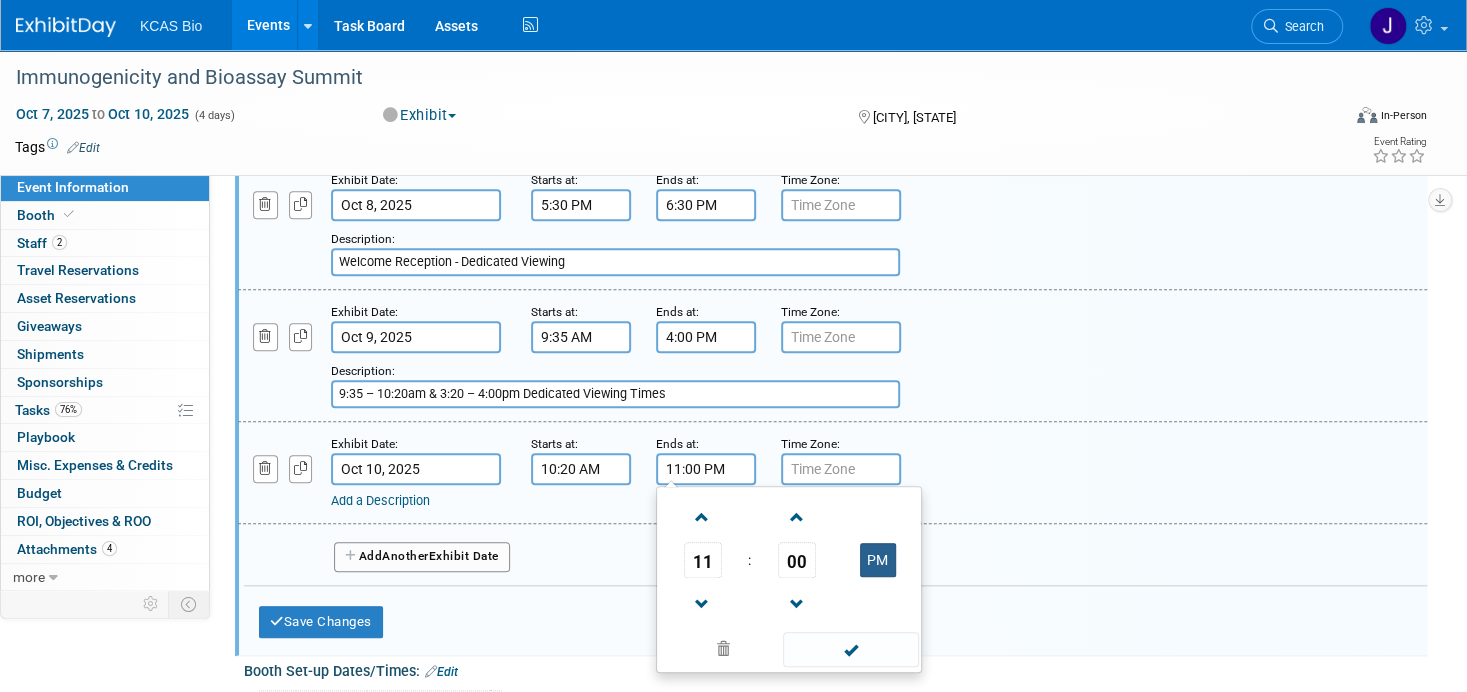 click on "PM" at bounding box center (878, 560) 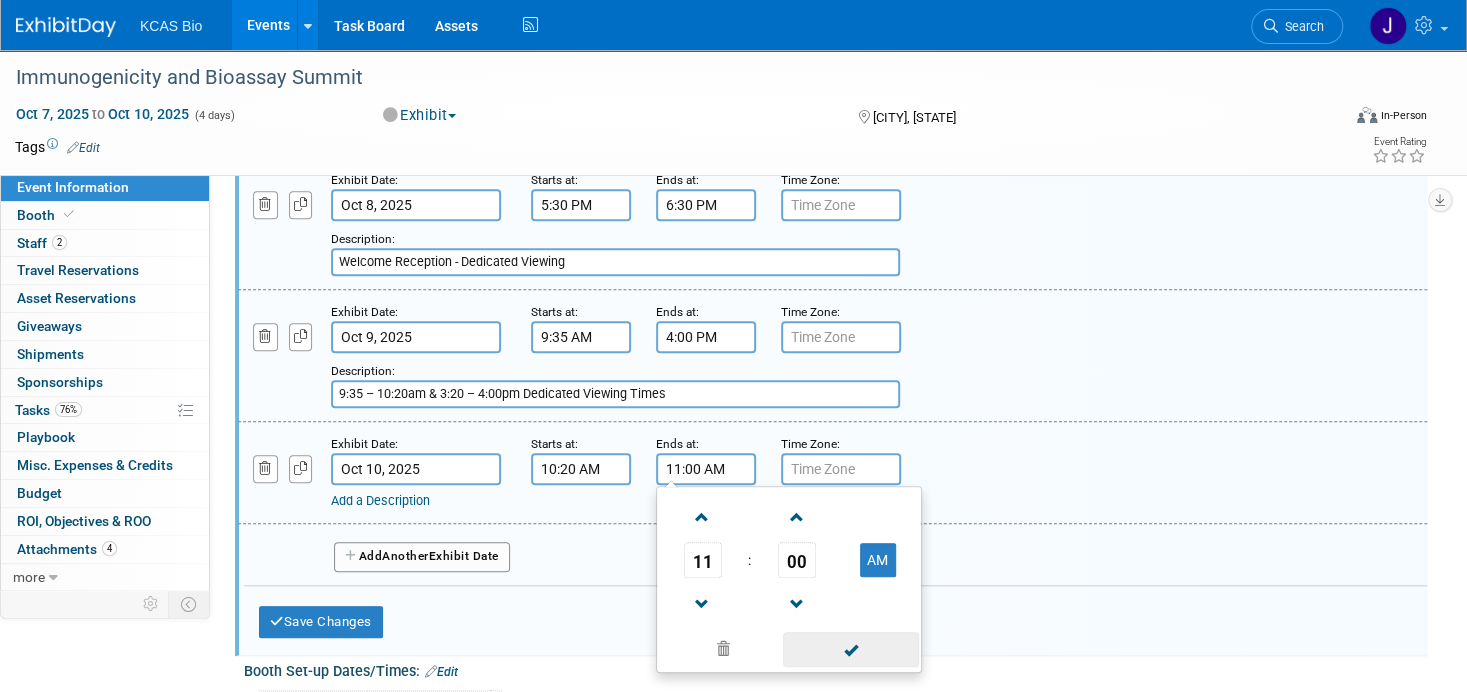 click at bounding box center (850, 649) 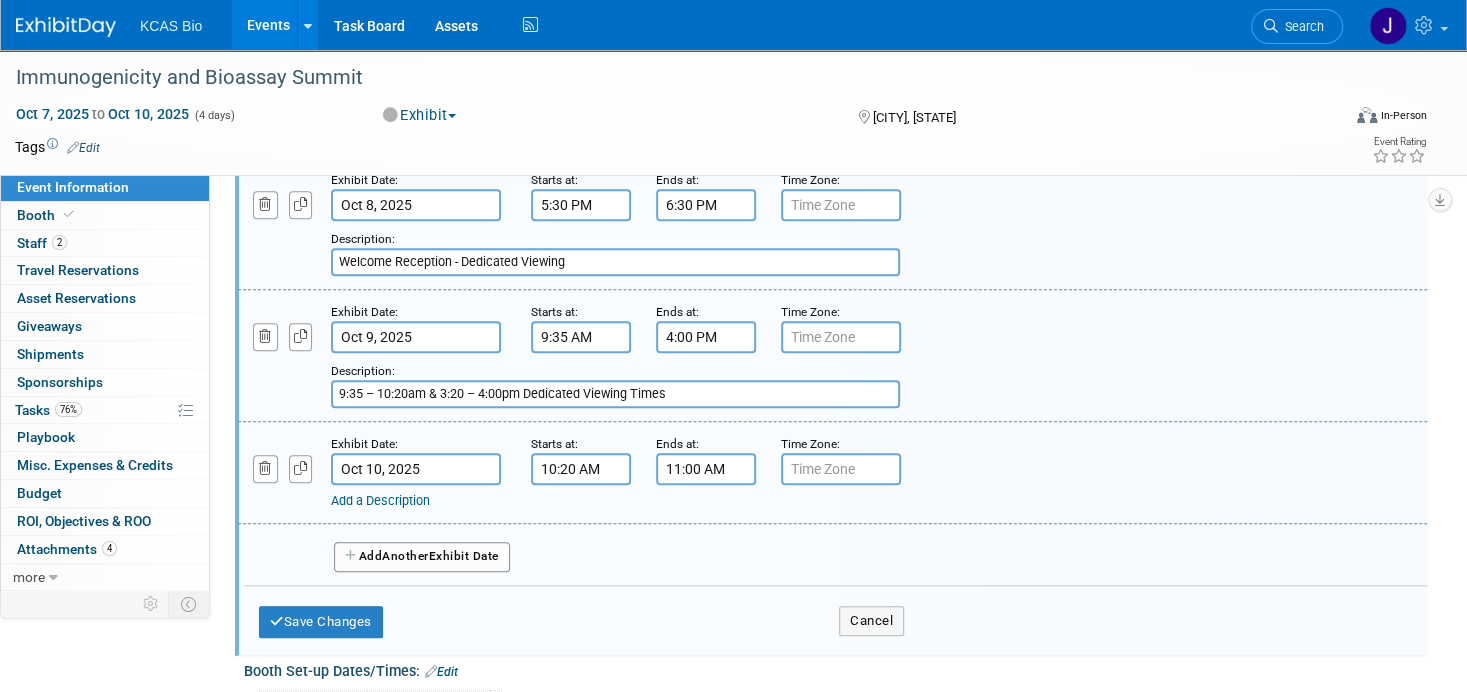 click on "Add a Description" at bounding box center [380, 500] 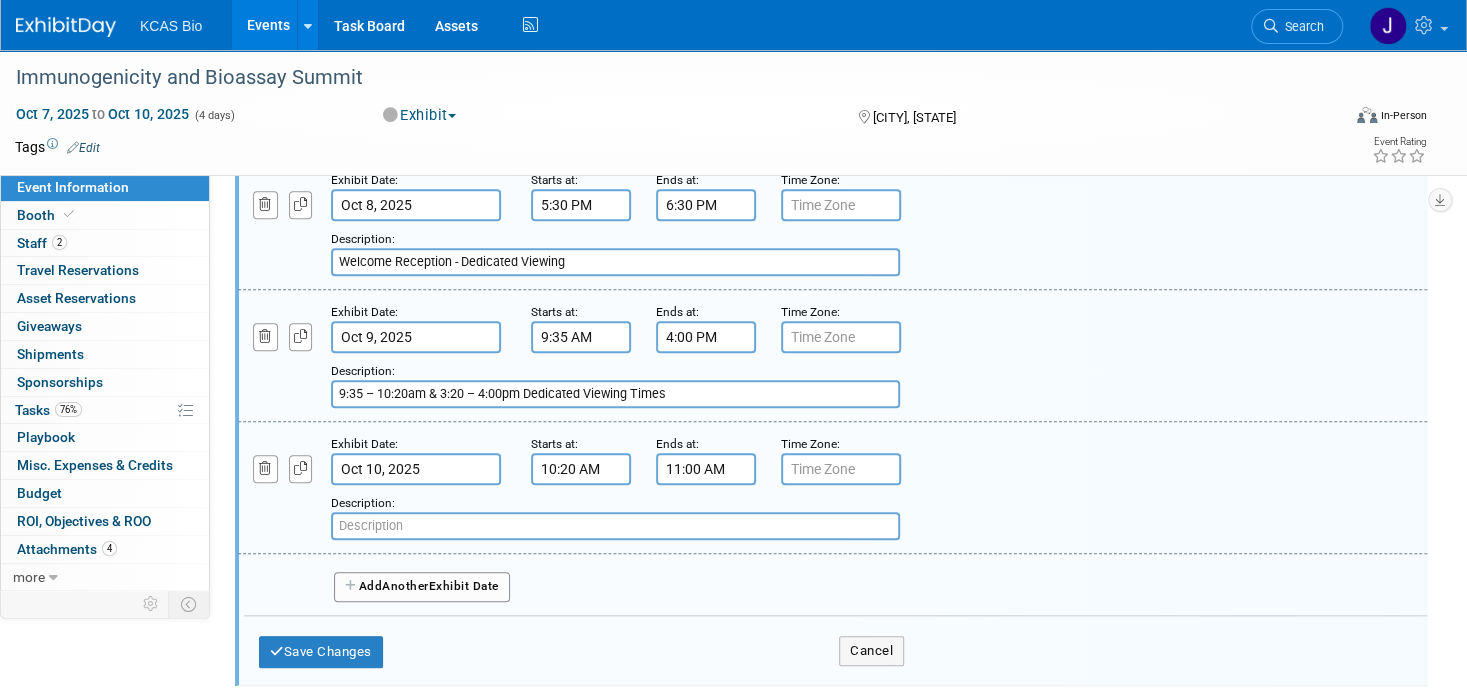 click at bounding box center [615, 526] 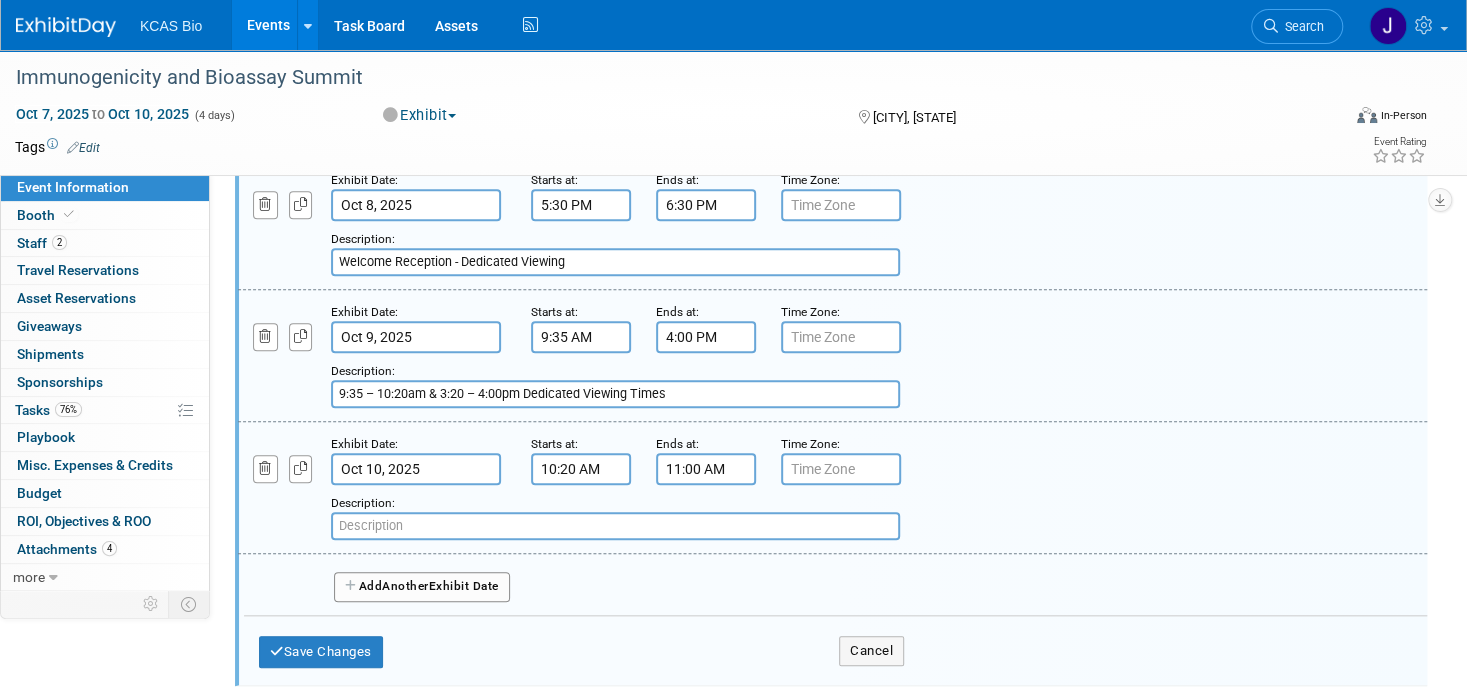 paste on "10:20 – 11:00am             Coffee Break - Dedicated Viewing" 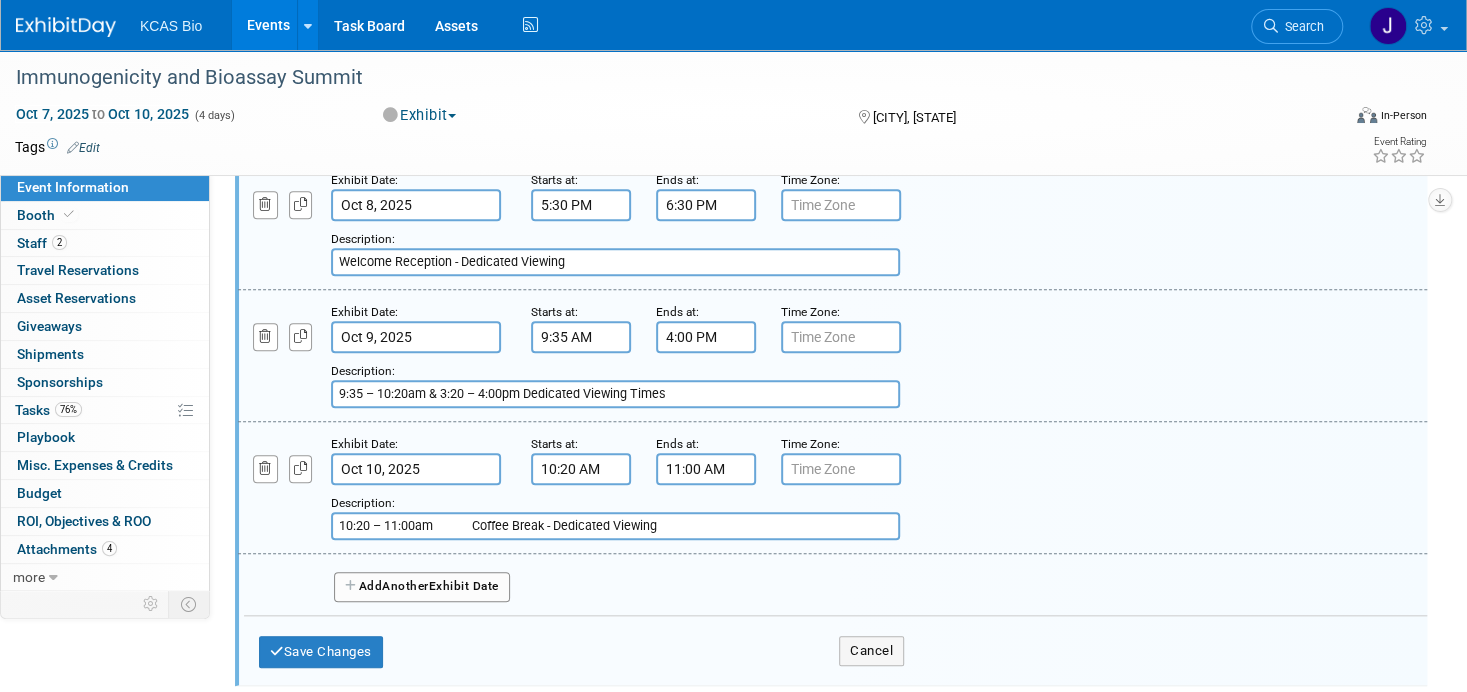 click on "10:20 – 11:00am             Coffee Break - Dedicated Viewing" at bounding box center (615, 526) 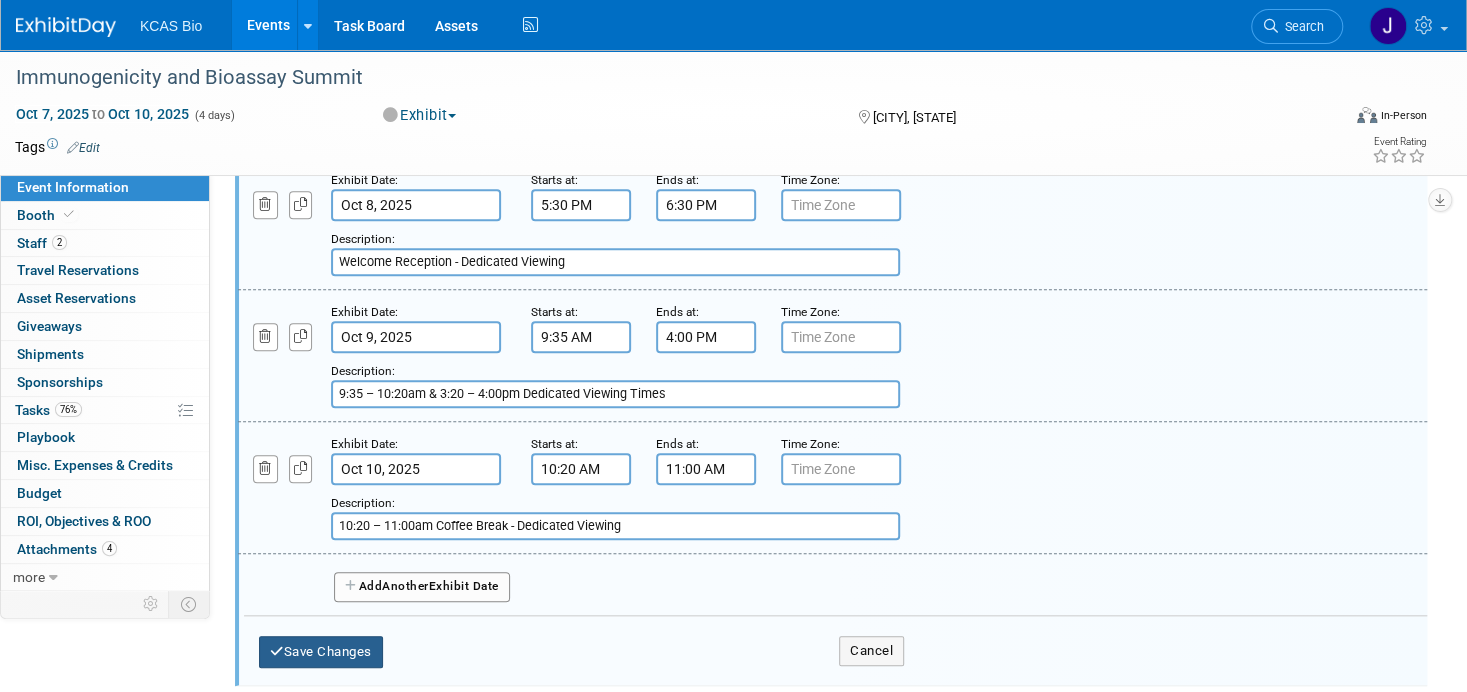 type on "10:20 – 11:00am Coffee Break - Dedicated Viewing" 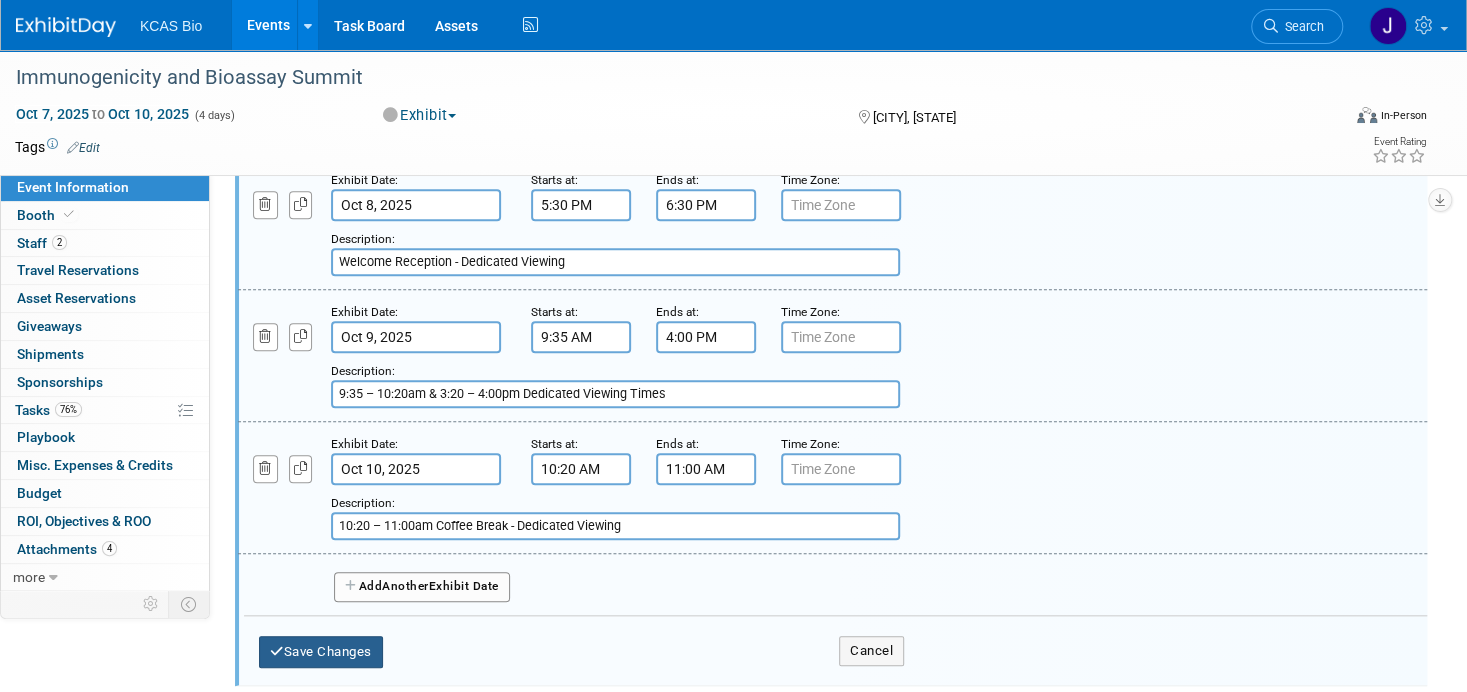 click on "Save Changes" at bounding box center [321, 652] 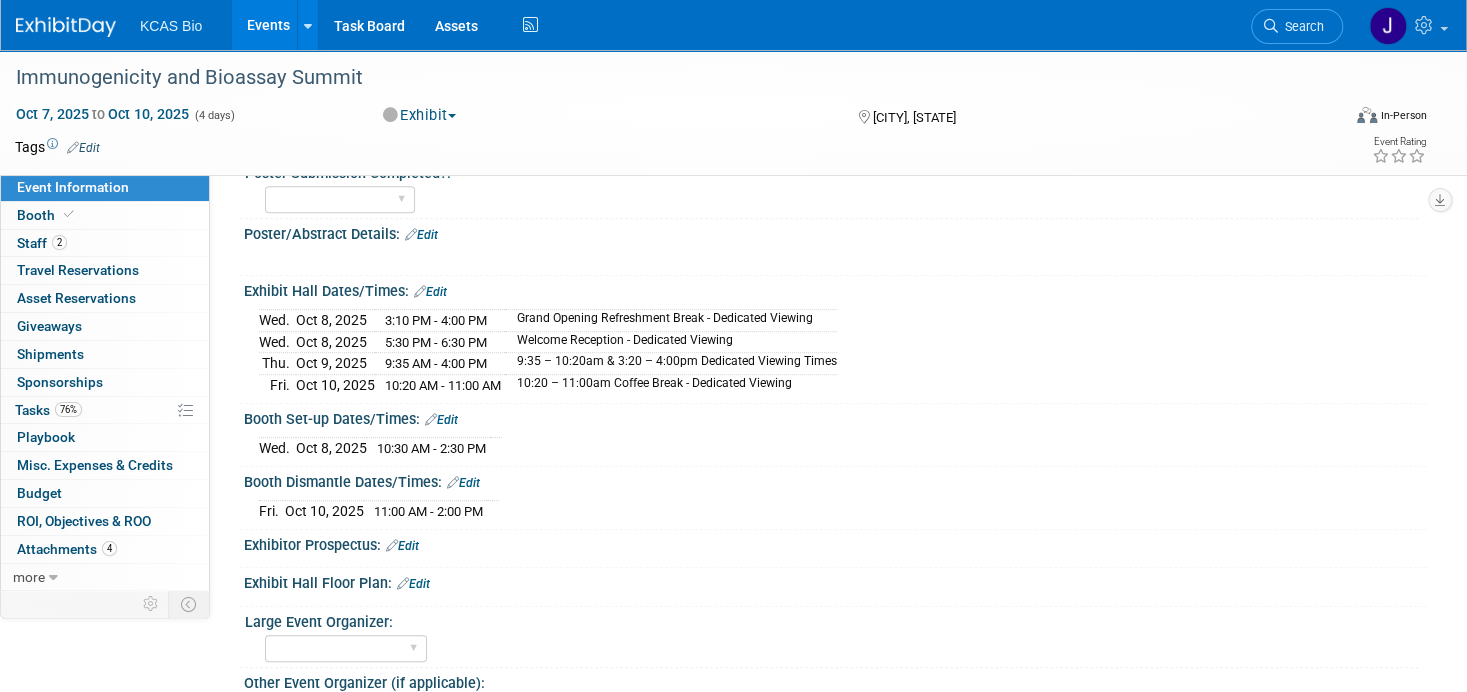 scroll, scrollTop: 600, scrollLeft: 0, axis: vertical 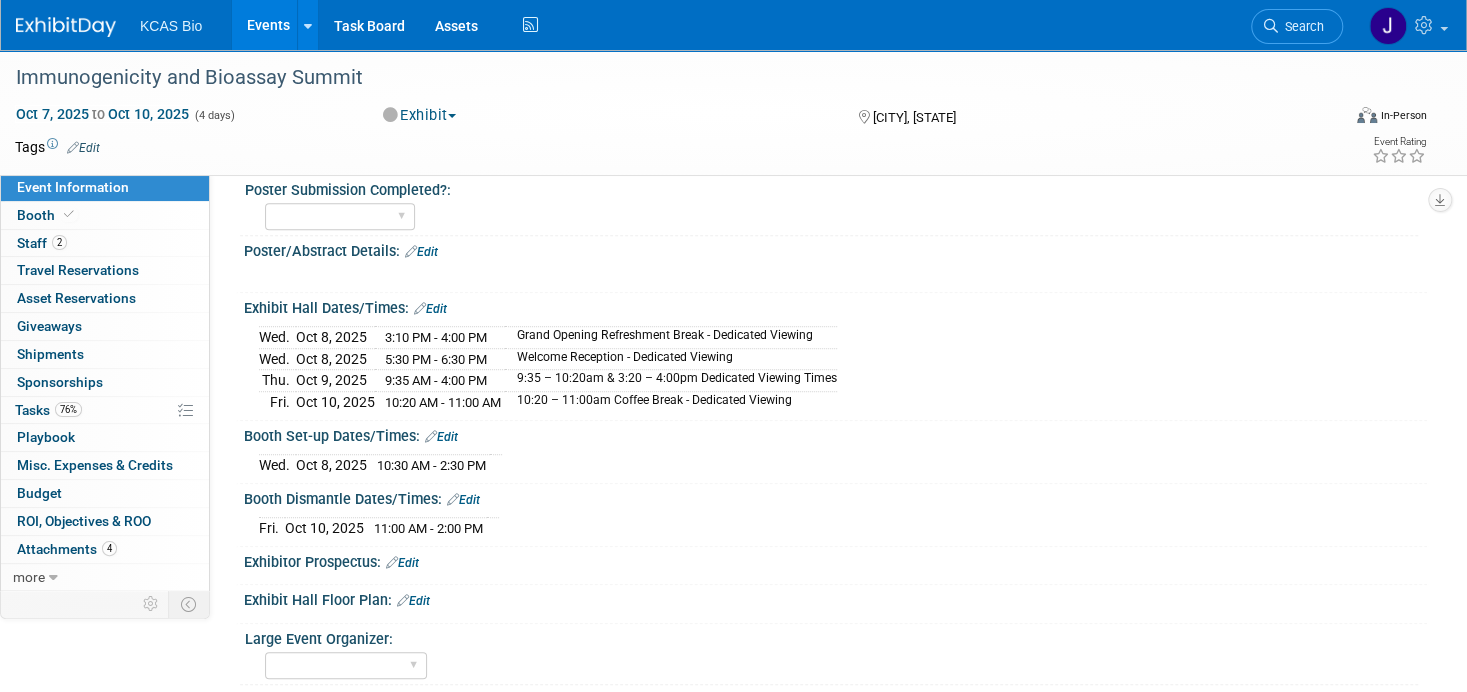 click on "Edit" at bounding box center [441, 437] 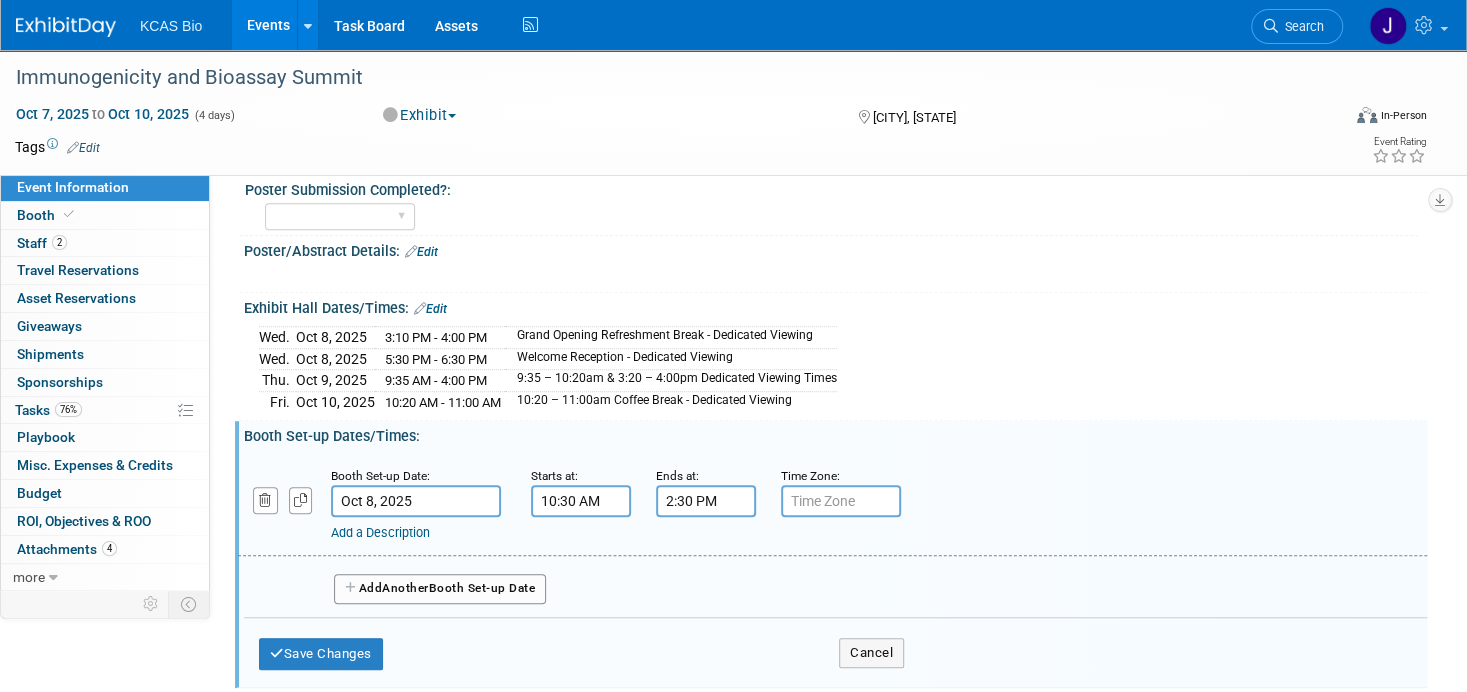 click on "Add a Description" at bounding box center [380, 532] 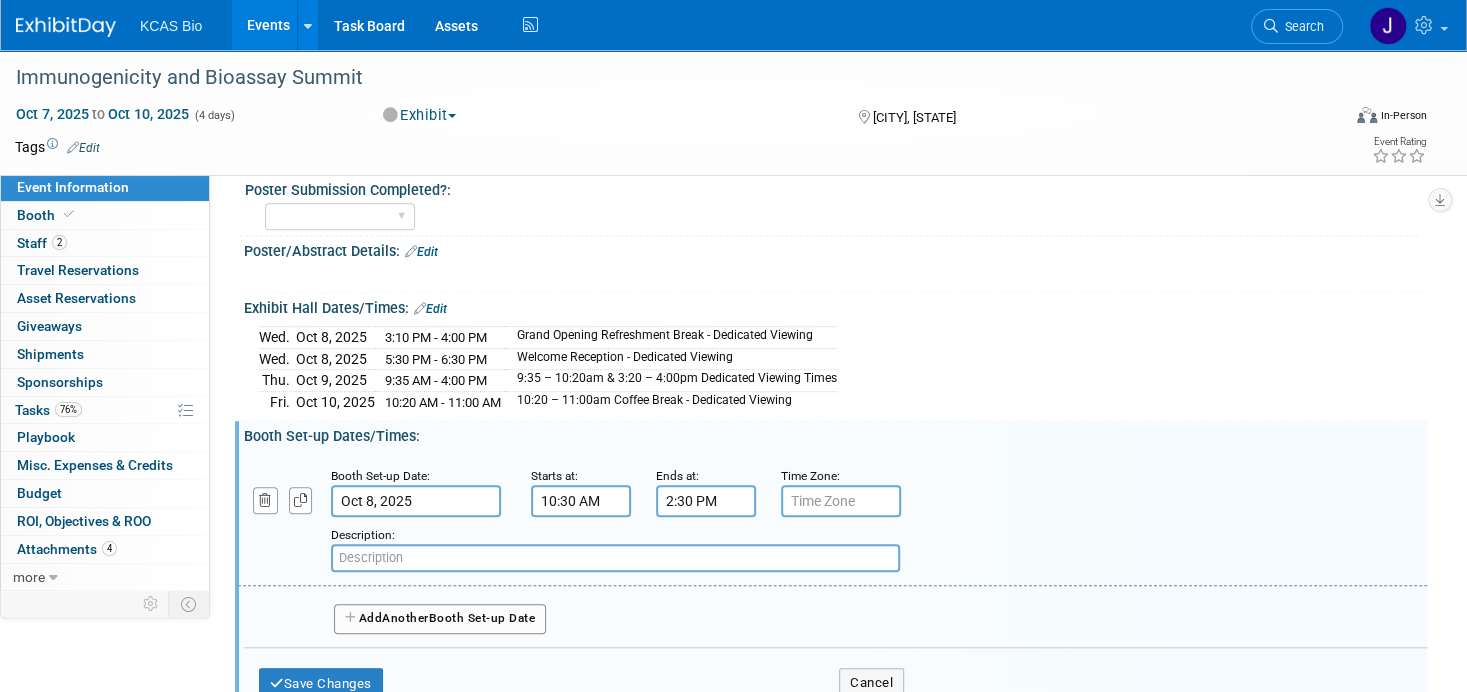 click at bounding box center (615, 558) 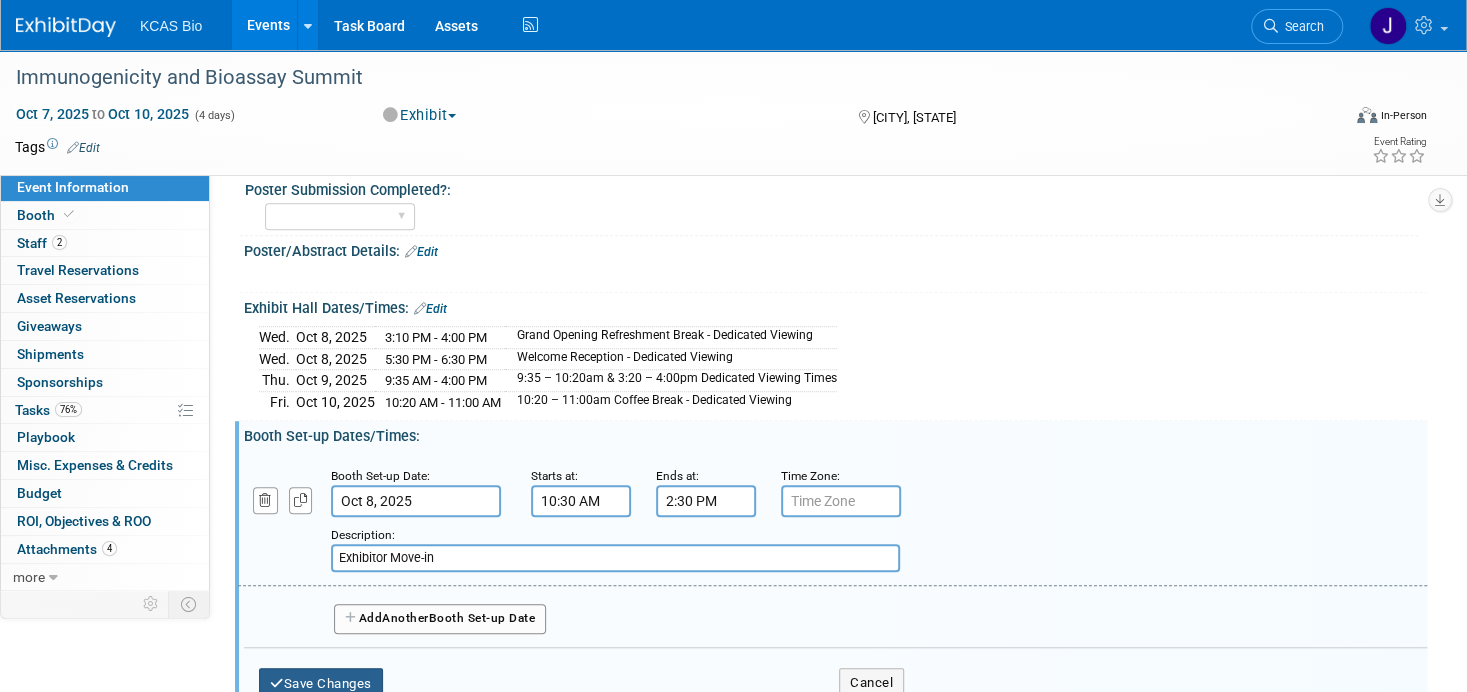 type on "Exhibitor Move-in" 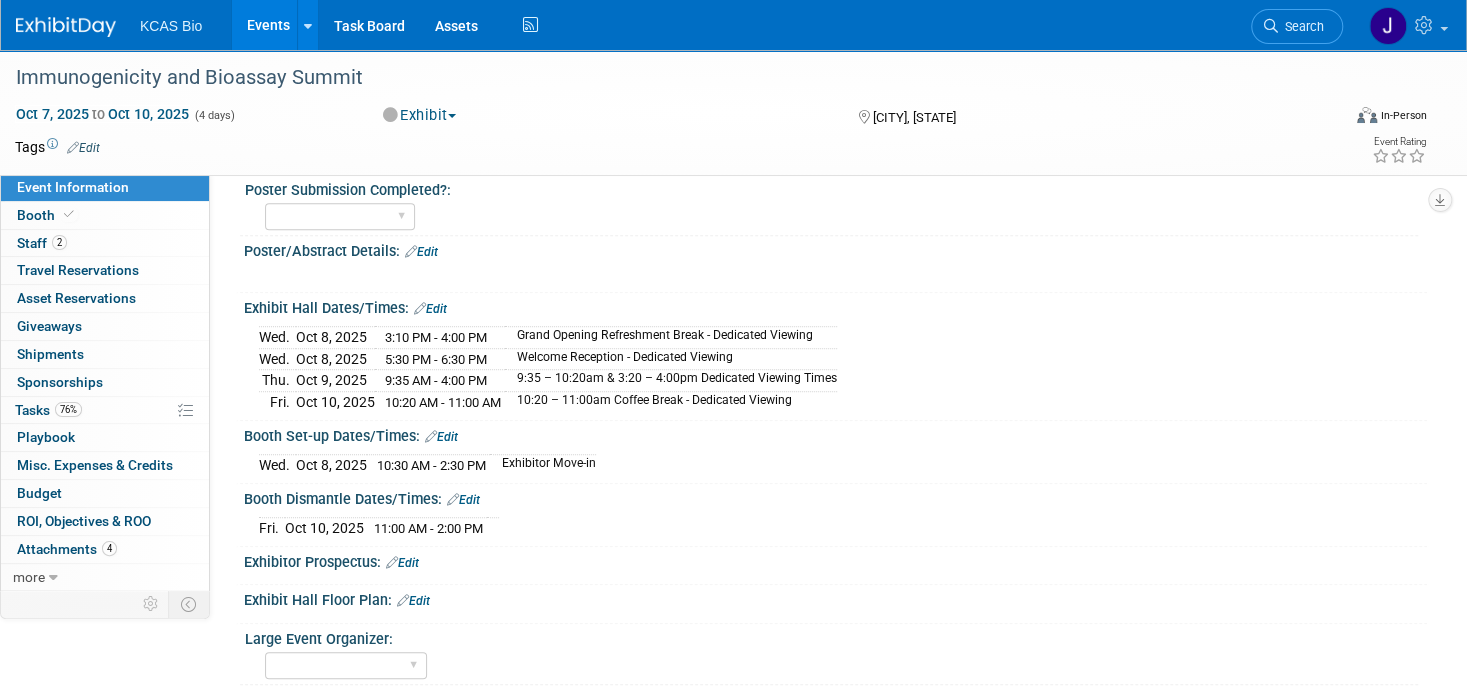 click on "Edit" at bounding box center [463, 500] 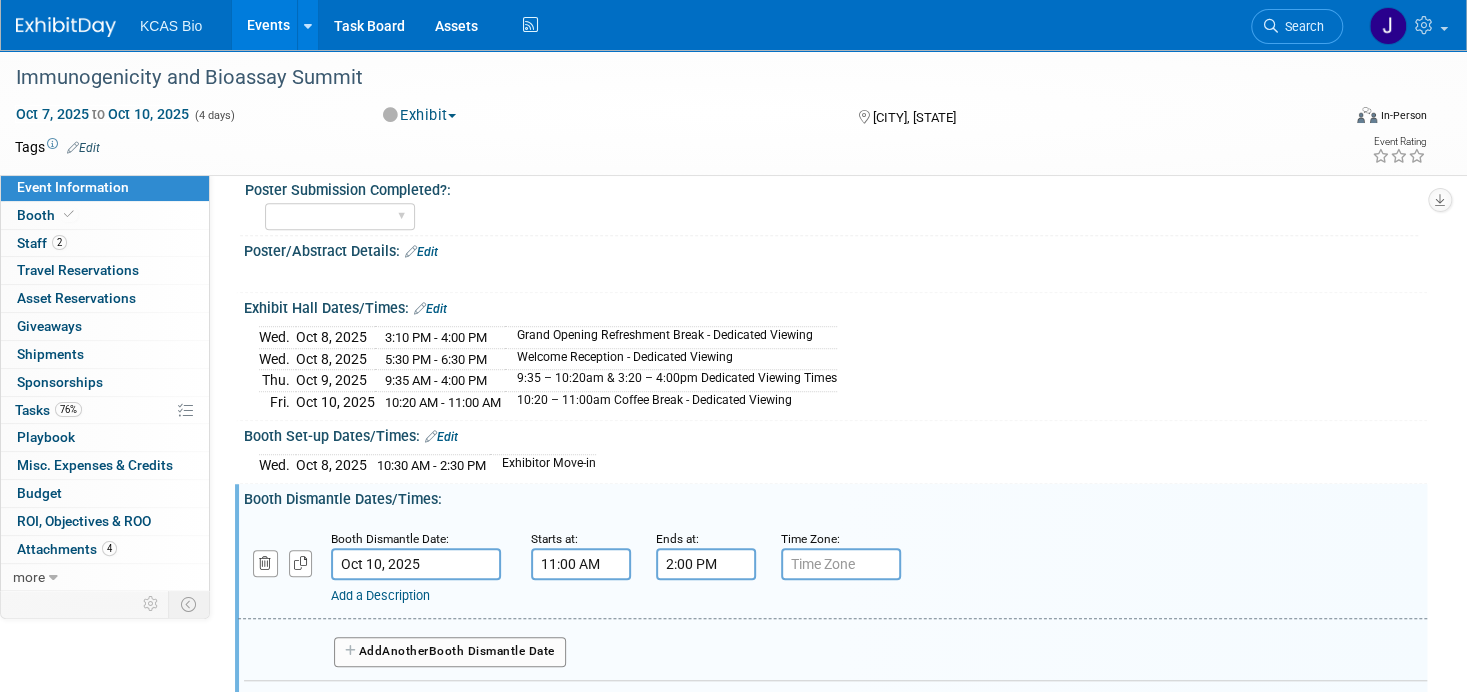 click on "Add a Description" at bounding box center [380, 595] 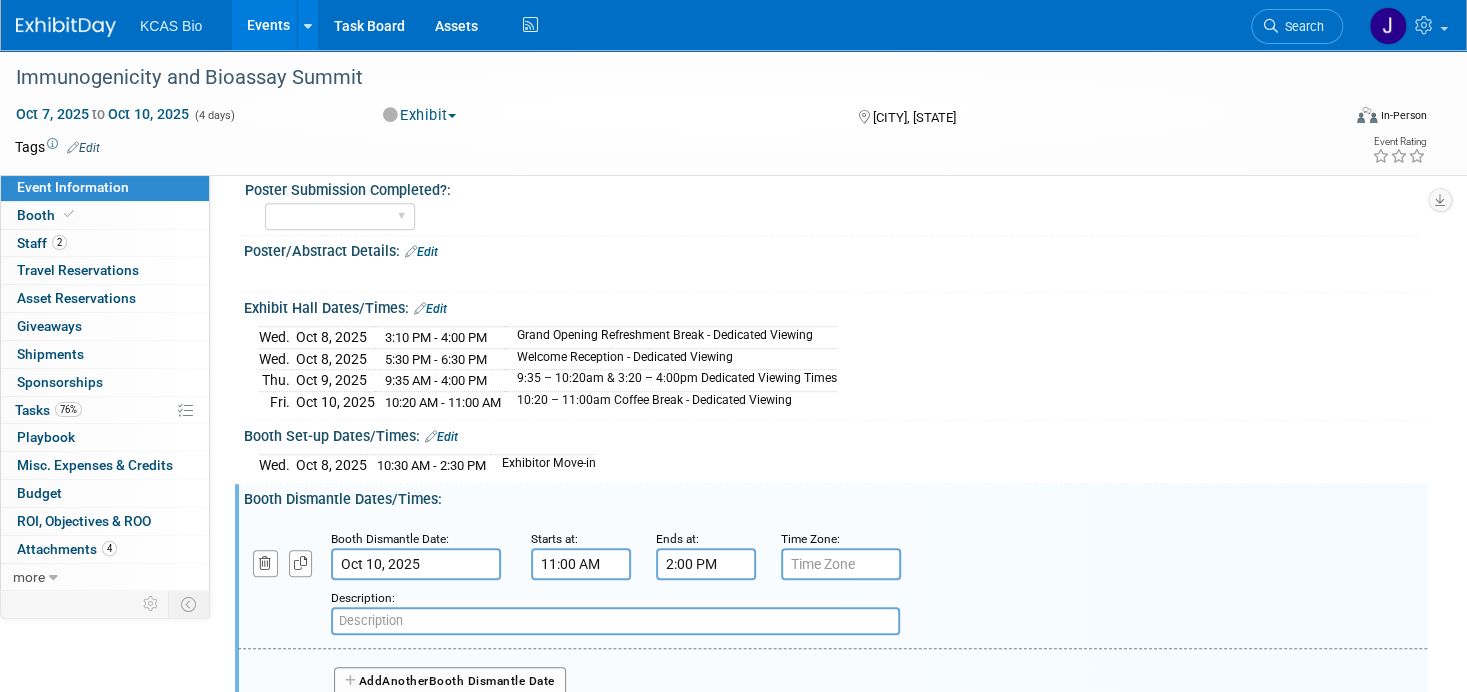 paste on "Exhibit Dismantle" 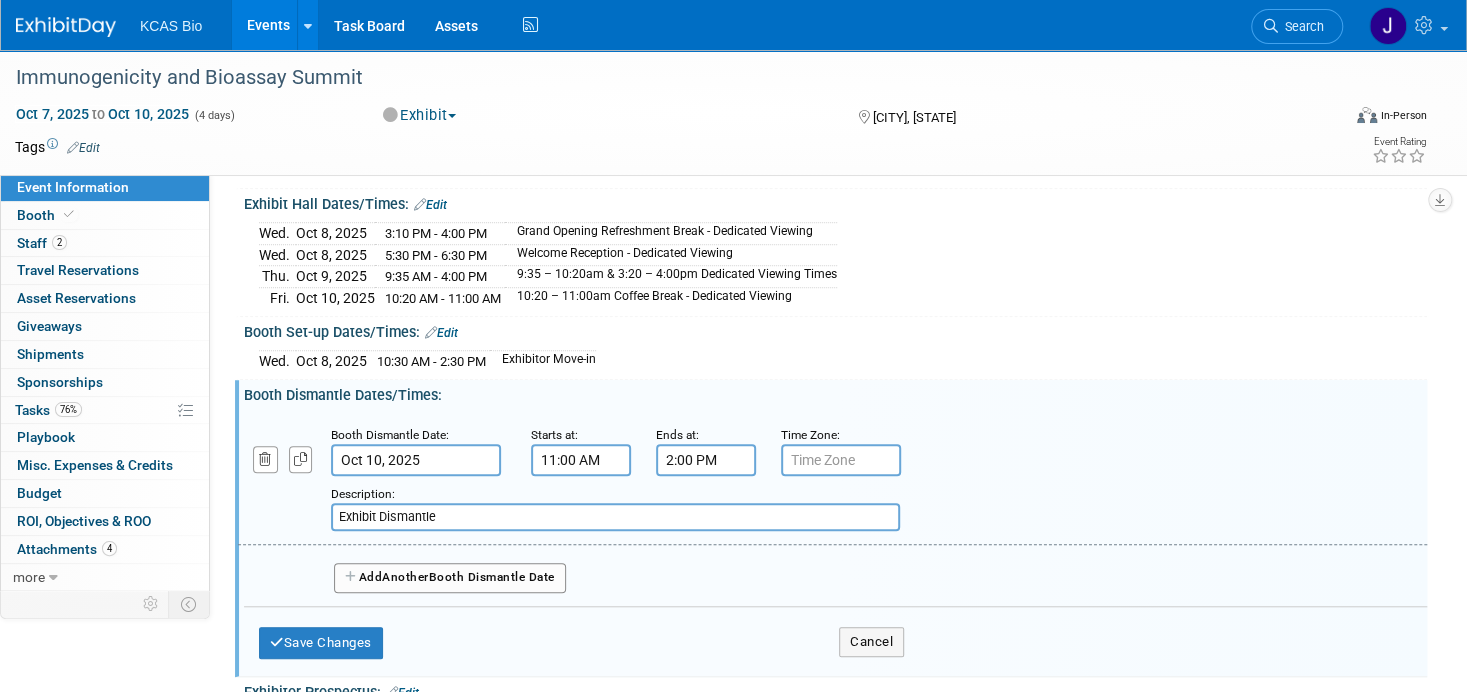scroll, scrollTop: 800, scrollLeft: 0, axis: vertical 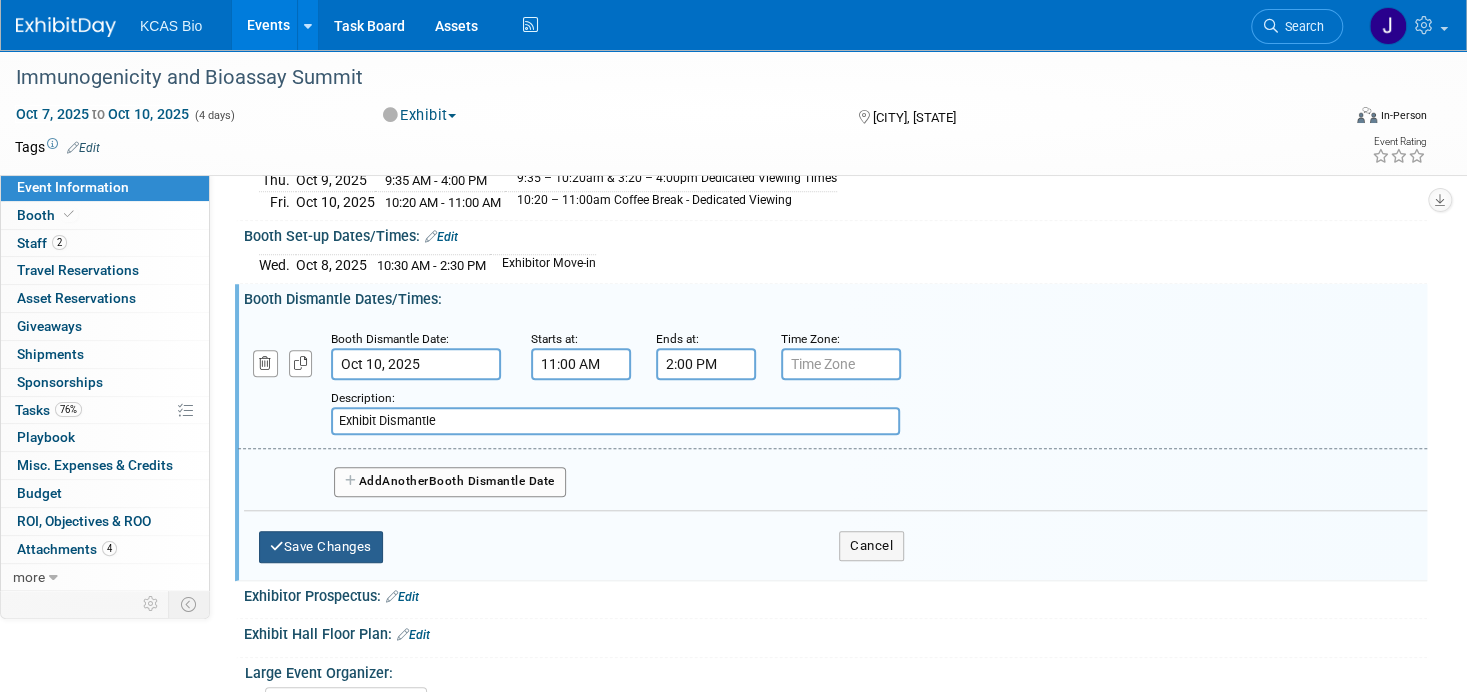 type on "Exhibit Dismantle" 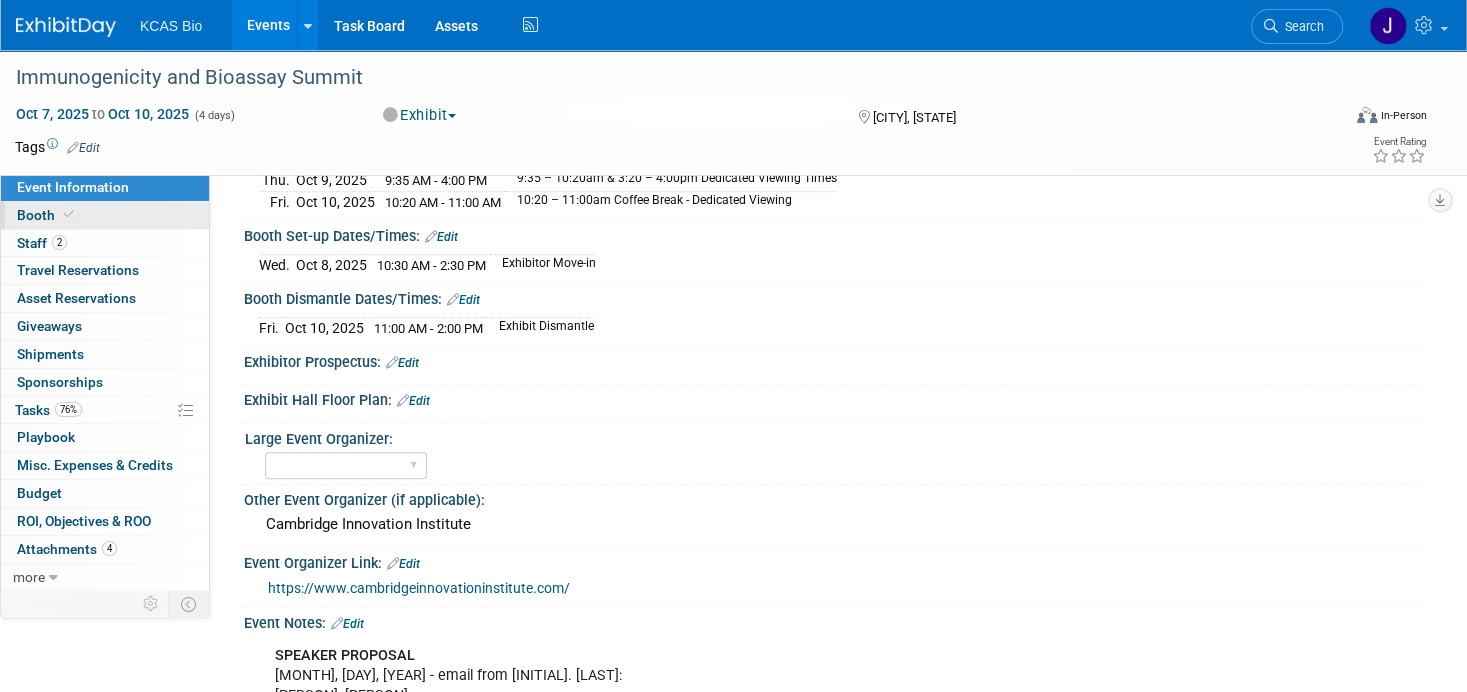 click on "Booth" at bounding box center [47, 215] 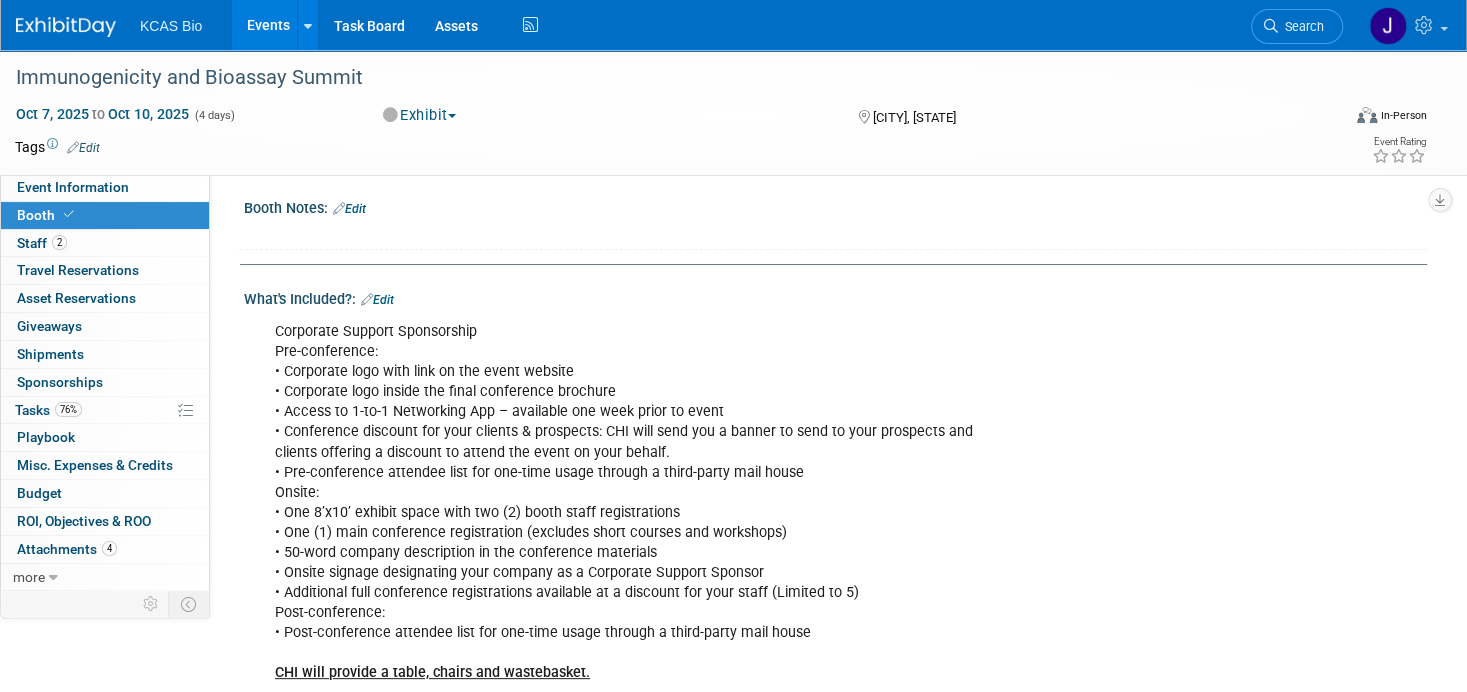 scroll, scrollTop: 0, scrollLeft: 0, axis: both 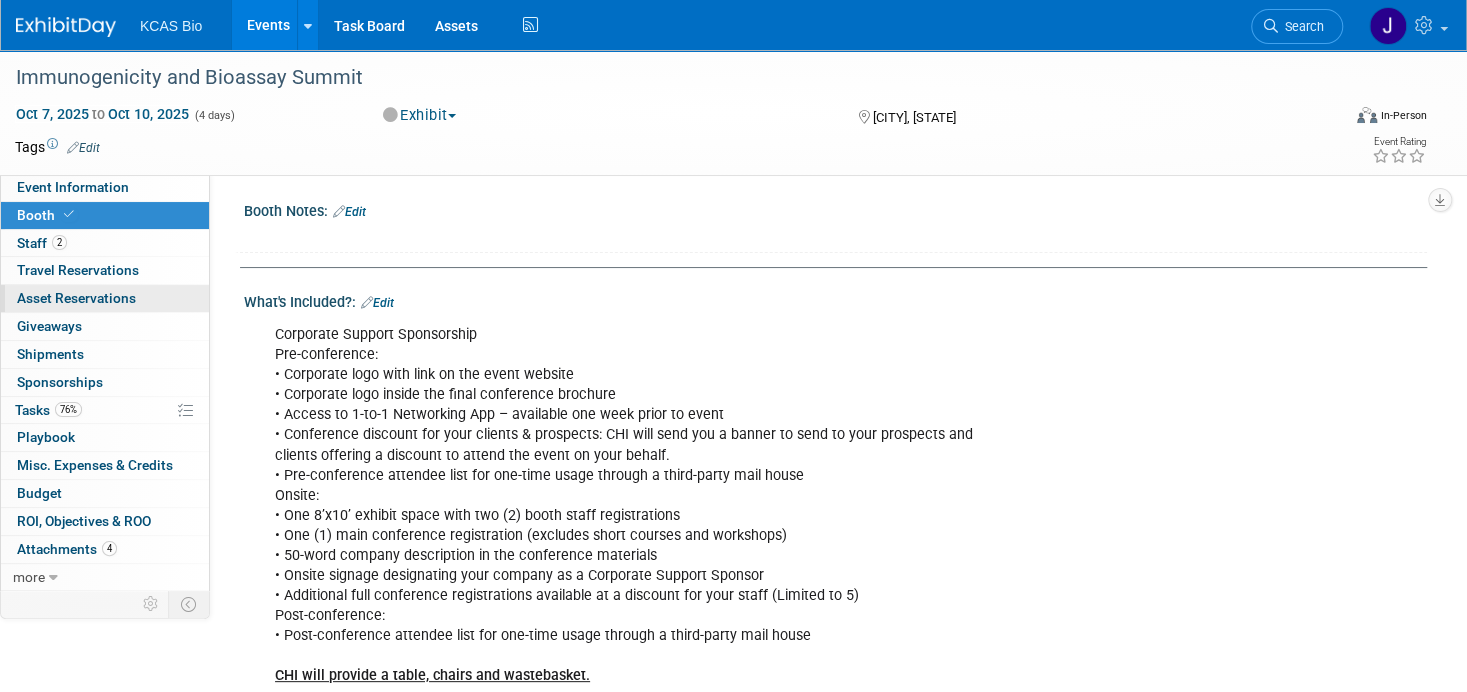 click on "0
Asset Reservations 0" at bounding box center (105, 298) 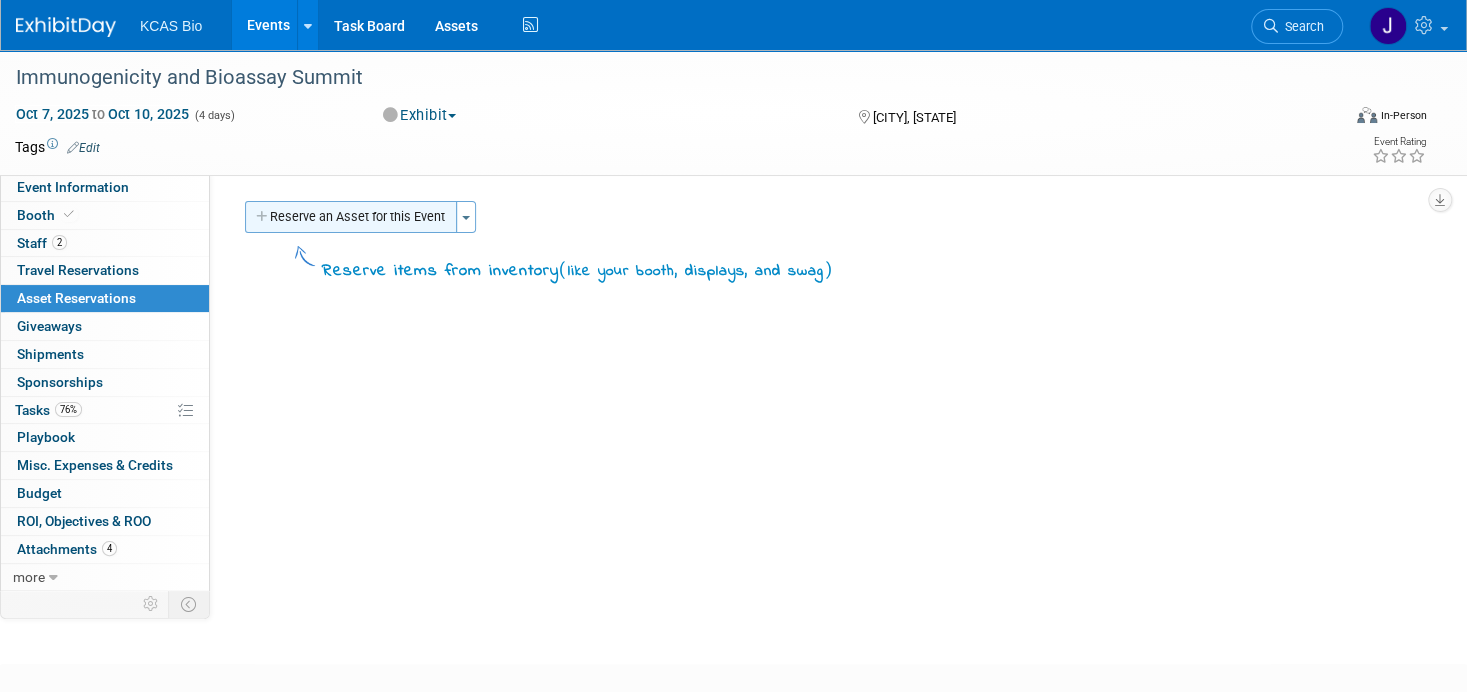 click on "Reserve an Asset for this Event" at bounding box center (351, 217) 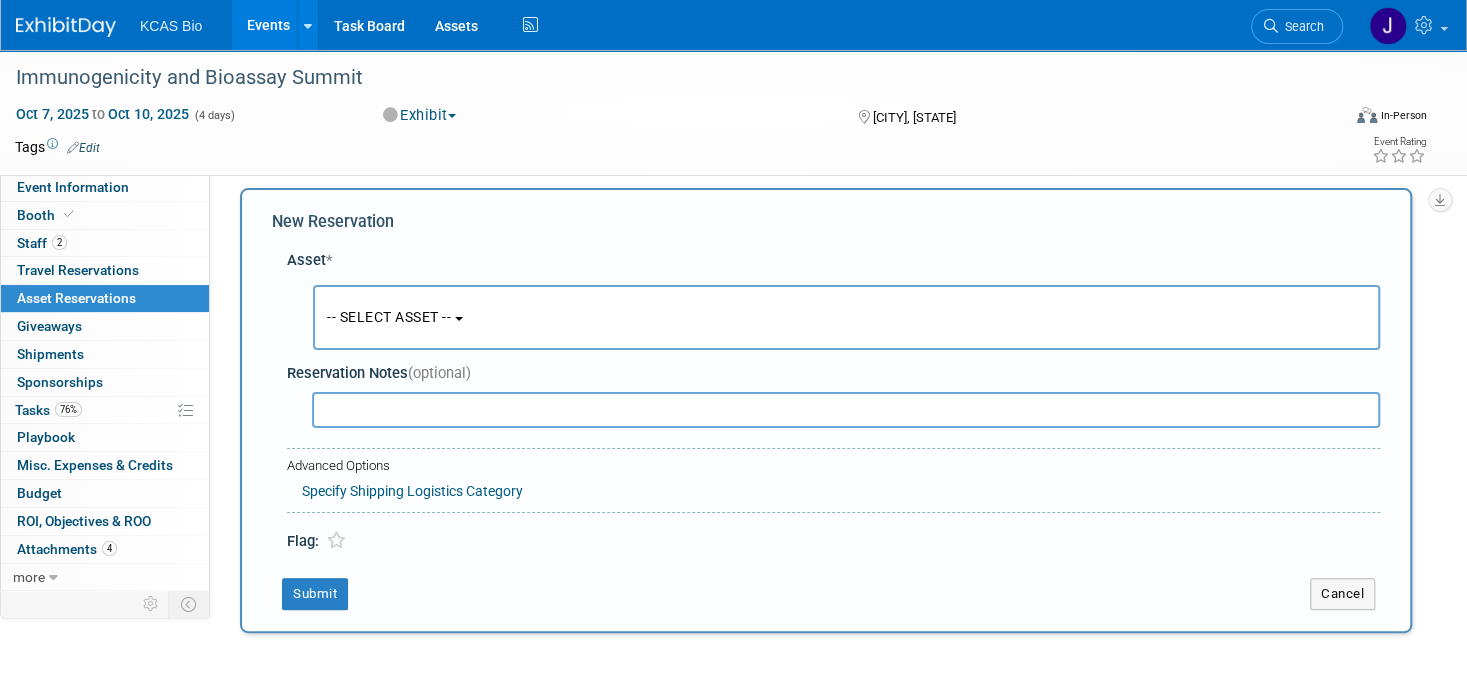 scroll, scrollTop: 17, scrollLeft: 0, axis: vertical 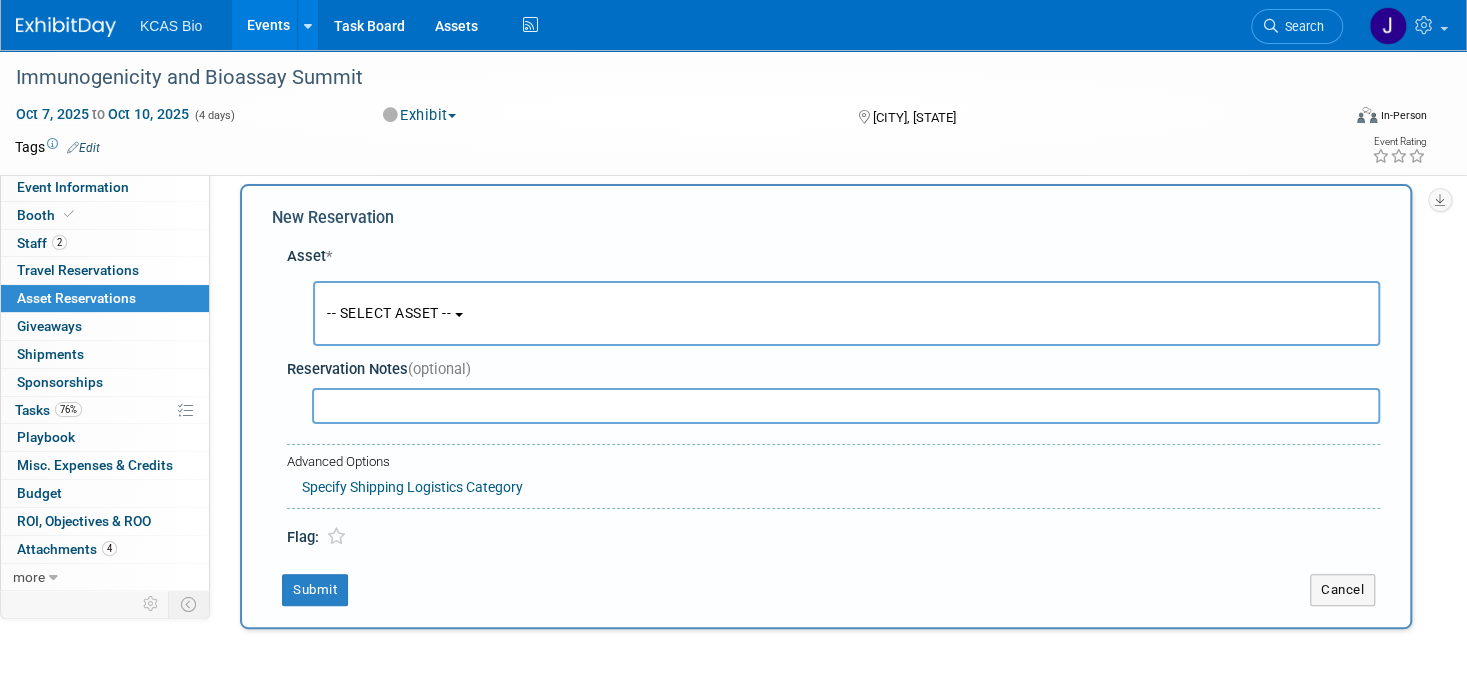 click on "-- SELECT ASSET --" at bounding box center [846, 313] 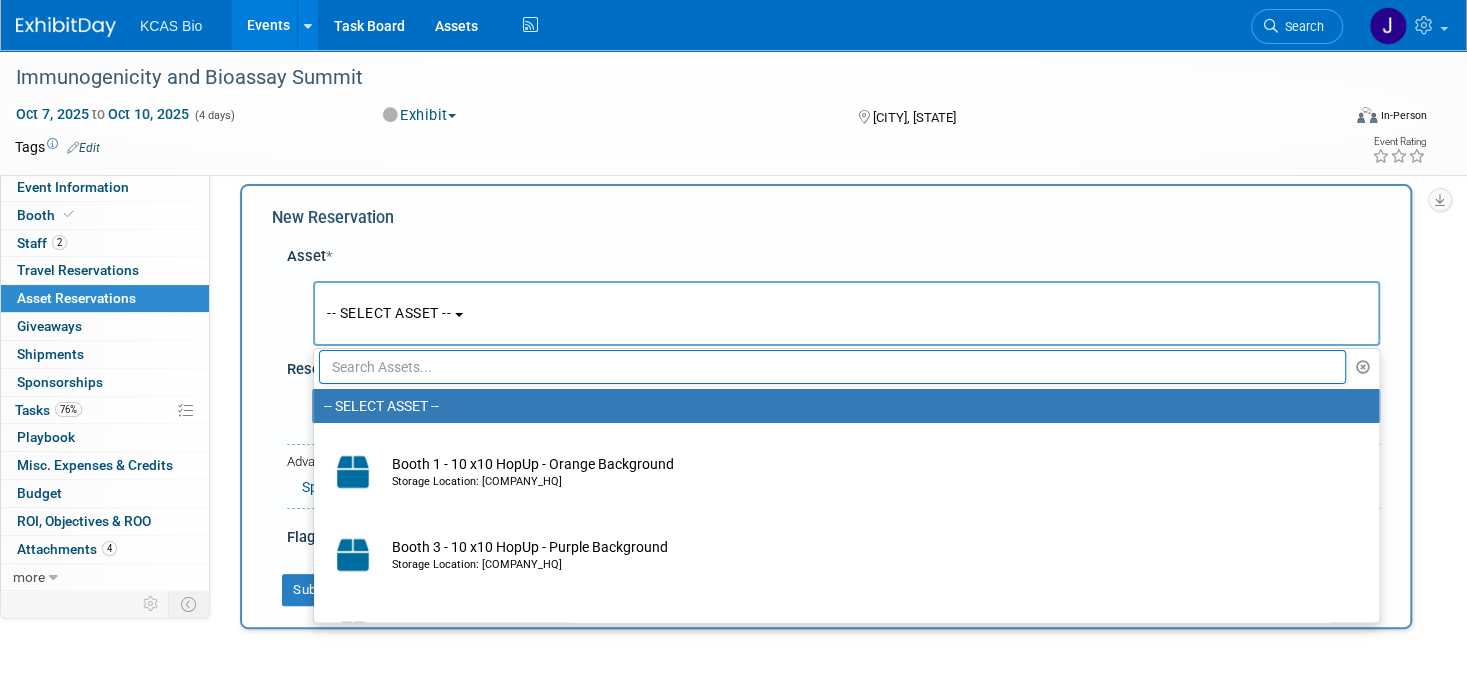 scroll, scrollTop: 0, scrollLeft: 0, axis: both 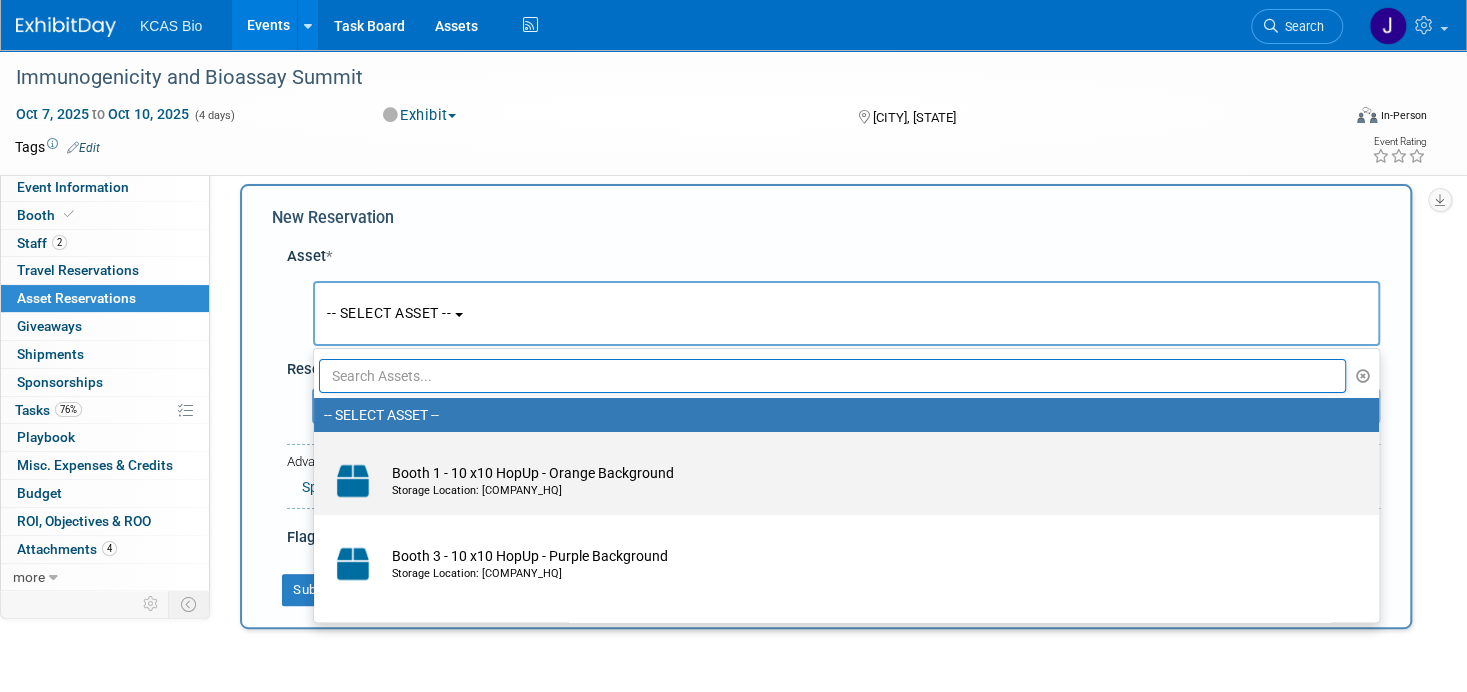 click on "Booth 1 - 10 x10 HopUp - Orange Background Storage Location: Company Headquarters" at bounding box center (860, 481) 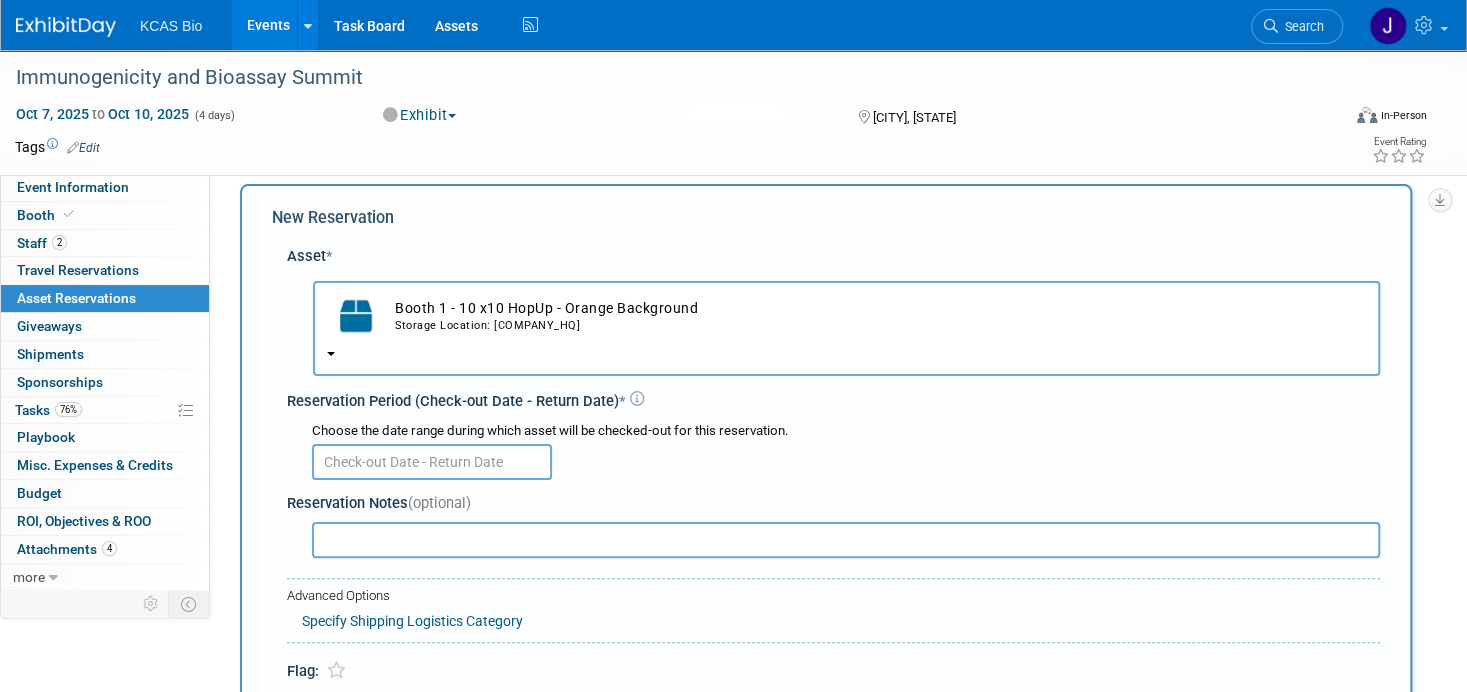 click at bounding box center [432, 462] 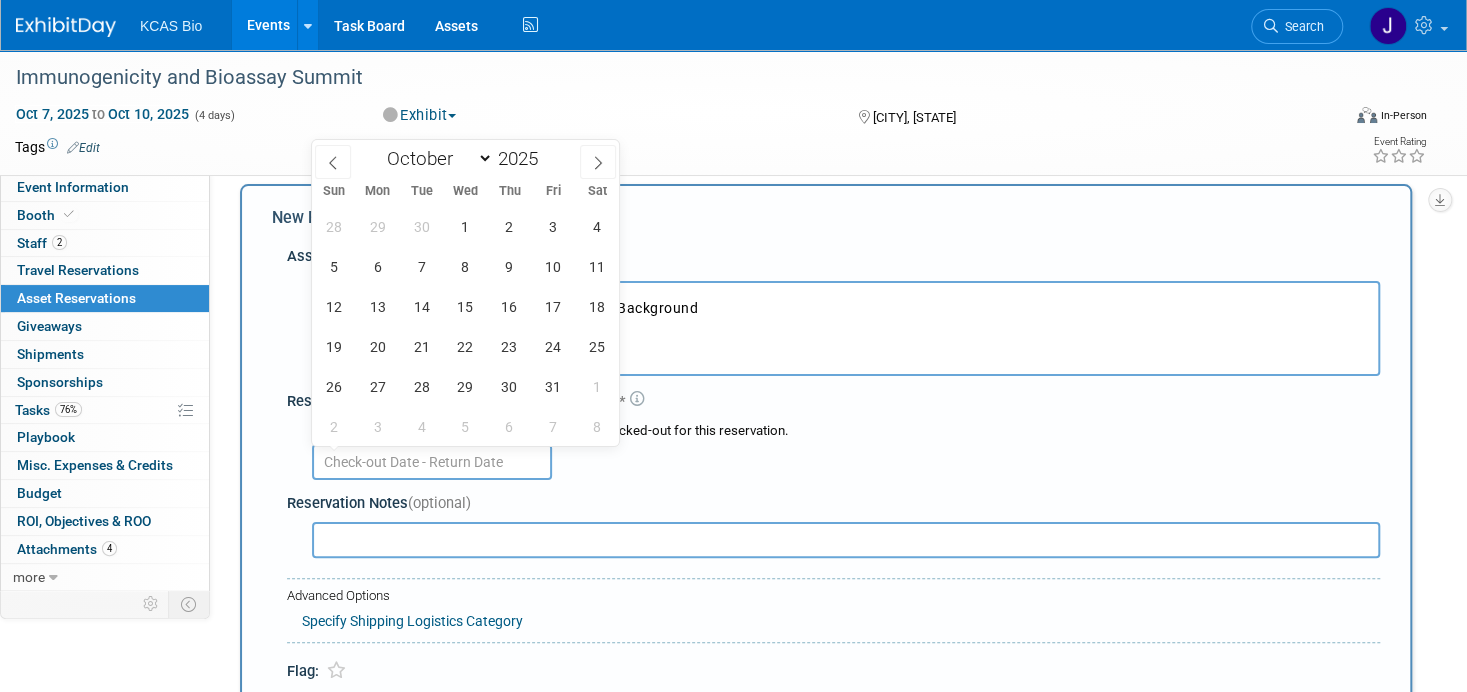 click at bounding box center [643, 147] 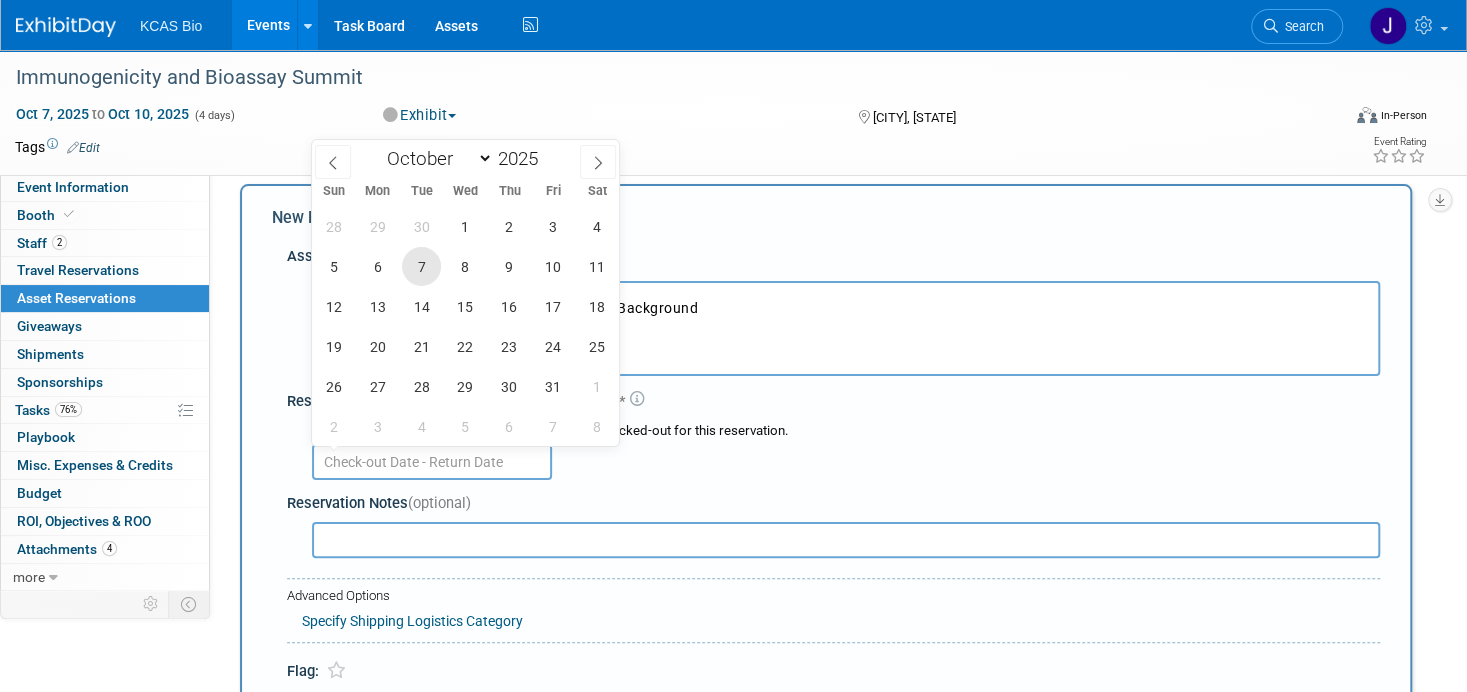 click on "7" at bounding box center (421, 266) 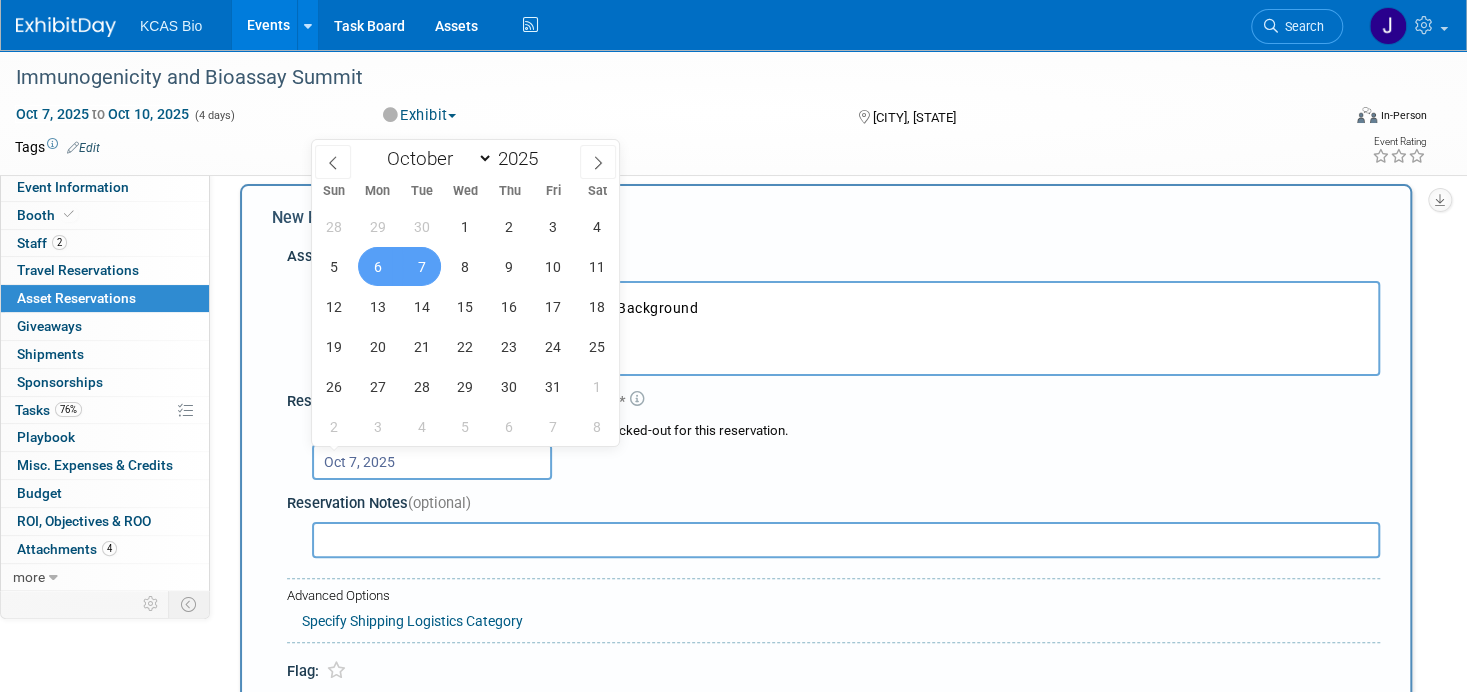 click on "6" at bounding box center (377, 266) 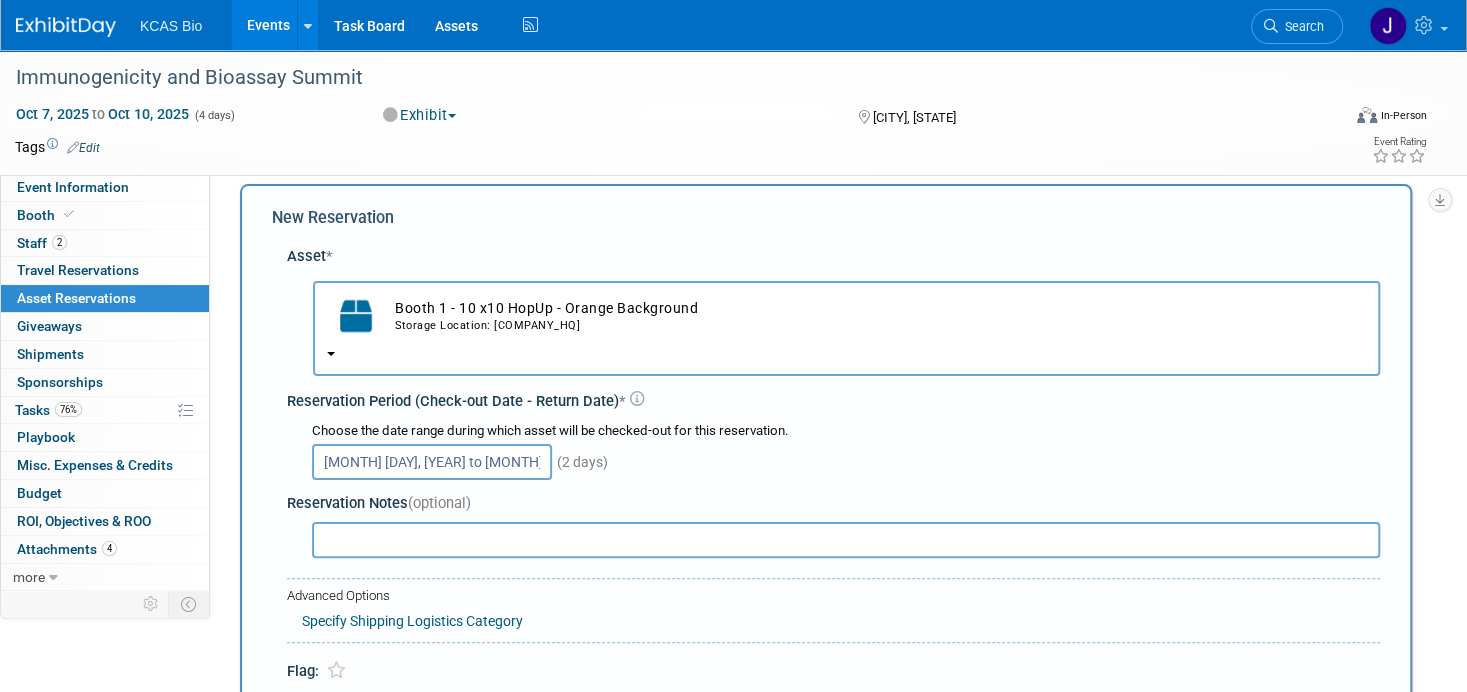 click on "[MONTH] [DAY], [YEAR] to [MONTH] [DAY], [YEAR]" at bounding box center (432, 462) 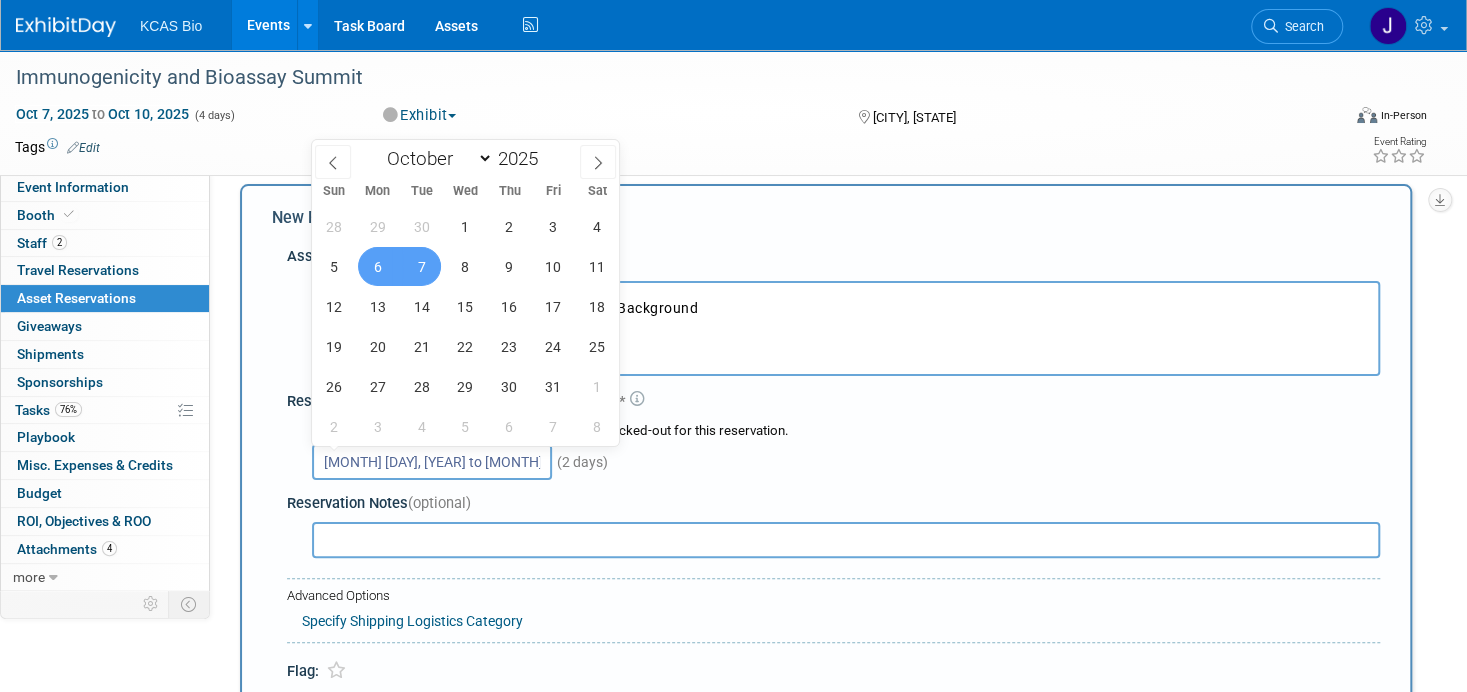 click on "6" at bounding box center [377, 266] 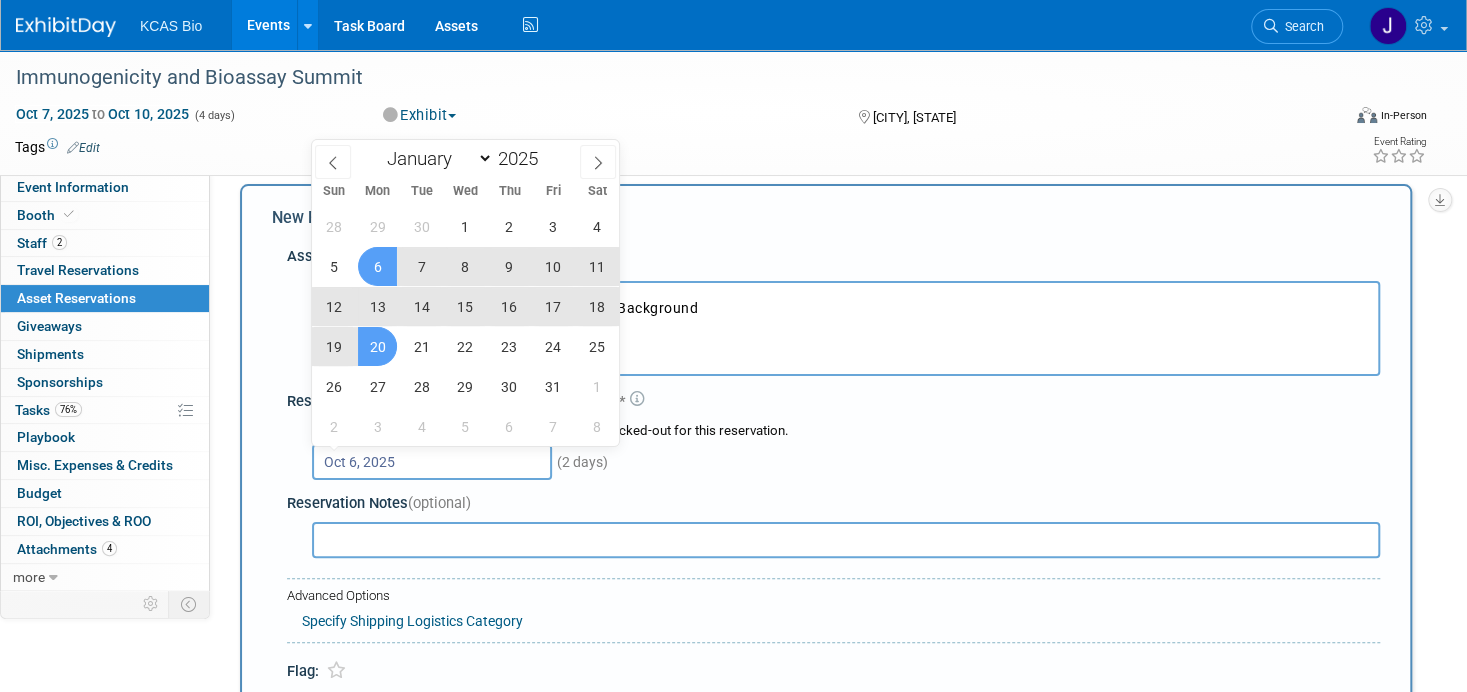 click on "20" at bounding box center [377, 346] 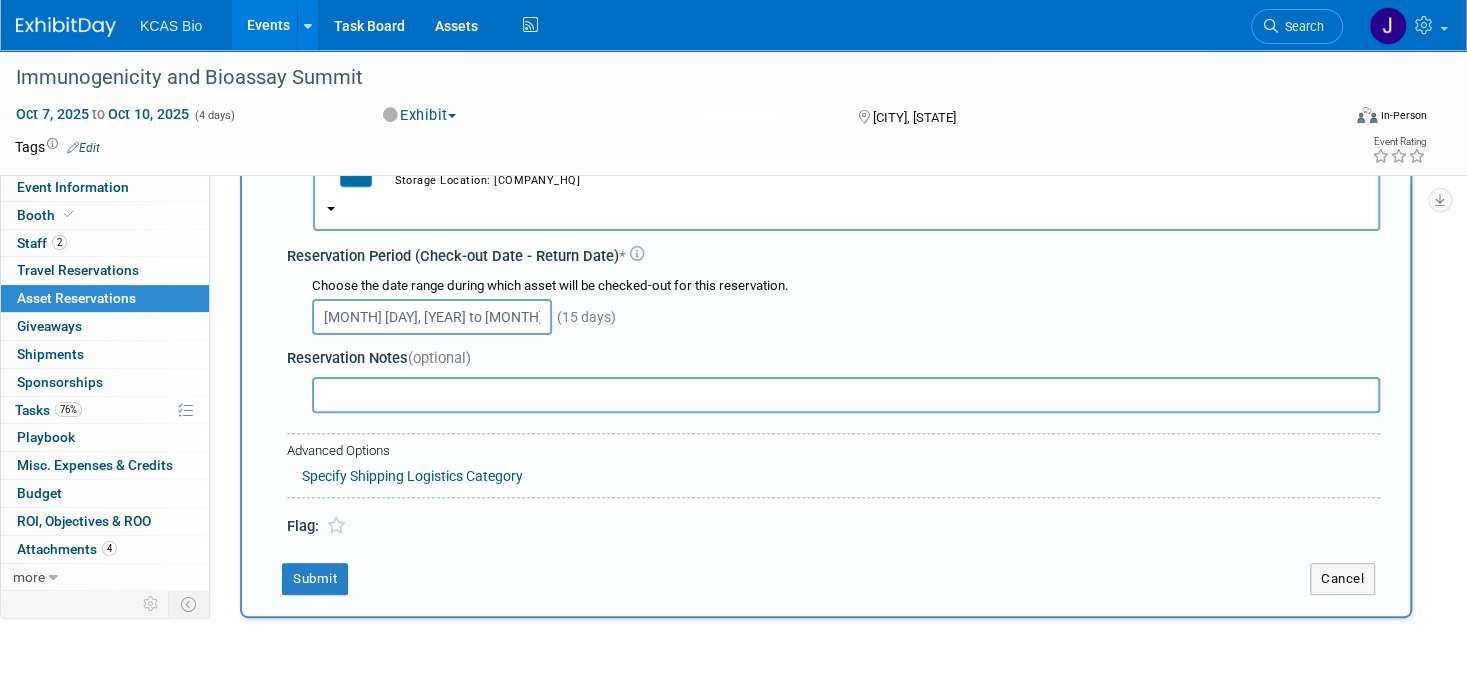 scroll, scrollTop: 217, scrollLeft: 0, axis: vertical 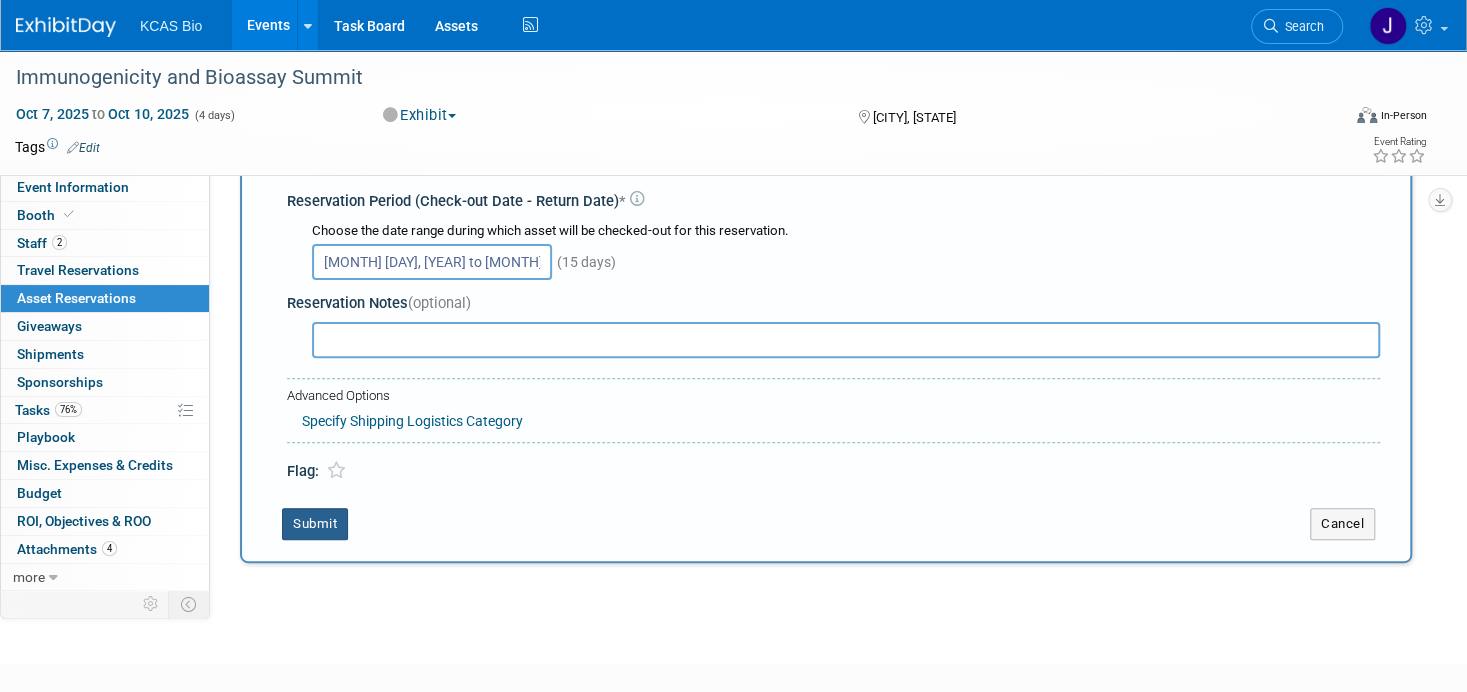 click on "Submit" at bounding box center [315, 524] 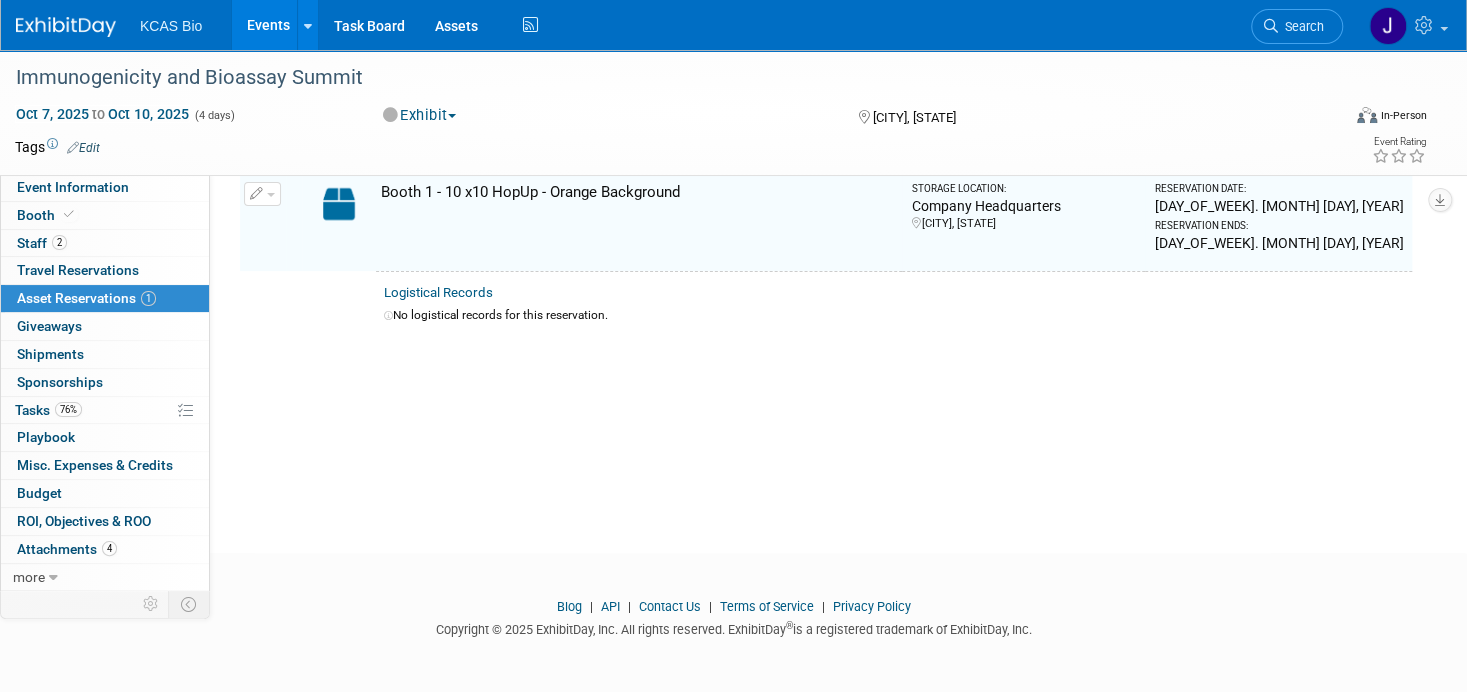 scroll, scrollTop: 22, scrollLeft: 0, axis: vertical 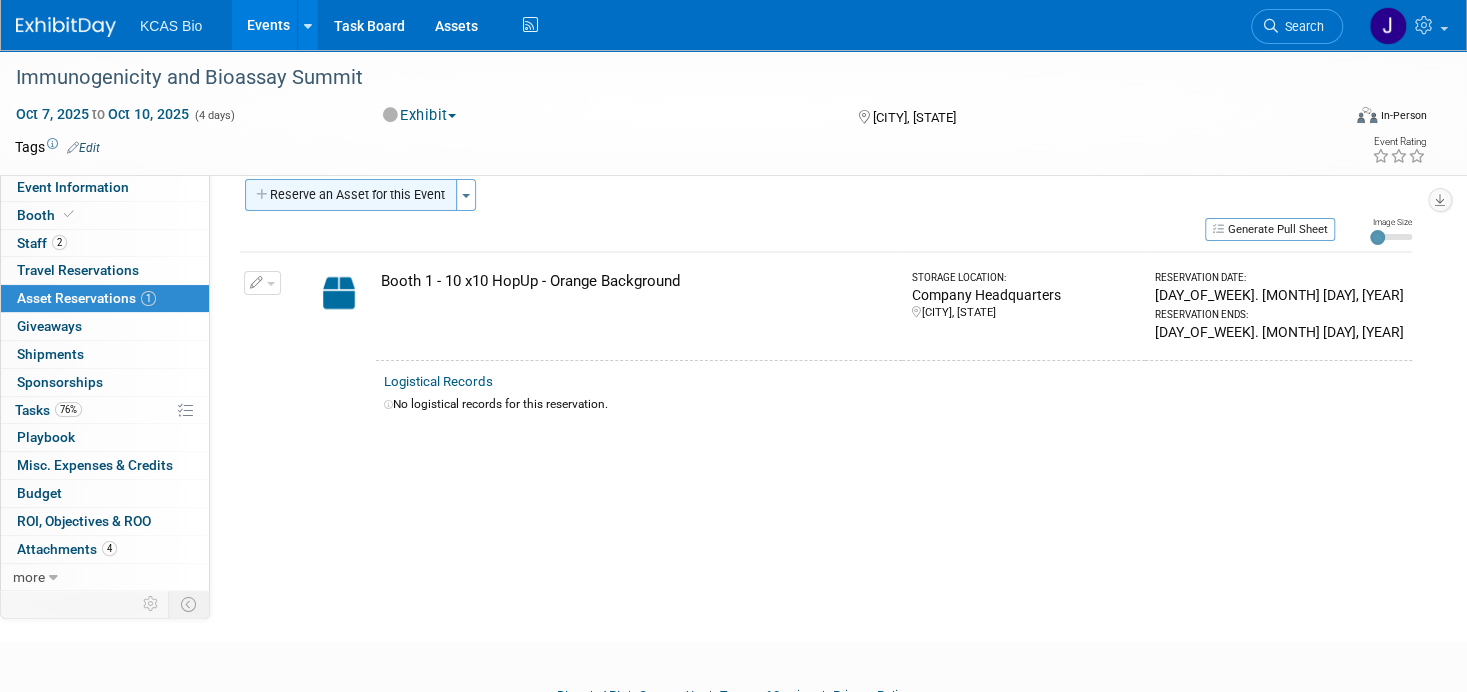 click on "Reserve an Asset for this Event" at bounding box center [351, 195] 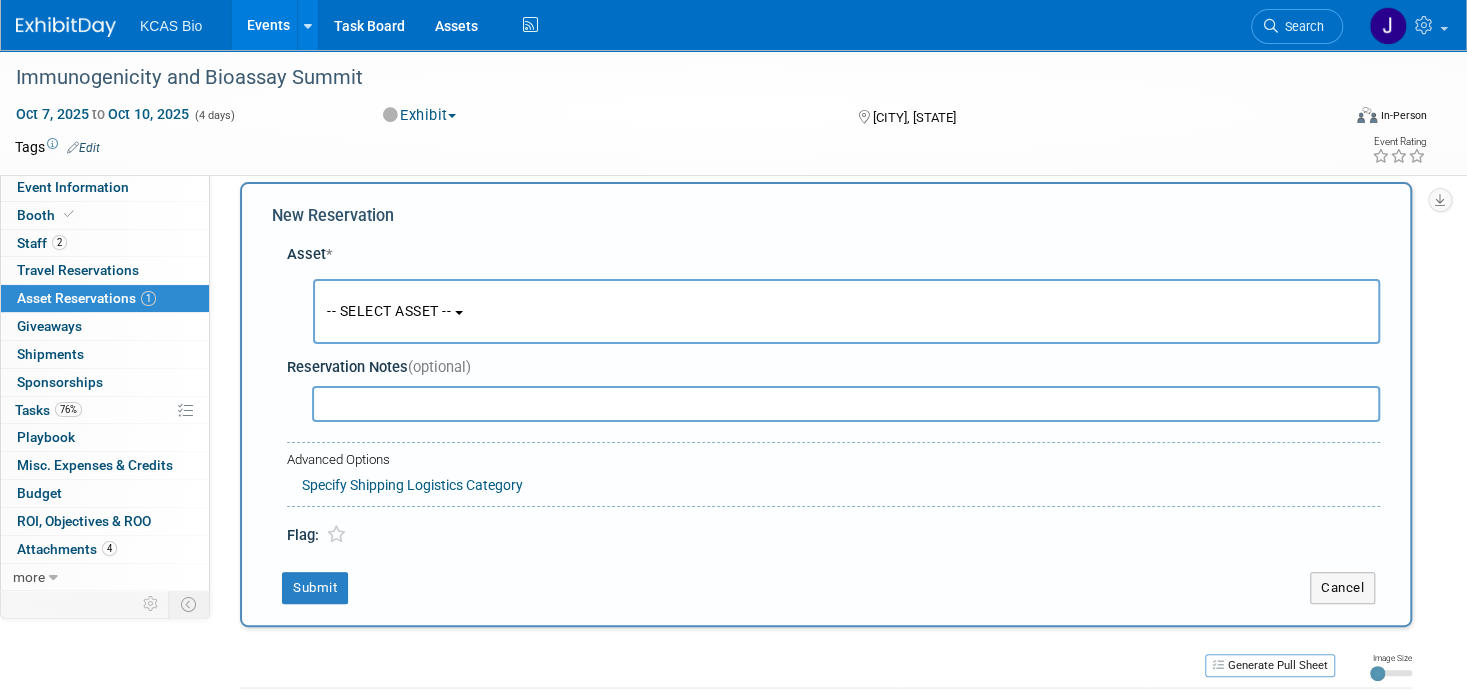 scroll, scrollTop: 17, scrollLeft: 0, axis: vertical 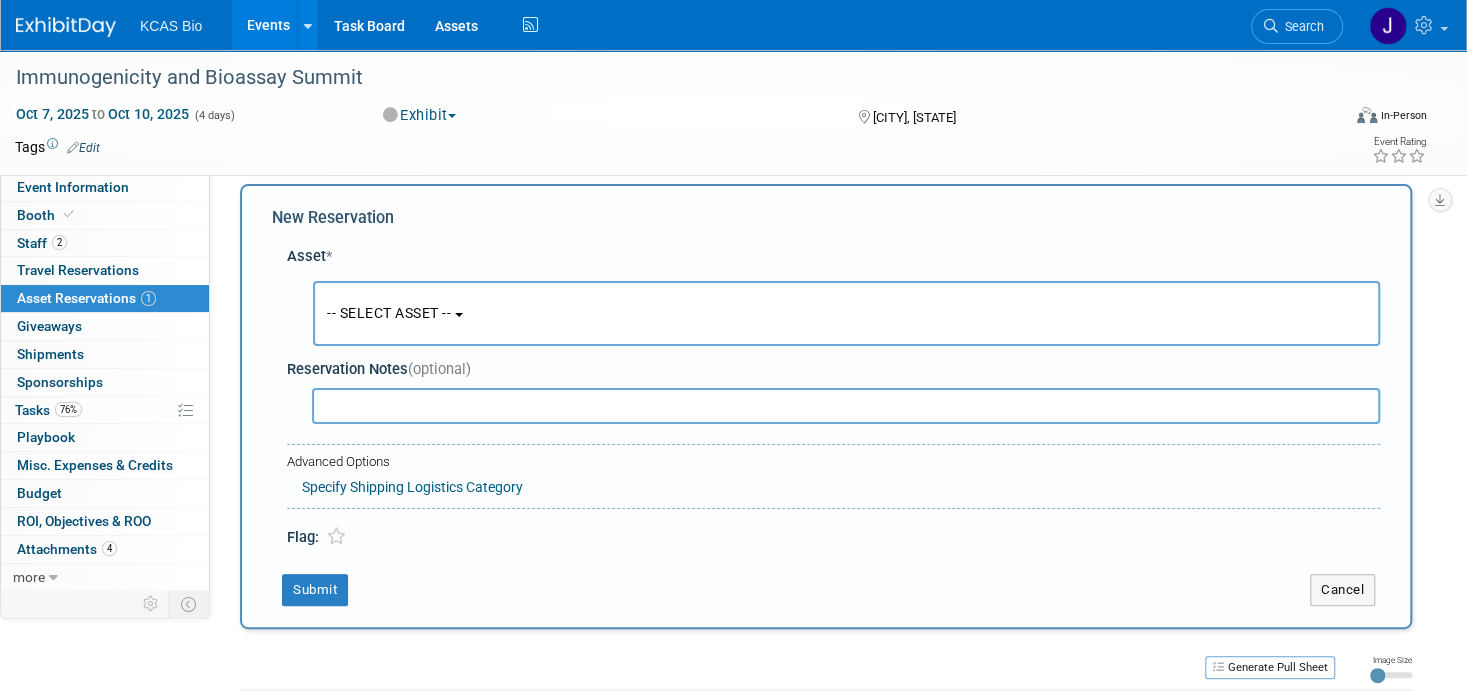 click on "-- SELECT ASSET --" at bounding box center [846, 313] 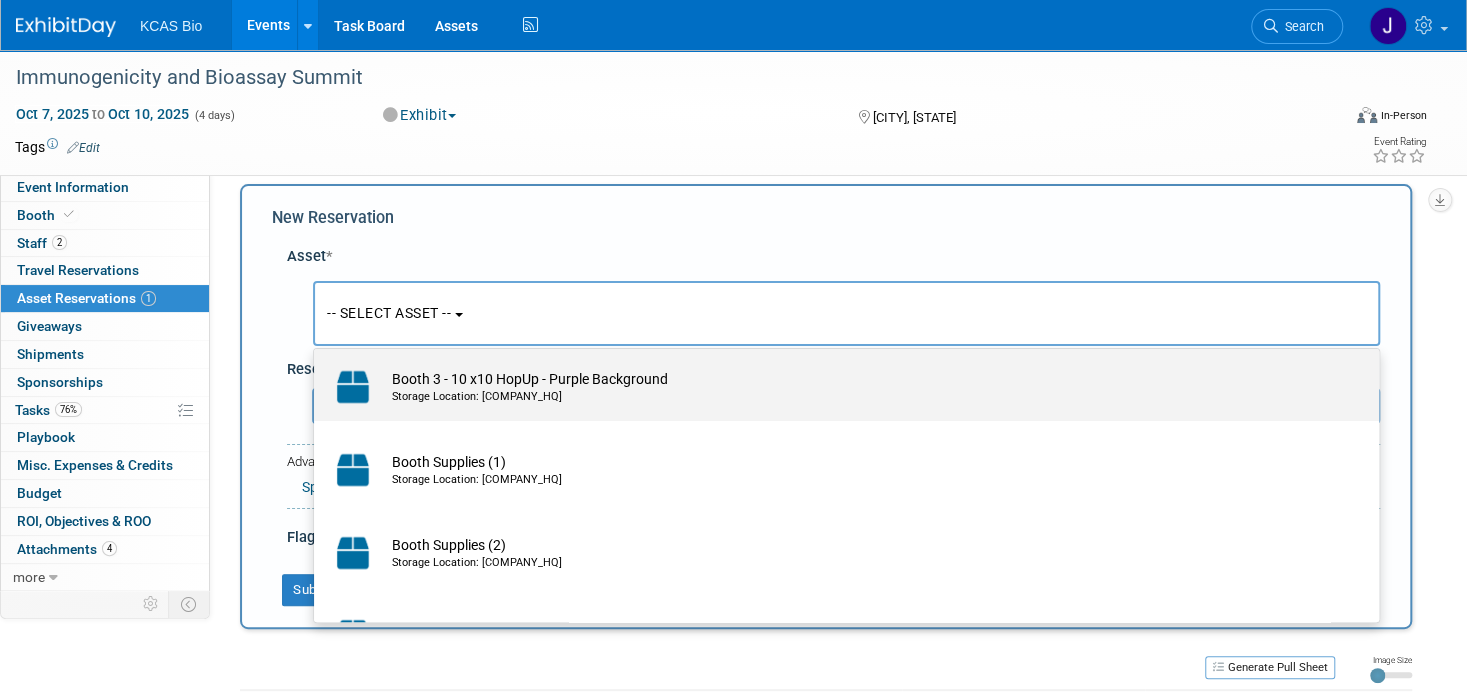 scroll, scrollTop: 200, scrollLeft: 0, axis: vertical 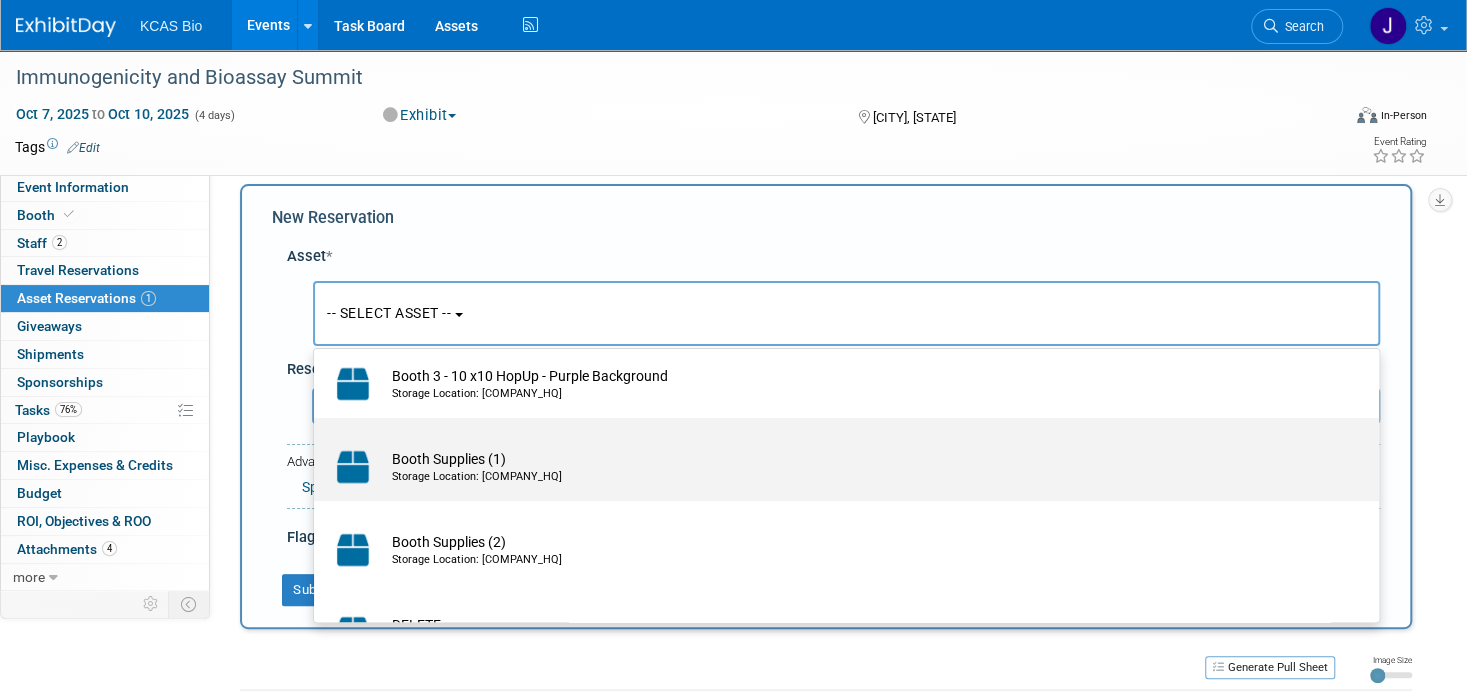 click on "Storage Location: [COMPANY_HQ]" at bounding box center (865, 477) 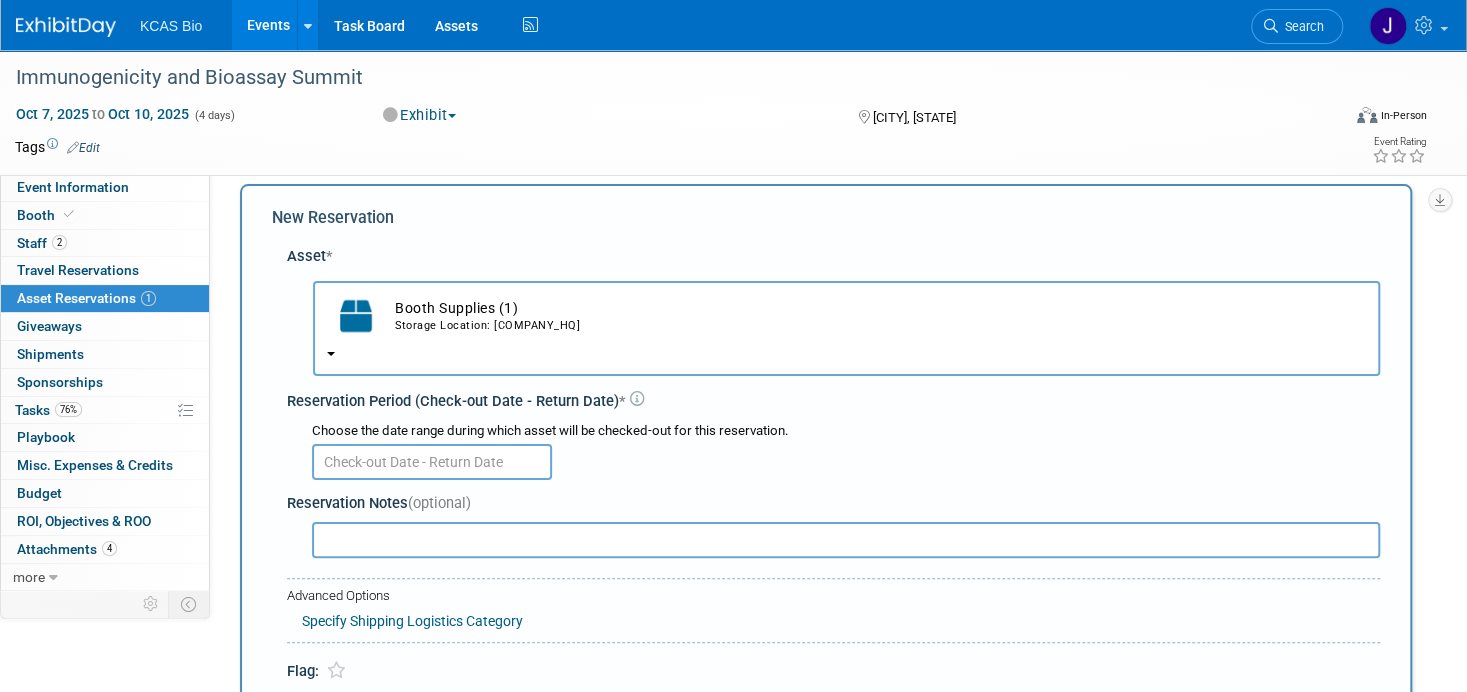 click at bounding box center (432, 462) 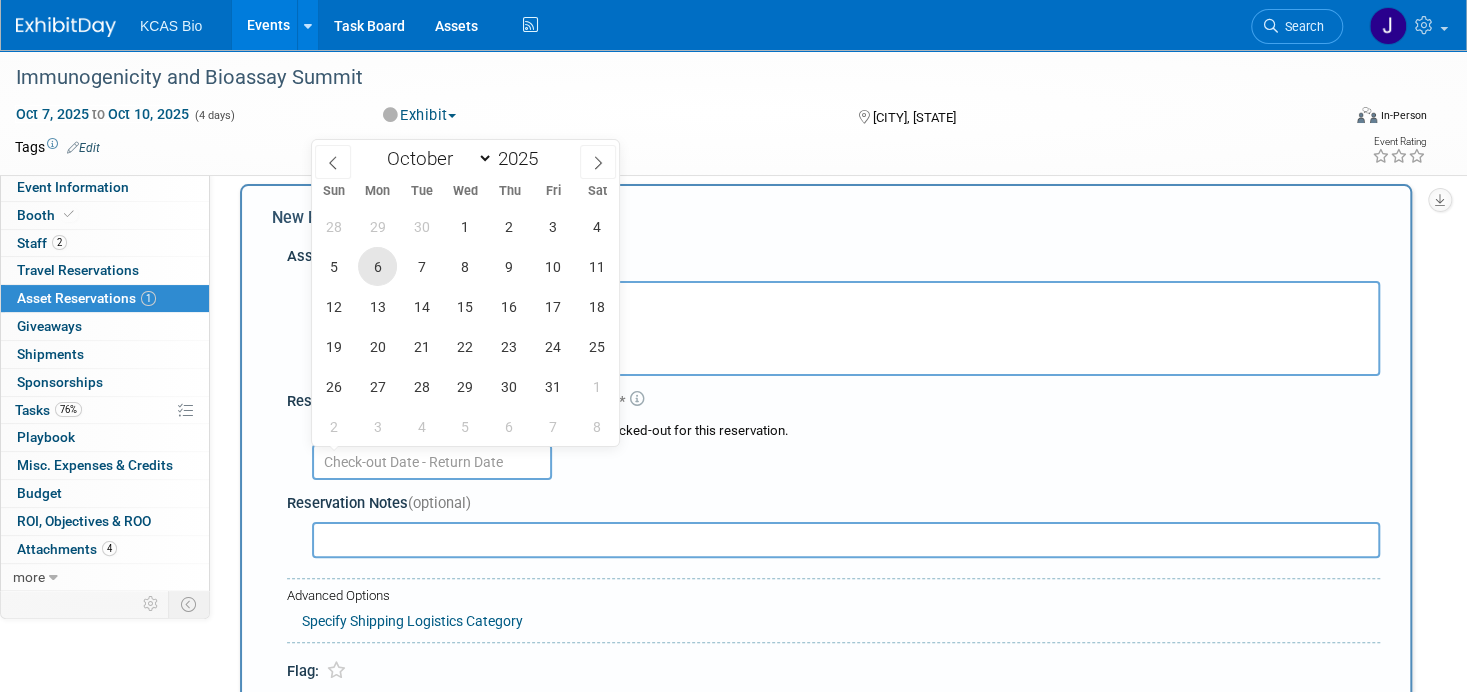 click on "6" at bounding box center (377, 266) 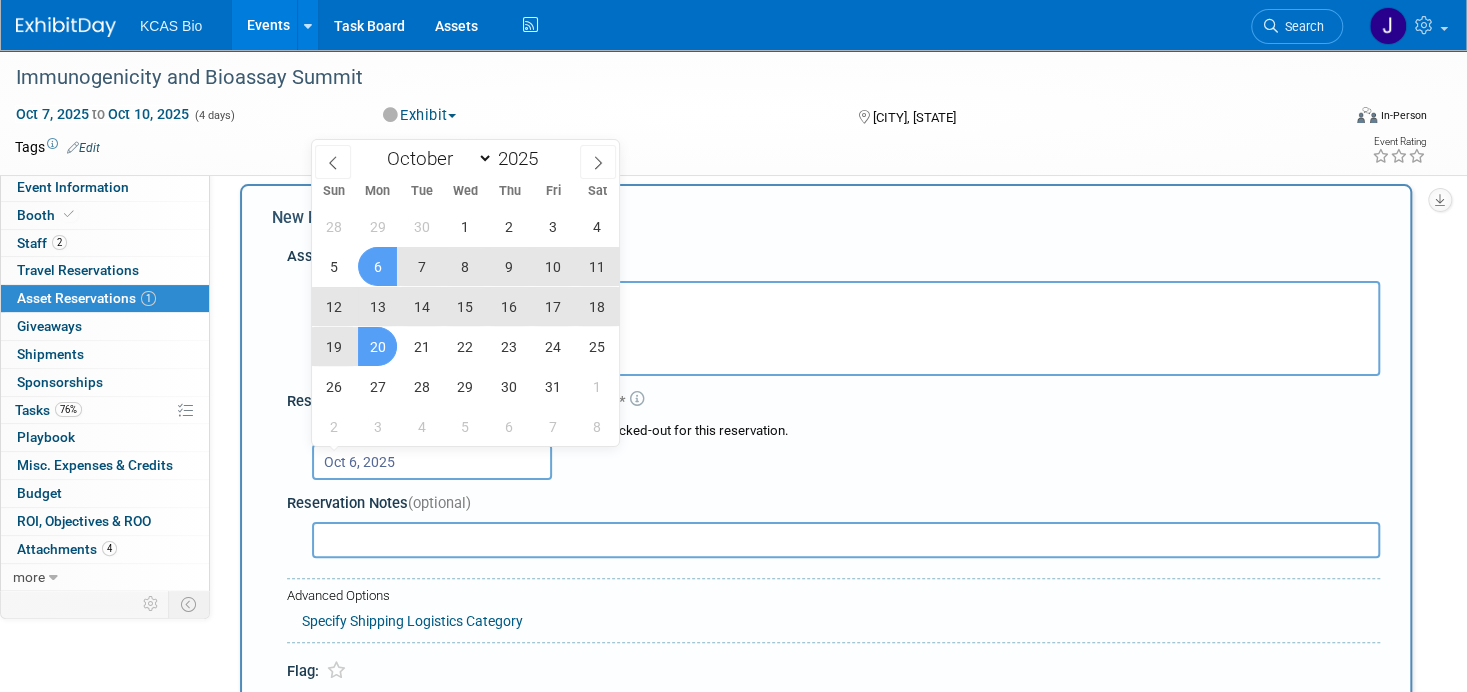 click on "20" at bounding box center (377, 346) 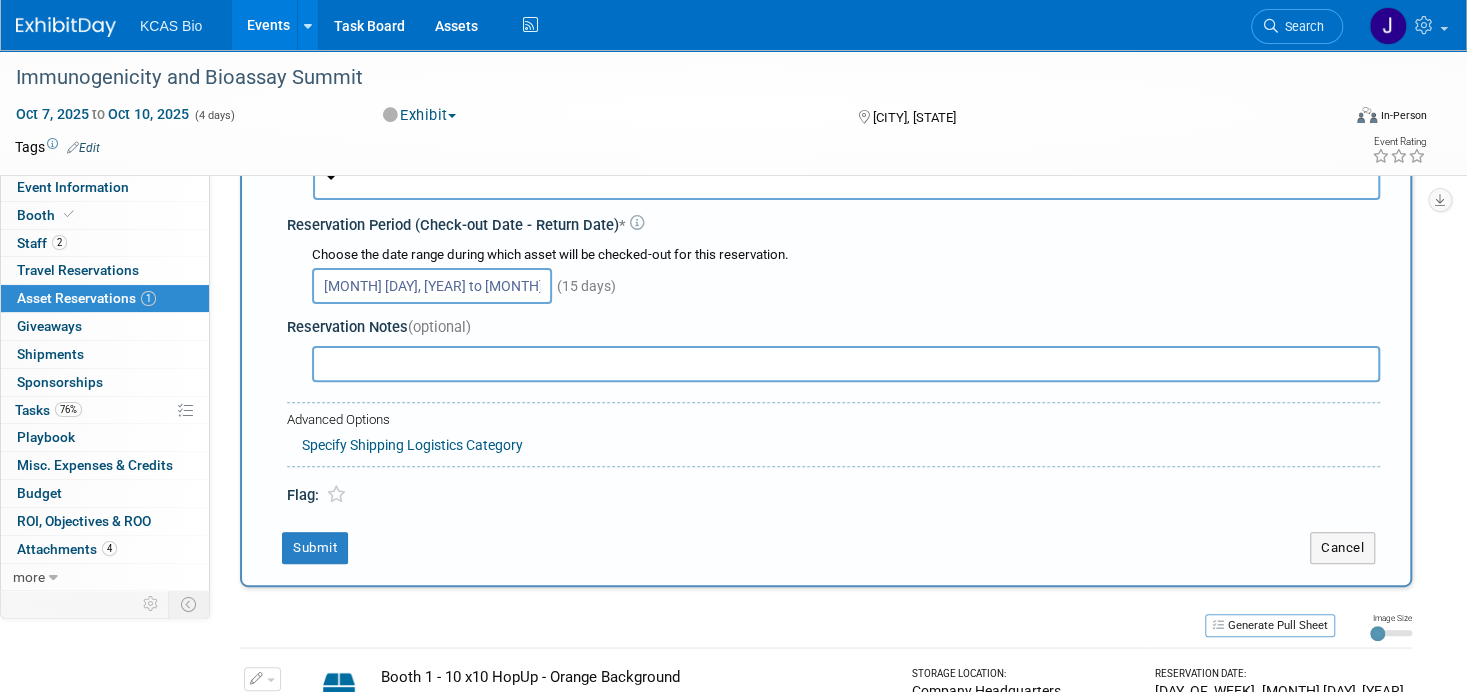 scroll, scrollTop: 217, scrollLeft: 0, axis: vertical 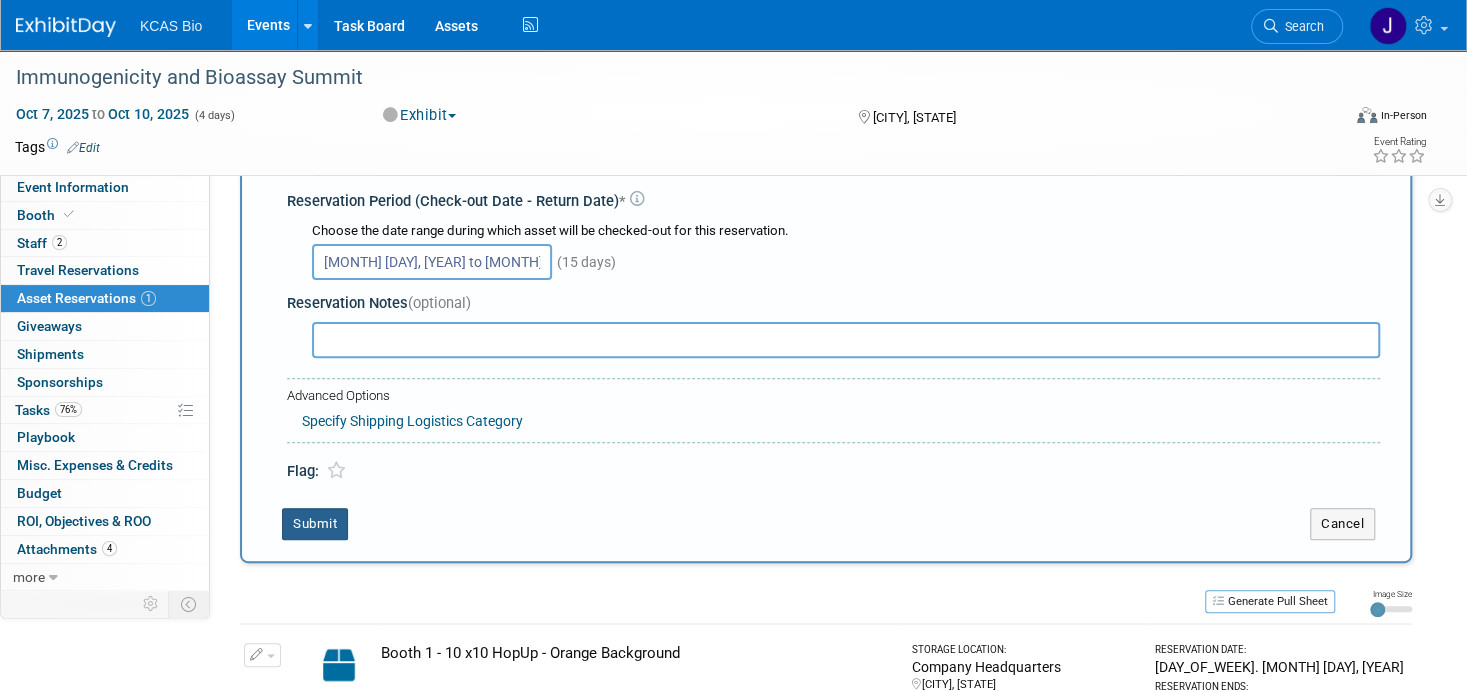 click on "Submit" at bounding box center (315, 524) 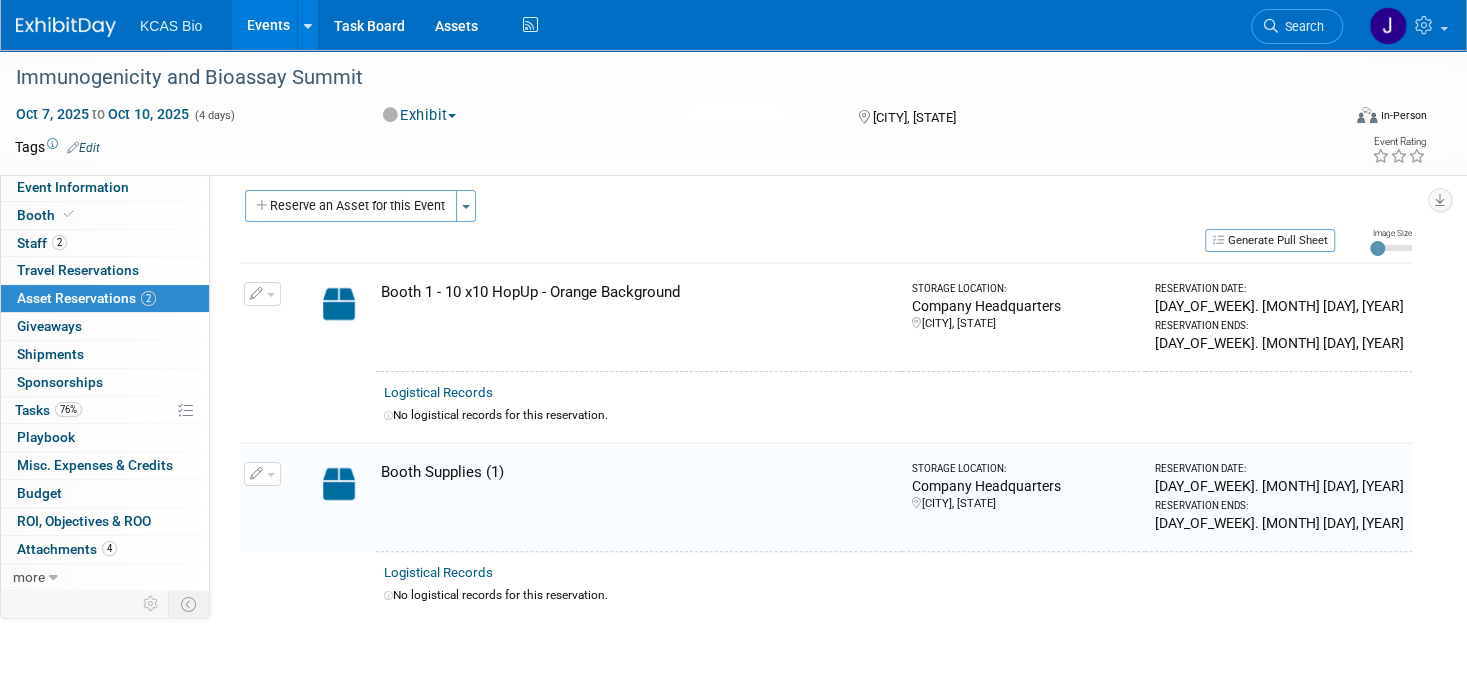 scroll, scrollTop: 0, scrollLeft: 0, axis: both 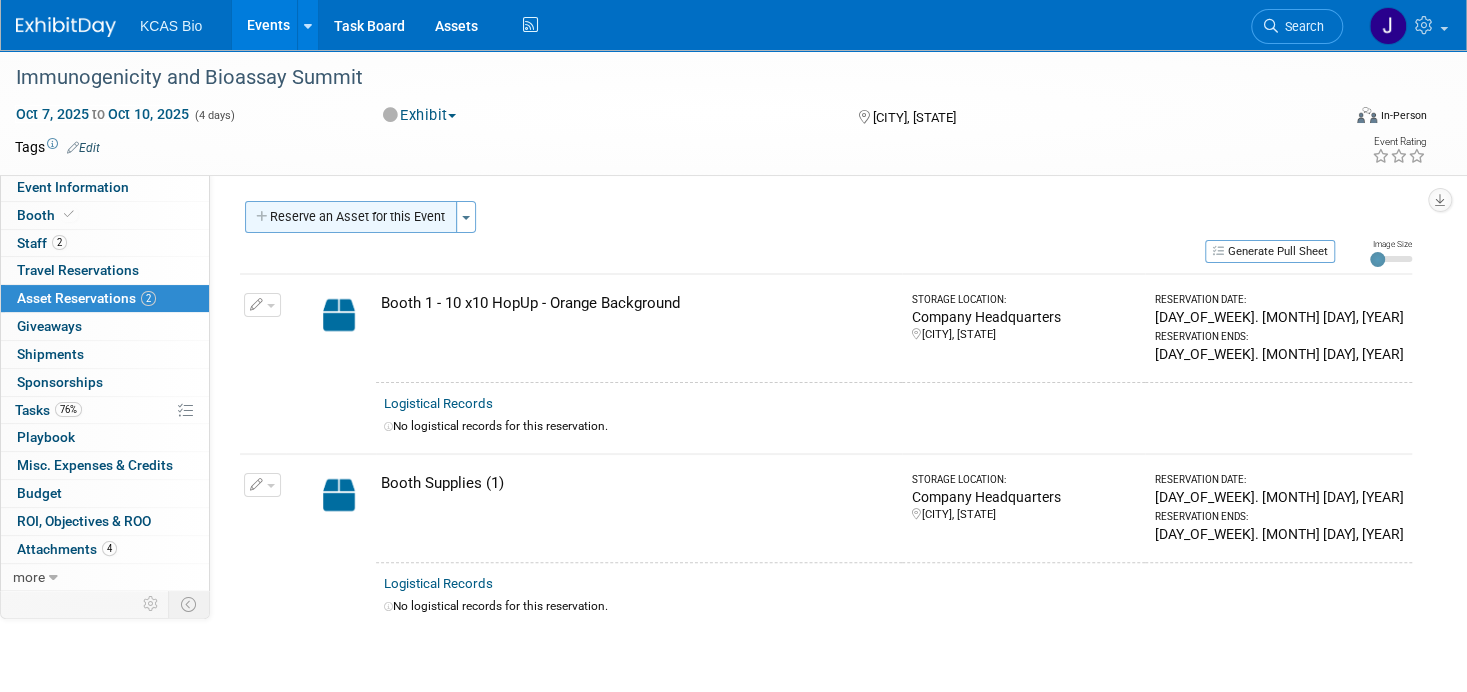 click on "Reserve an Asset for this Event" at bounding box center (351, 217) 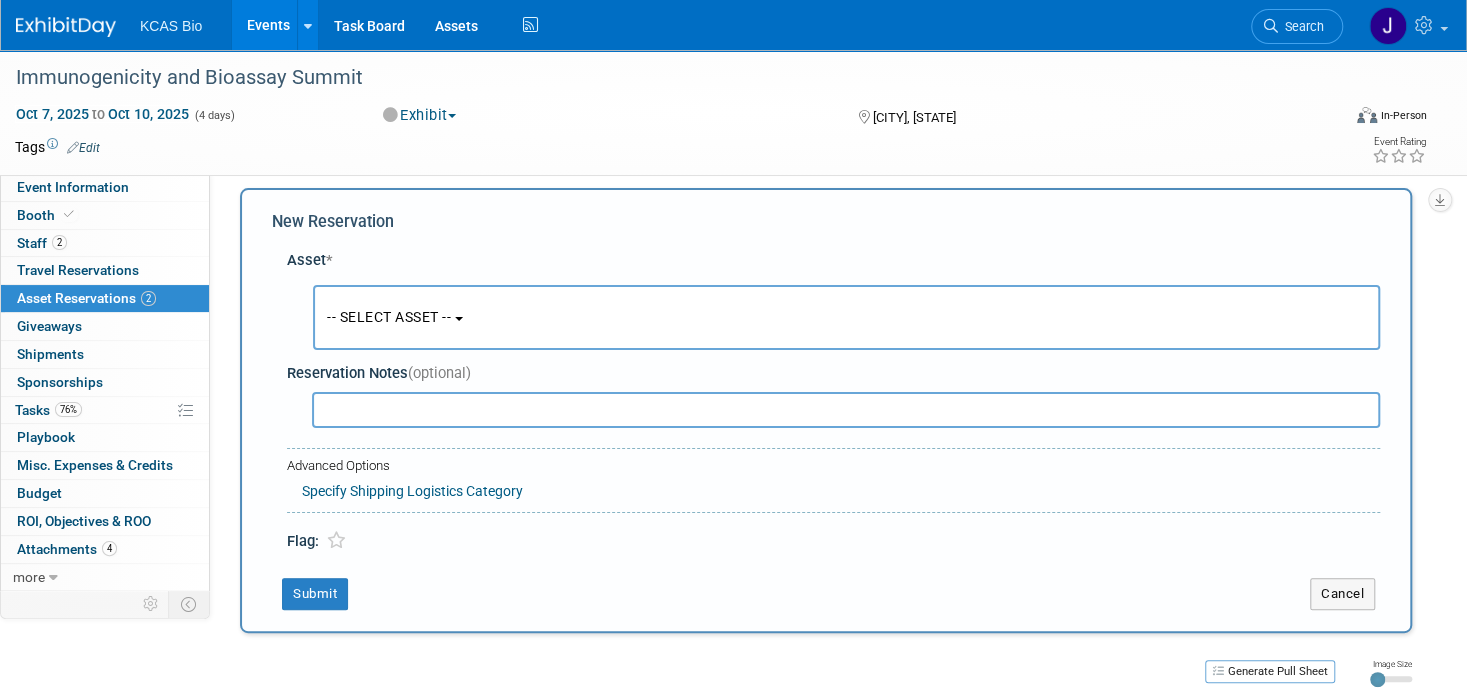 scroll, scrollTop: 17, scrollLeft: 0, axis: vertical 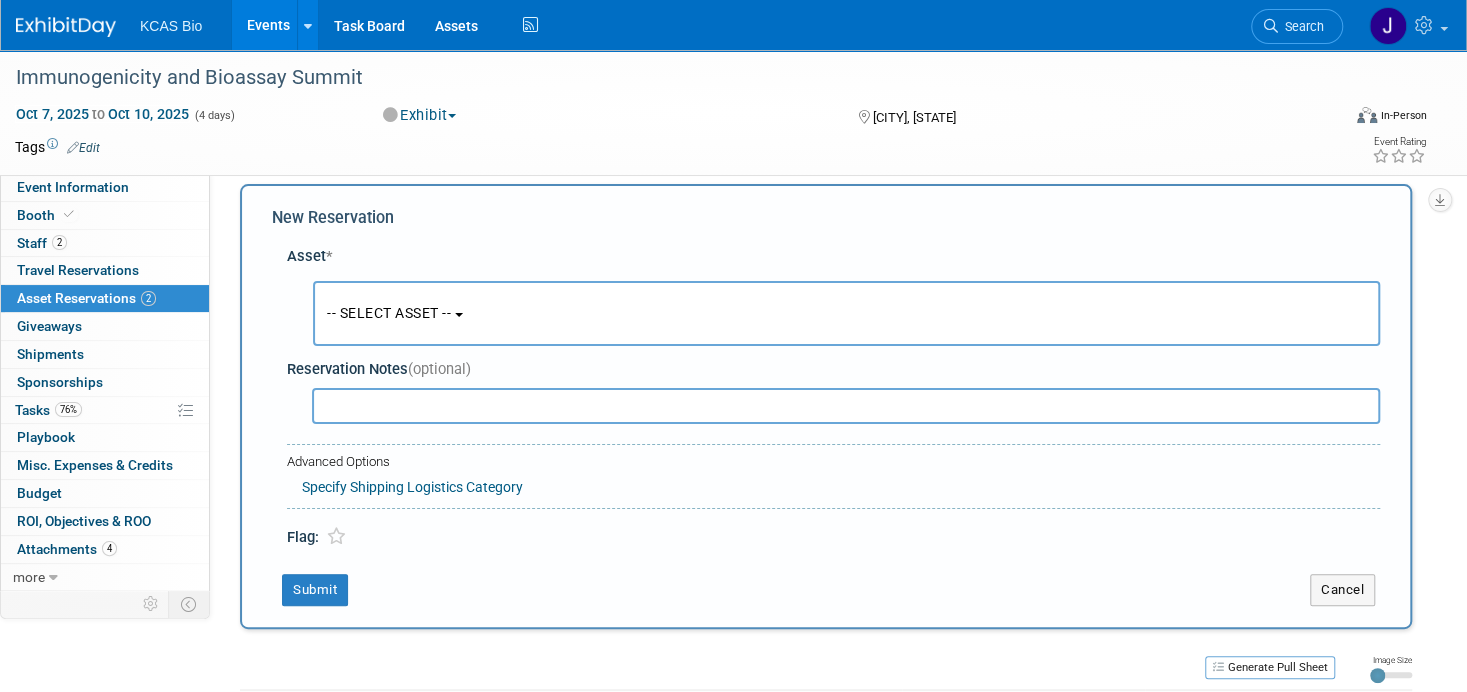 click at bounding box center (459, 315) 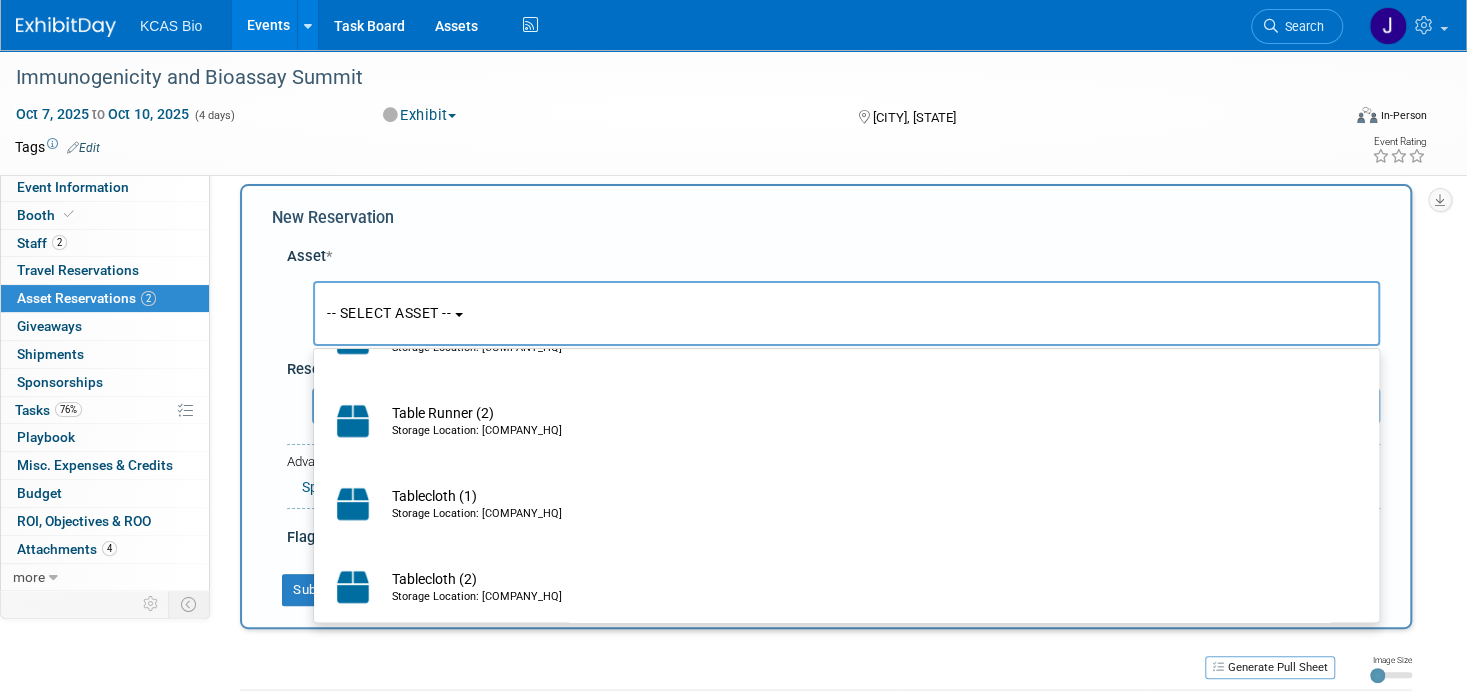scroll, scrollTop: 900, scrollLeft: 0, axis: vertical 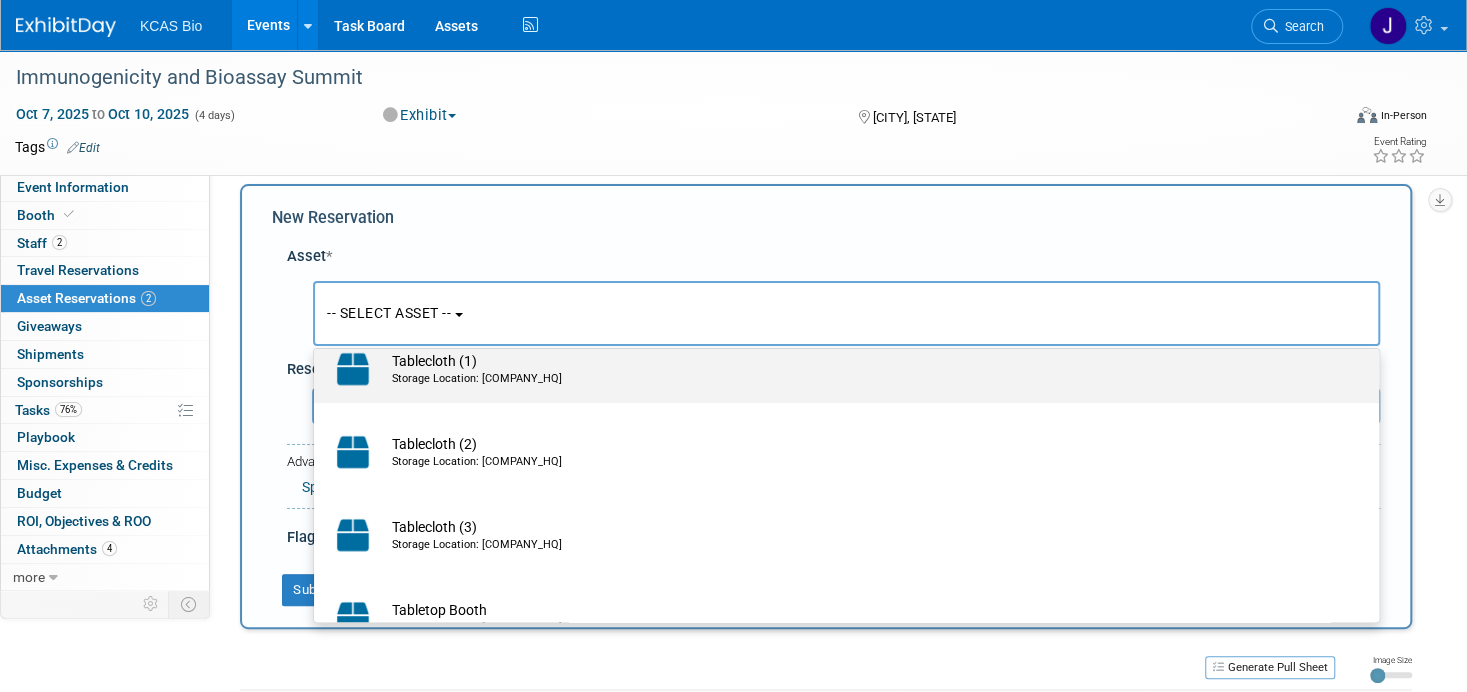 click on "Storage Location: [COMPANY_HQ]" at bounding box center (865, 379) 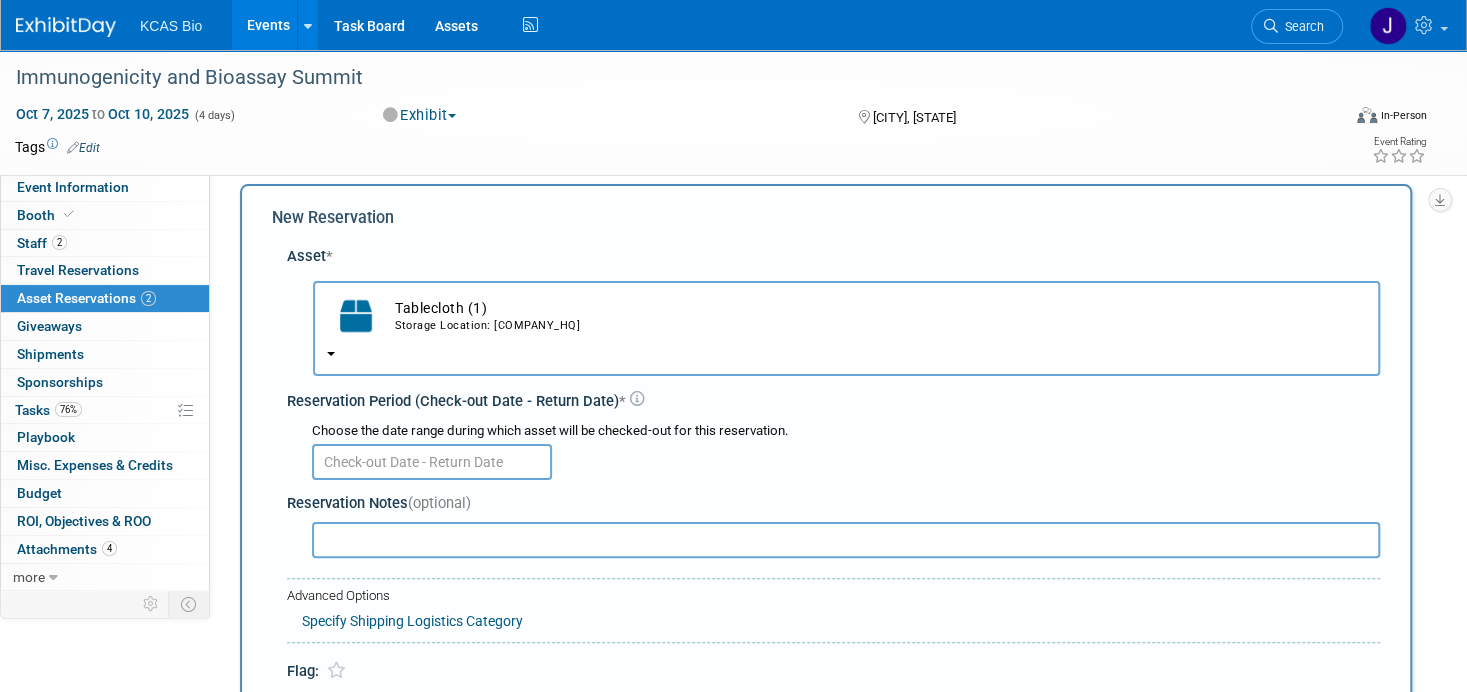 click at bounding box center [432, 462] 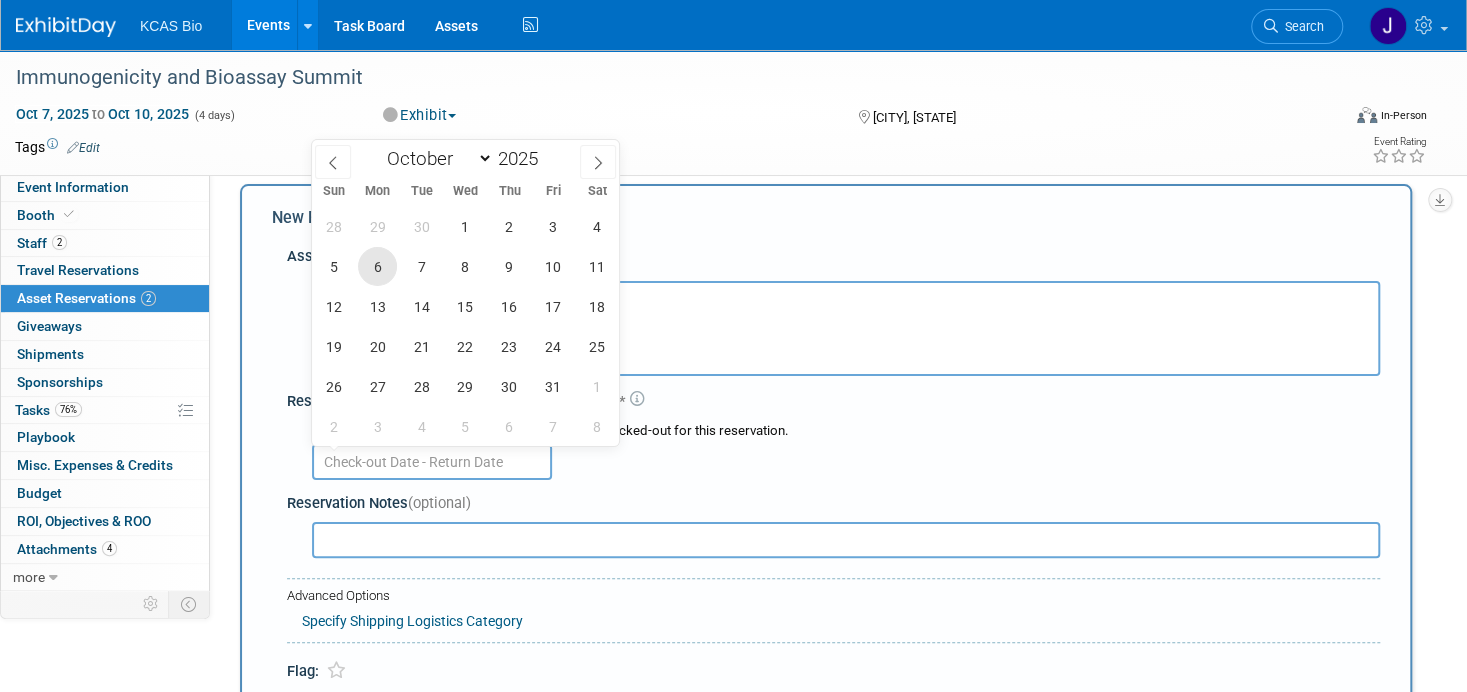 click on "6" at bounding box center (377, 266) 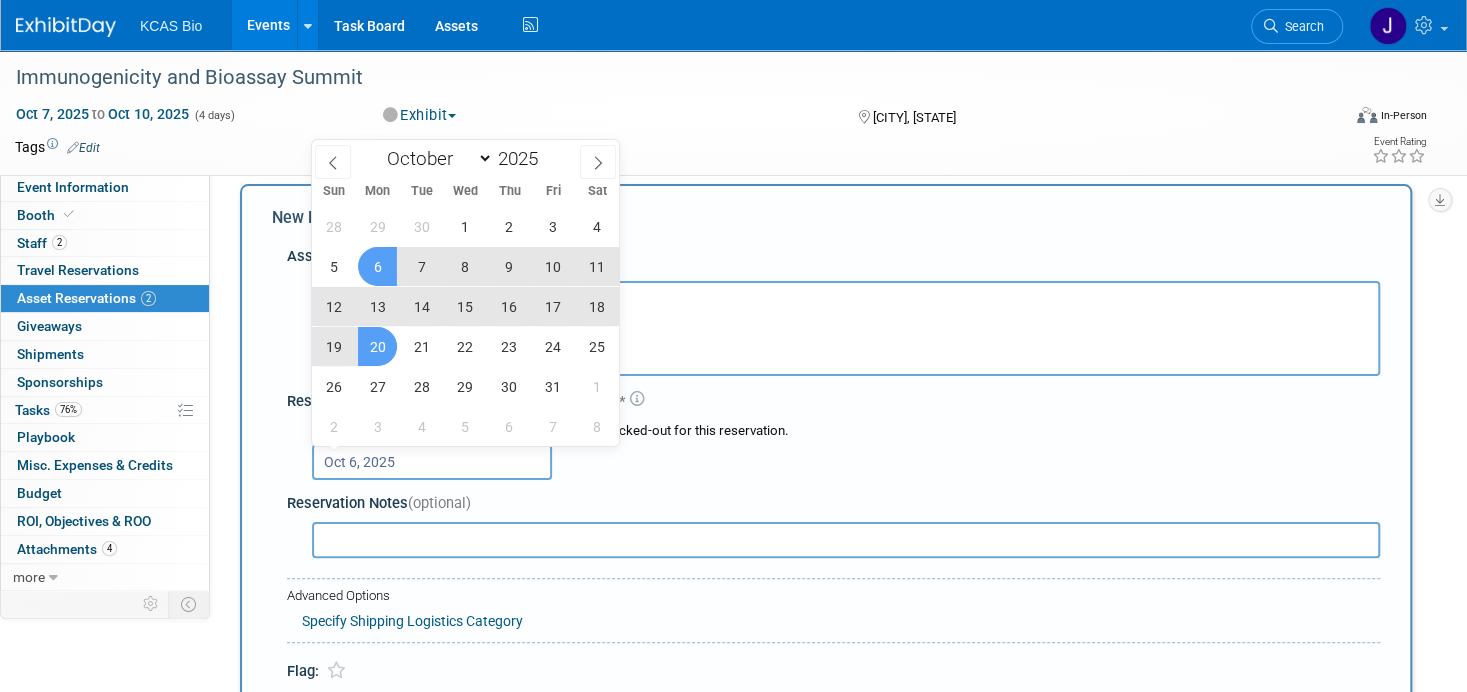 click on "20" at bounding box center [377, 346] 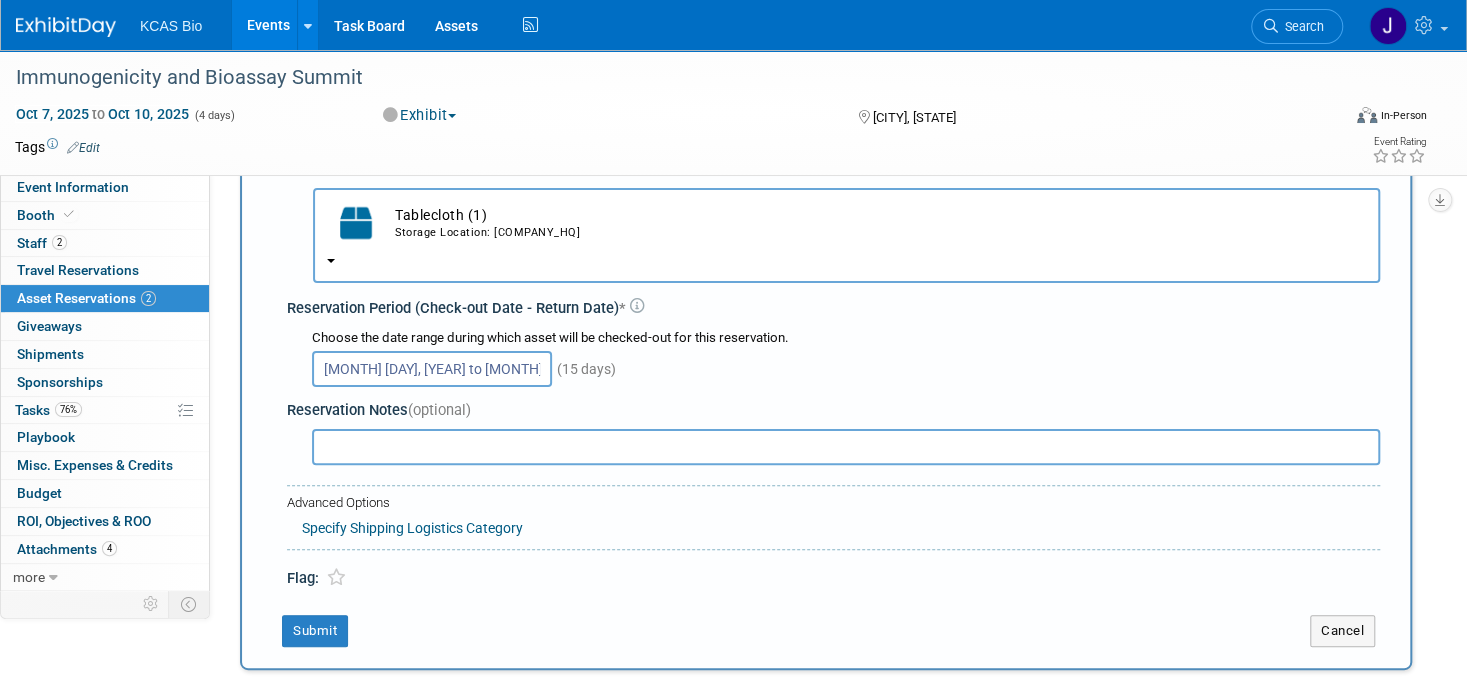 scroll, scrollTop: 117, scrollLeft: 0, axis: vertical 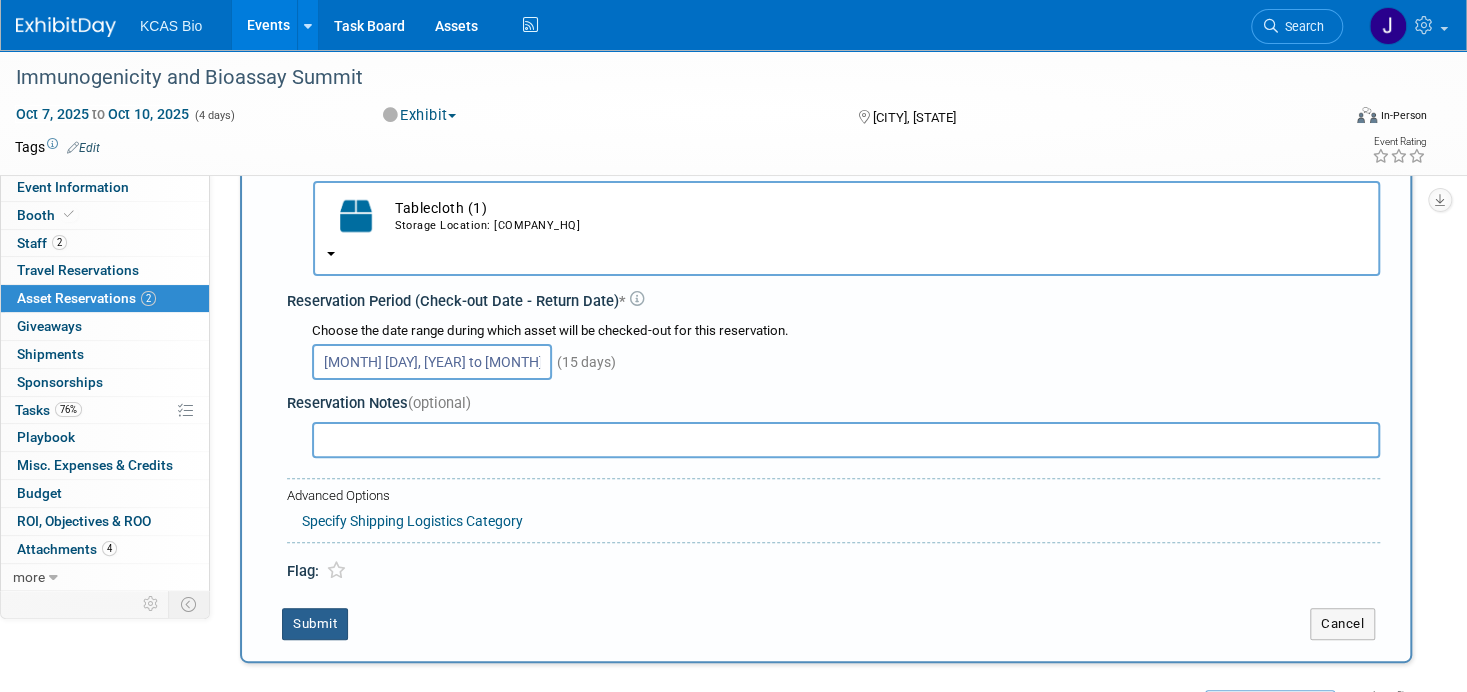 click on "Submit" at bounding box center (315, 624) 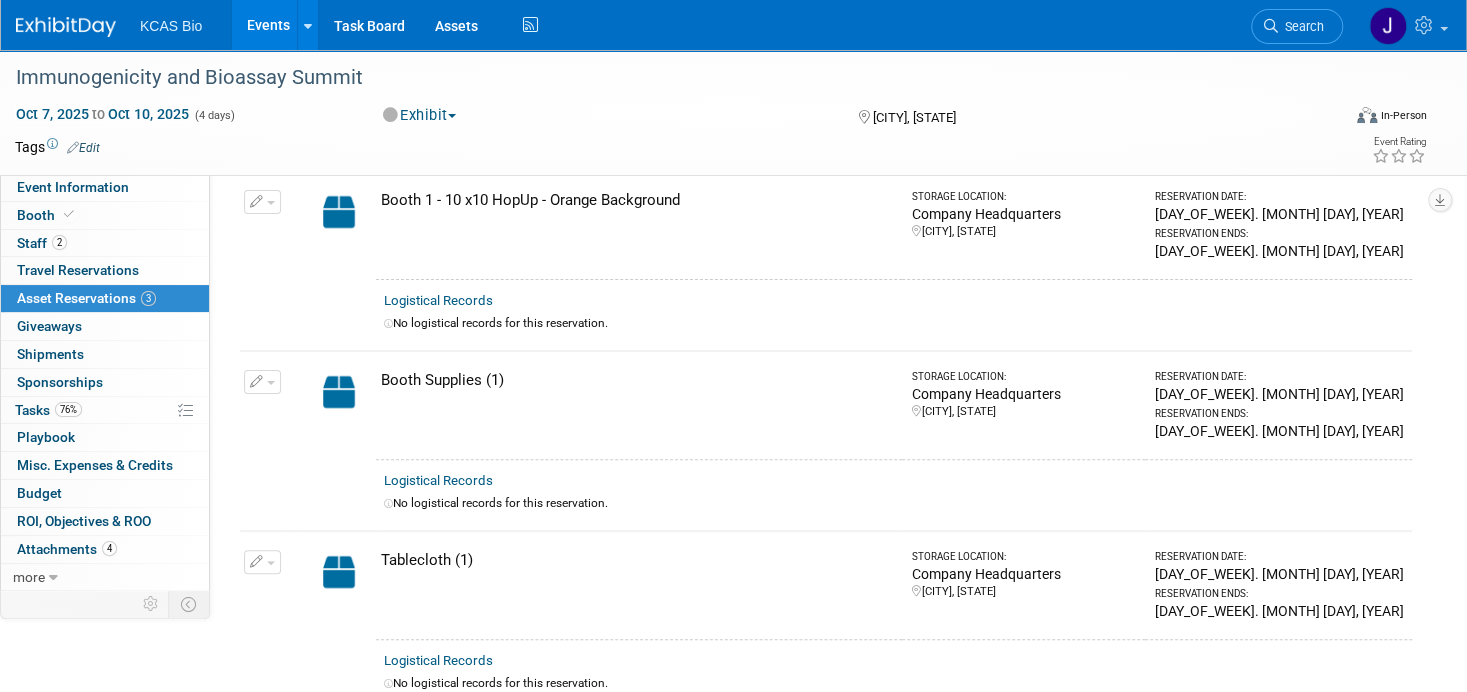 scroll, scrollTop: 100, scrollLeft: 0, axis: vertical 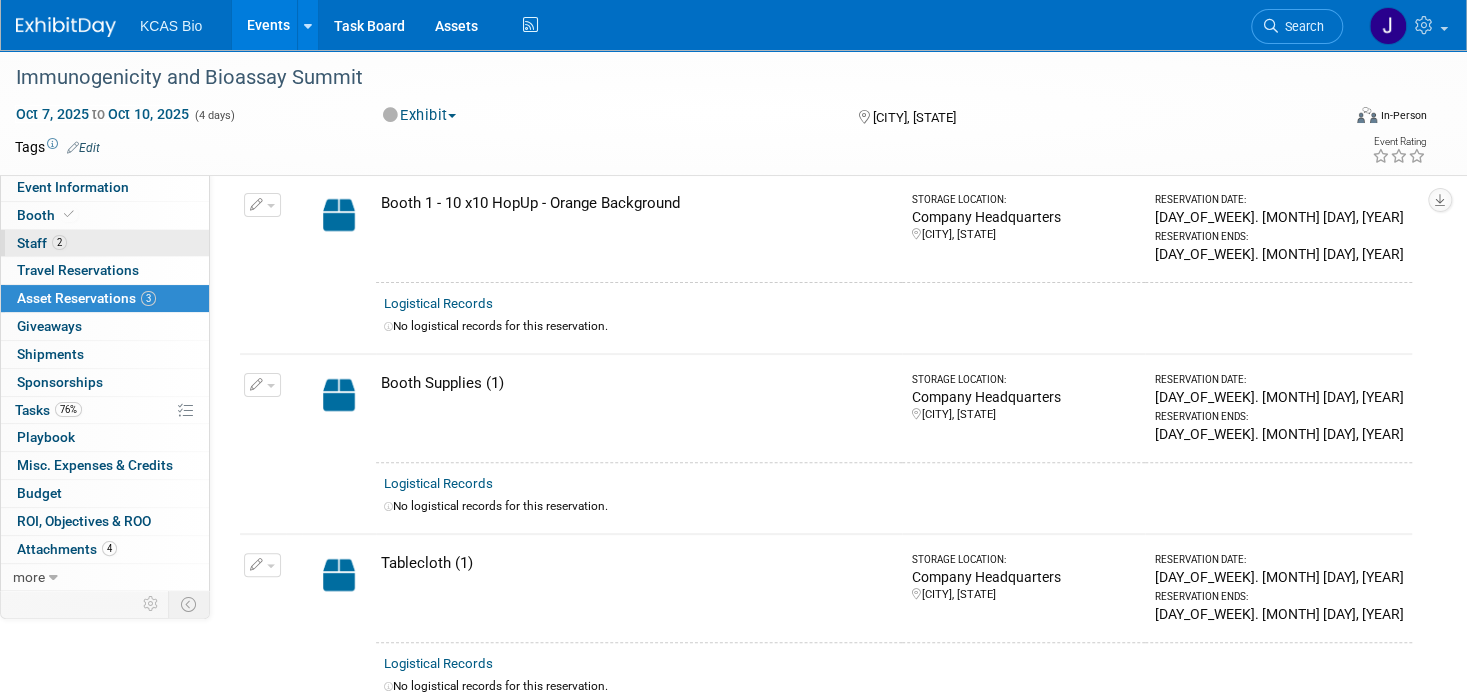 click on "Staff 2" at bounding box center [42, 243] 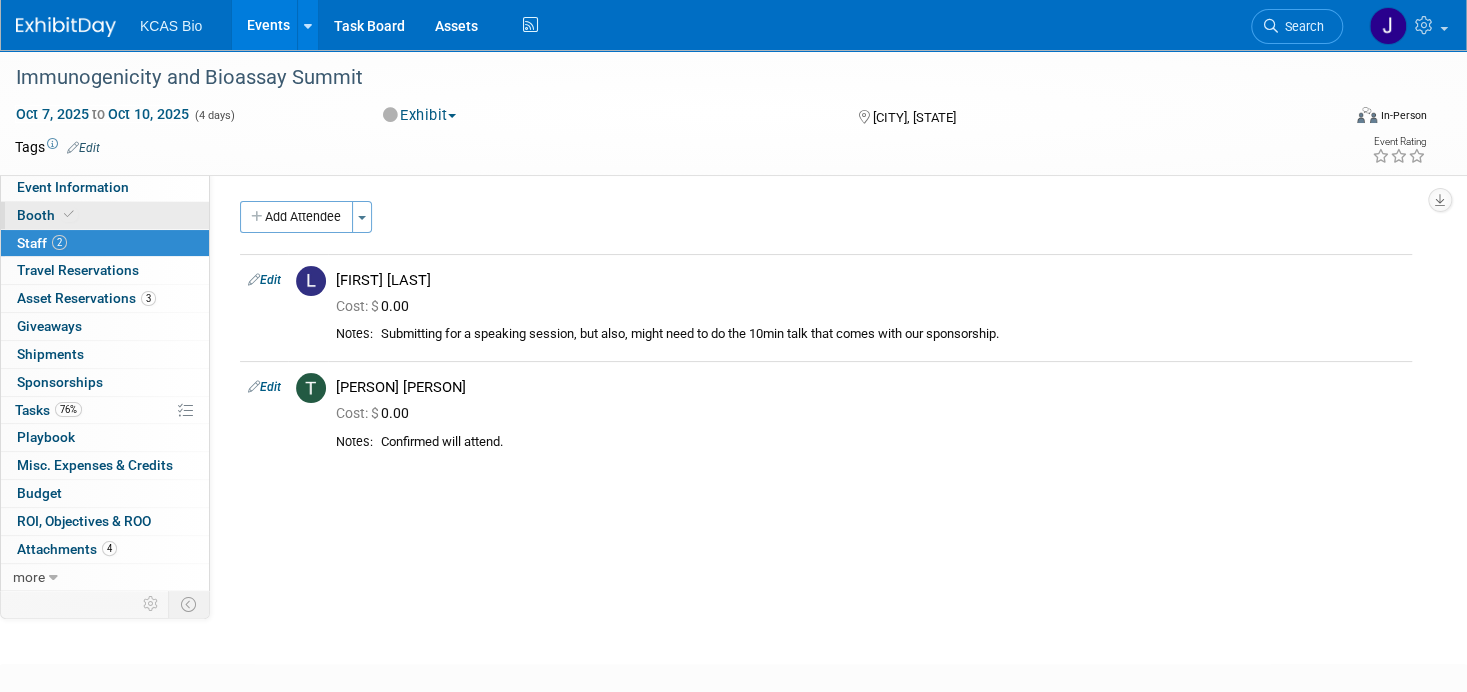 click on "Booth" at bounding box center [47, 215] 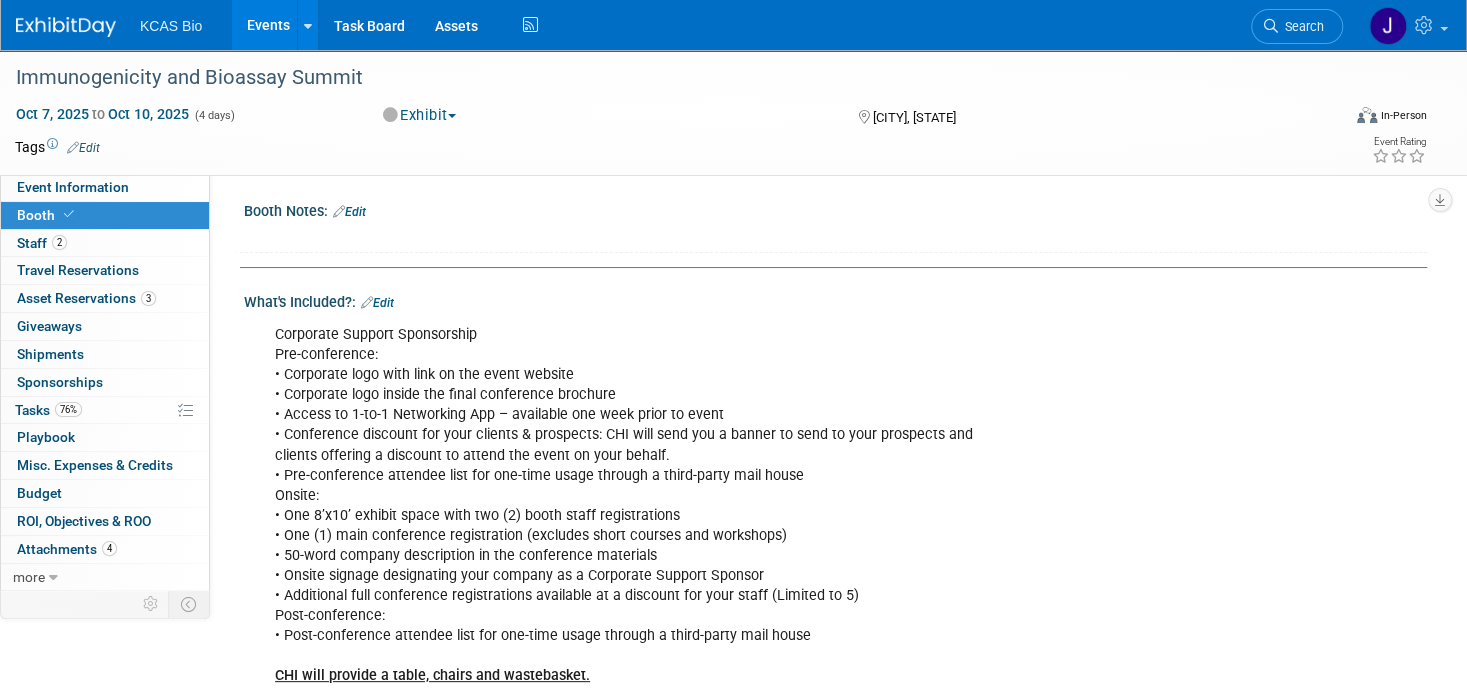 scroll, scrollTop: 100, scrollLeft: 0, axis: vertical 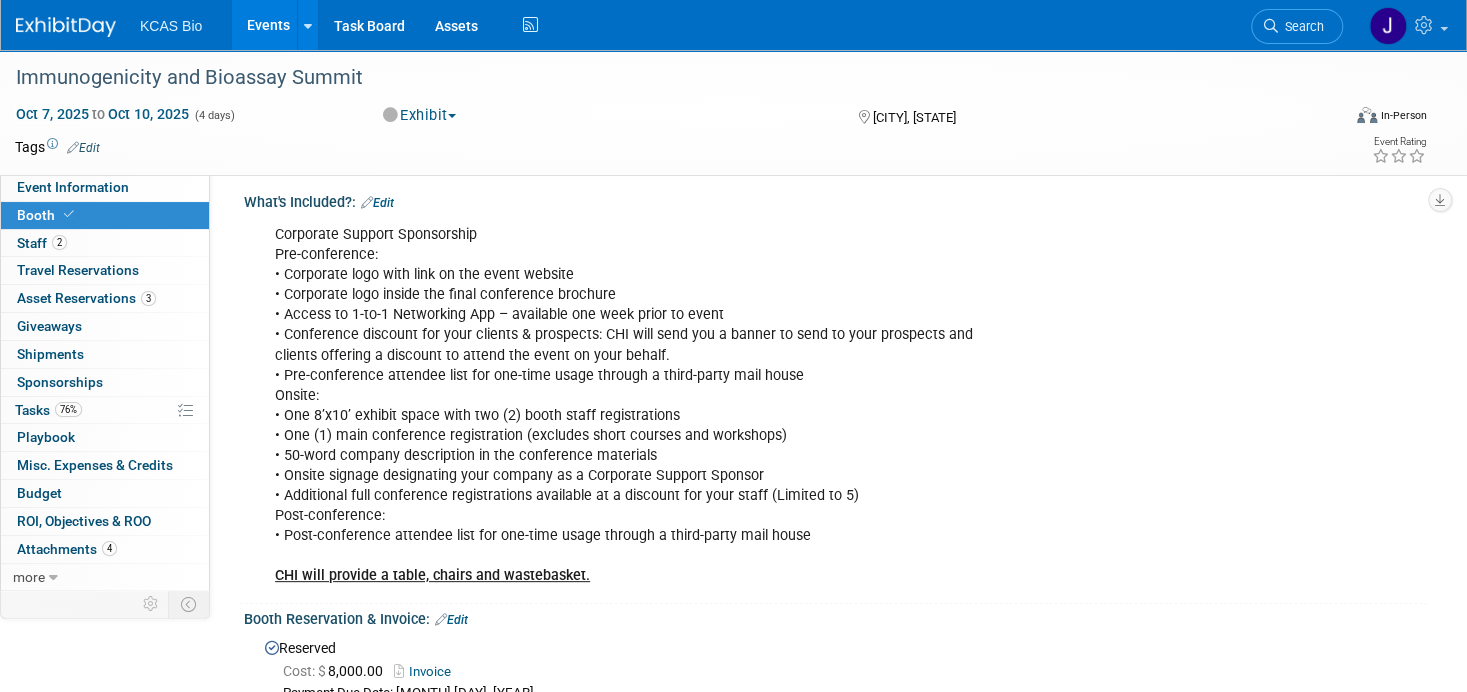 drag, startPoint x: 274, startPoint y: 513, endPoint x: 395, endPoint y: 517, distance: 121.0661 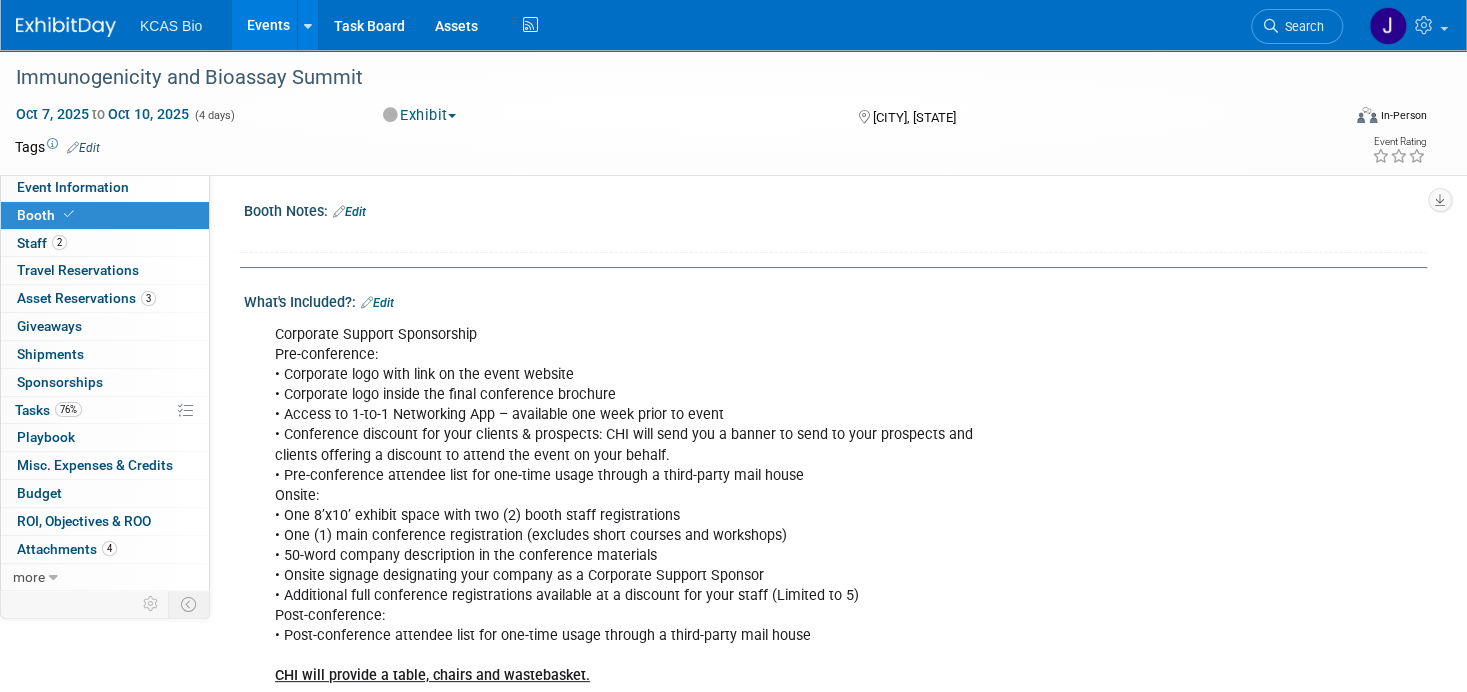 scroll, scrollTop: 0, scrollLeft: 0, axis: both 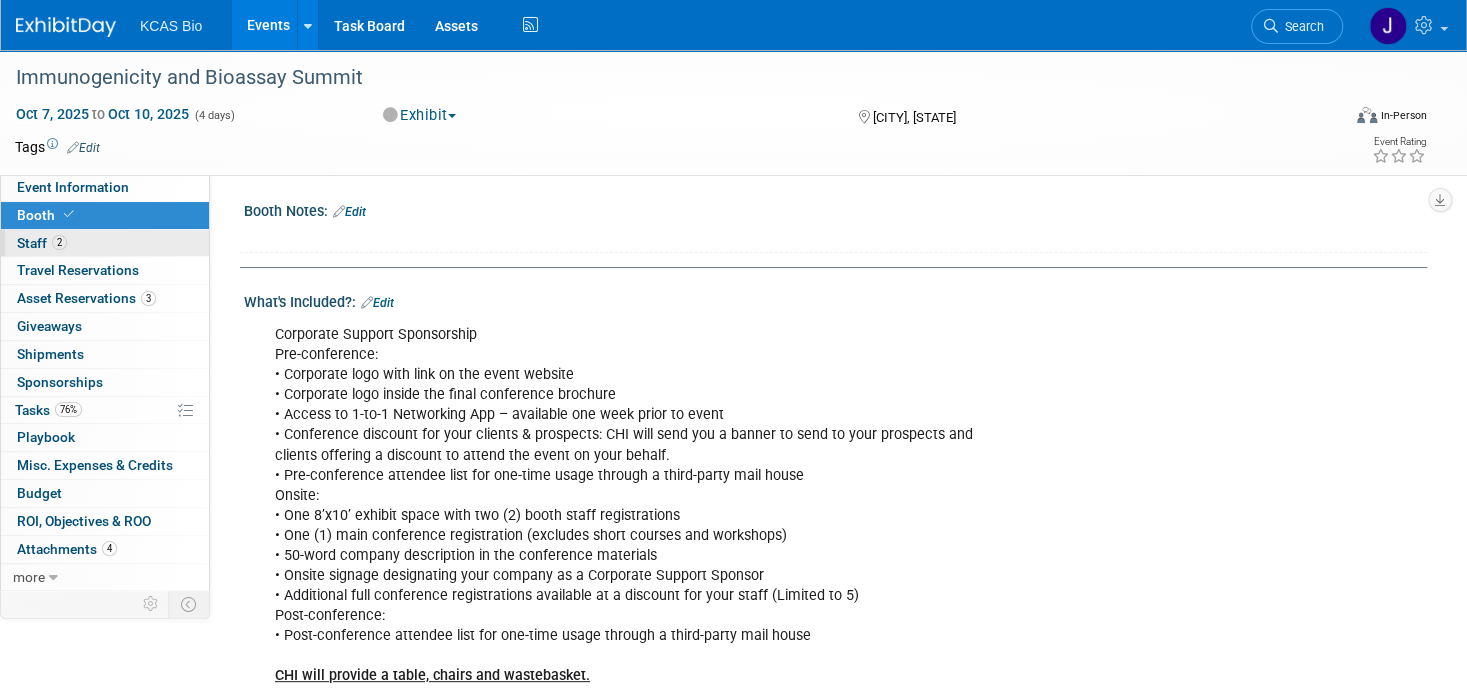 click on "Staff 2" at bounding box center (42, 243) 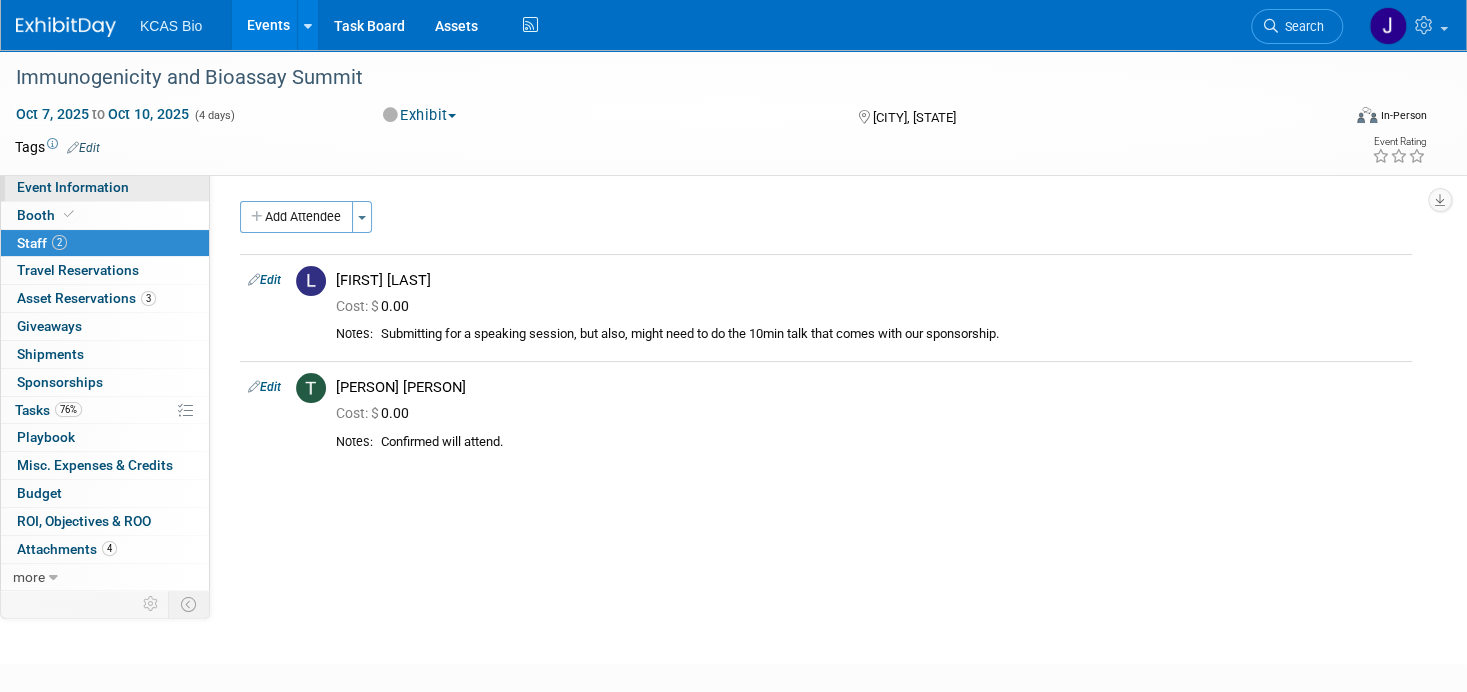 click on "Event Information" at bounding box center [73, 187] 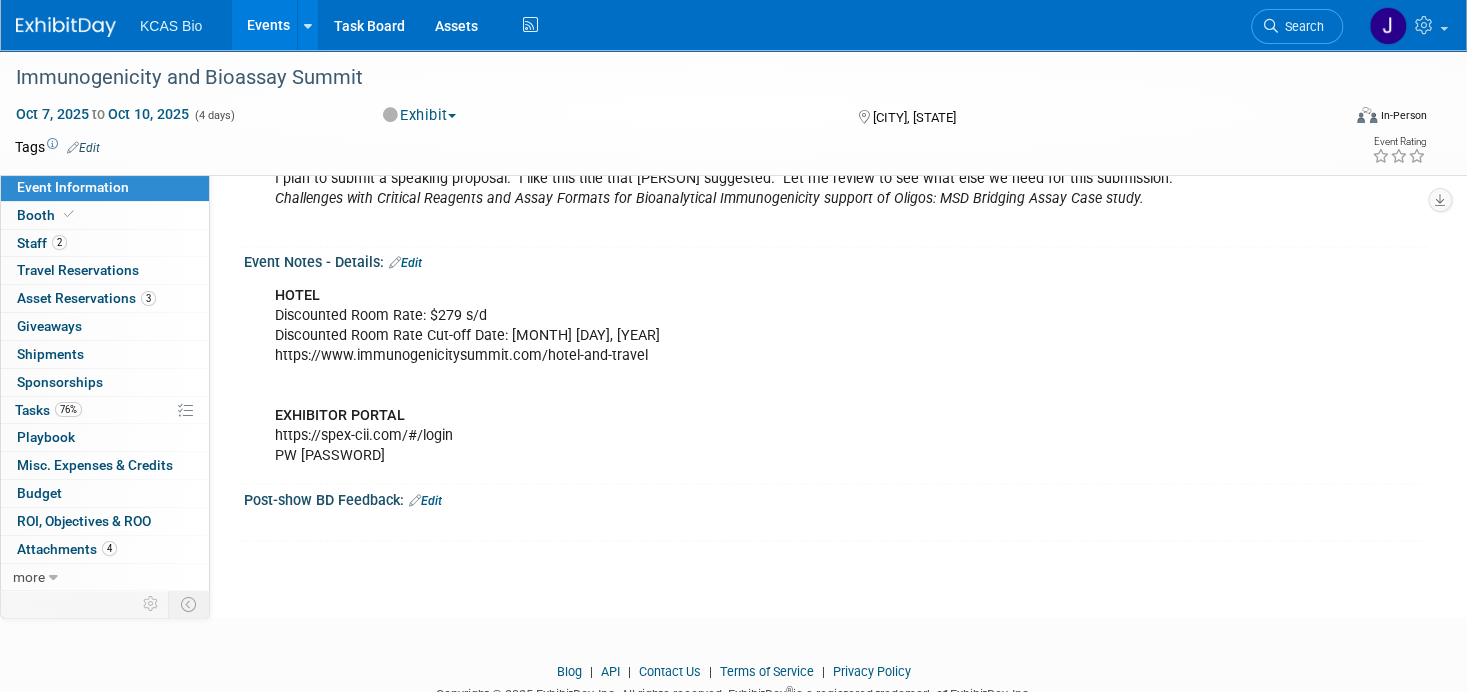 scroll, scrollTop: 1700, scrollLeft: 0, axis: vertical 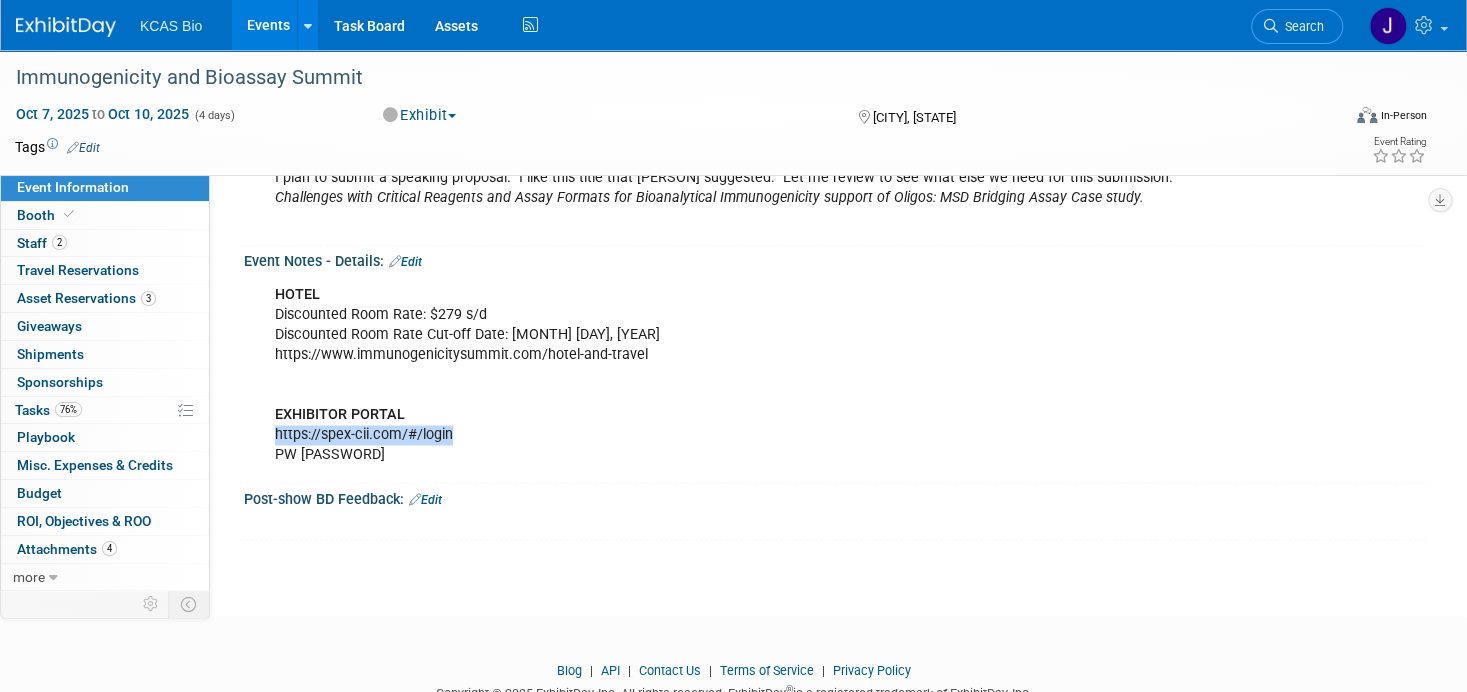 drag, startPoint x: 456, startPoint y: 423, endPoint x: 275, endPoint y: 415, distance: 181.17671 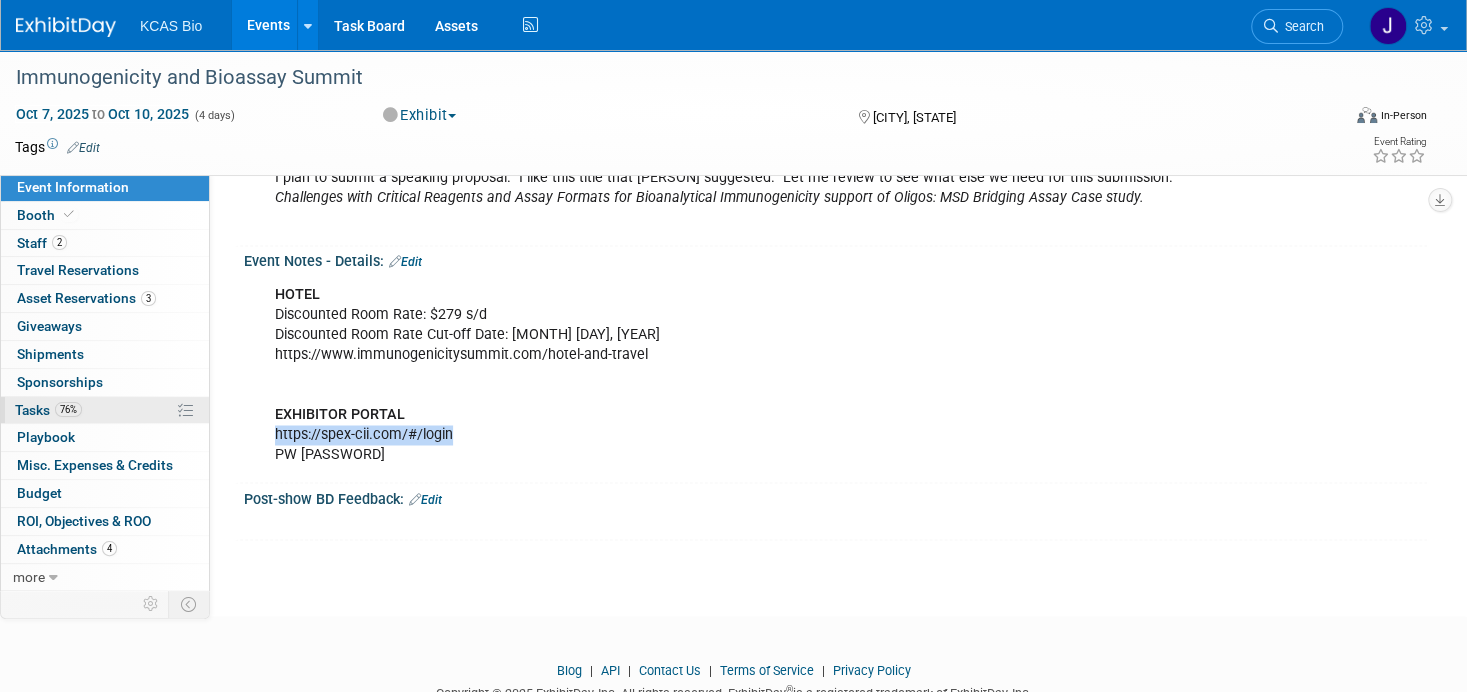 click on "Tasks 76%" at bounding box center (48, 410) 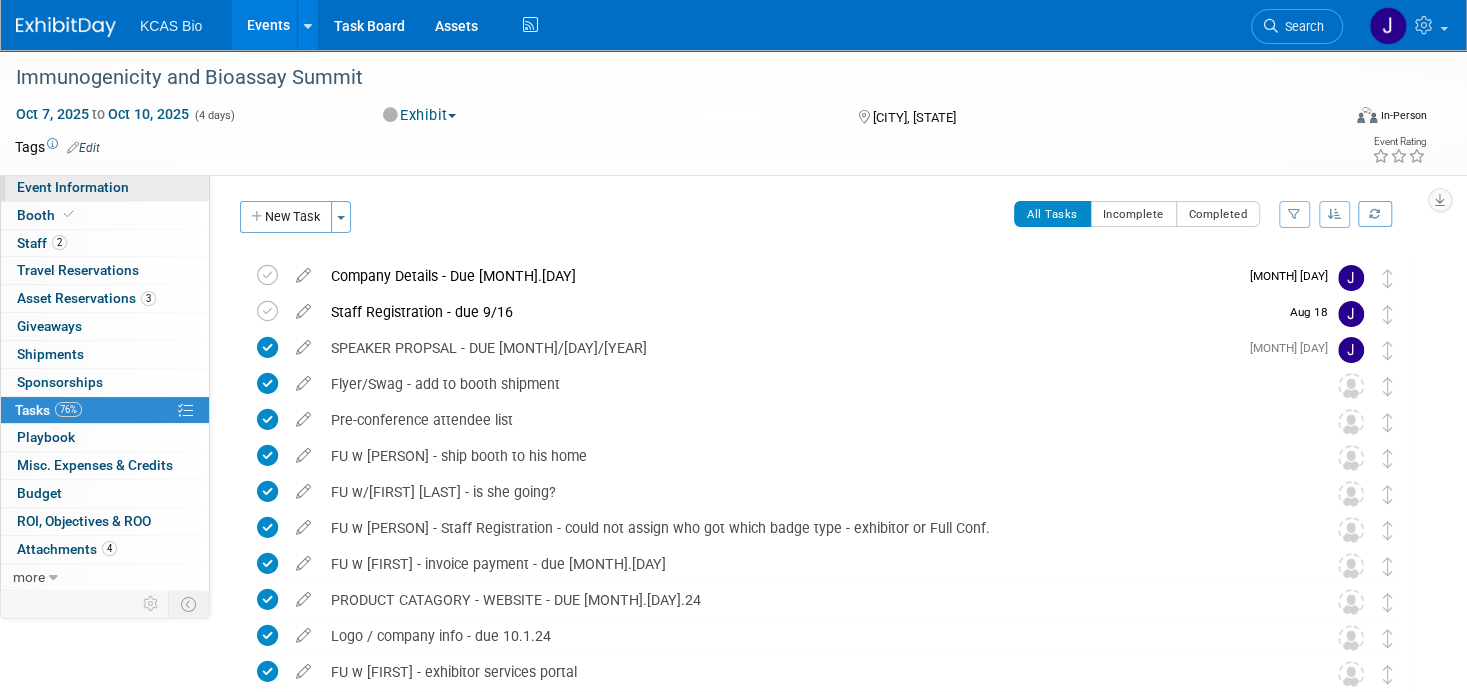 click on "Event Information" at bounding box center [73, 187] 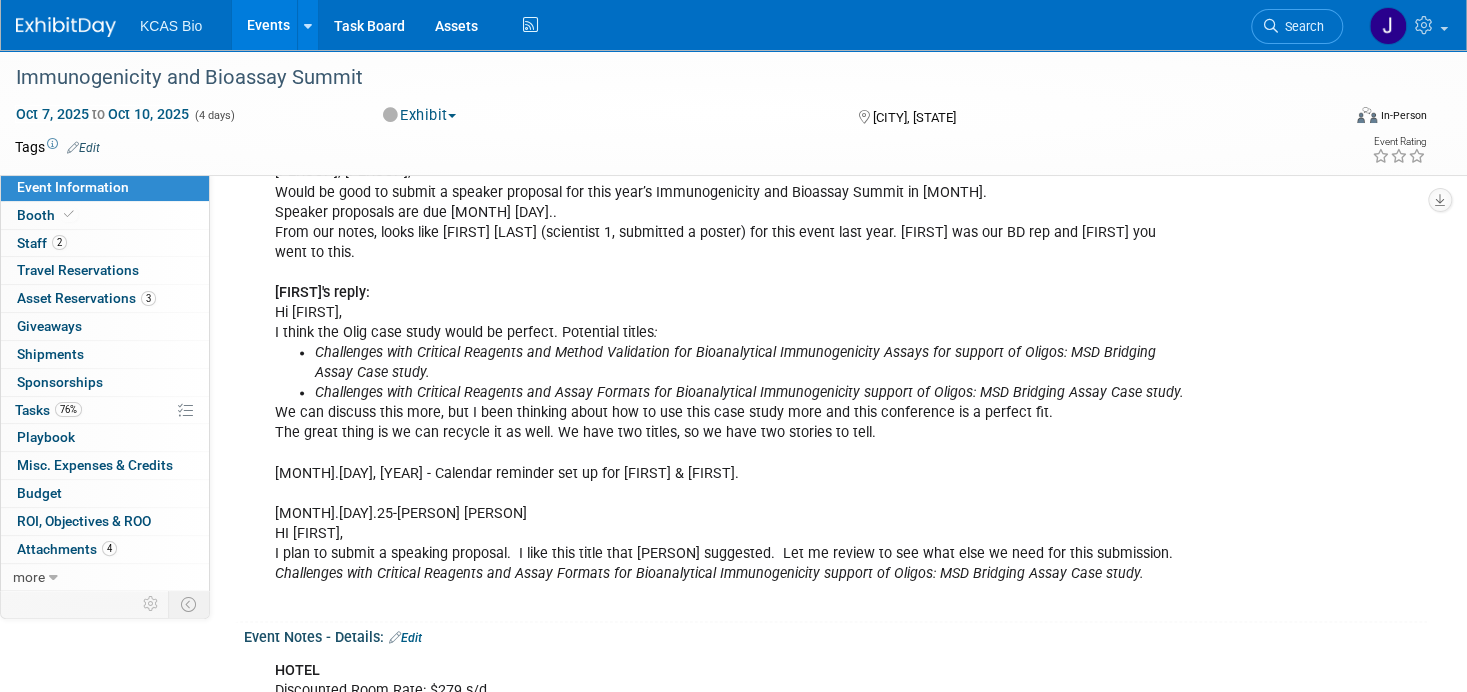 scroll, scrollTop: 1572, scrollLeft: 0, axis: vertical 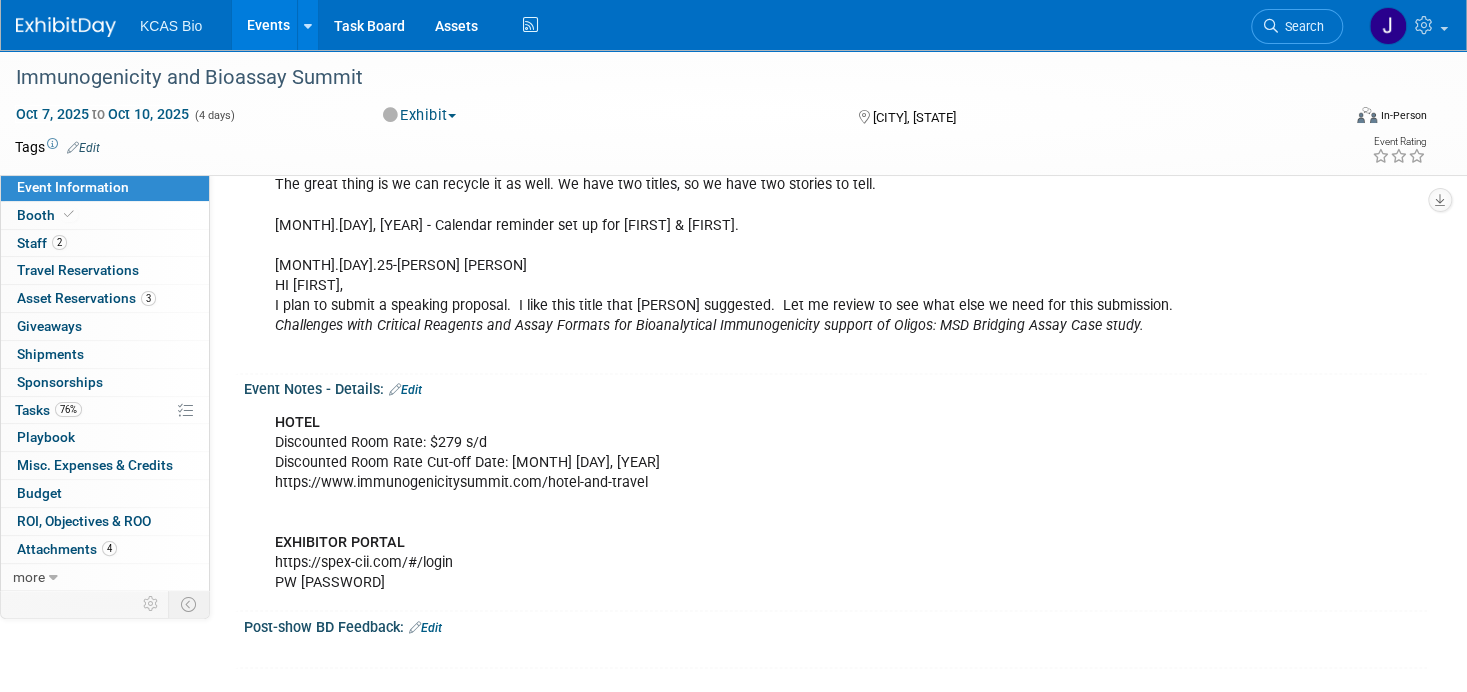drag, startPoint x: 275, startPoint y: 526, endPoint x: 433, endPoint y: 568, distance: 163.487 